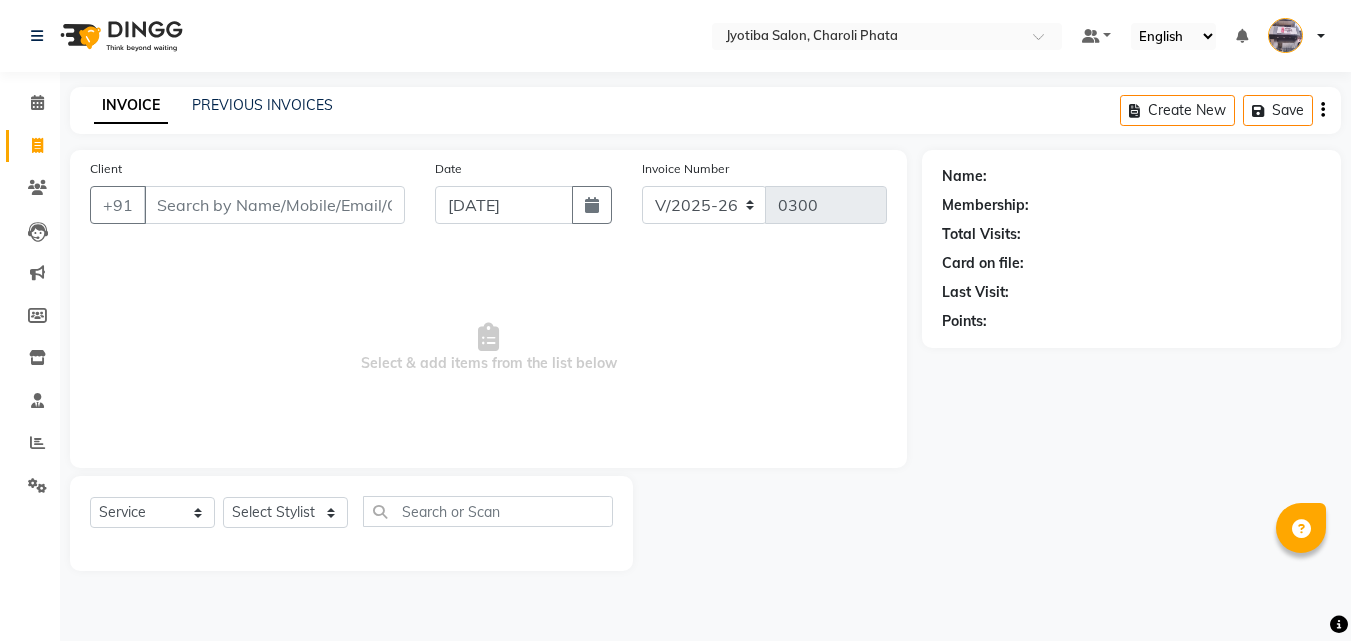select on "5577" 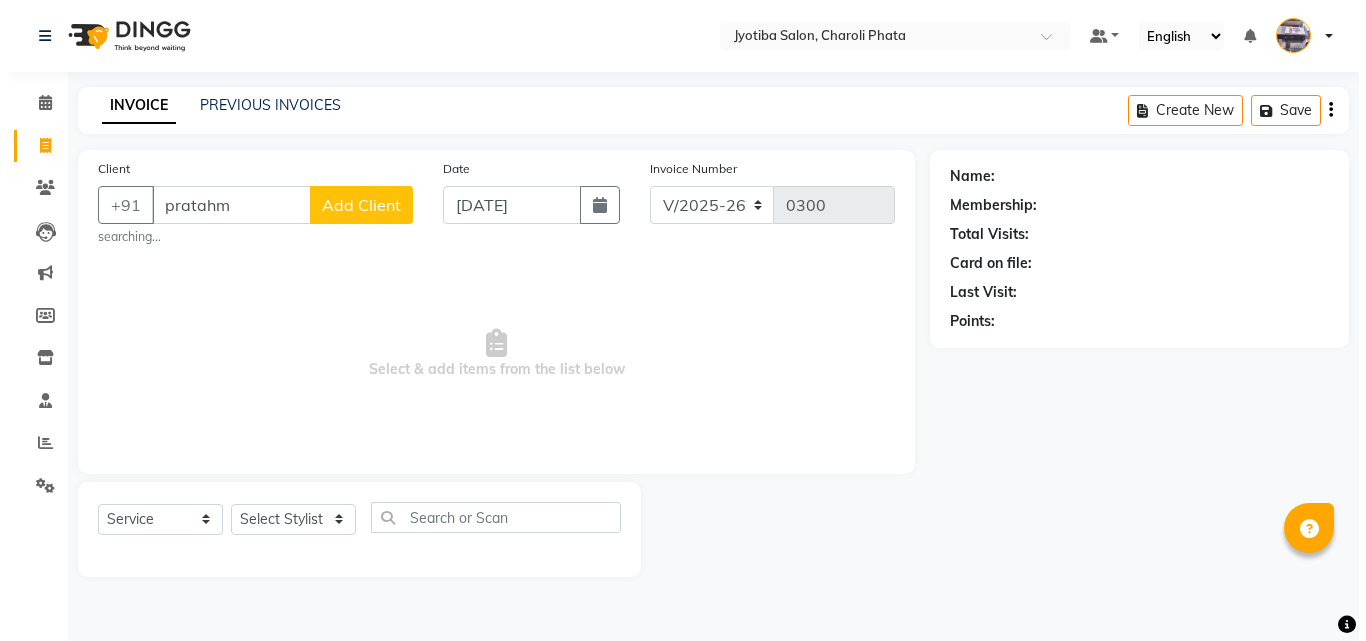 scroll, scrollTop: 0, scrollLeft: 0, axis: both 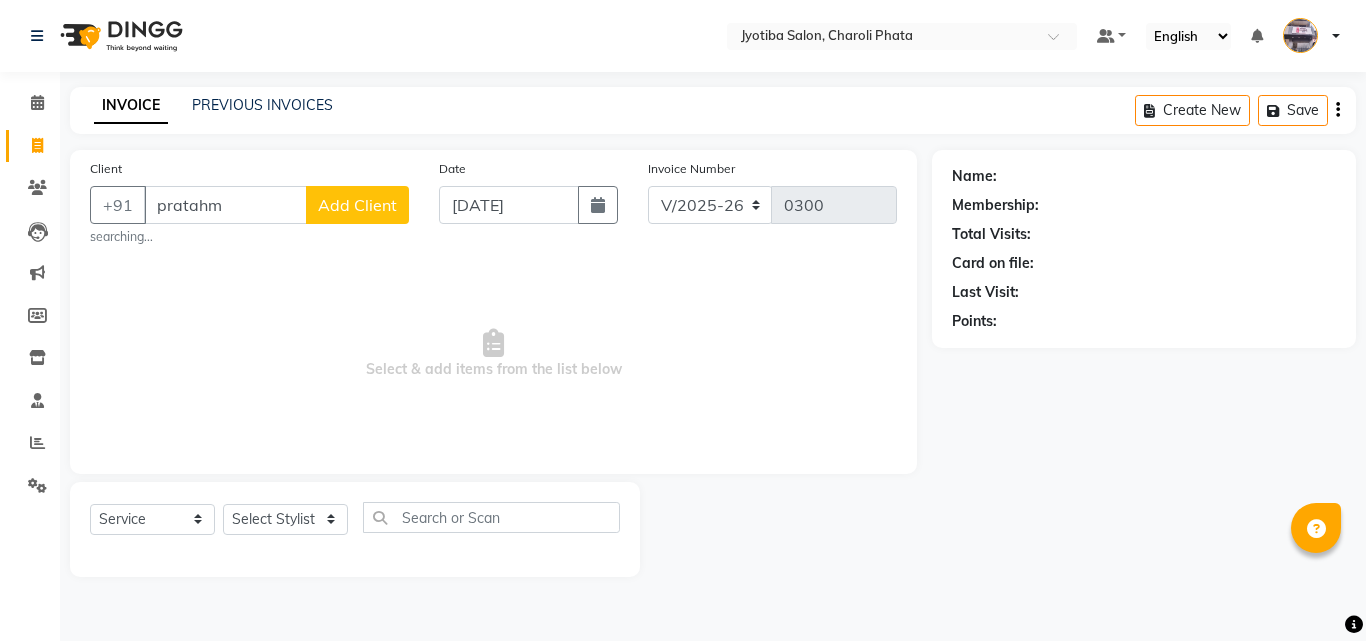 type on "pratahm" 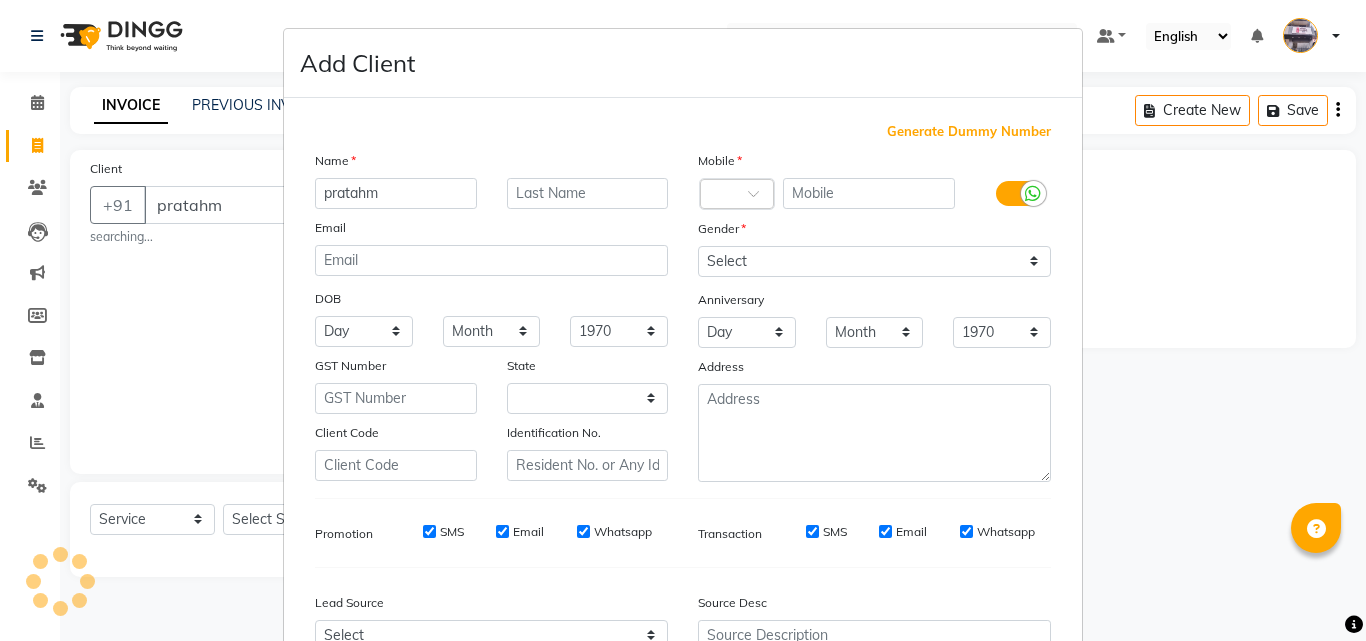 select on "22" 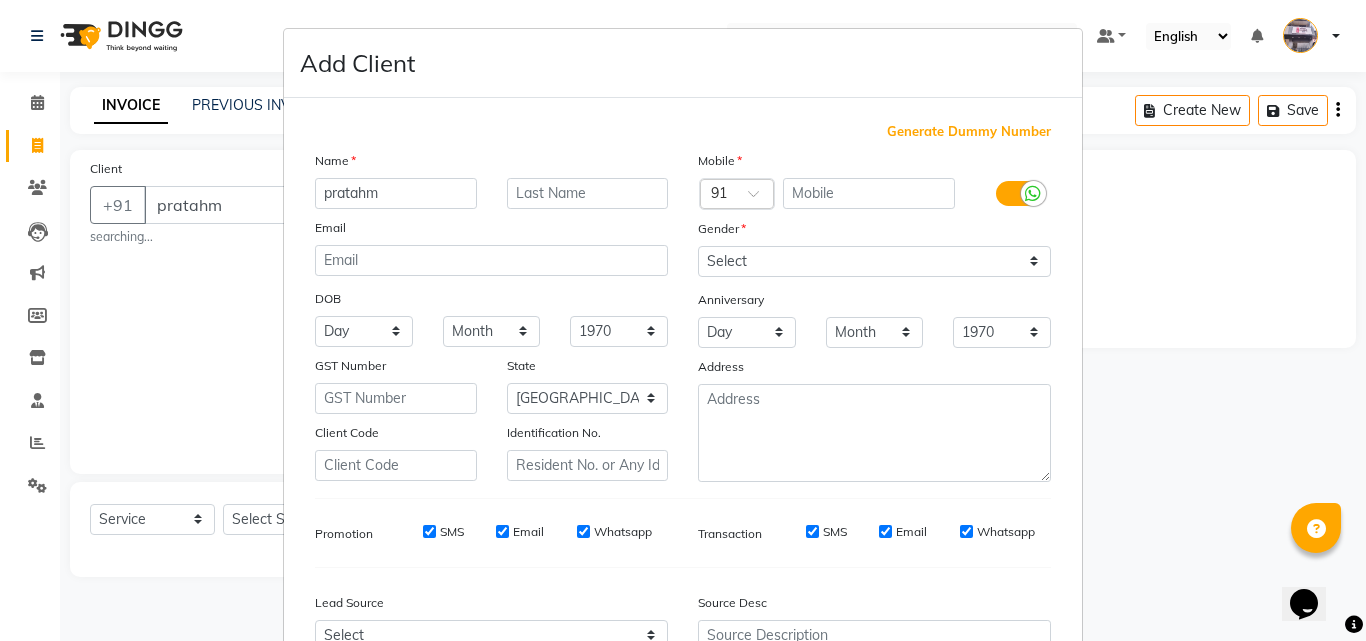 scroll, scrollTop: 0, scrollLeft: 0, axis: both 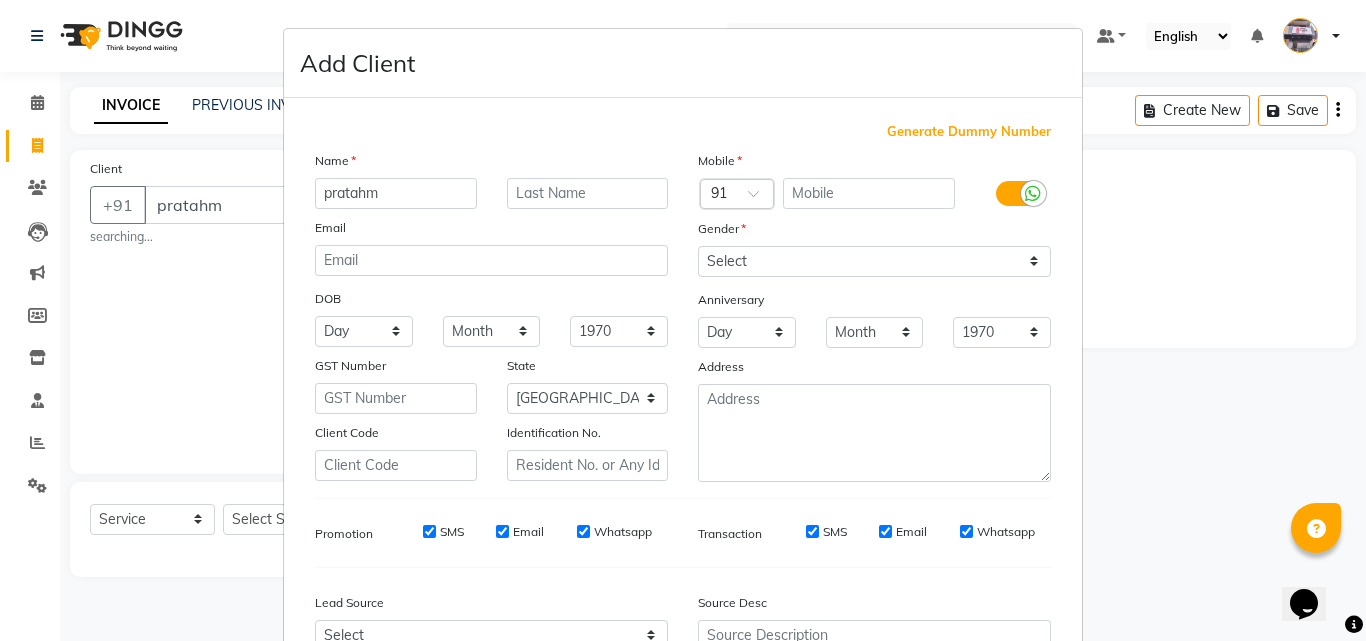 click on "Generate Dummy Number" at bounding box center [969, 132] 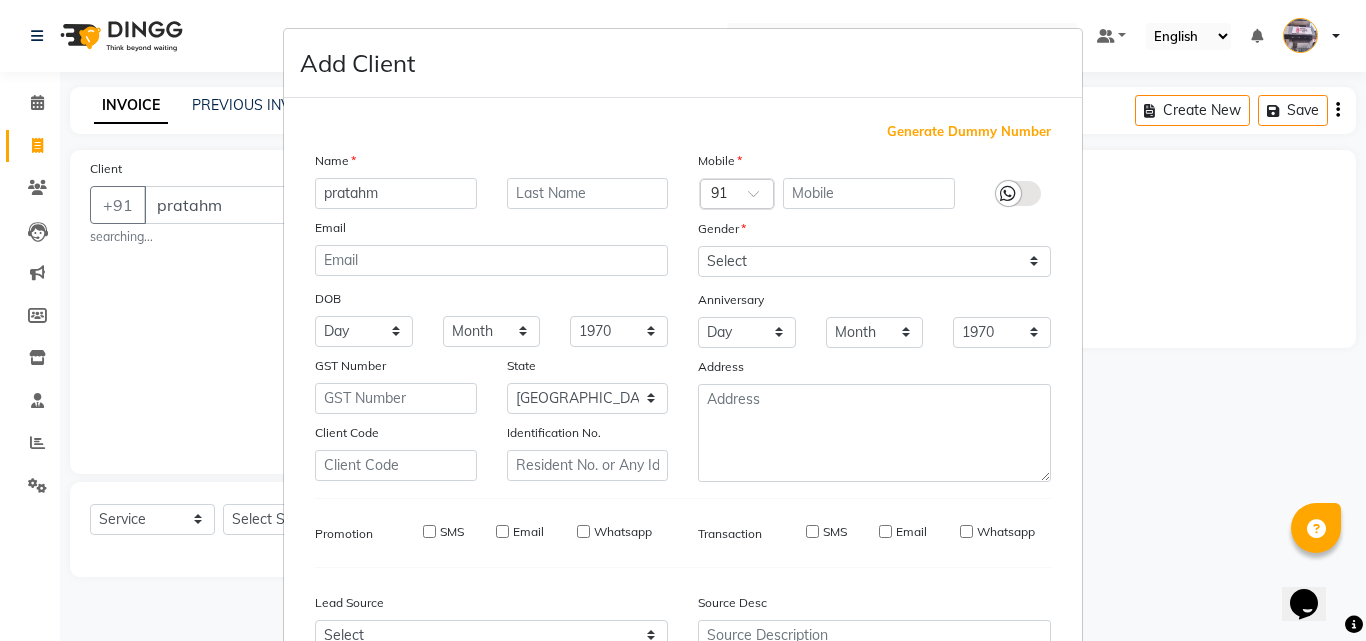 type on "1239400000515" 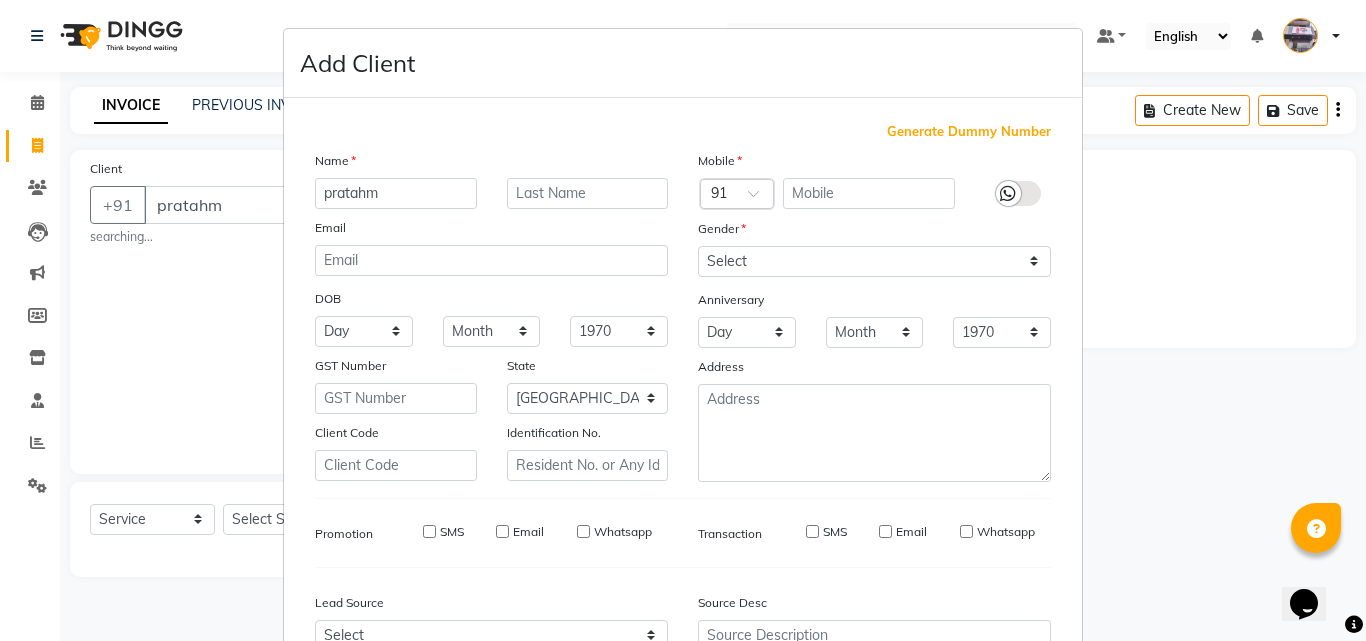 checkbox on "false" 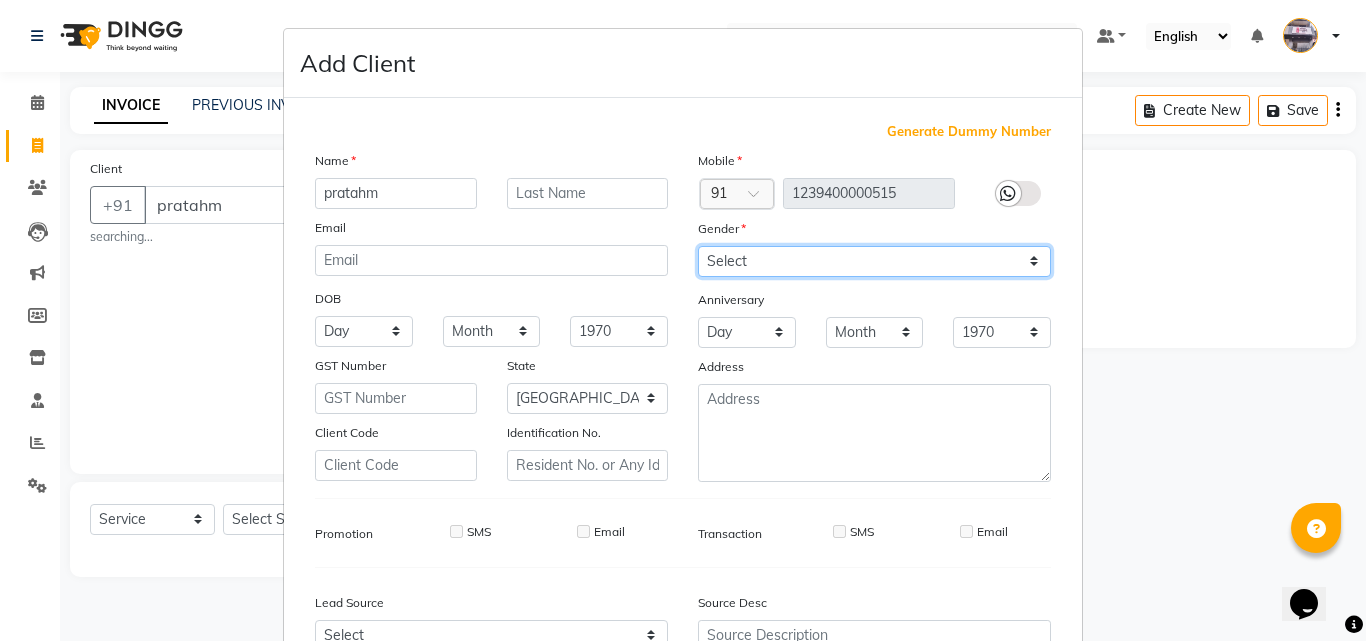 click on "Select [DEMOGRAPHIC_DATA] [DEMOGRAPHIC_DATA] Other Prefer Not To Say" at bounding box center (874, 261) 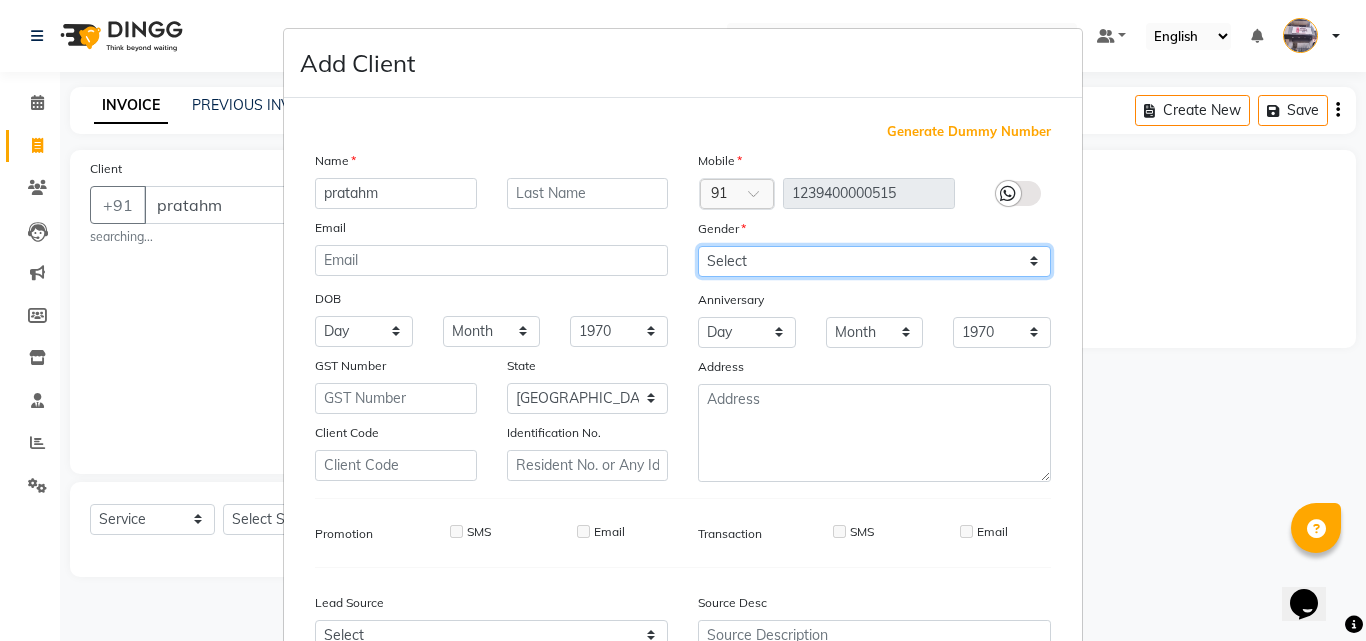 click on "Select [DEMOGRAPHIC_DATA] [DEMOGRAPHIC_DATA] Other Prefer Not To Say" at bounding box center (874, 261) 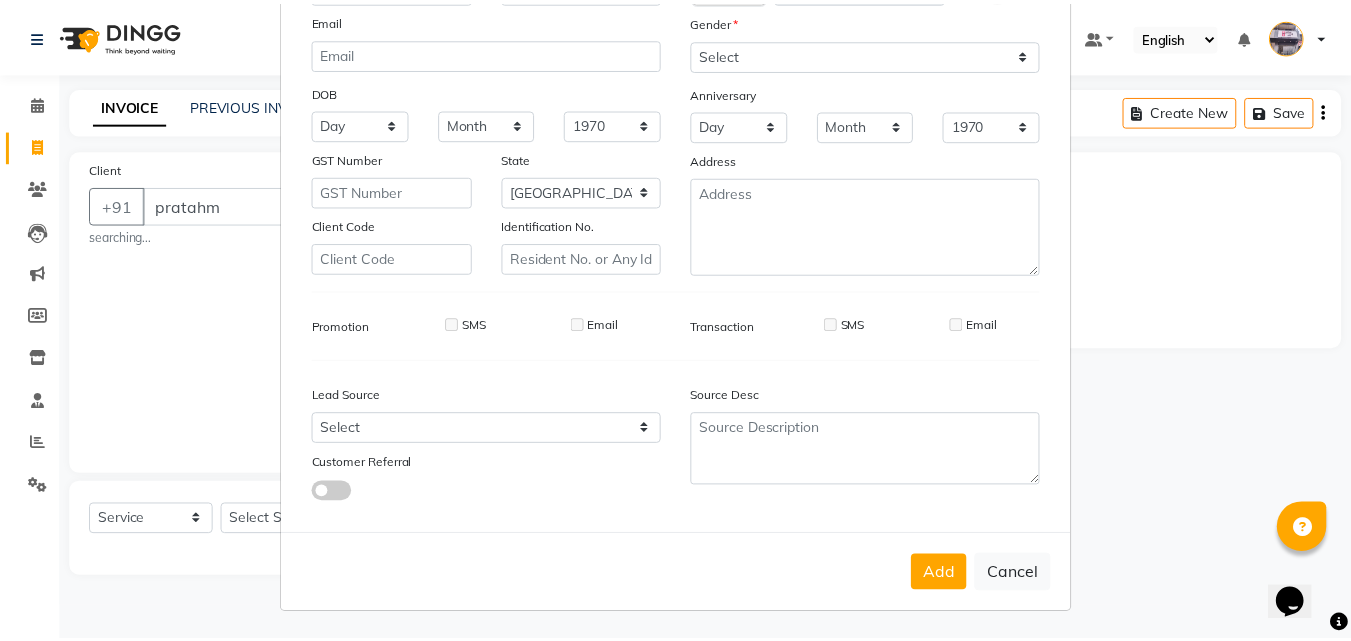 scroll, scrollTop: 208, scrollLeft: 0, axis: vertical 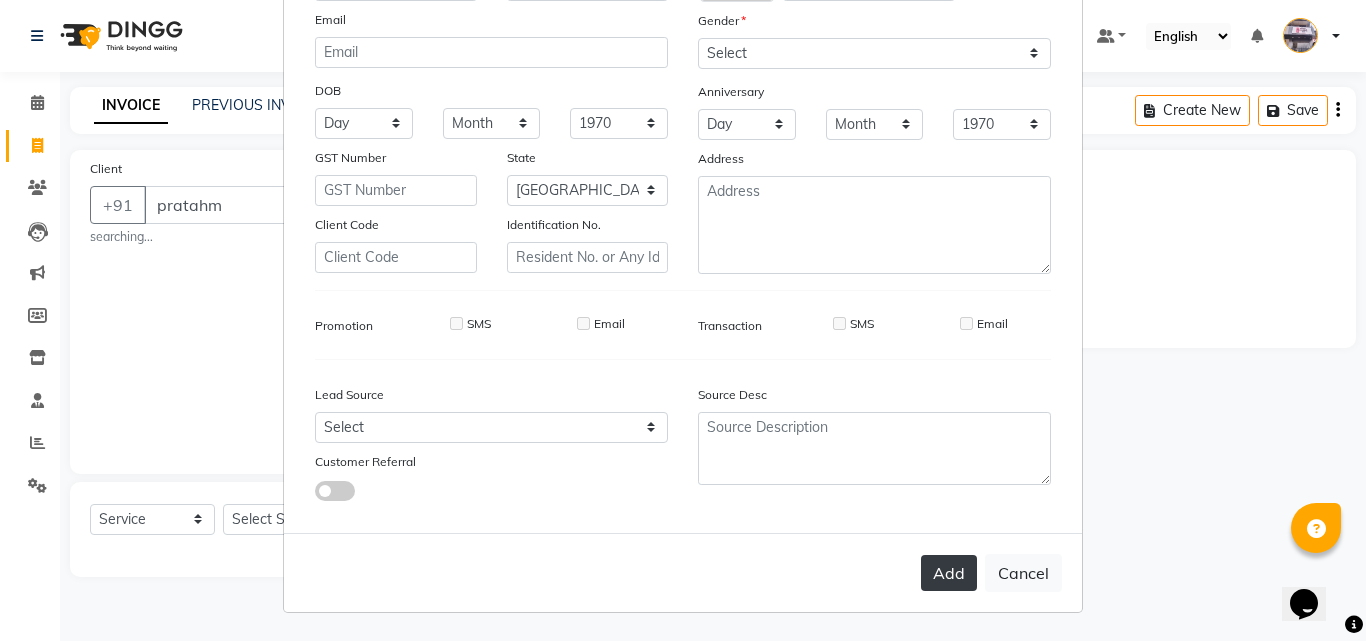 click on "Add" at bounding box center [949, 573] 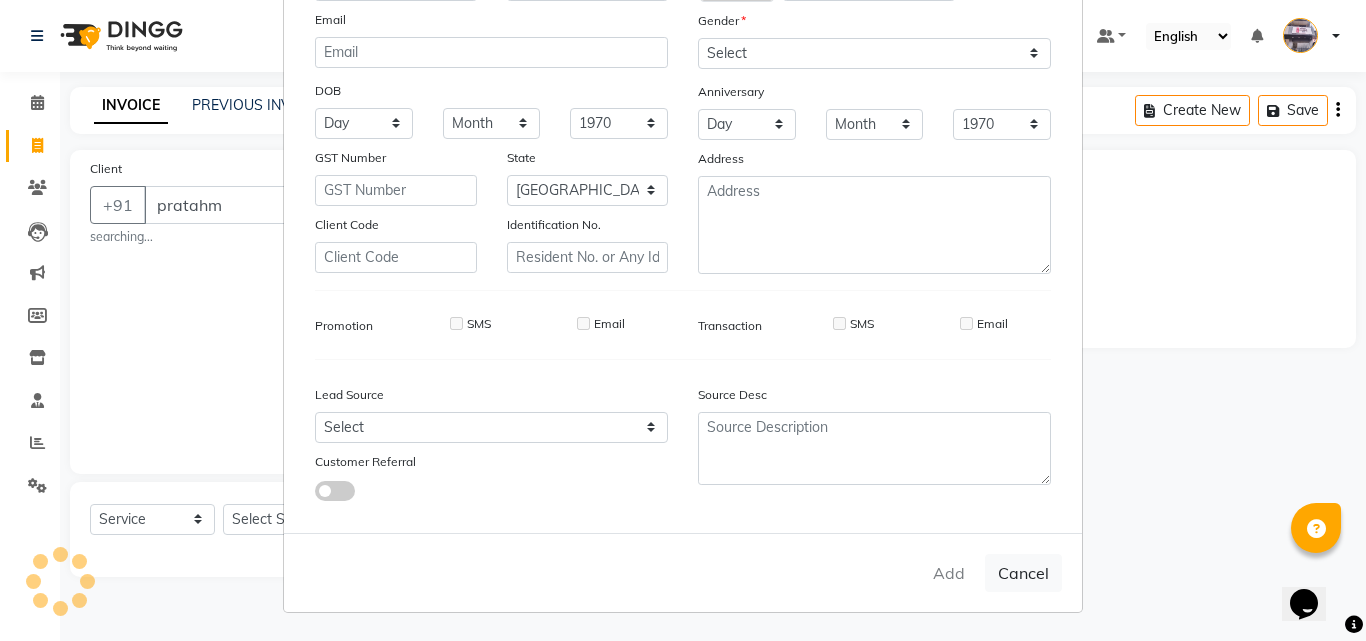 type on "1239400000515" 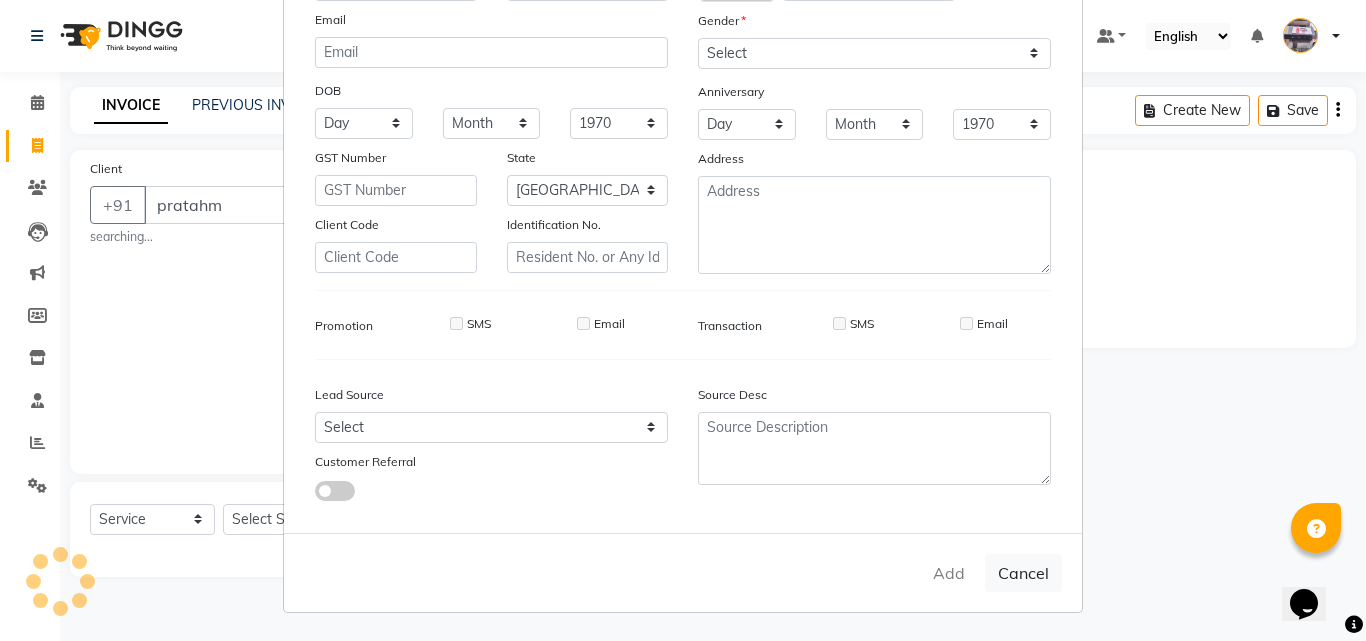 type 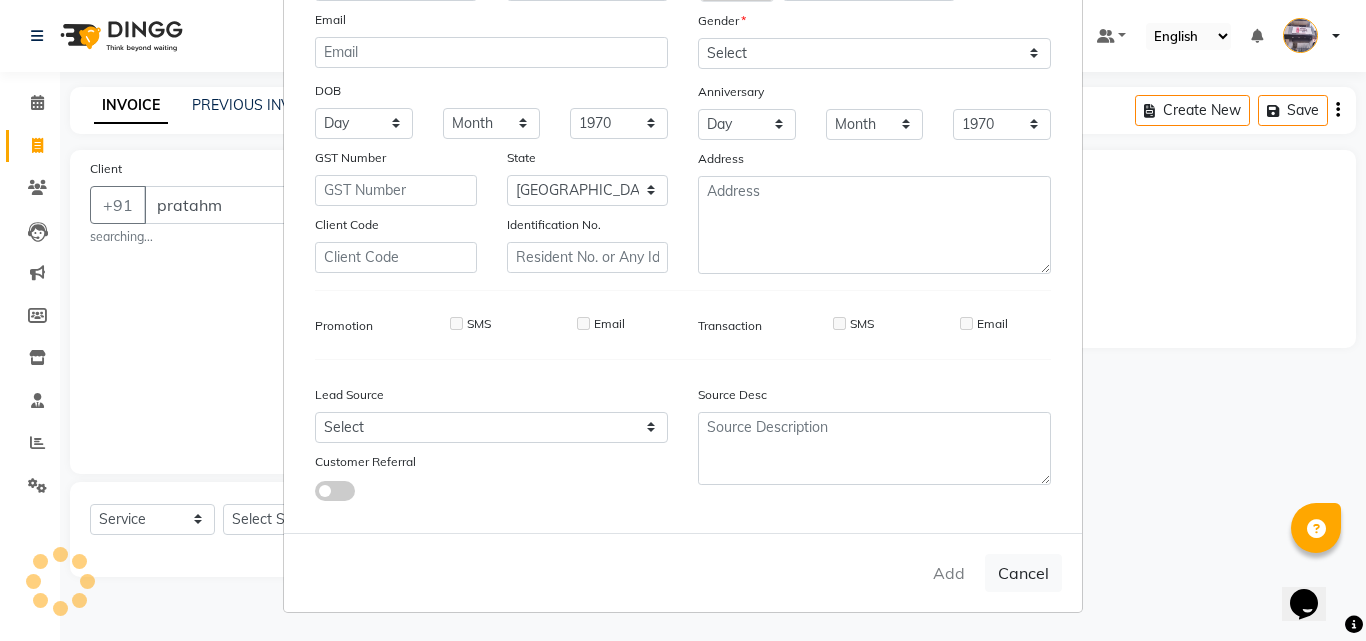 select 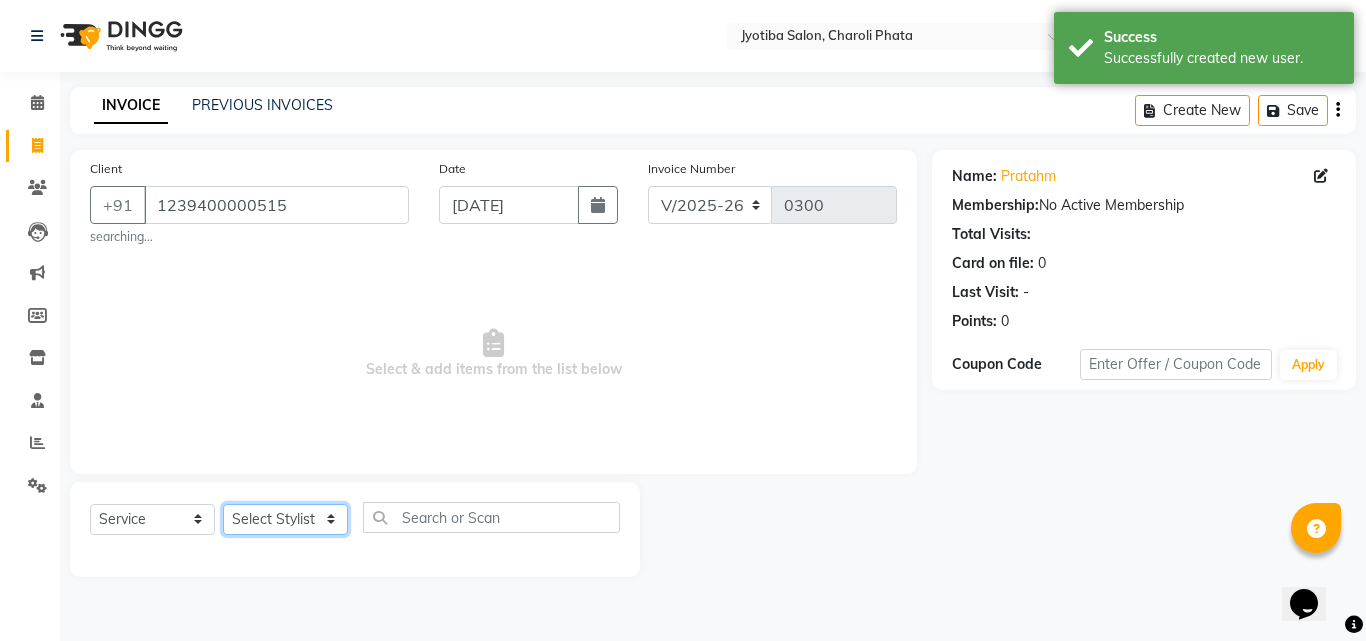 click on "Select Stylist [PERSON_NAME] PMS [PERSON_NAME] shop exe emply" 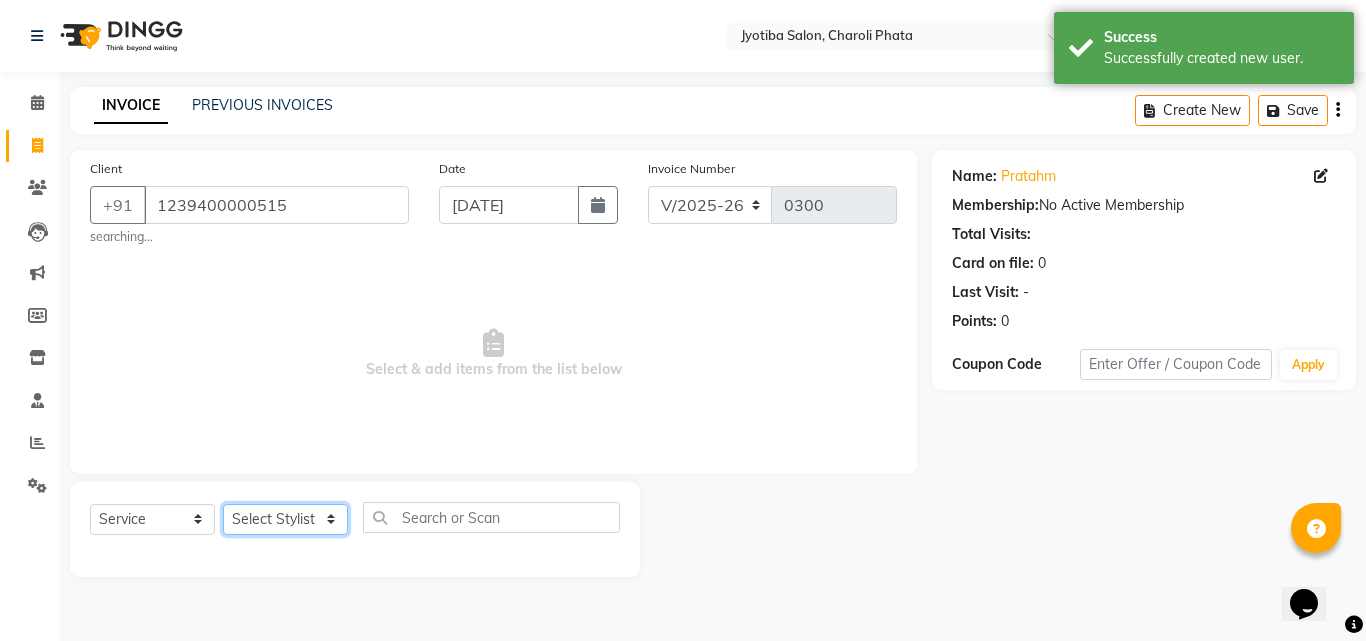 select on "38050" 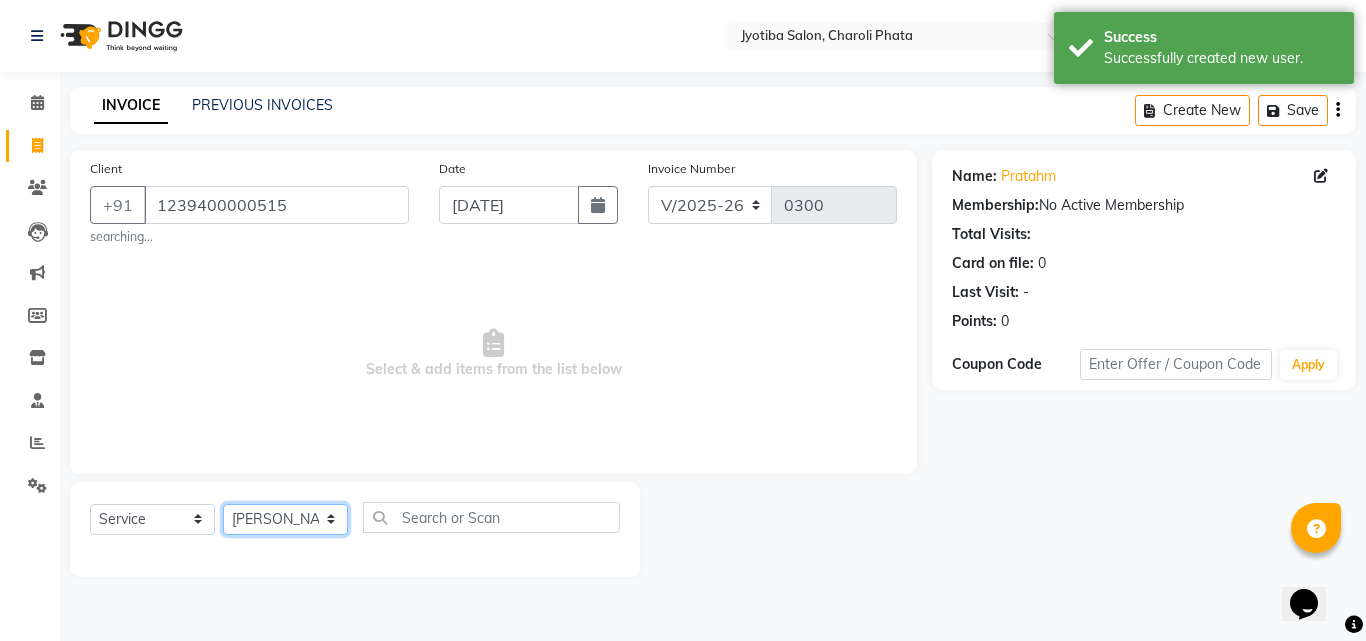 click on "Select Stylist [PERSON_NAME] PMS [PERSON_NAME] shop exe emply" 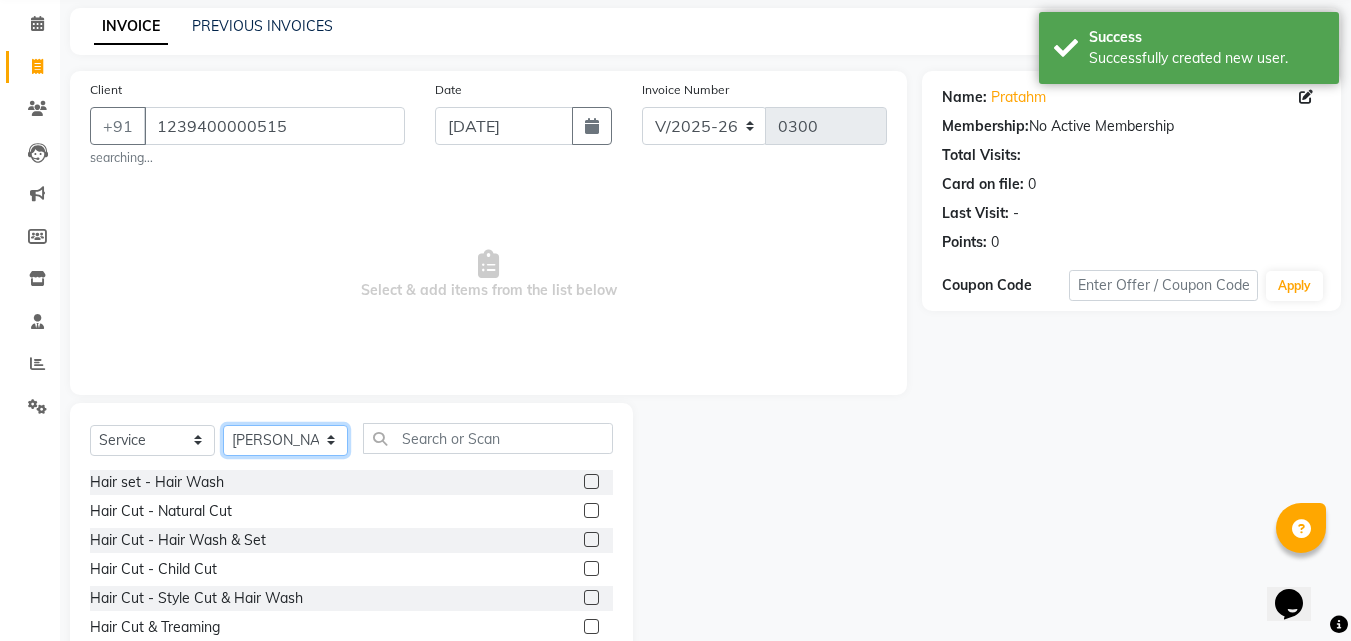scroll, scrollTop: 166, scrollLeft: 0, axis: vertical 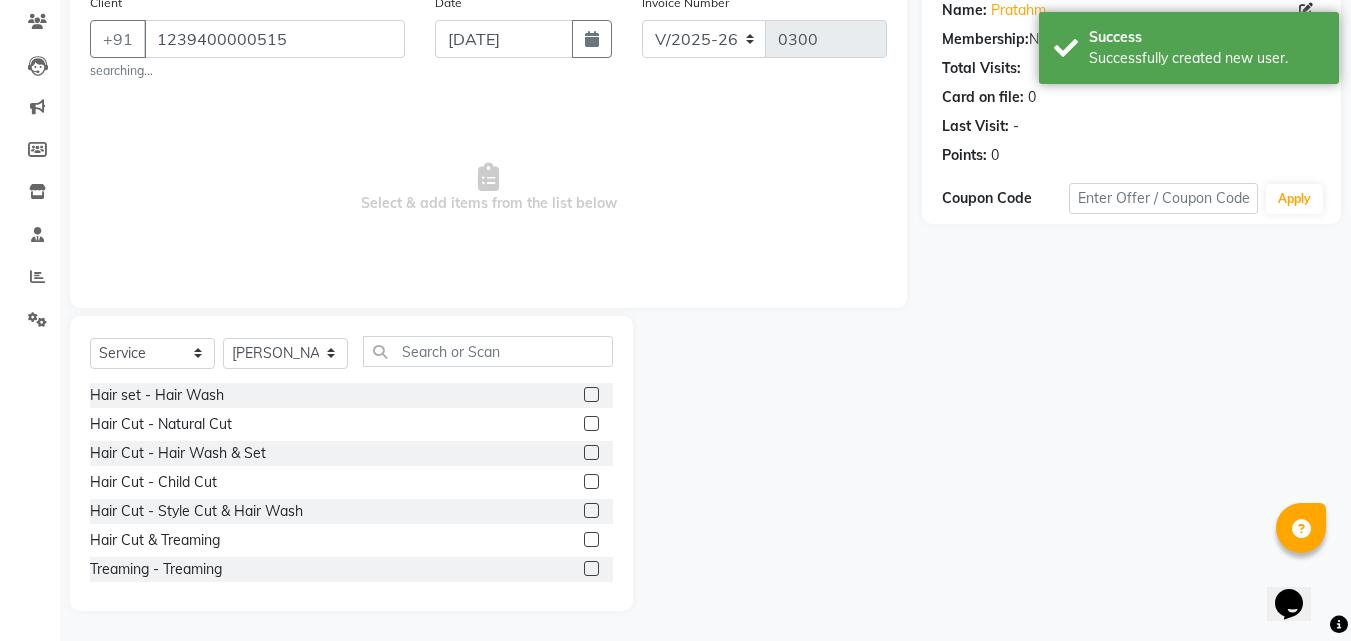 click 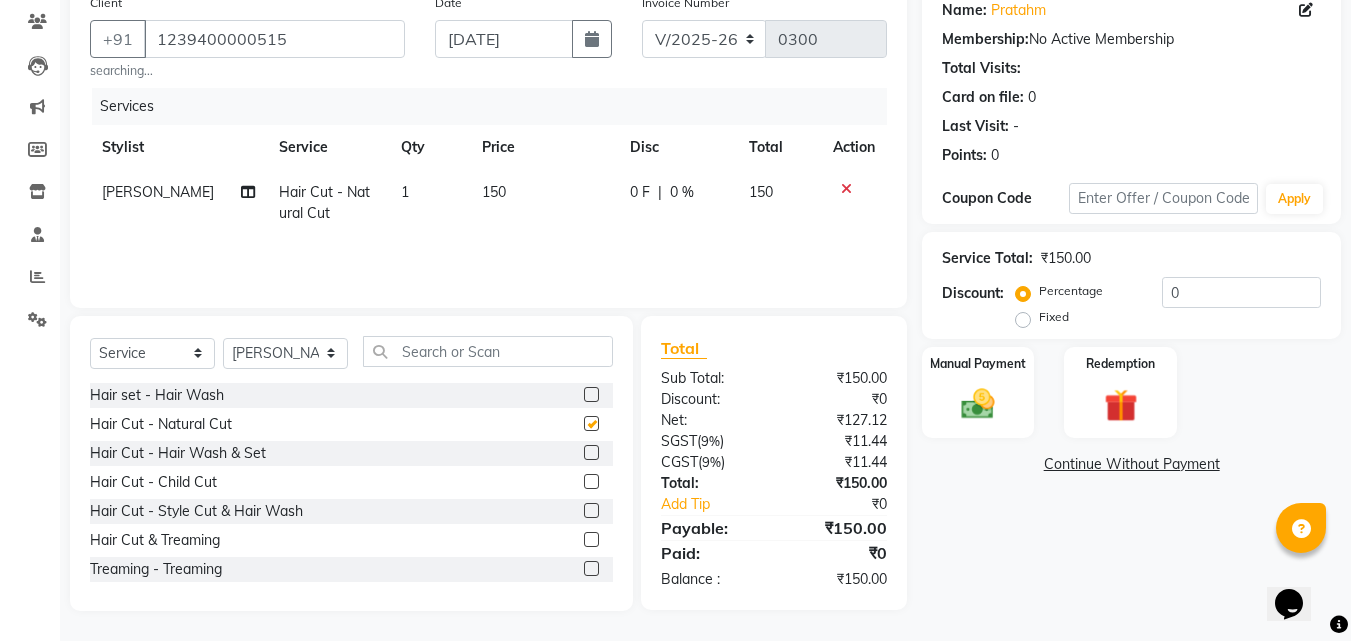 checkbox on "false" 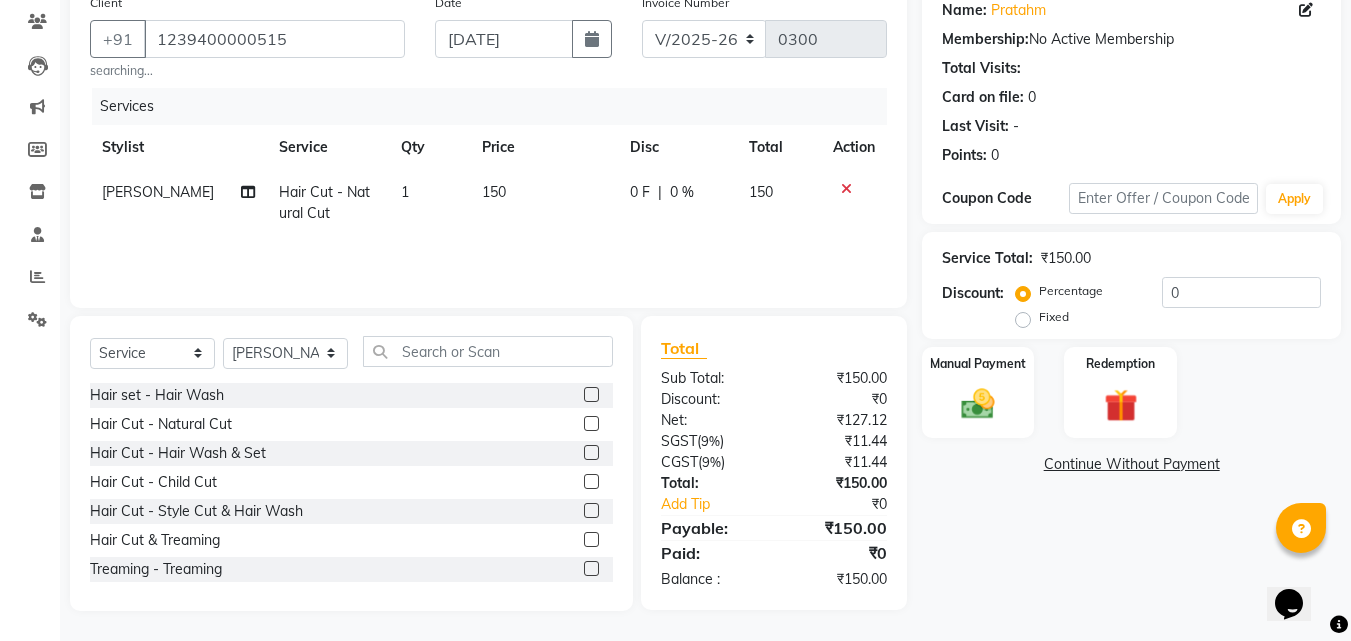 click 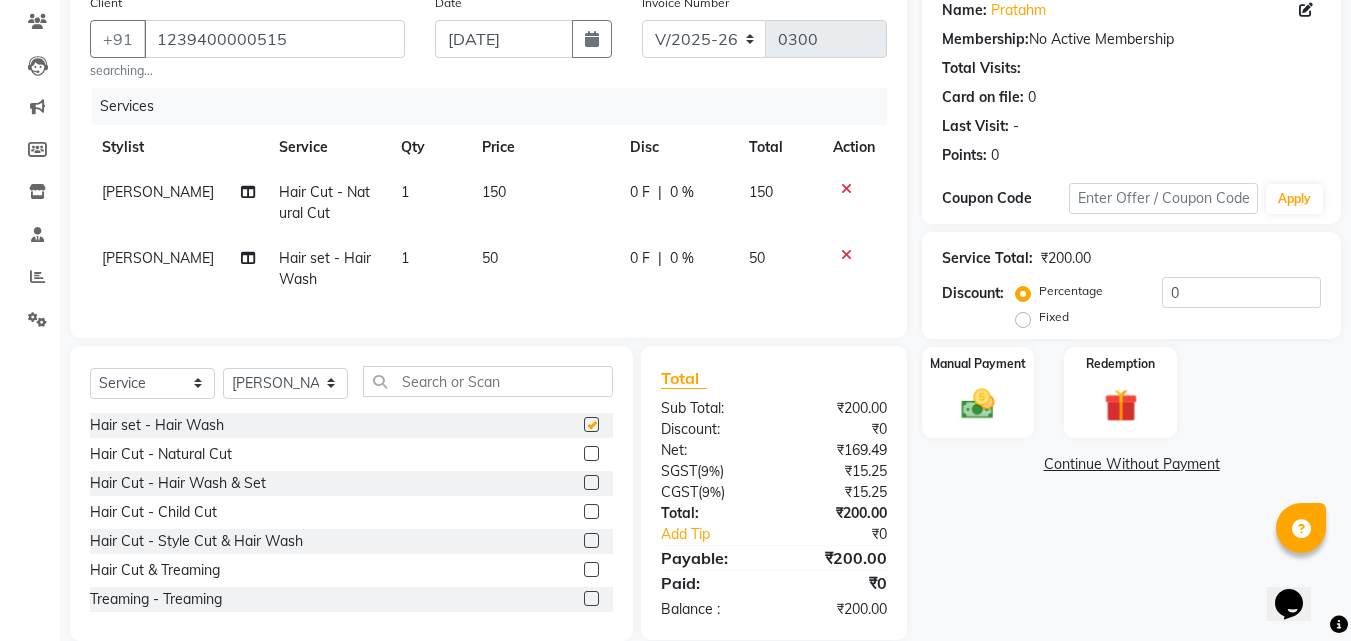checkbox on "false" 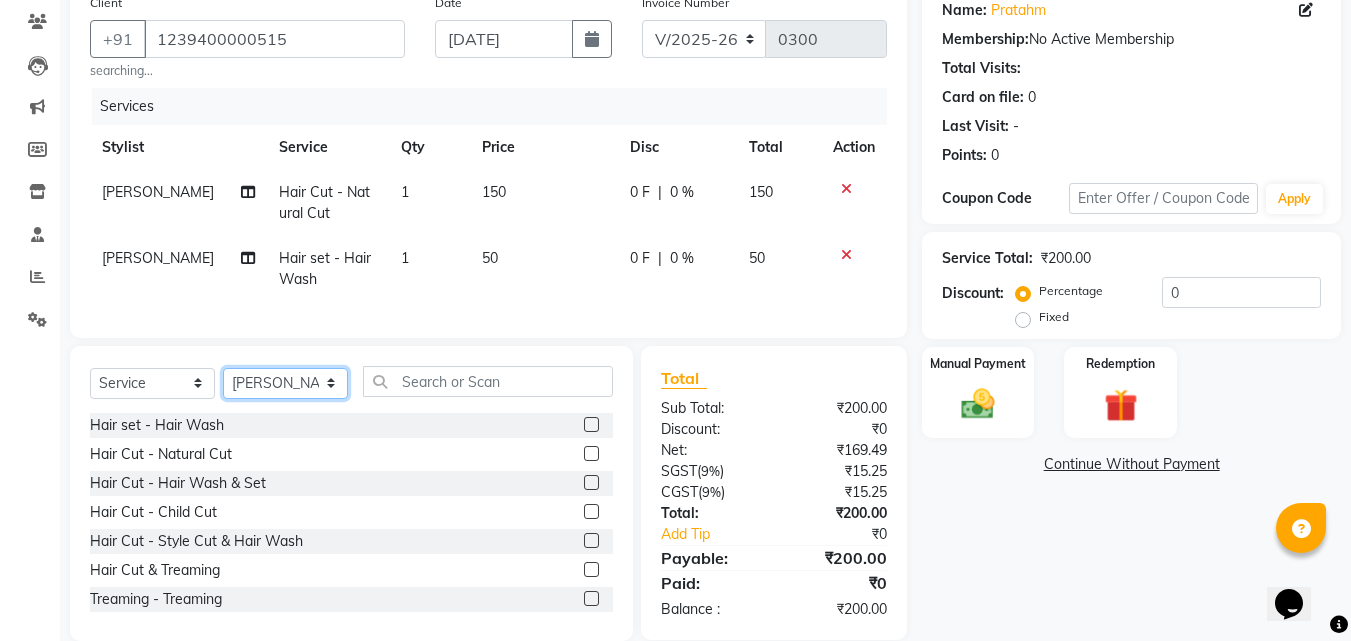 click on "Select Stylist [PERSON_NAME] PMS [PERSON_NAME] shop exe emply" 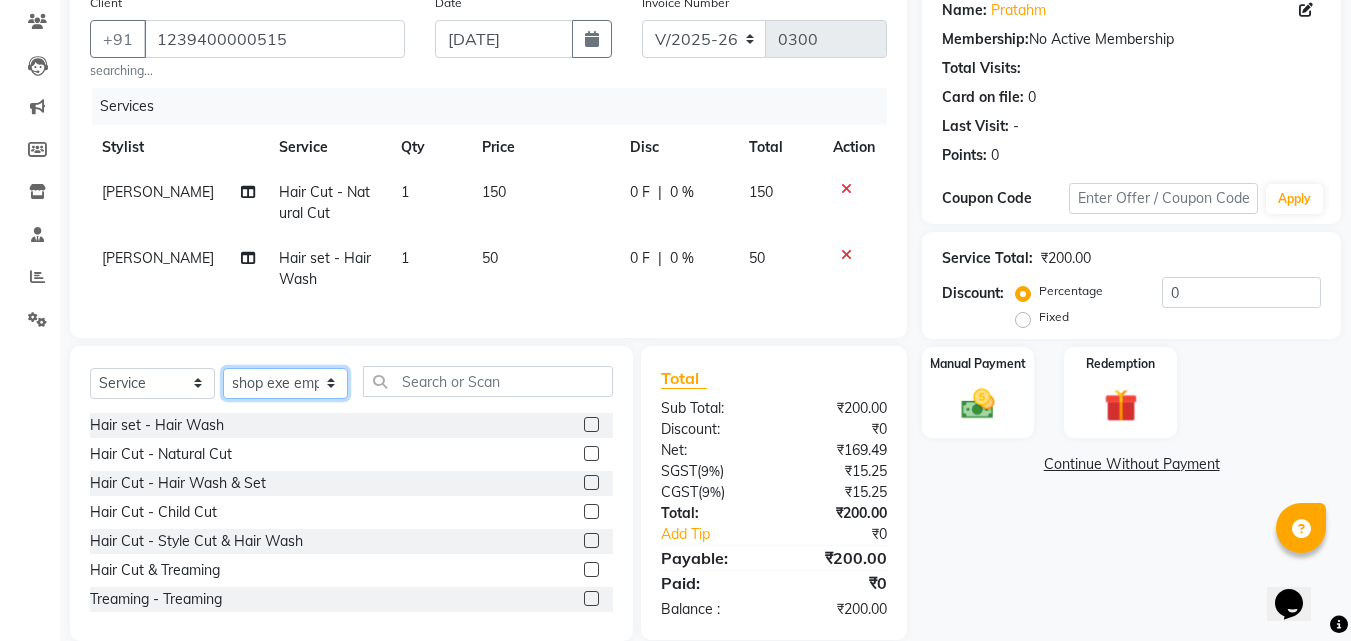 click on "Select Stylist [PERSON_NAME] PMS [PERSON_NAME] shop exe emply" 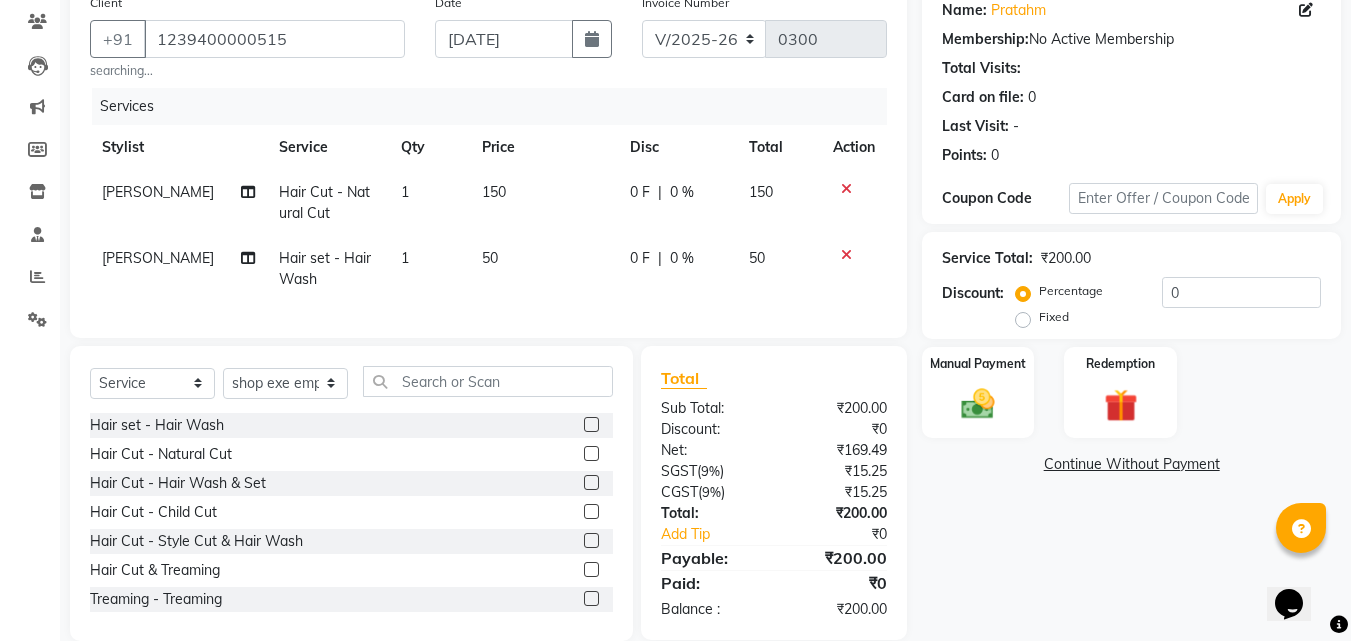 click 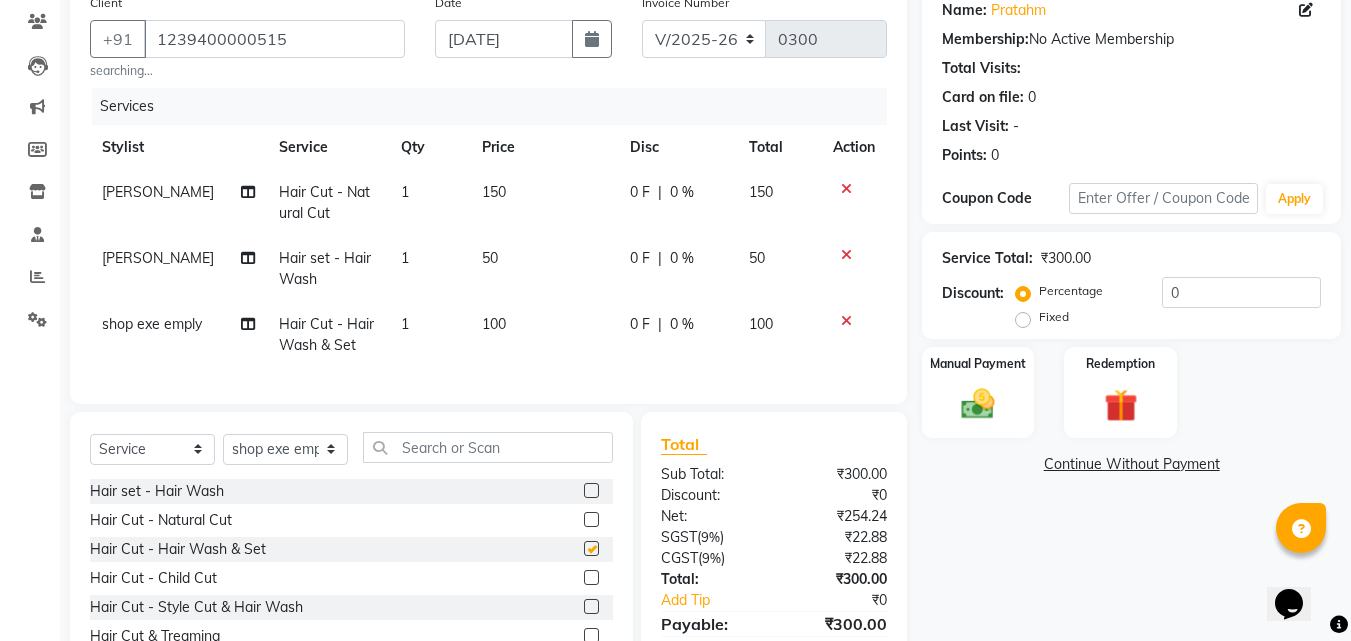 checkbox on "false" 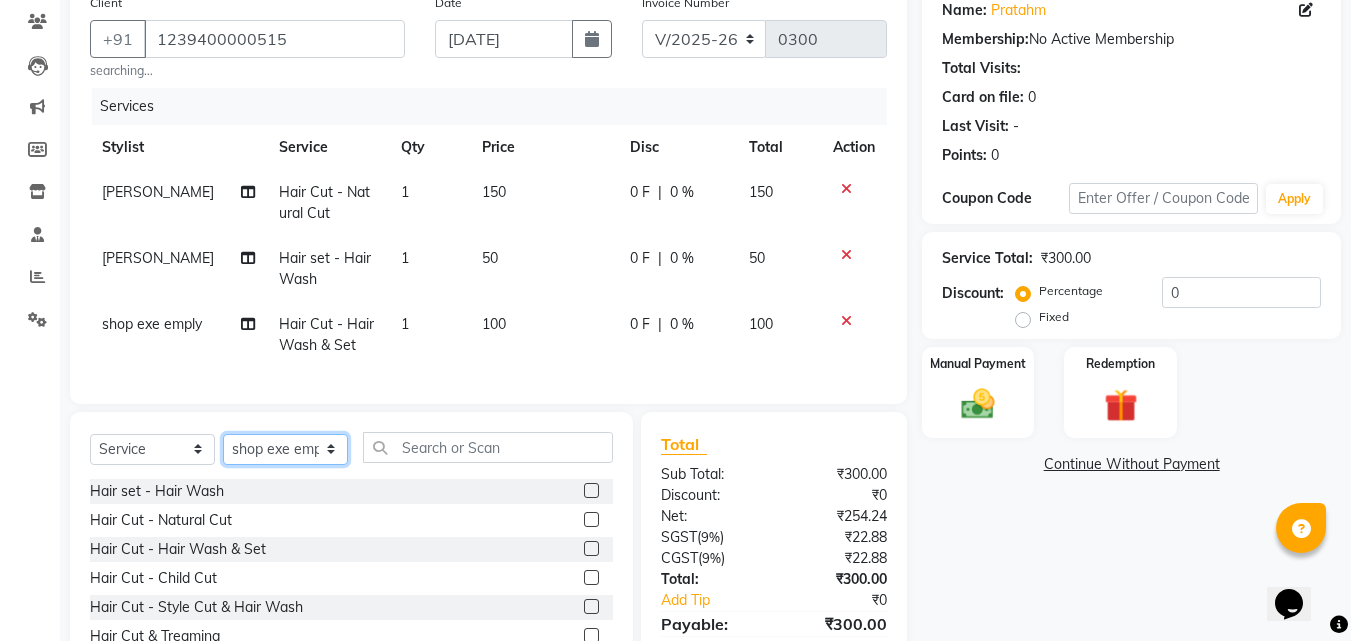 click on "Select Stylist [PERSON_NAME] PMS [PERSON_NAME] shop exe emply" 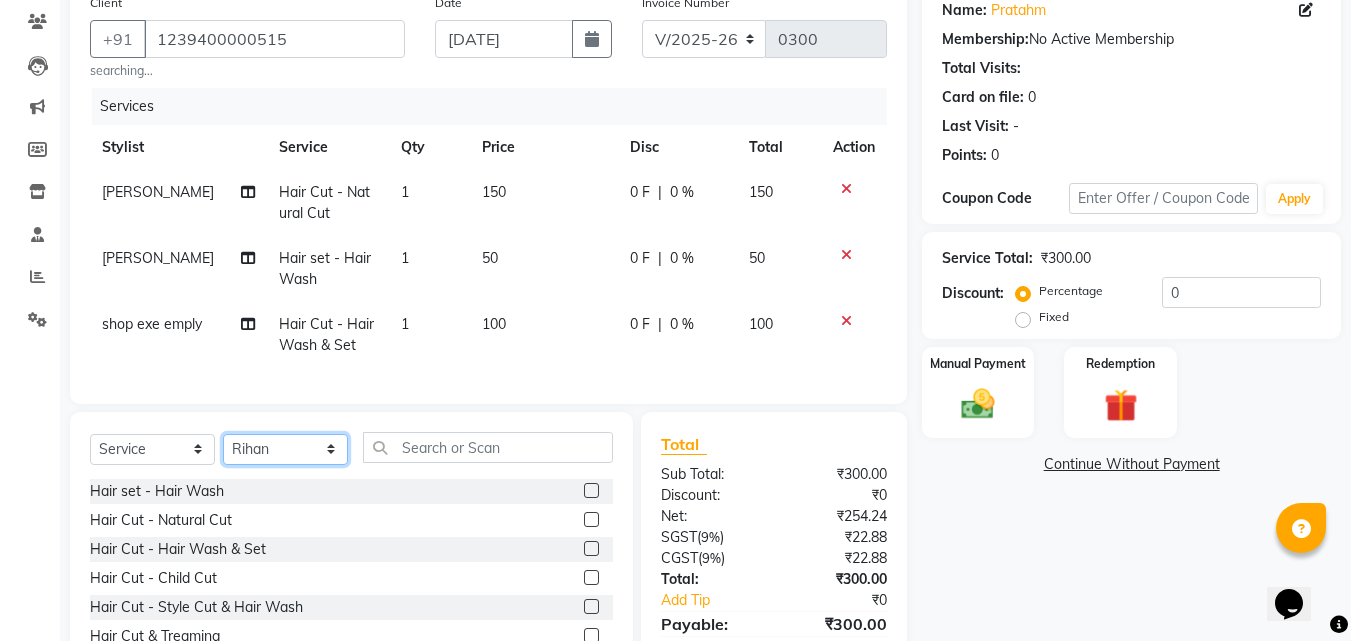 click on "Select Stylist [PERSON_NAME] PMS [PERSON_NAME] shop exe emply" 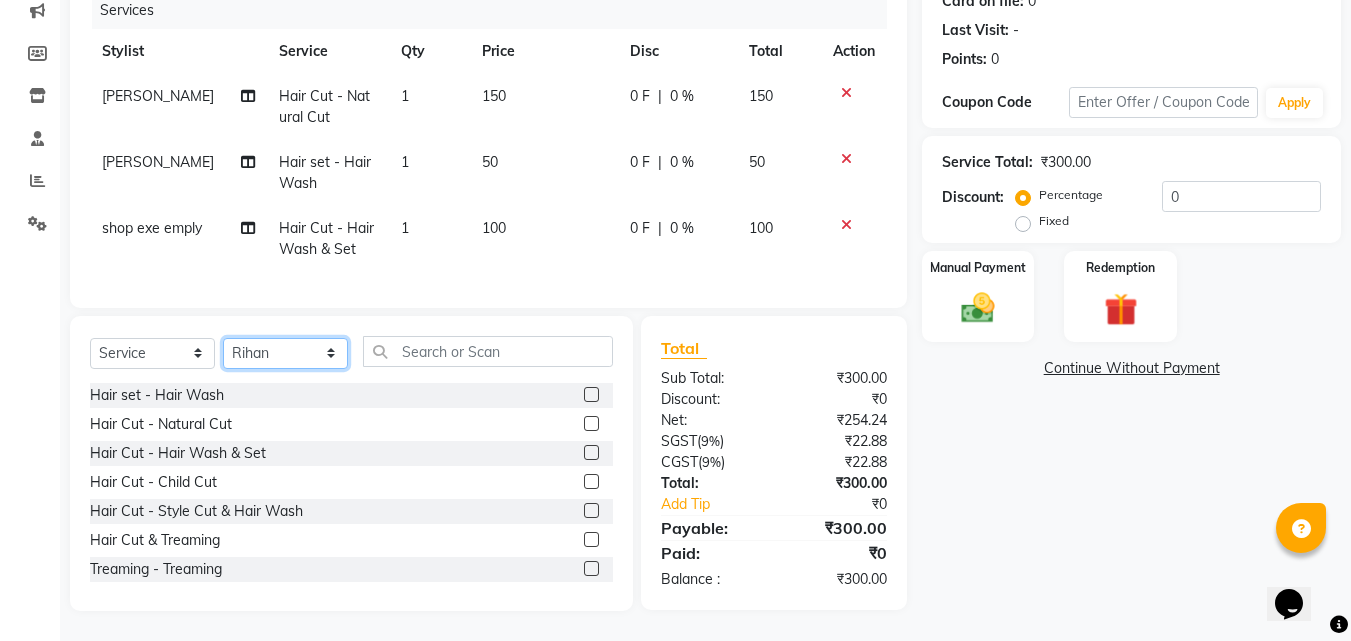 scroll, scrollTop: 277, scrollLeft: 0, axis: vertical 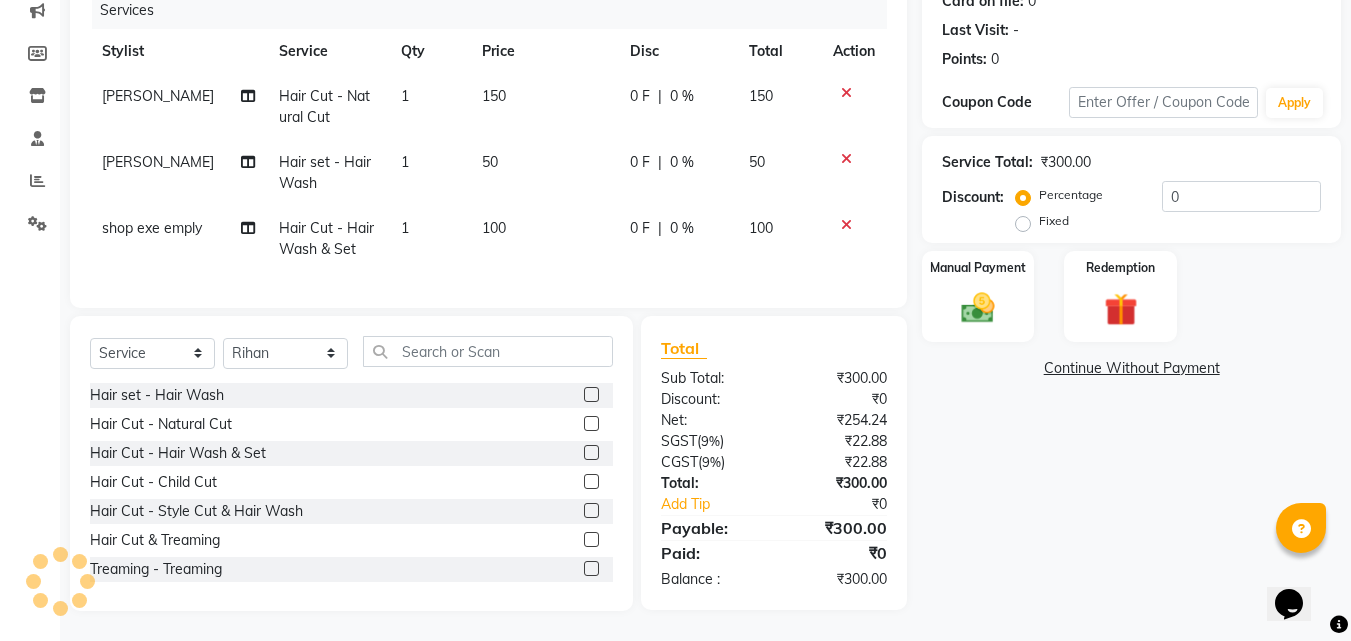 click 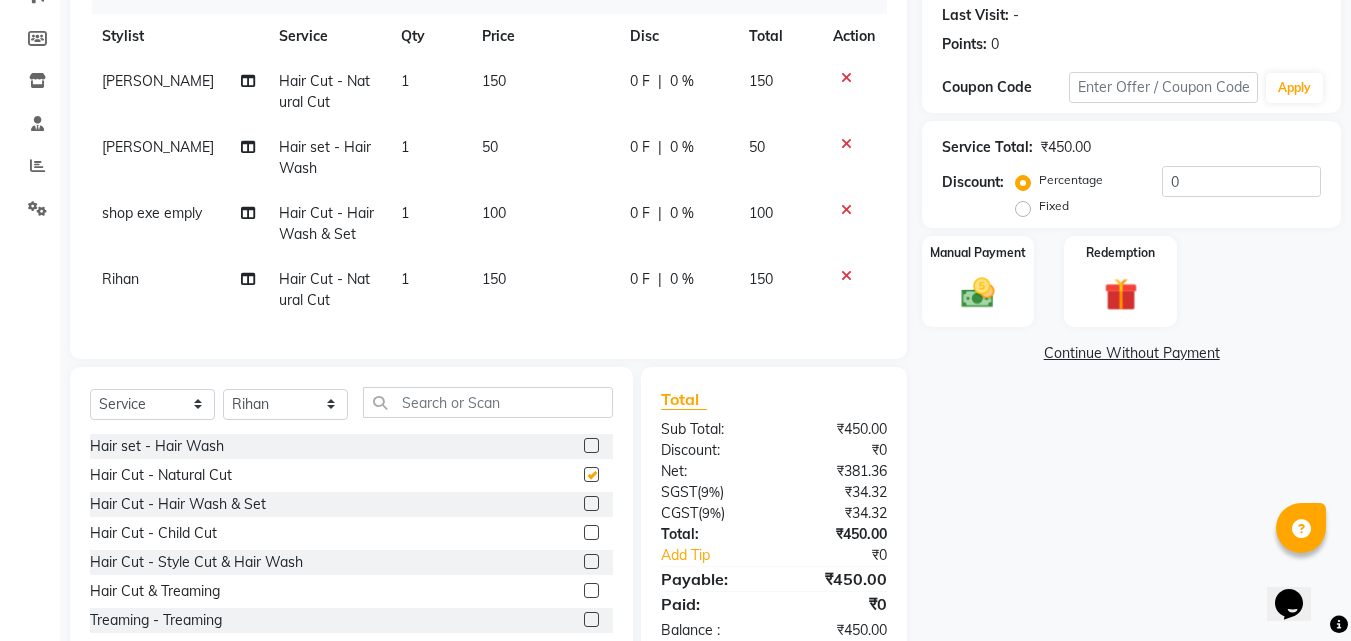 checkbox on "false" 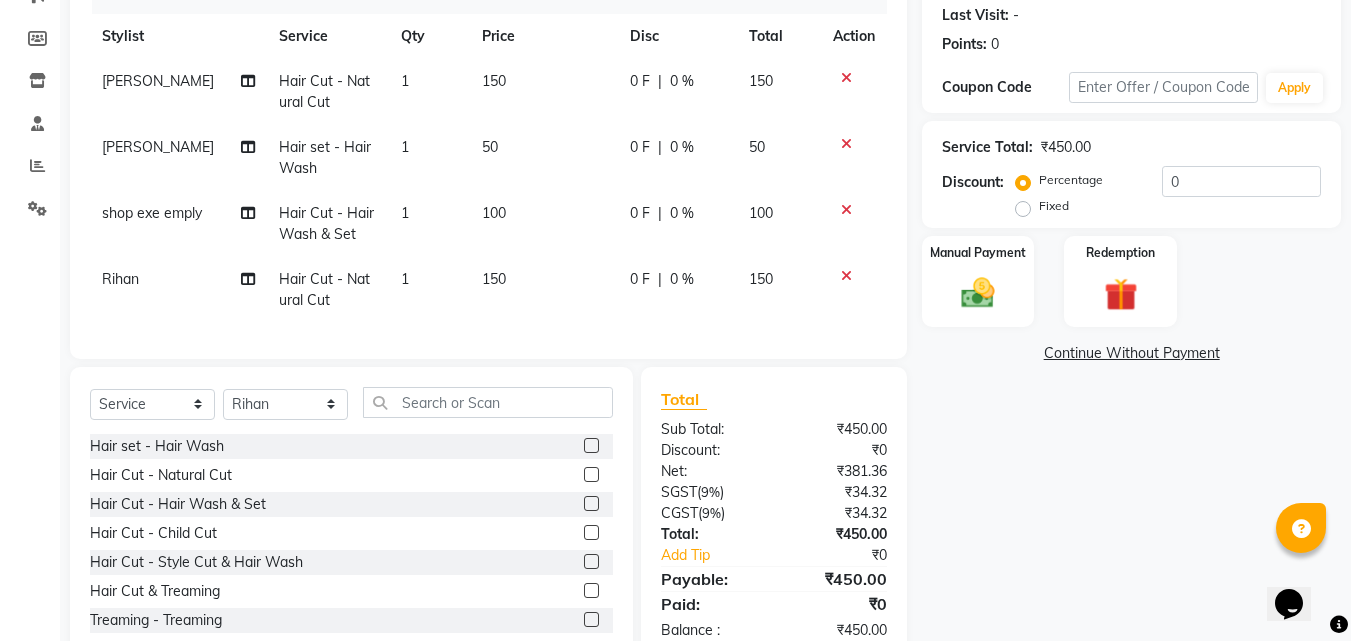 click 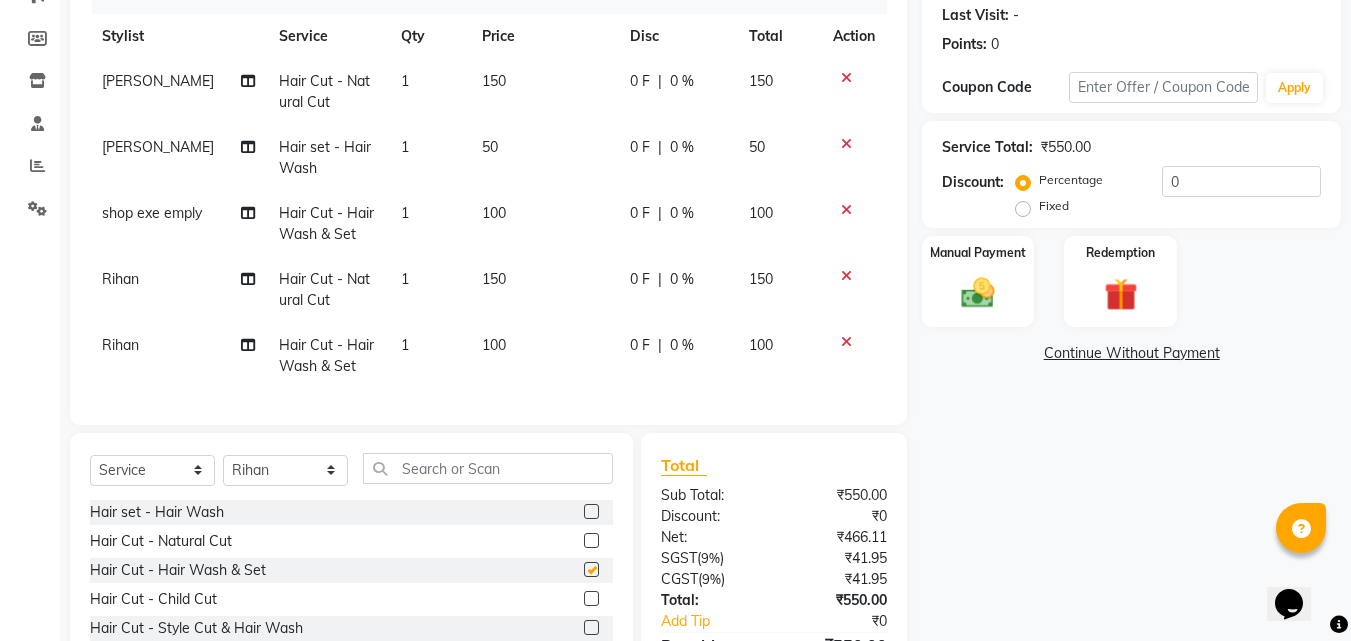 checkbox on "false" 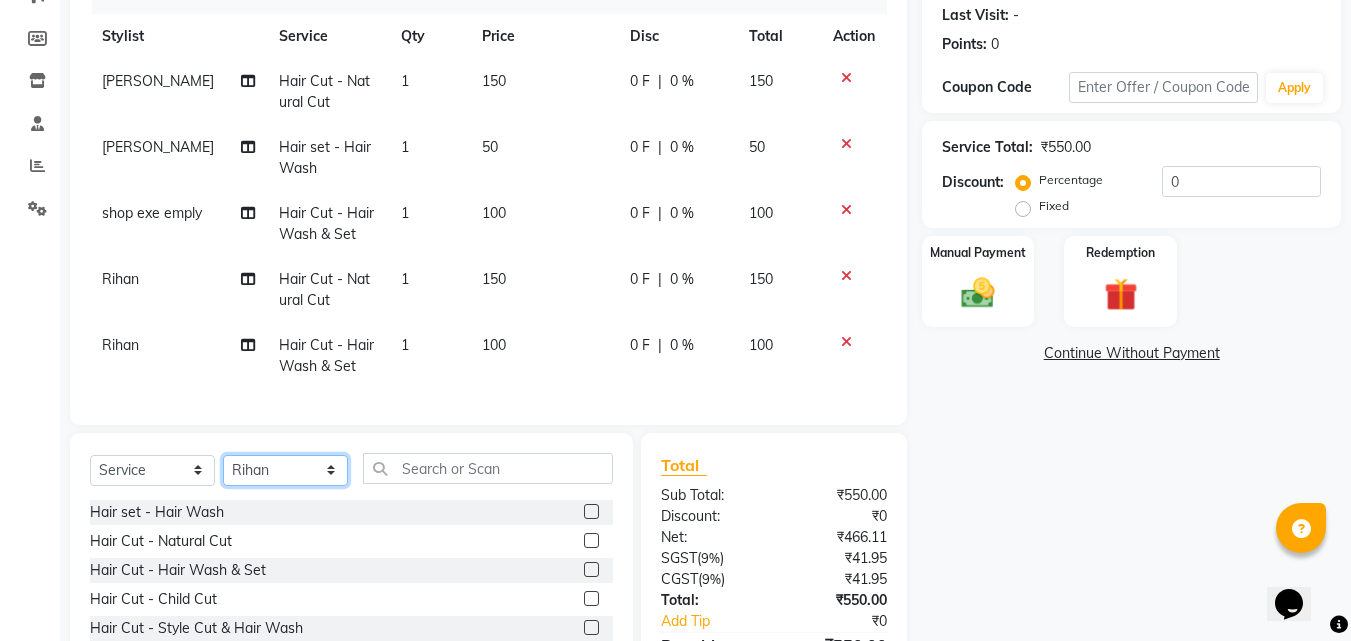 click on "Select Stylist [PERSON_NAME] PMS [PERSON_NAME] shop exe emply" 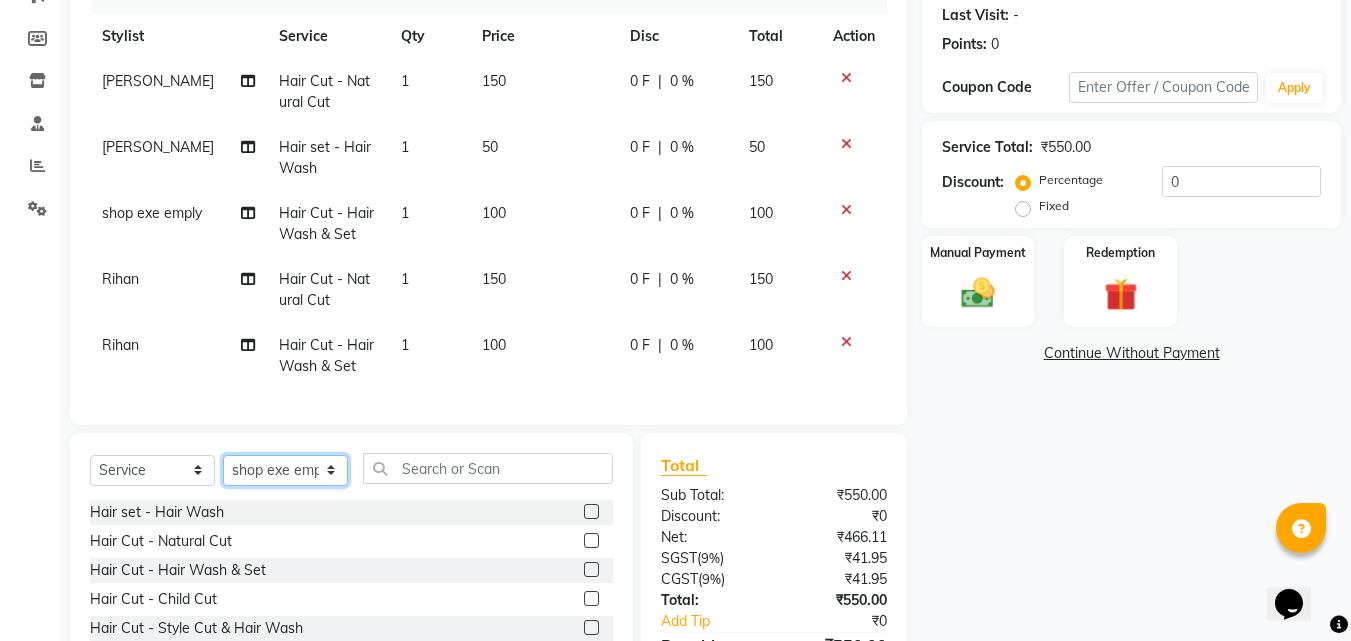 click on "Select Stylist [PERSON_NAME] PMS [PERSON_NAME] shop exe emply" 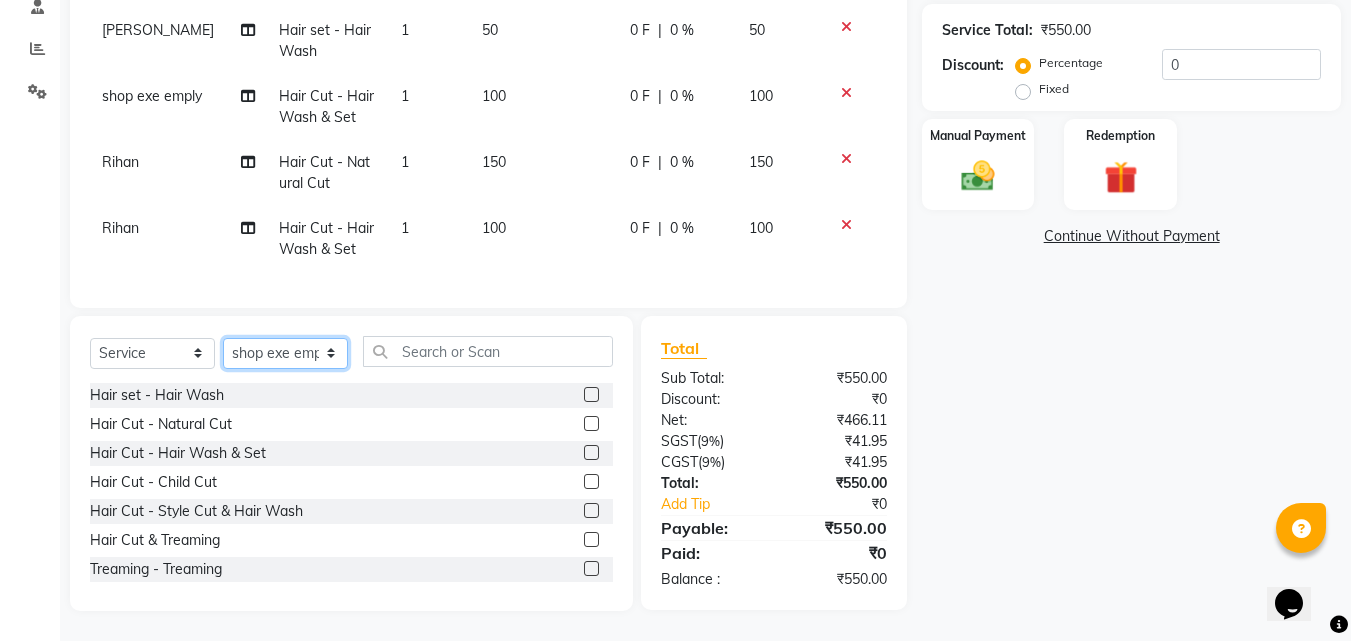 drag, startPoint x: 1365, startPoint y: 395, endPoint x: 0, endPoint y: 9, distance: 1418.5277 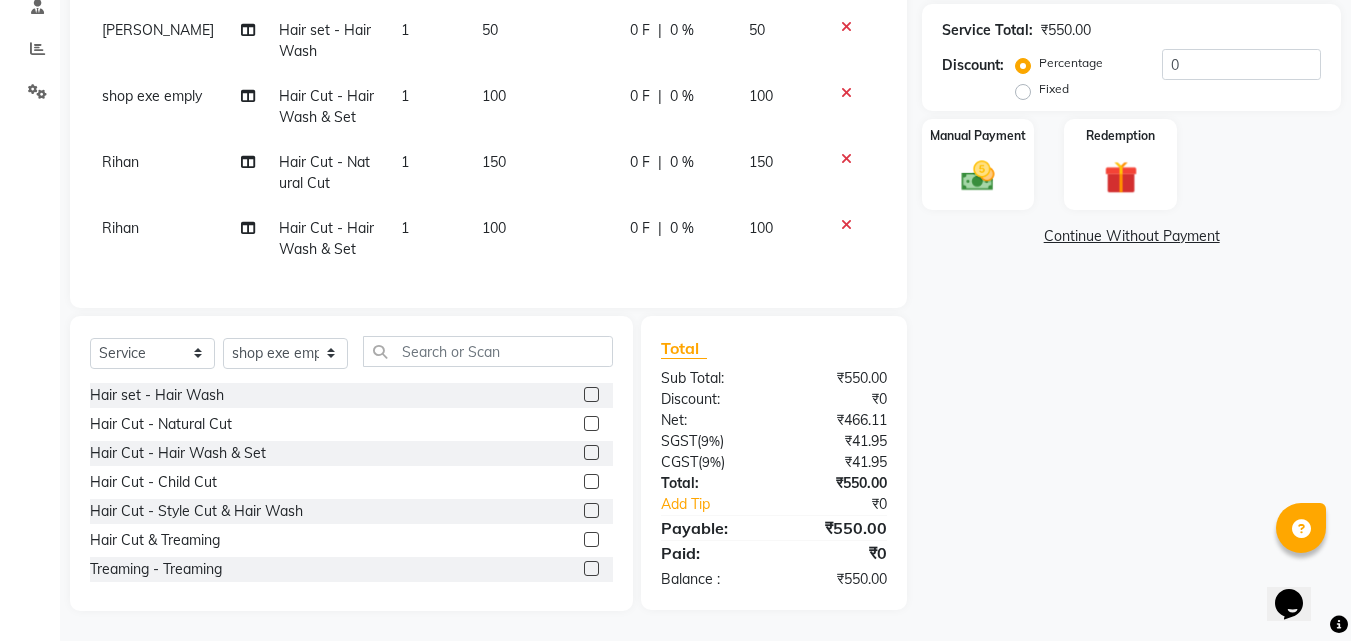 click 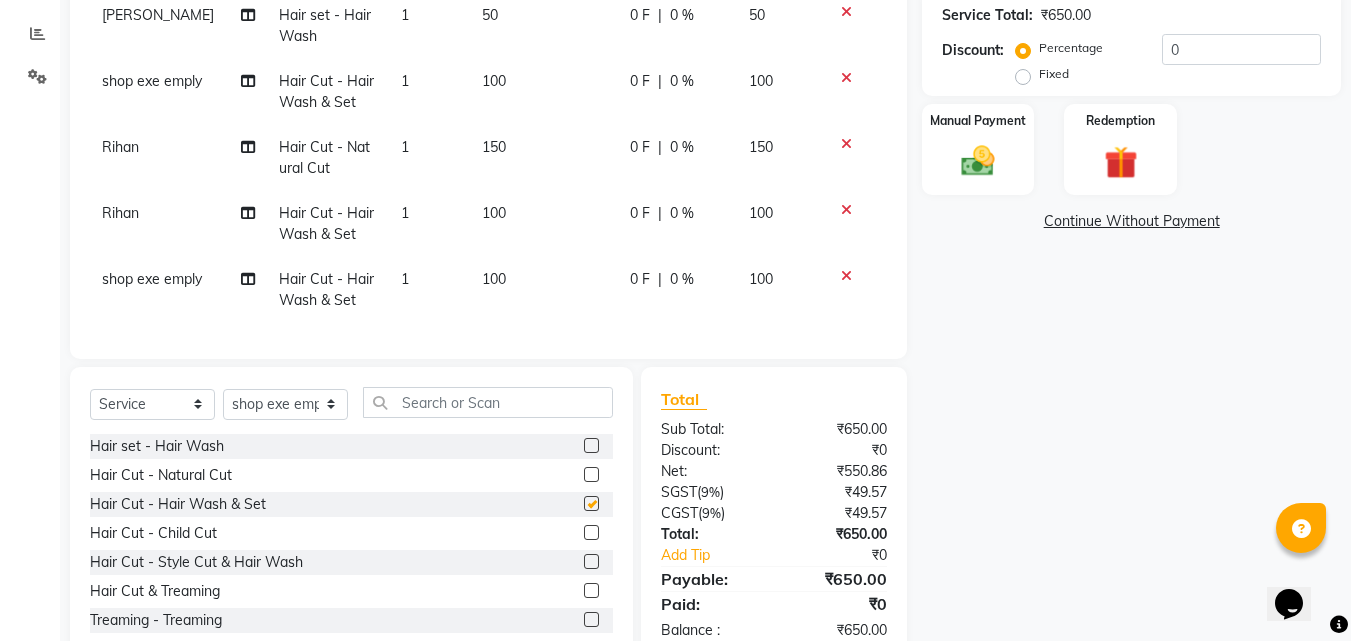 checkbox on "false" 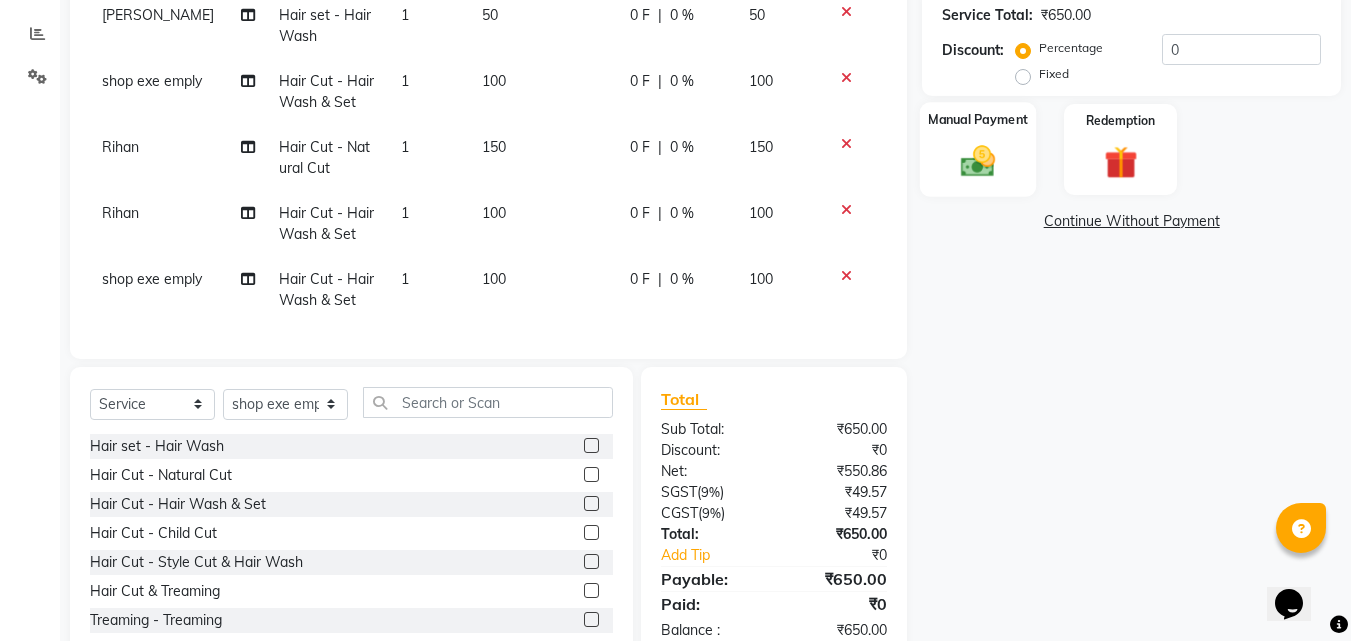 click 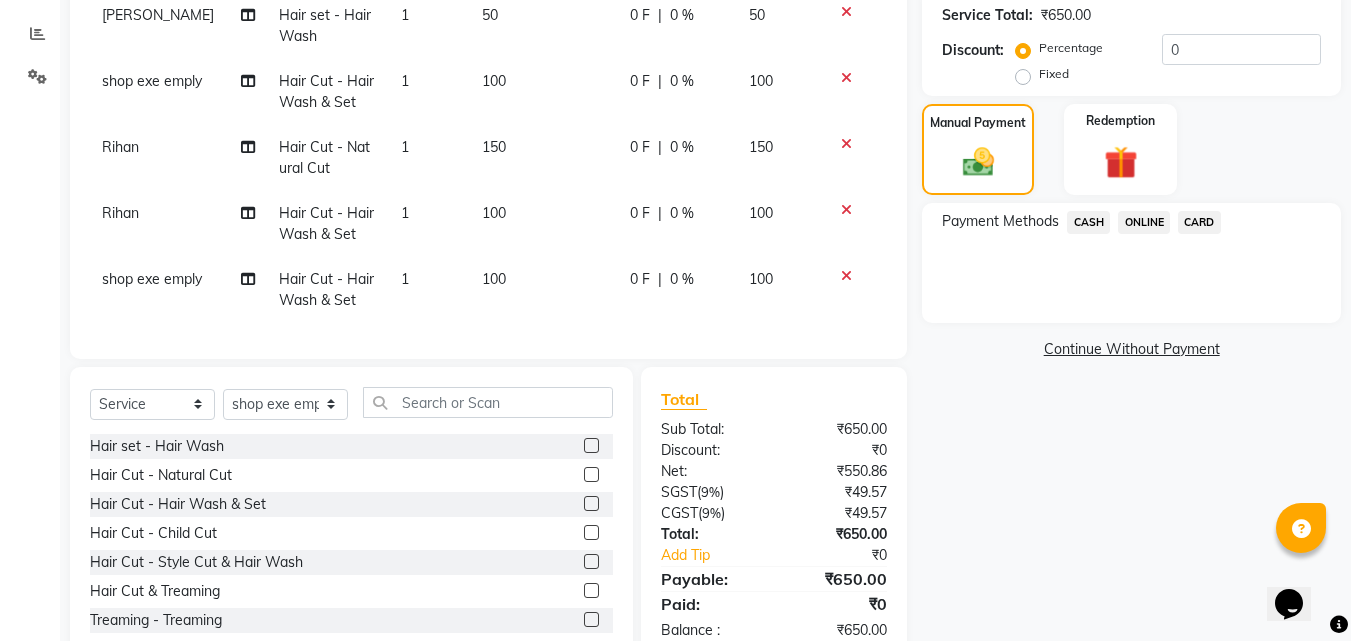 click on "ONLINE" 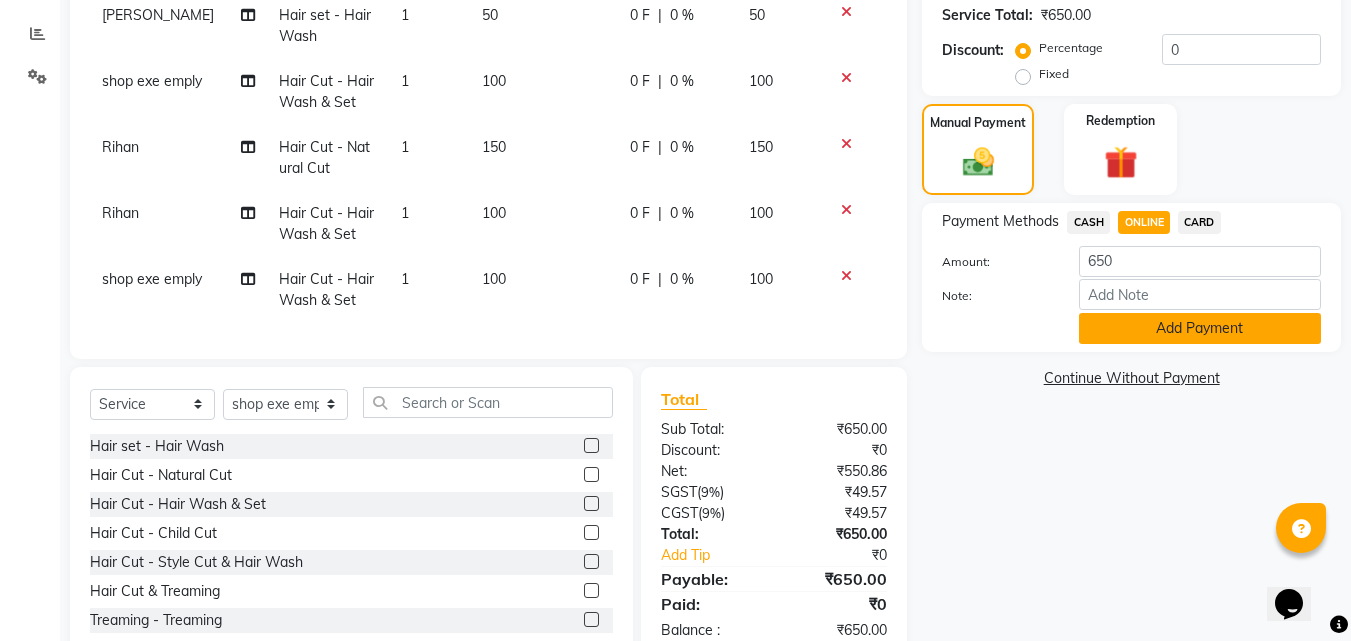 click on "Add Payment" 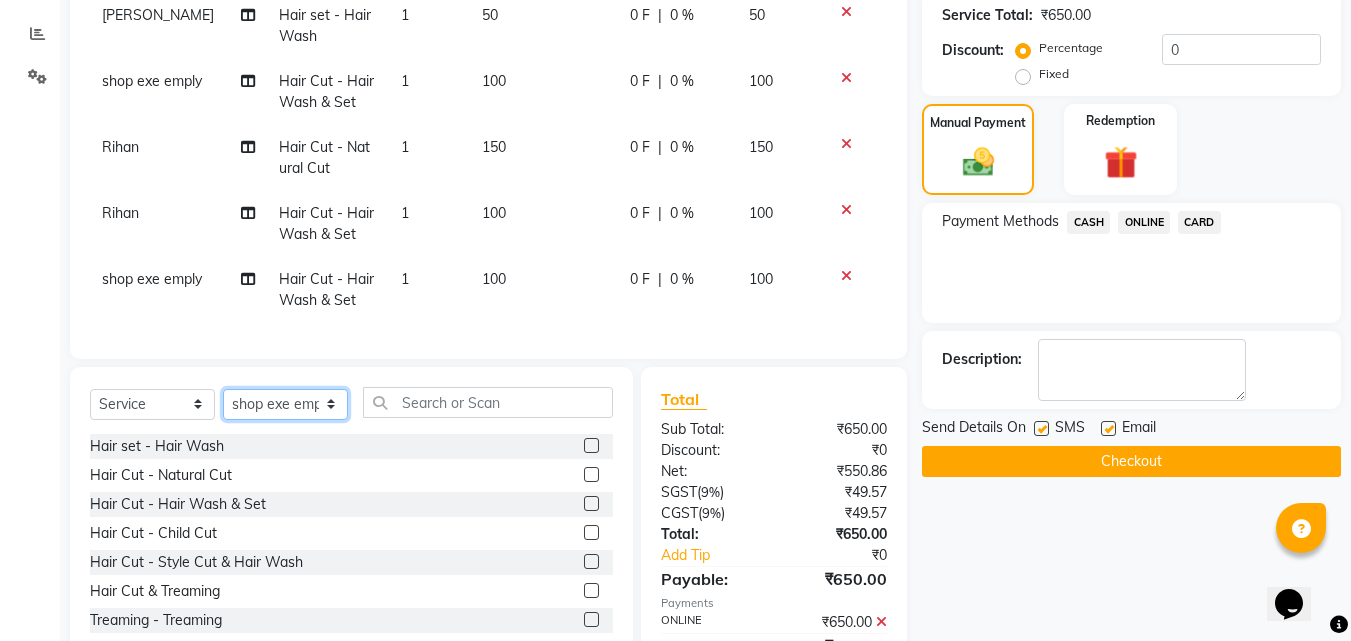 click on "Select Stylist [PERSON_NAME] PMS [PERSON_NAME] shop exe emply" 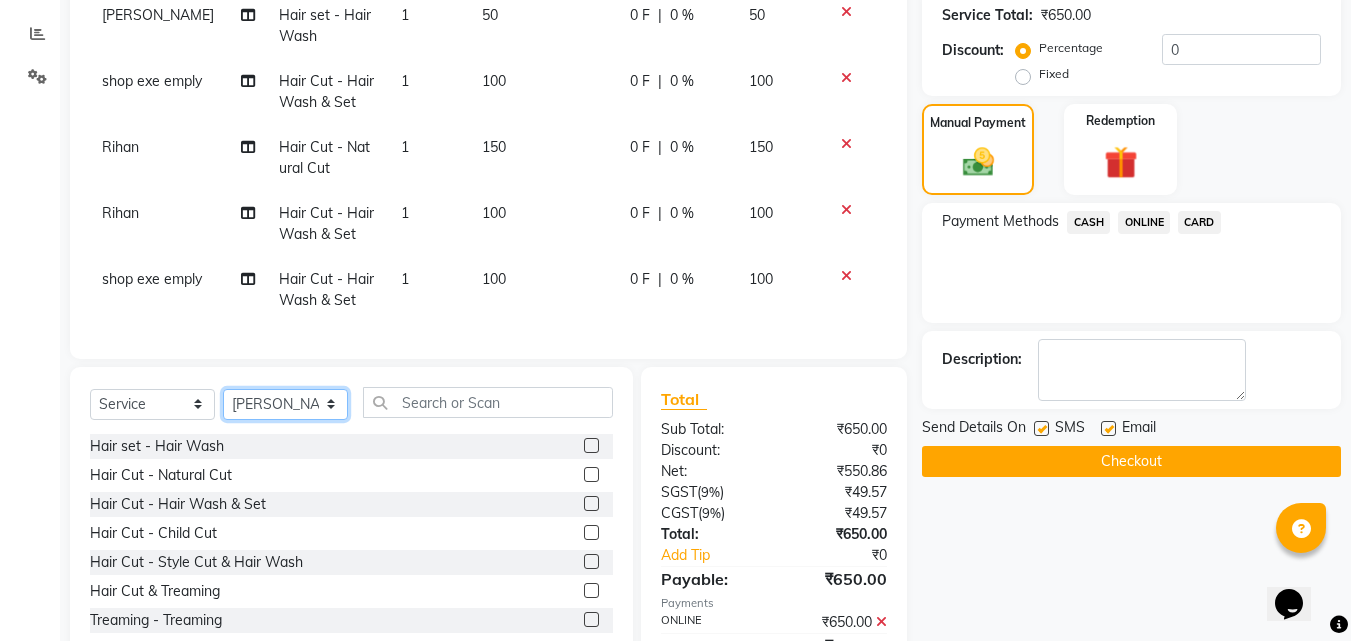 click on "Select Stylist [PERSON_NAME] PMS [PERSON_NAME] shop exe emply" 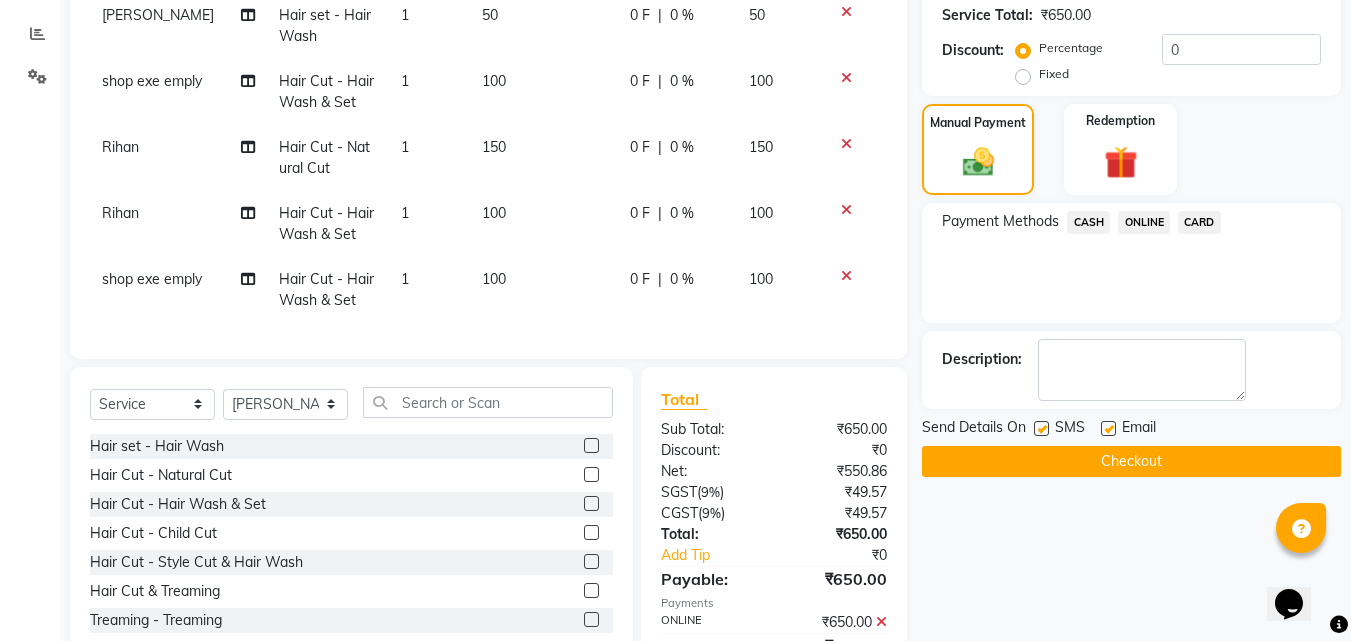click 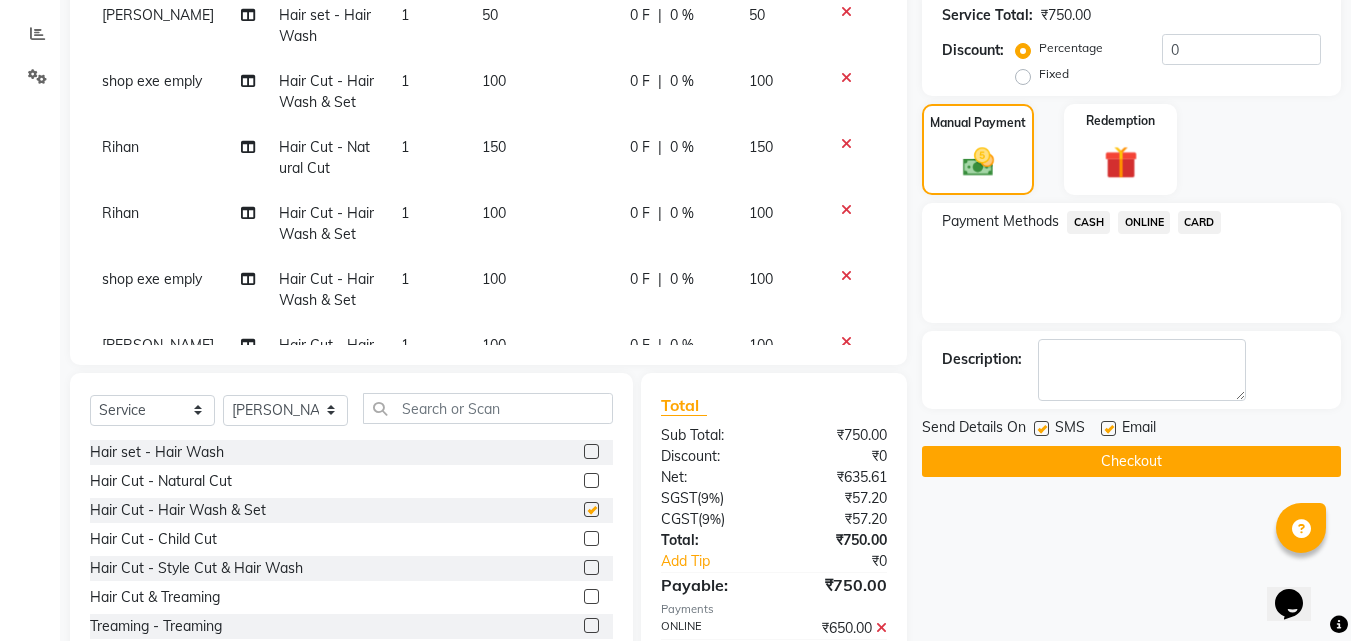 checkbox on "false" 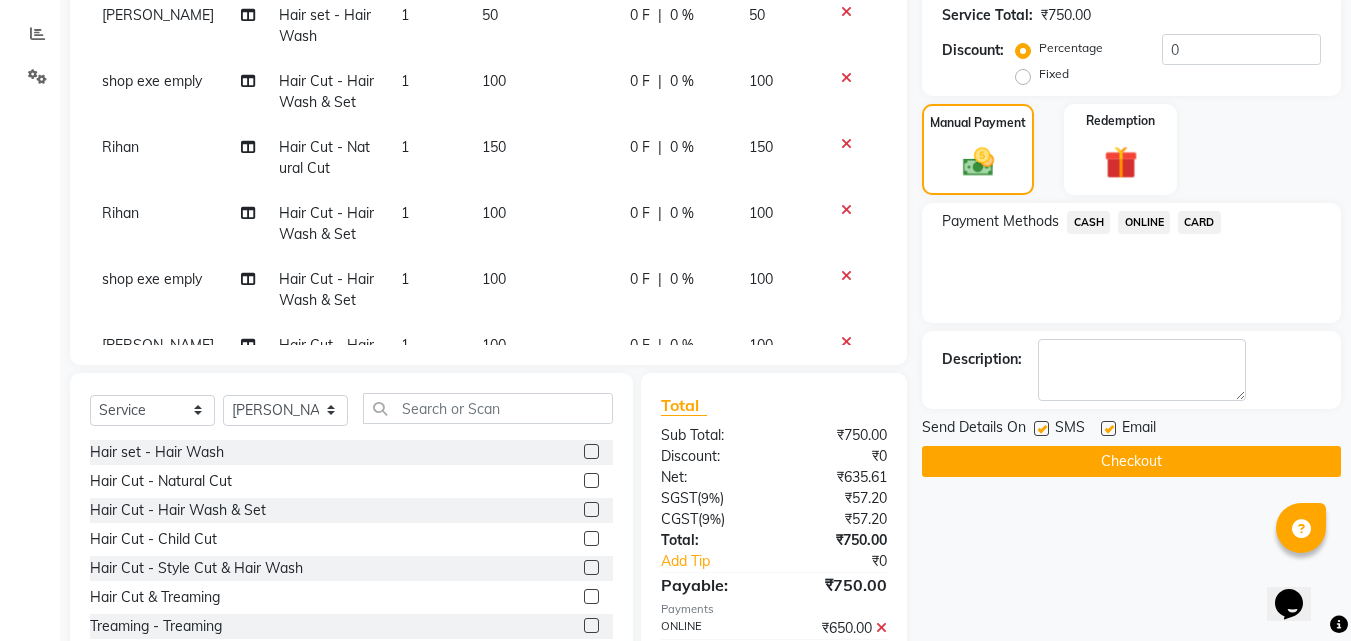 click on "CASH" 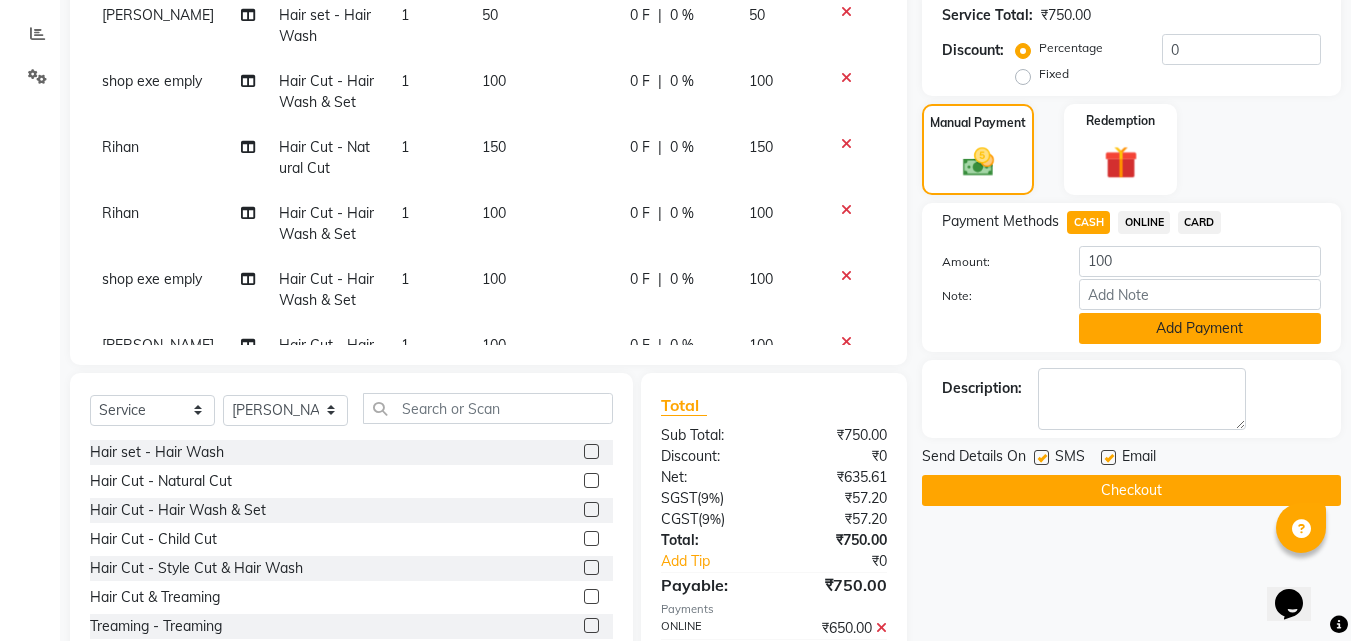click on "Add Payment" 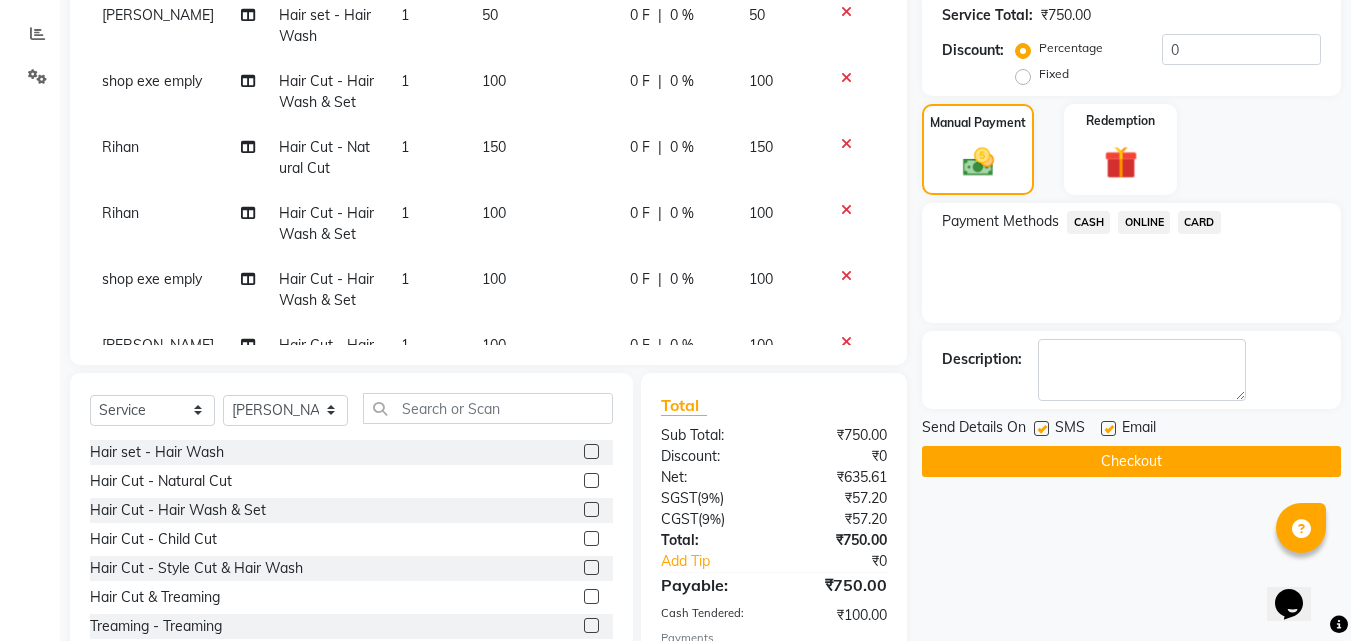 scroll, scrollTop: 557, scrollLeft: 0, axis: vertical 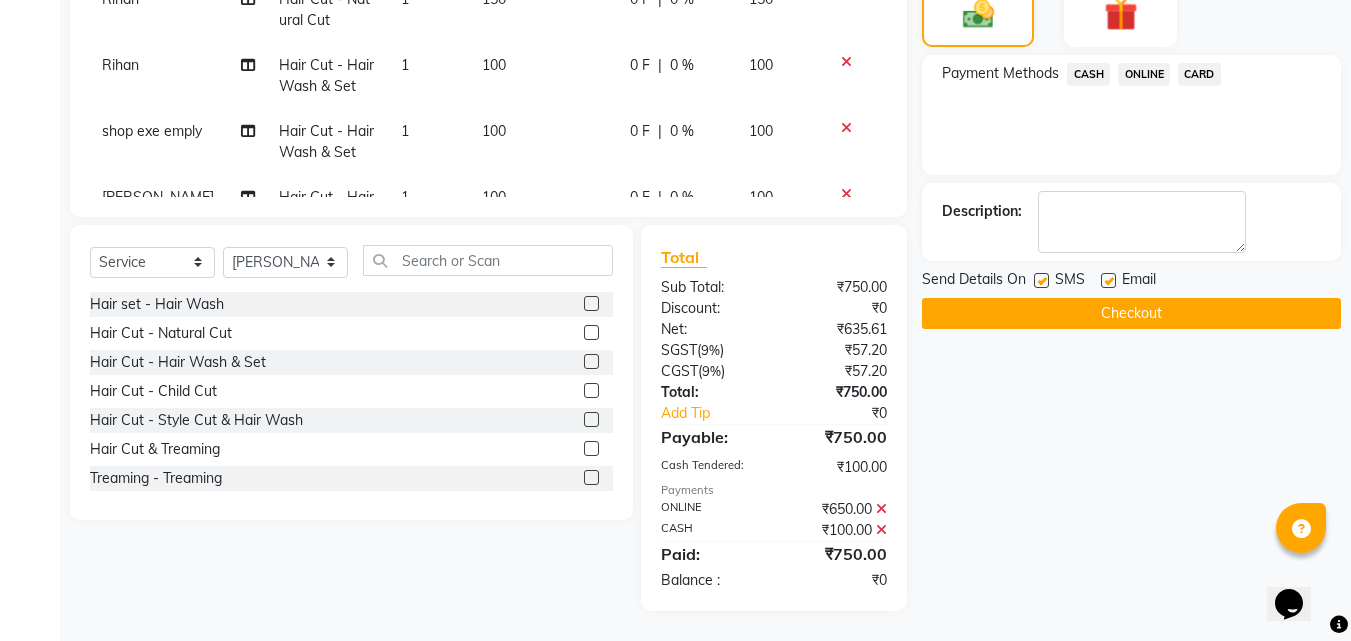 click 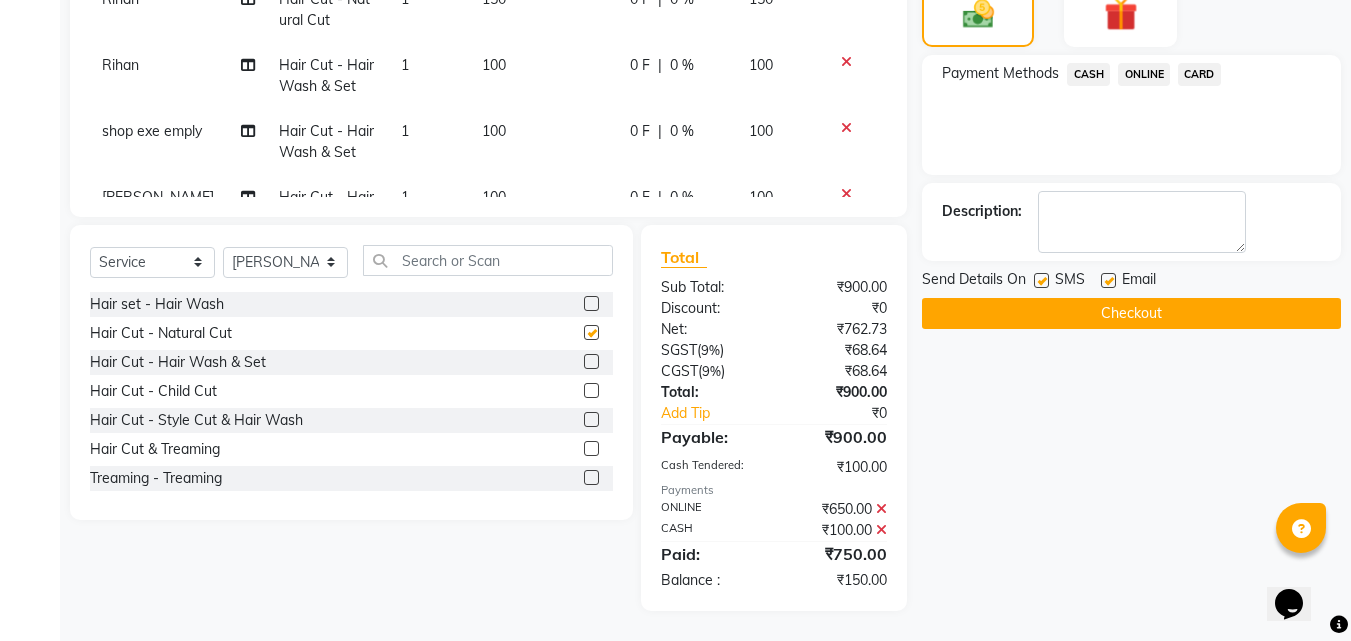 checkbox on "false" 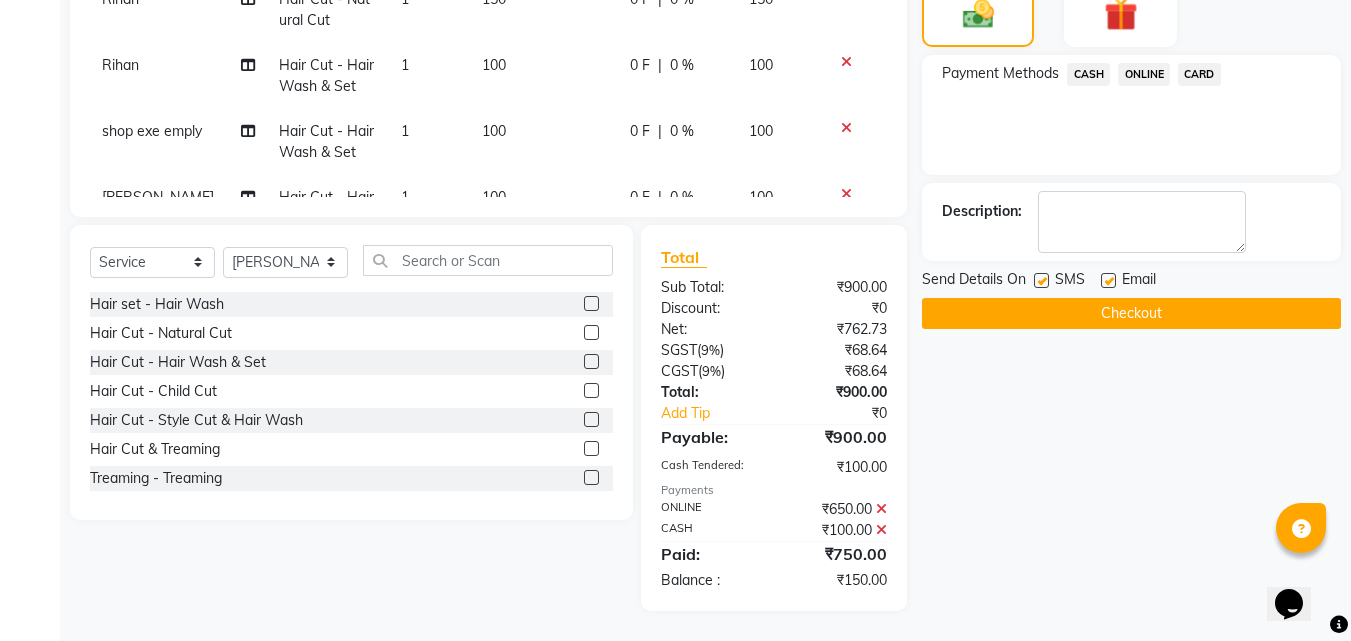 click 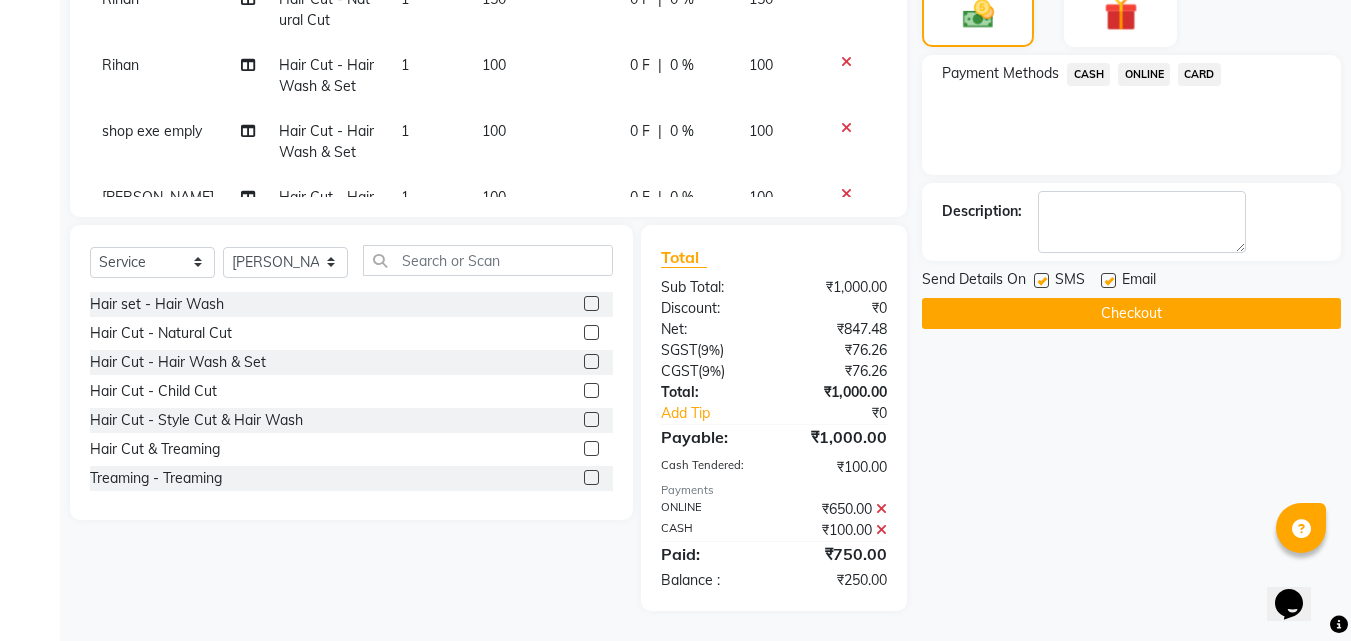click 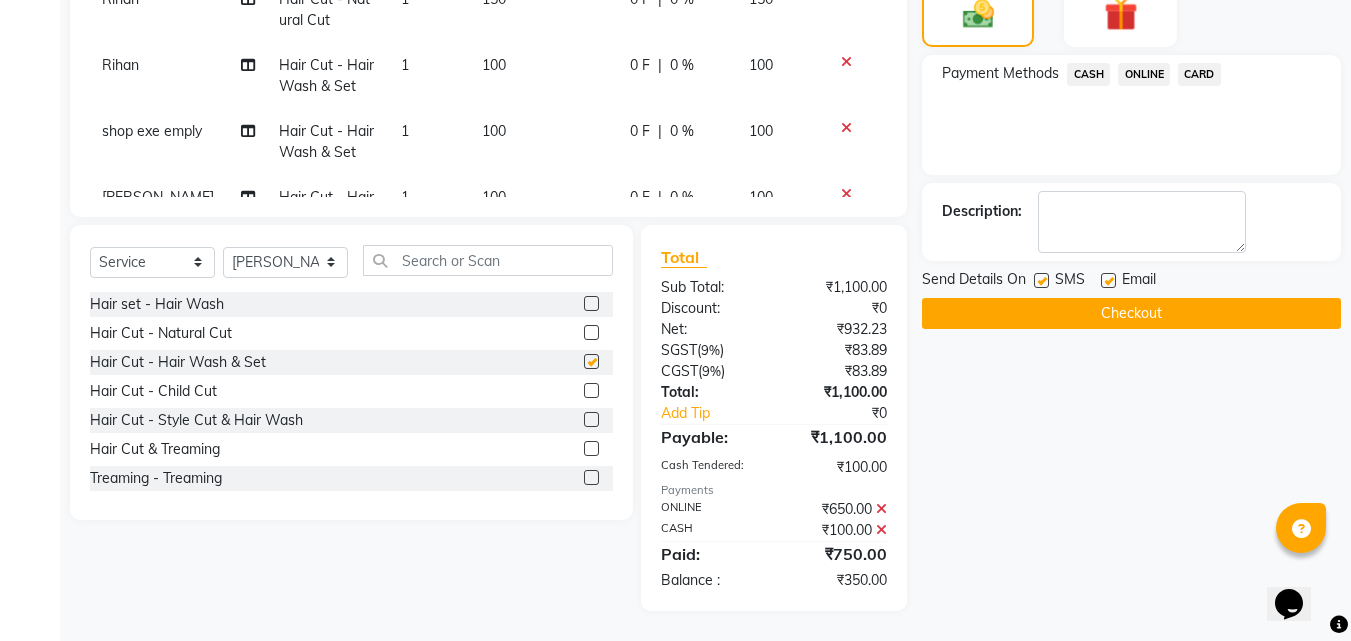 checkbox on "false" 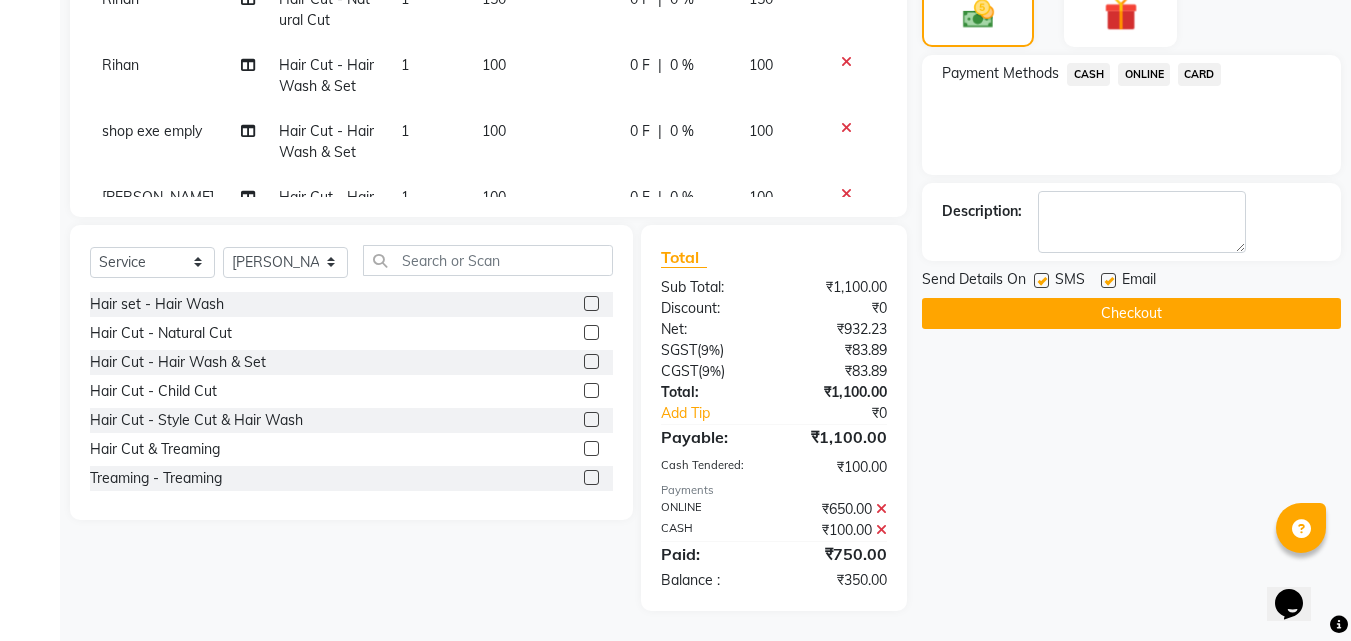 click 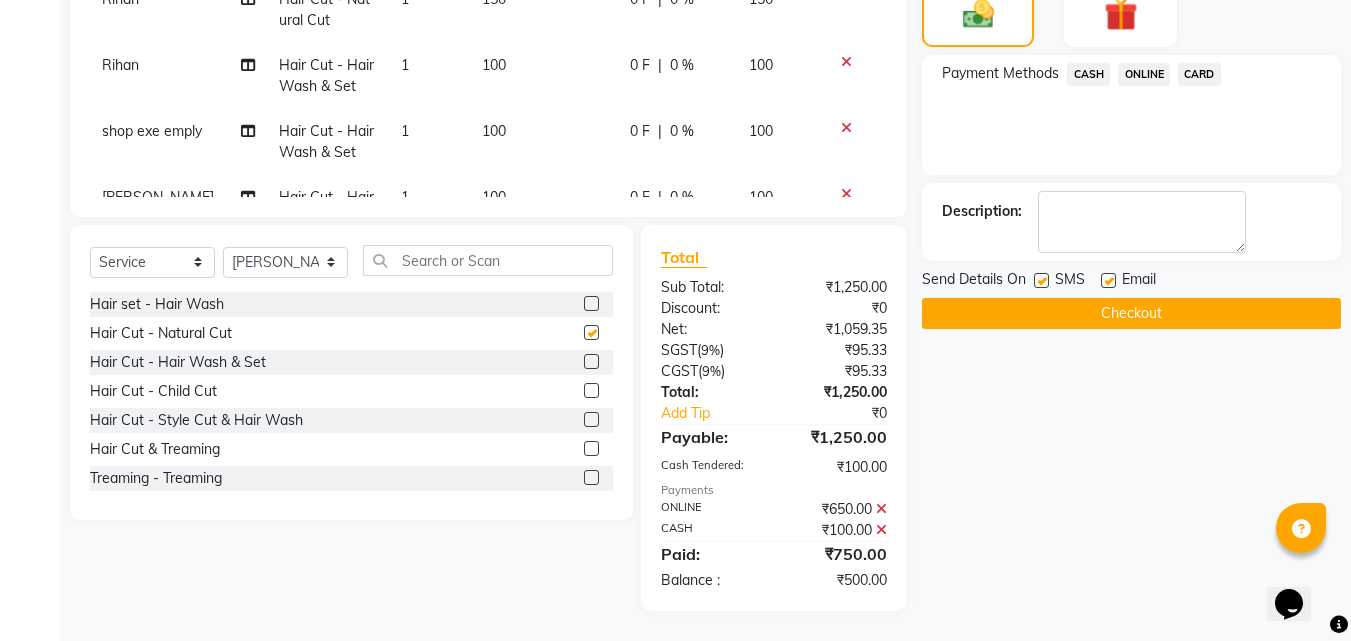 checkbox on "false" 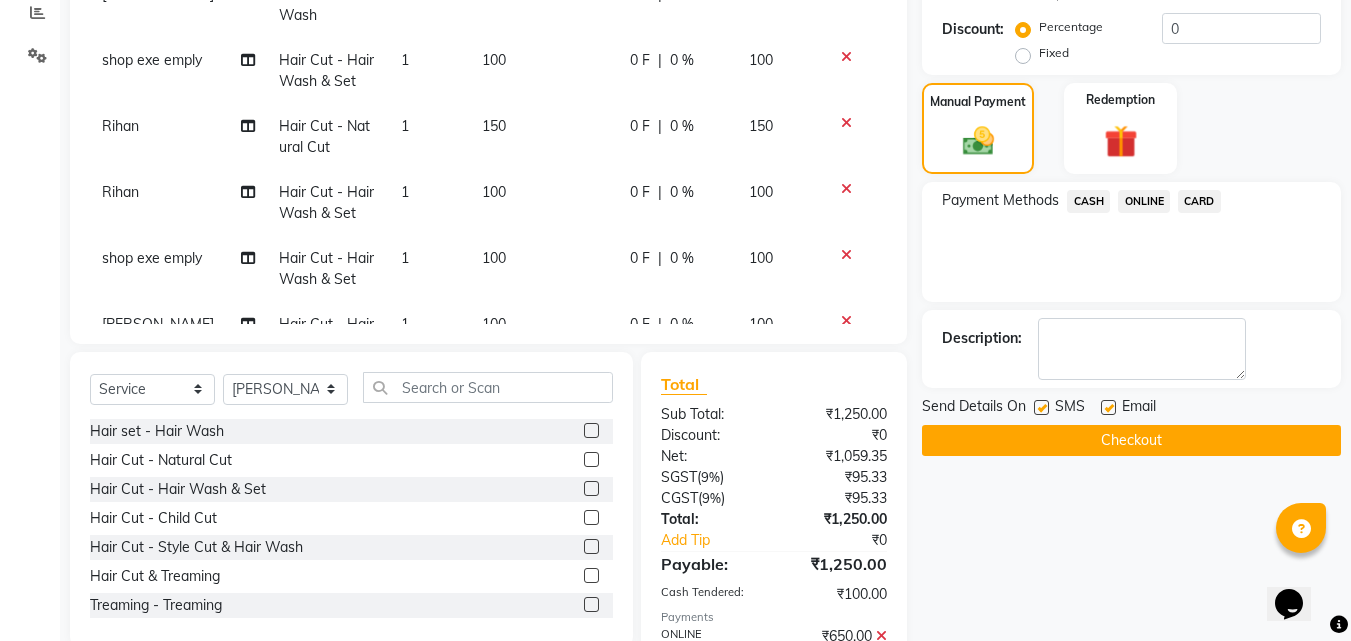 scroll, scrollTop: 414, scrollLeft: 0, axis: vertical 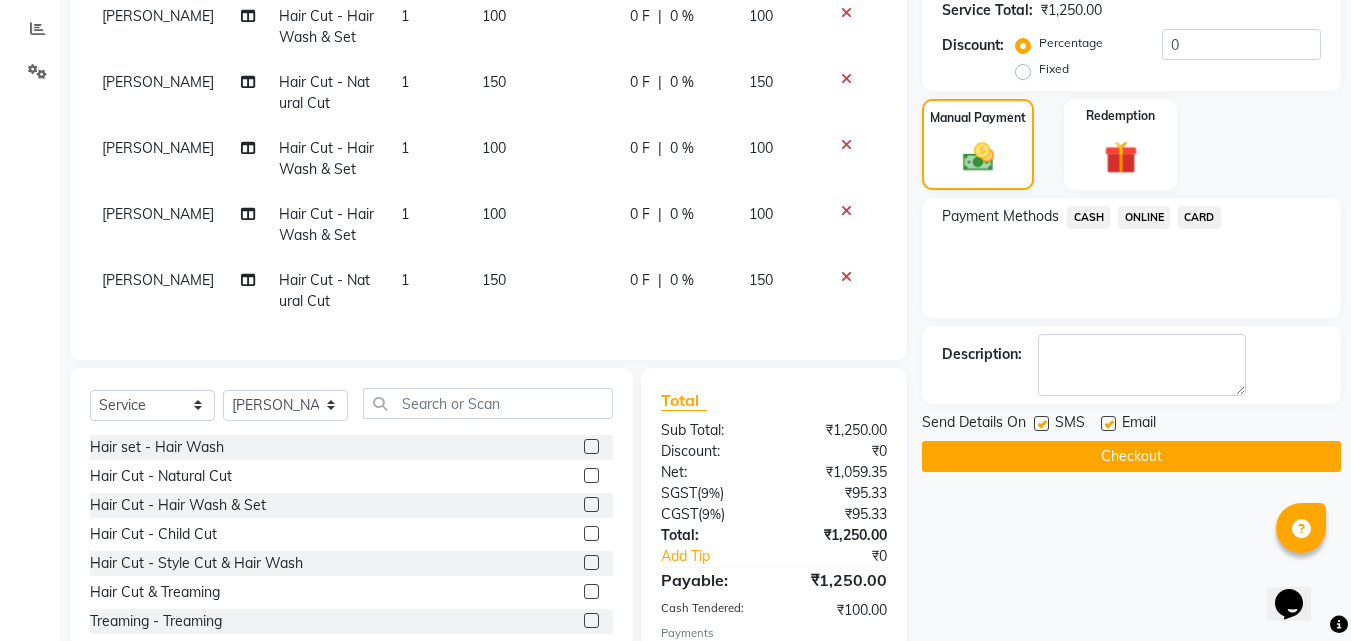click 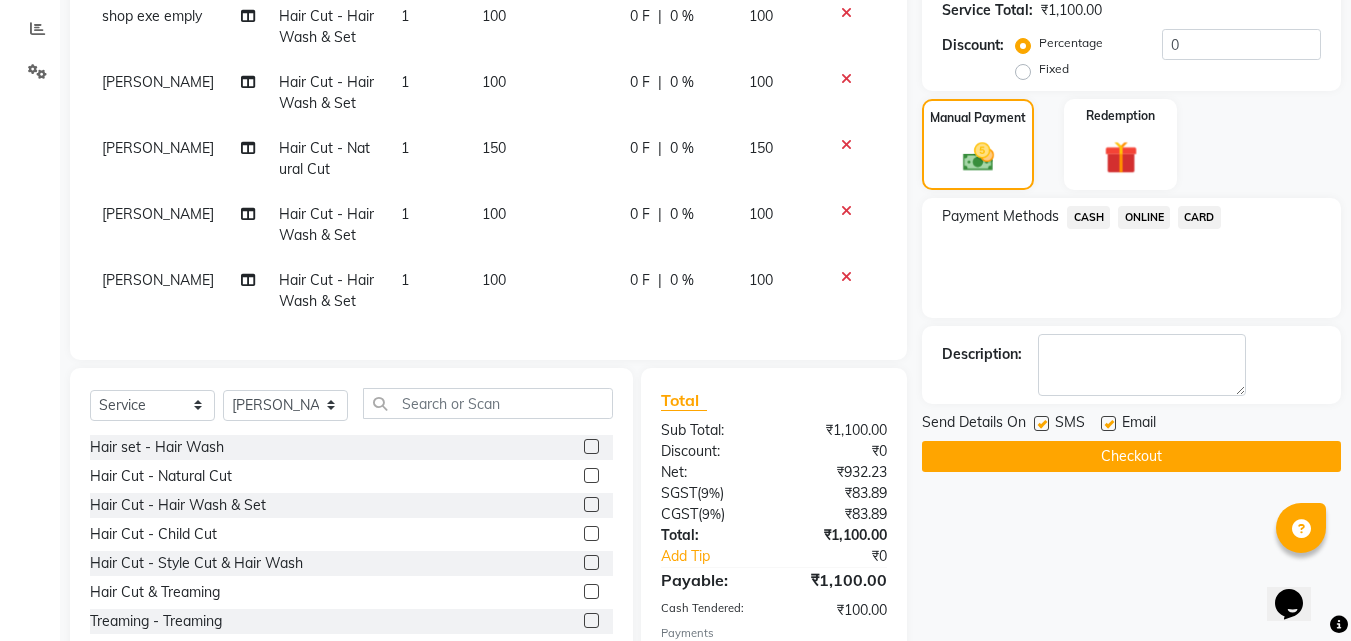 click 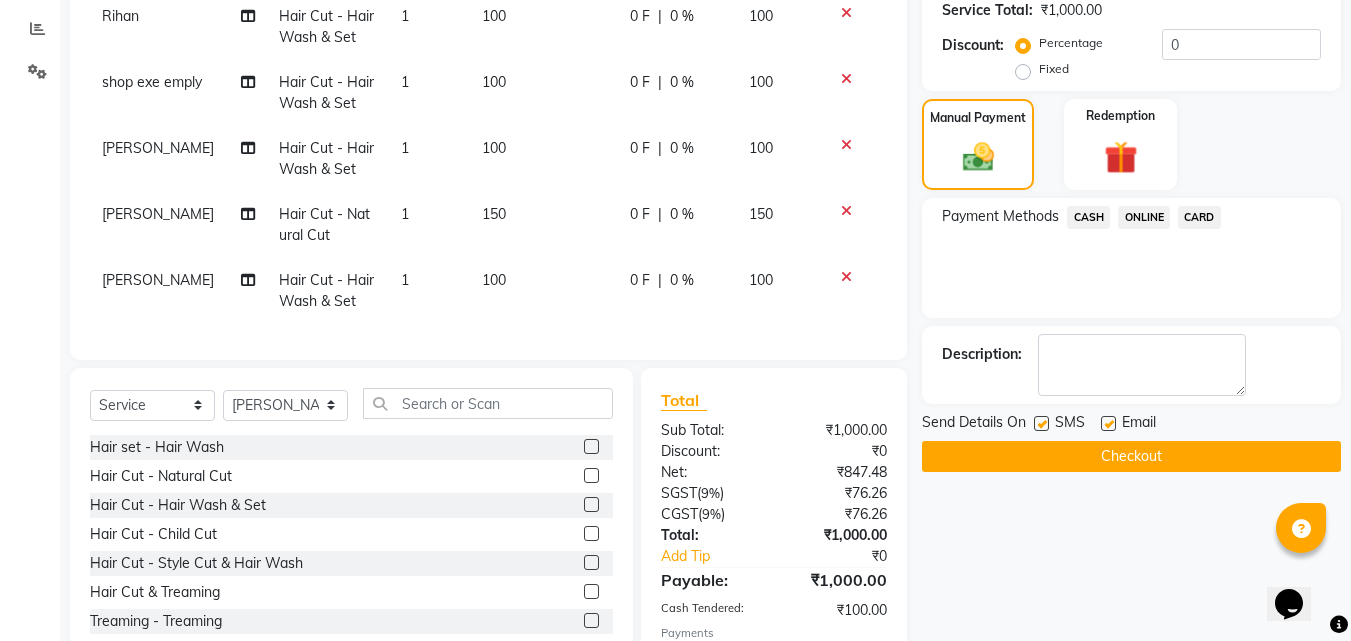 scroll, scrollTop: 207, scrollLeft: 0, axis: vertical 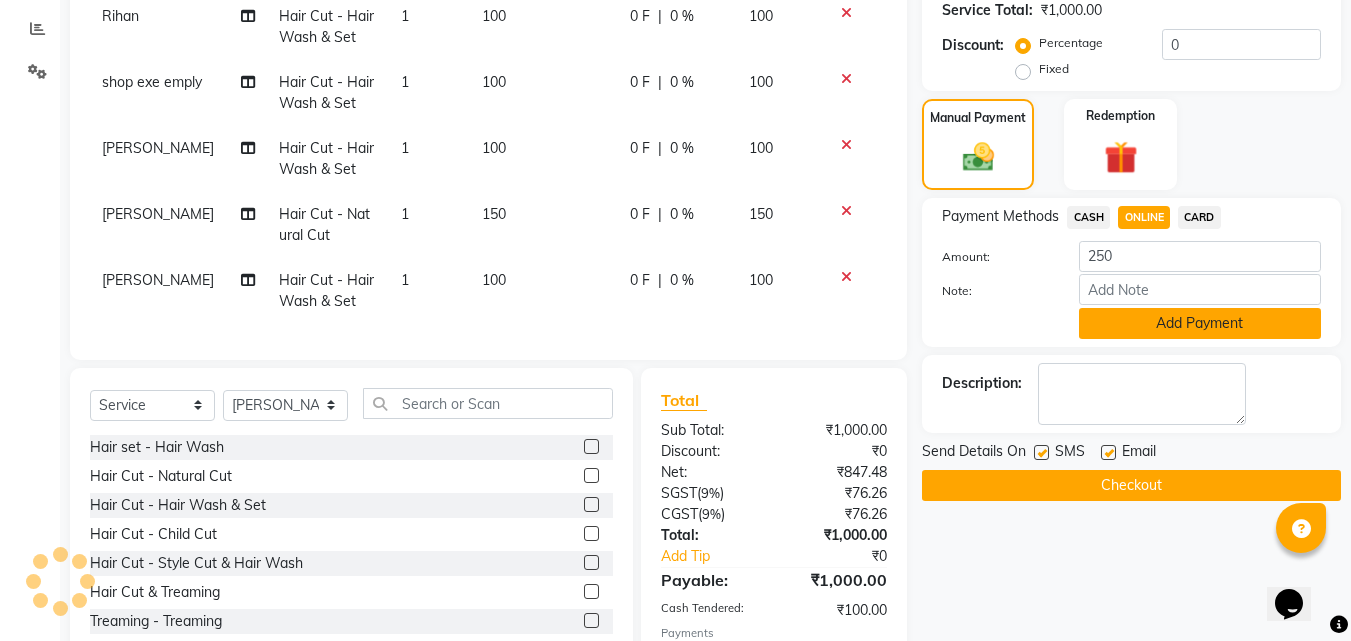 click on "Add Payment" 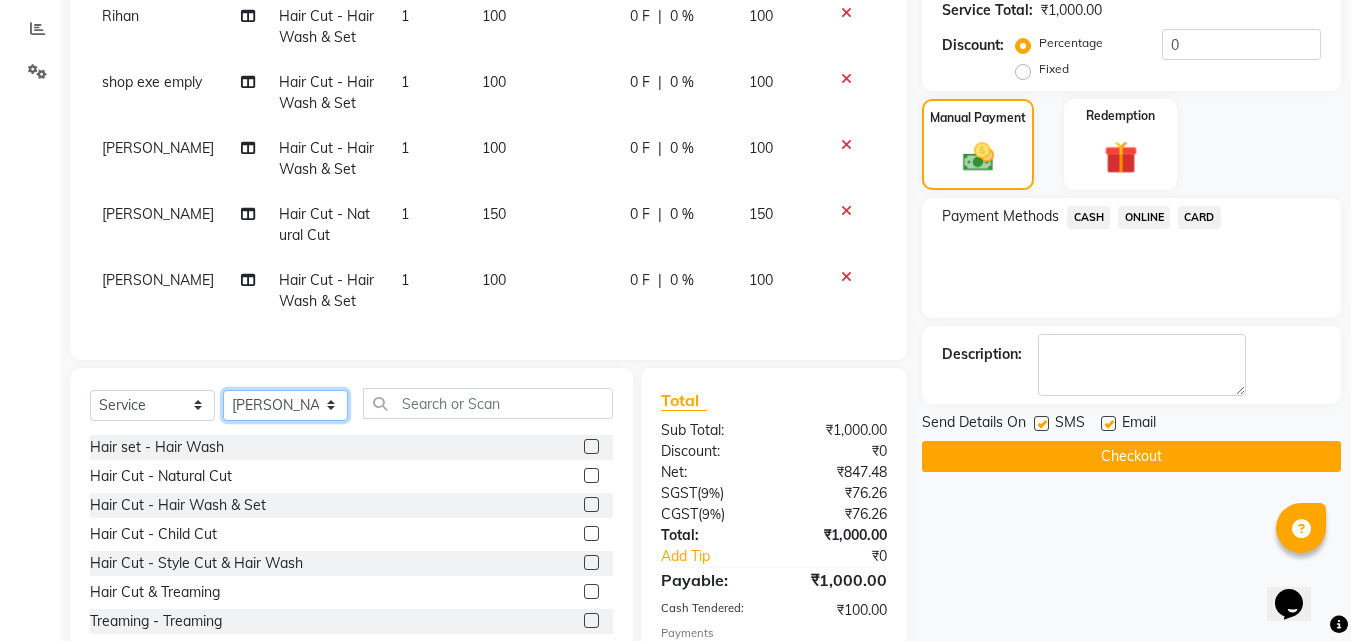 drag, startPoint x: 326, startPoint y: 391, endPoint x: 322, endPoint y: 419, distance: 28.284271 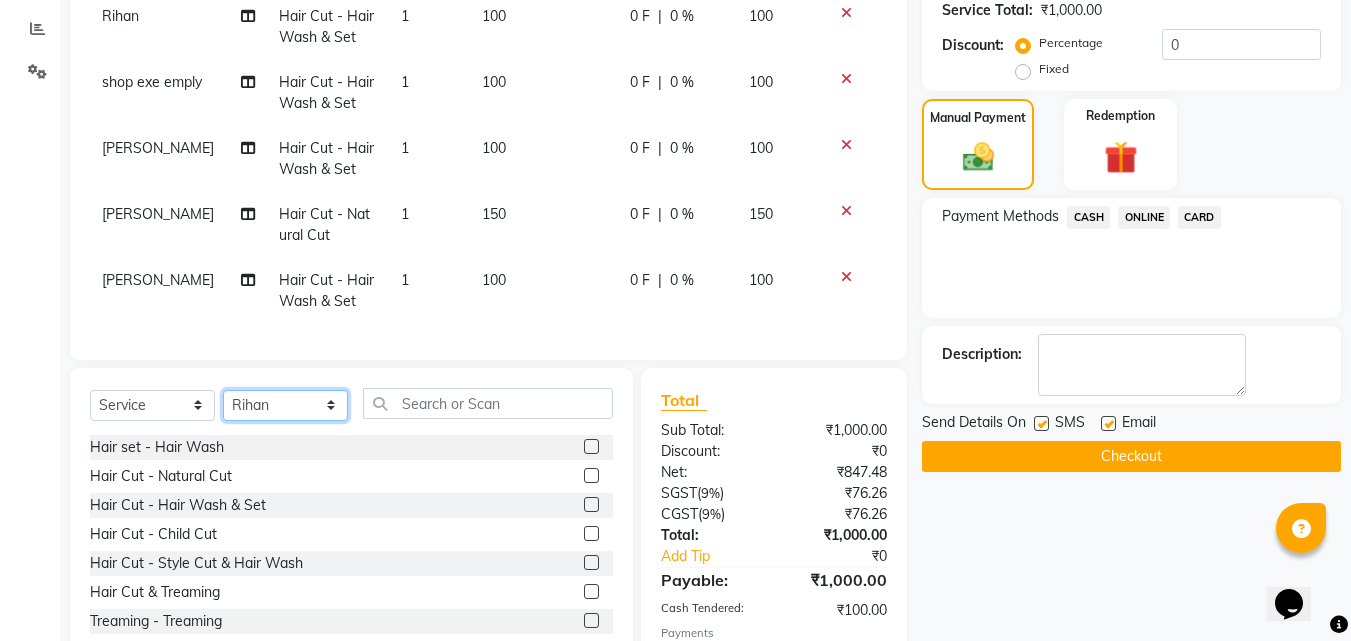 click on "Select Stylist [PERSON_NAME] PMS [PERSON_NAME] shop exe emply" 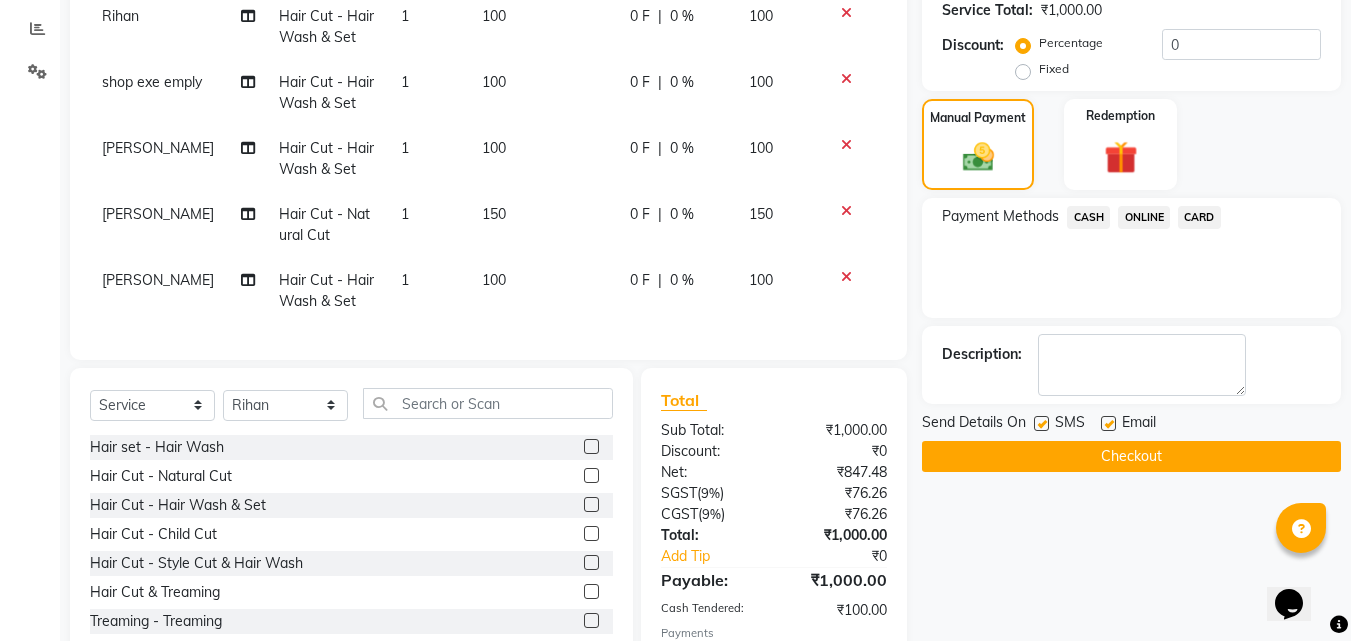 click 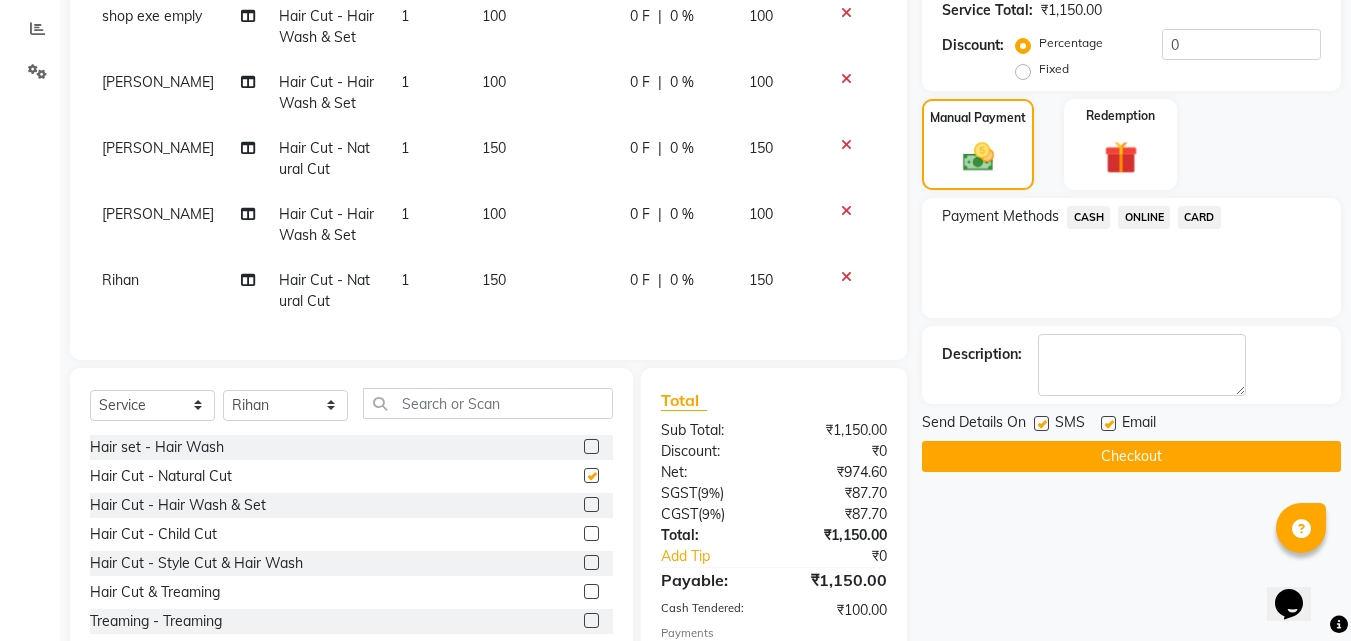 checkbox on "false" 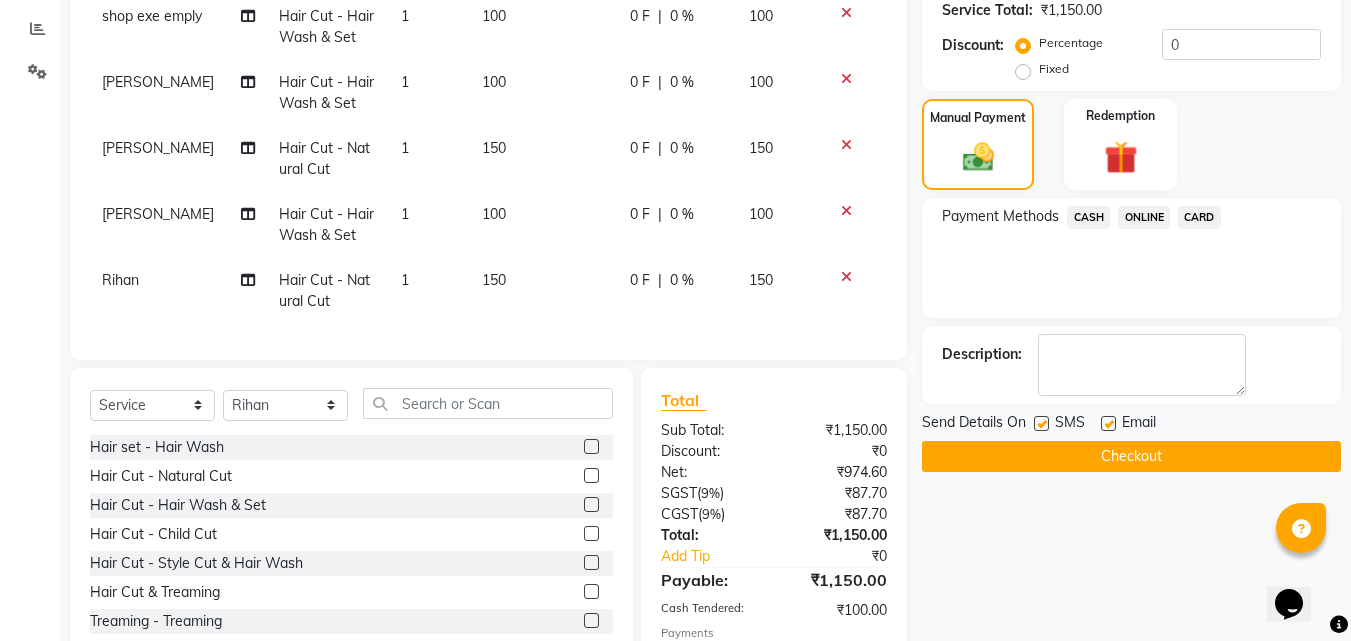 click 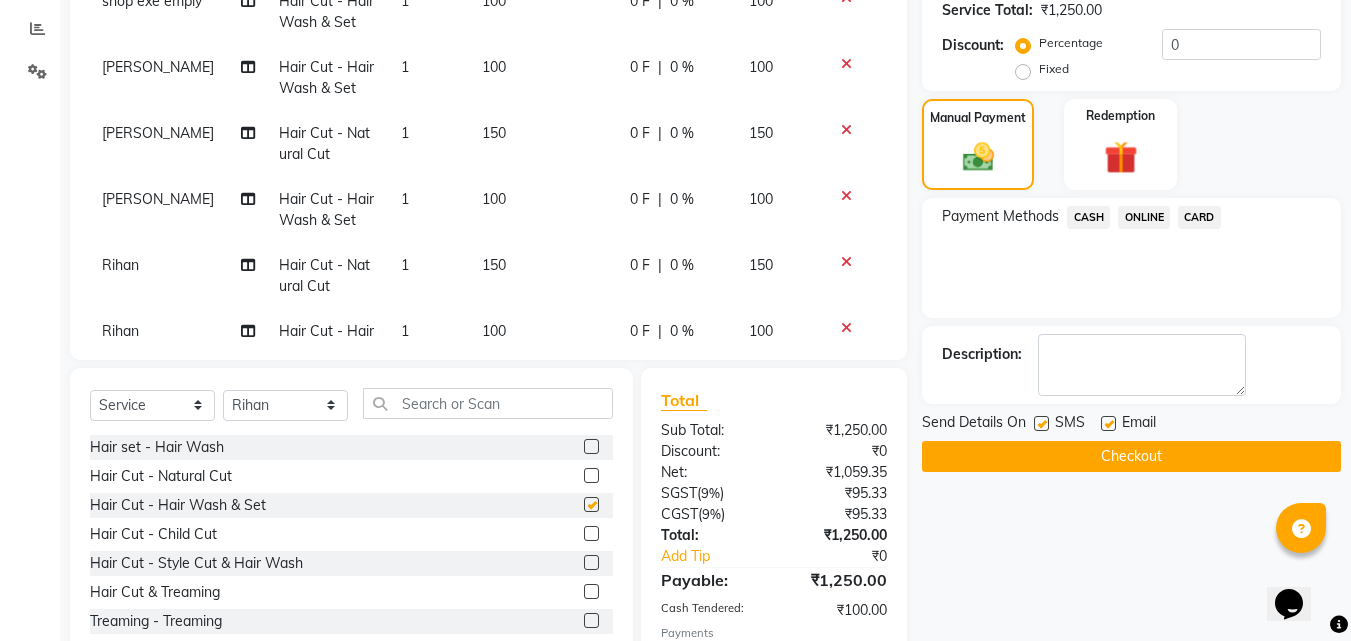 scroll, scrollTop: 339, scrollLeft: 0, axis: vertical 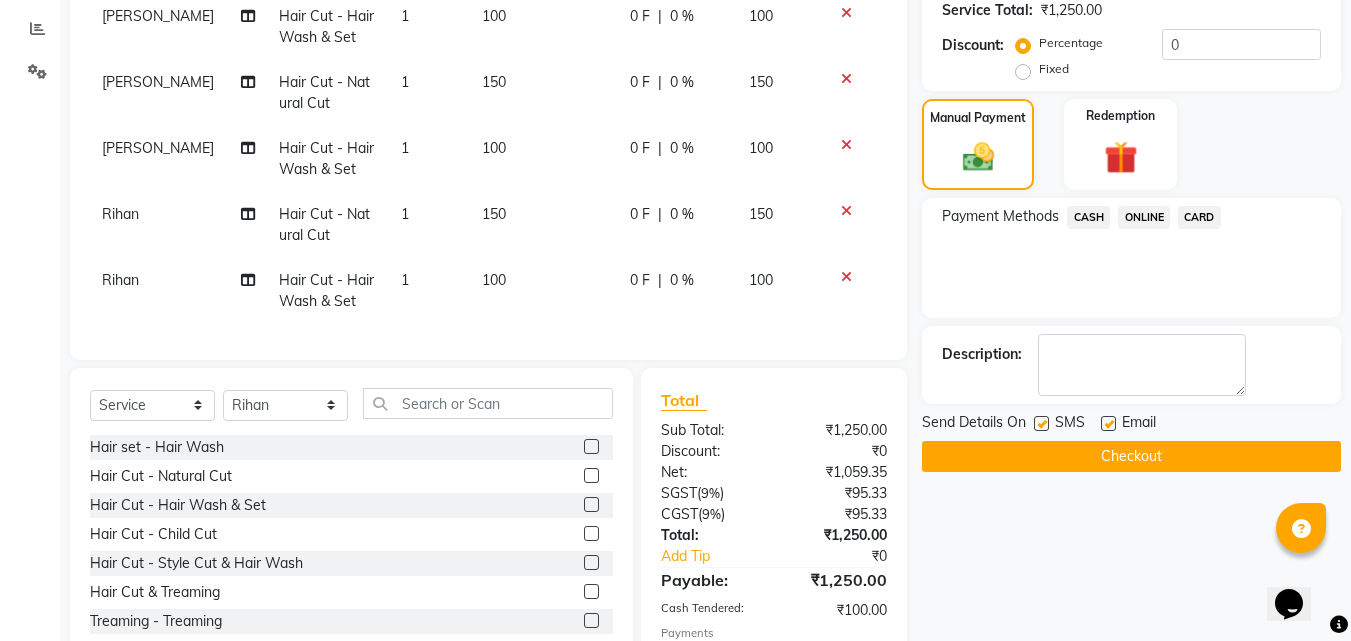 checkbox on "false" 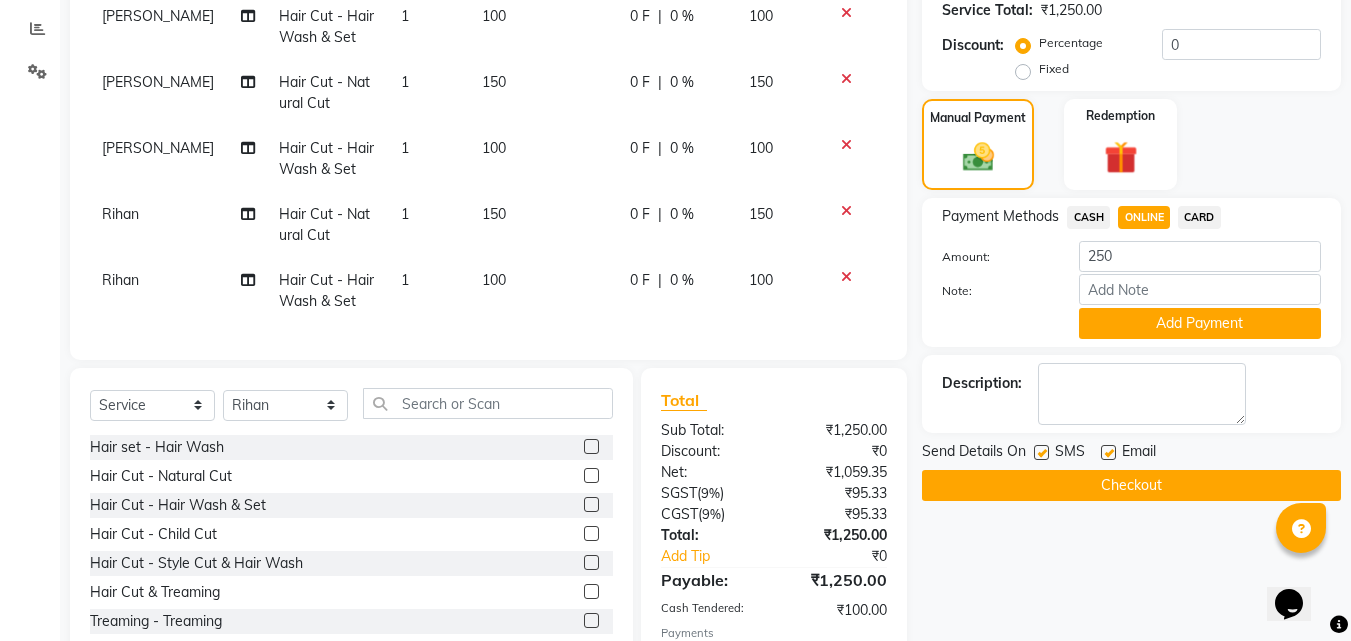 click on "Add Payment" 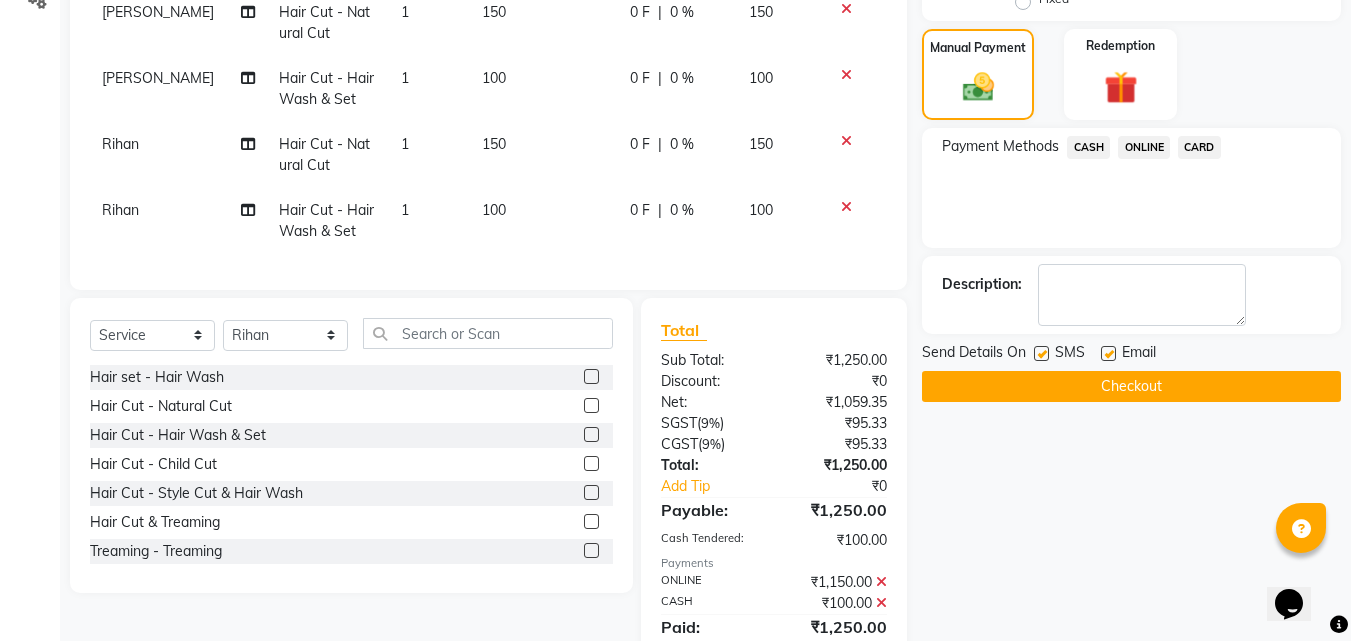 scroll, scrollTop: 557, scrollLeft: 0, axis: vertical 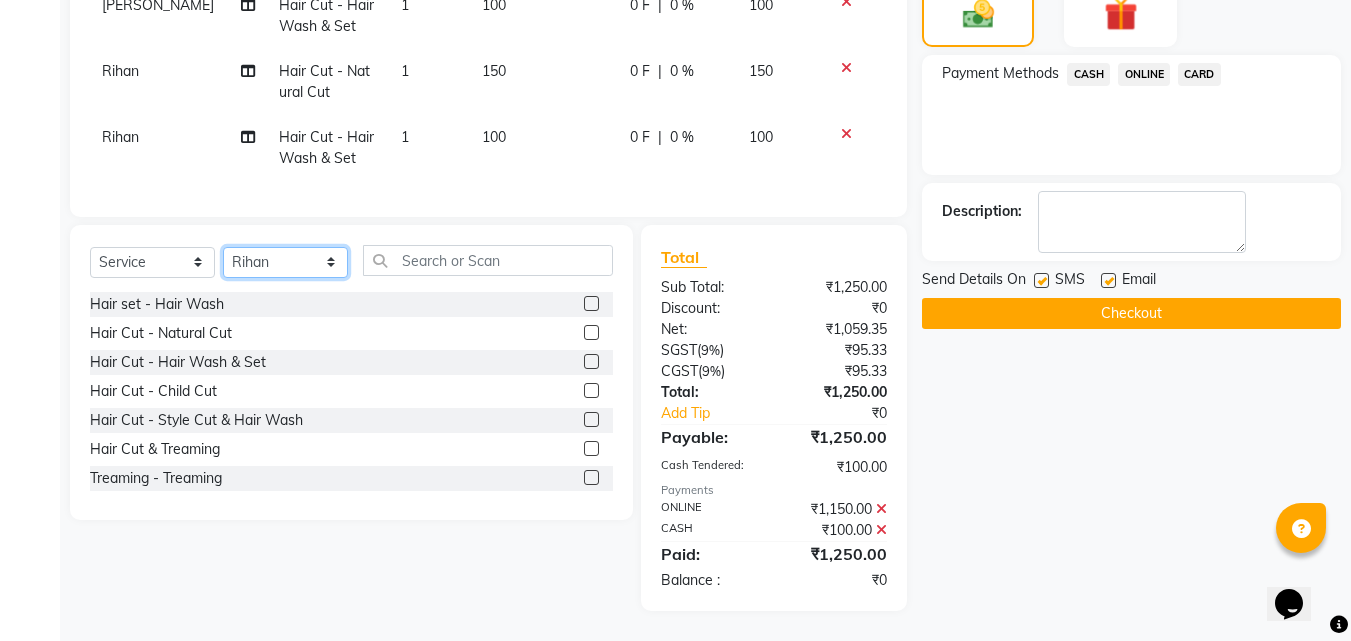 click on "Select Stylist [PERSON_NAME] PMS [PERSON_NAME] shop exe emply" 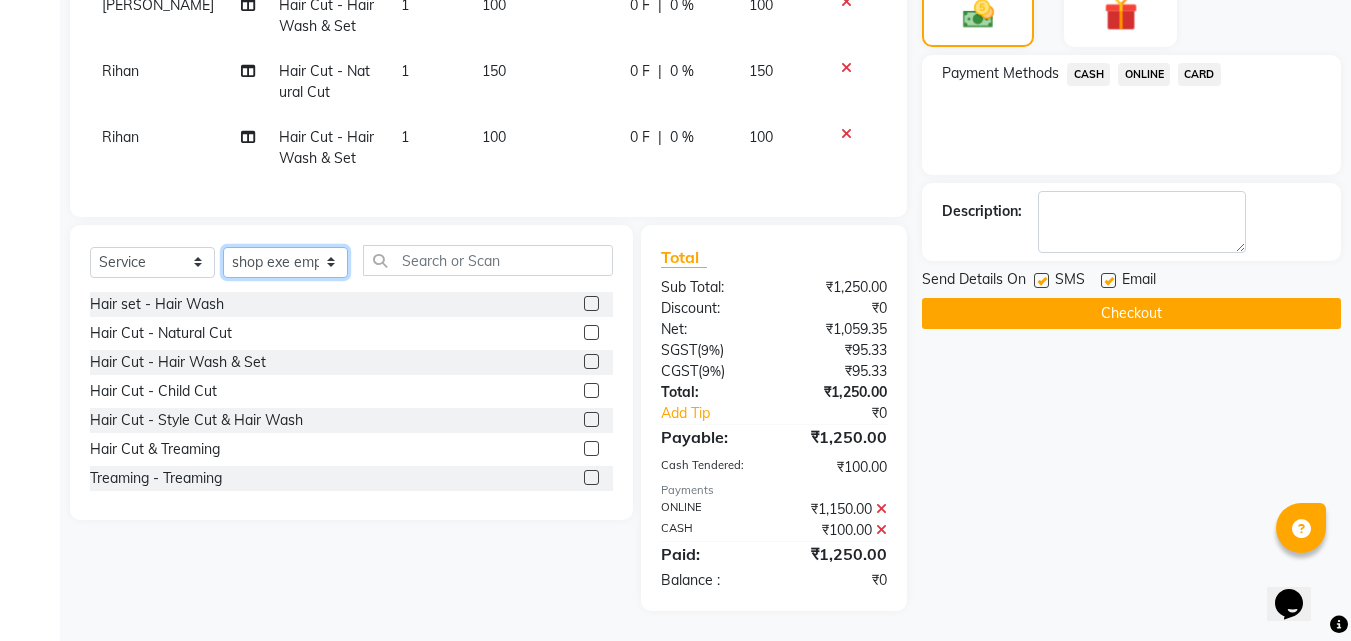 click on "Select Stylist [PERSON_NAME] PMS [PERSON_NAME] shop exe emply" 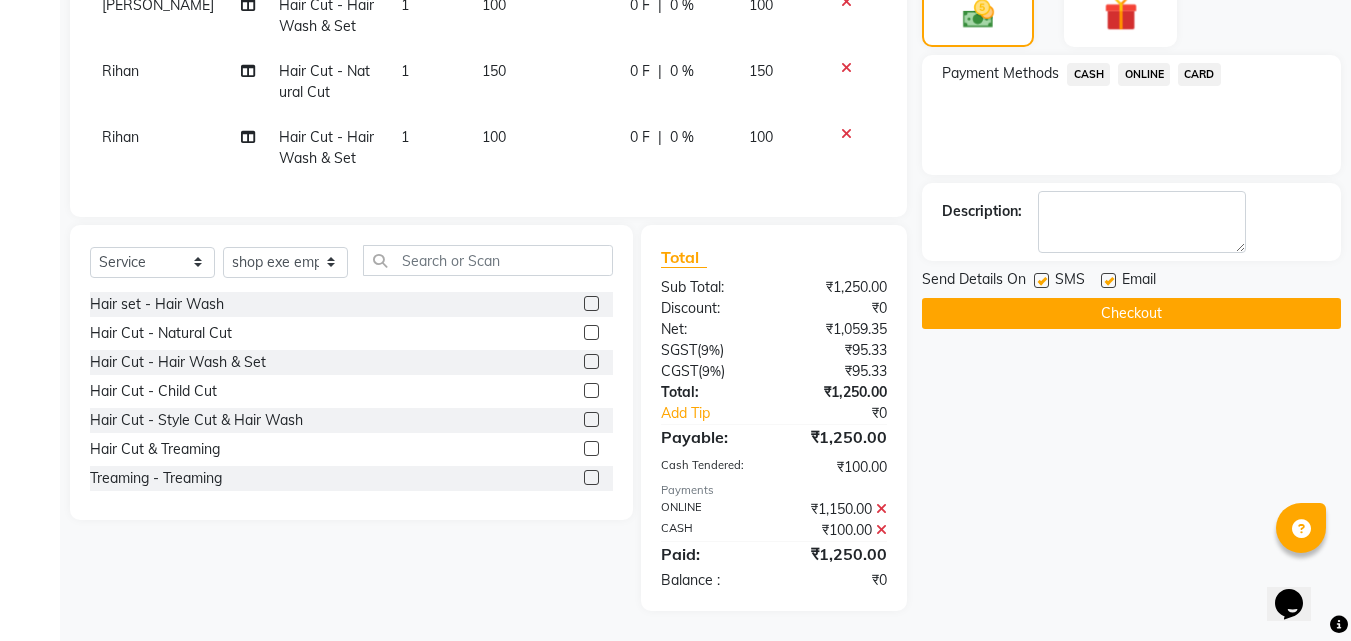 click 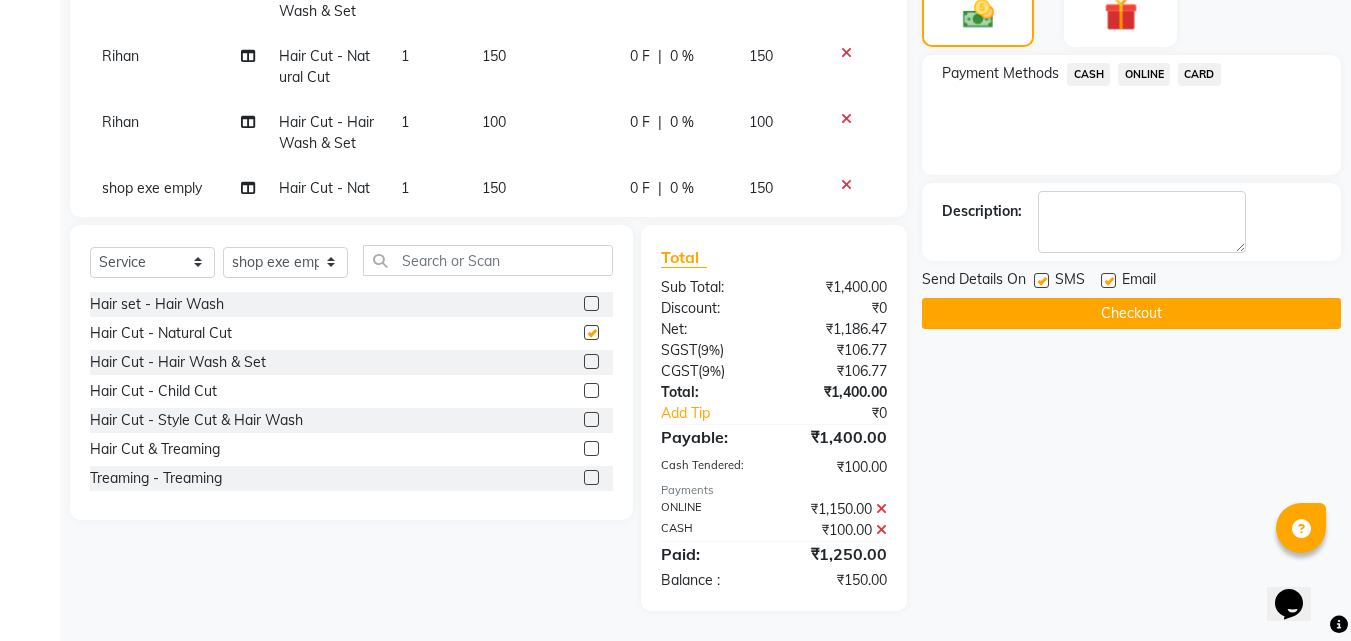 checkbox on "false" 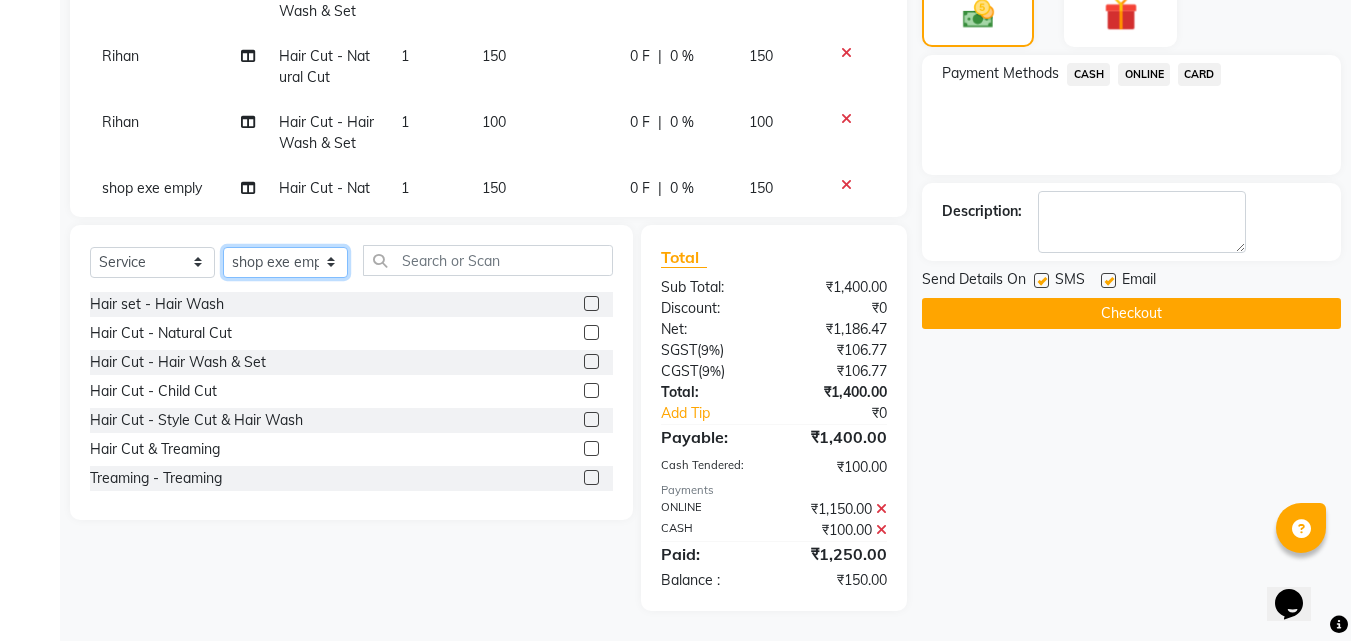 click on "Select Stylist [PERSON_NAME] PMS [PERSON_NAME] shop exe emply" 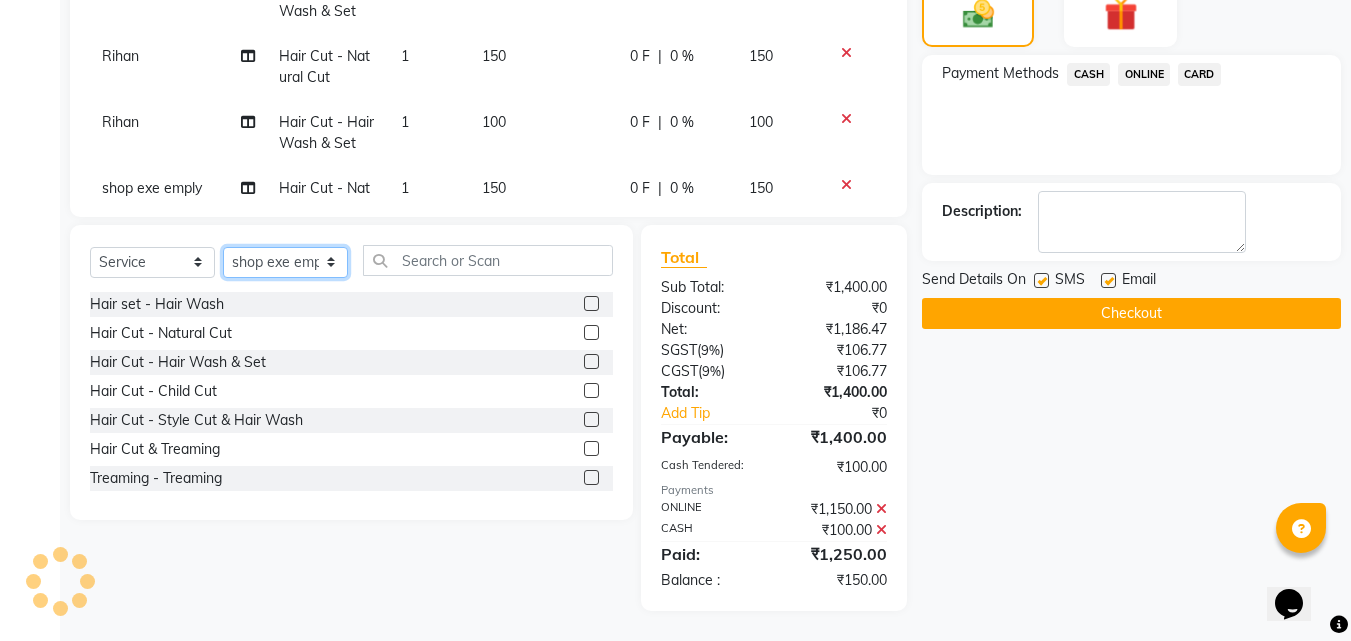 select on "38050" 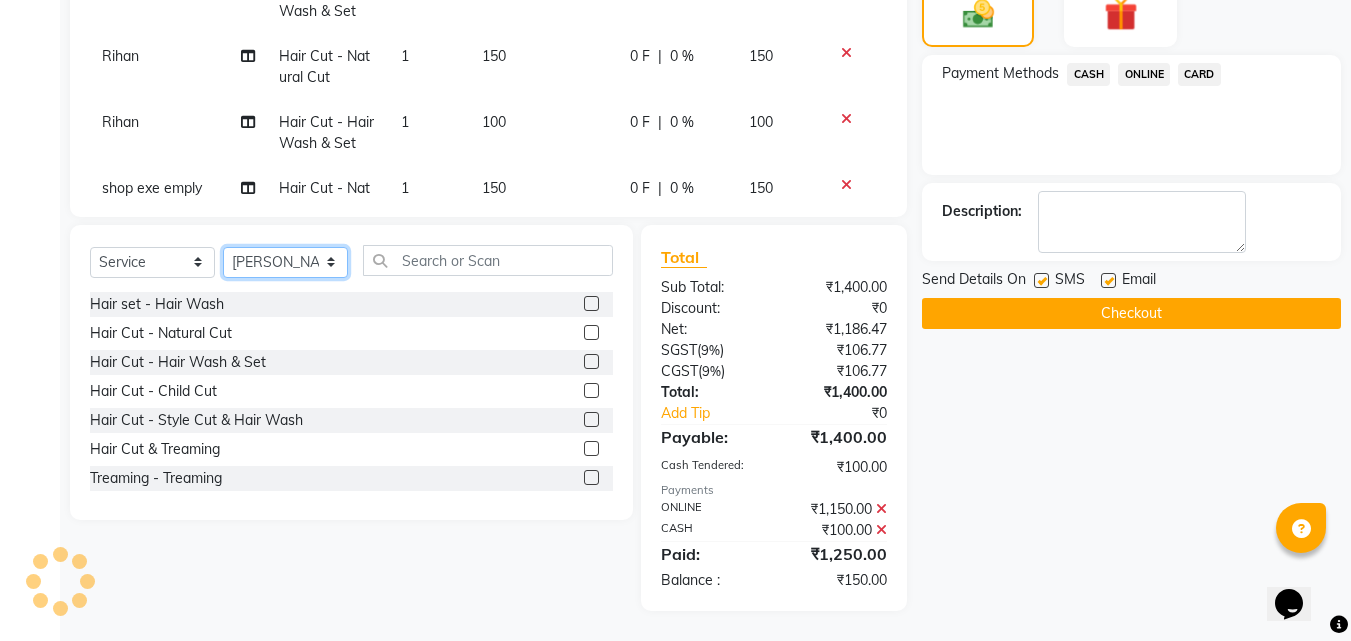 click on "Select Stylist [PERSON_NAME] PMS [PERSON_NAME] shop exe emply" 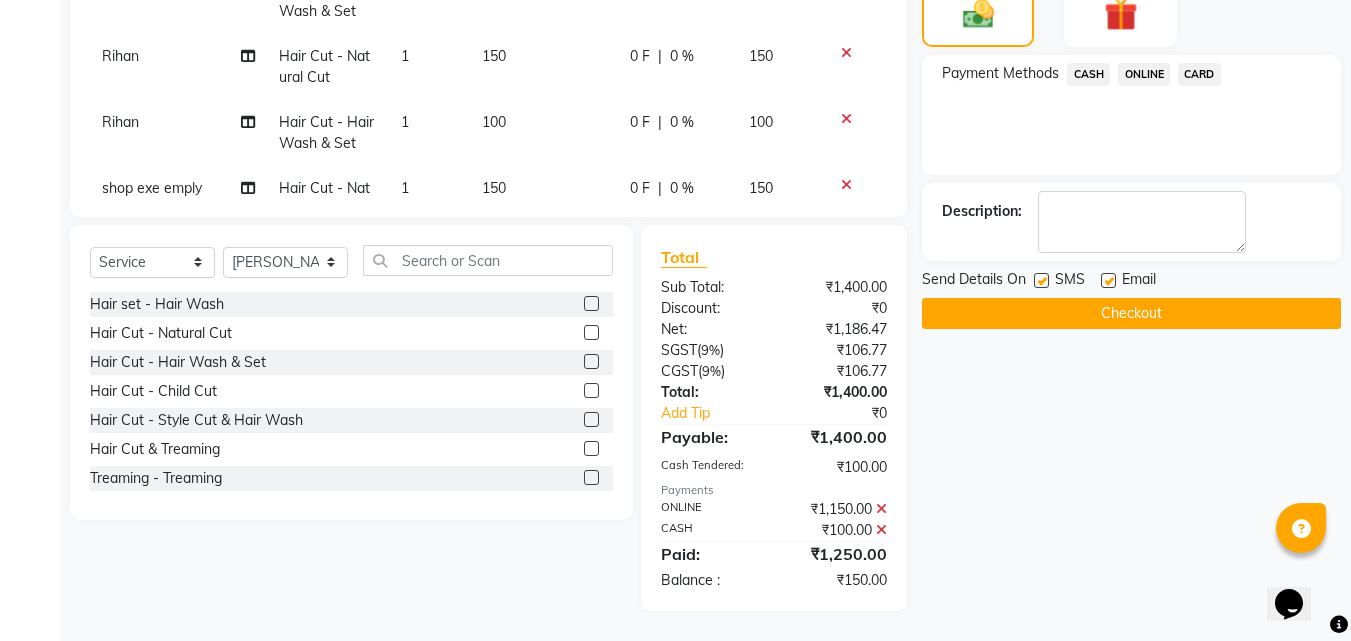 click 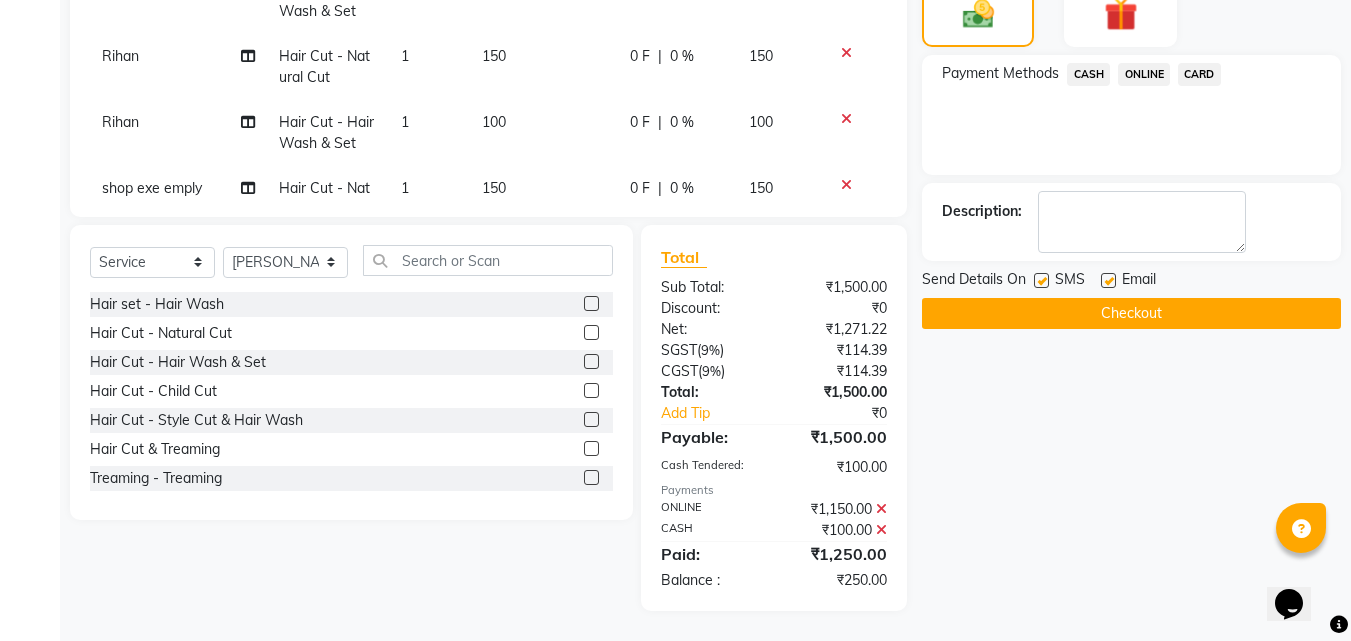 click 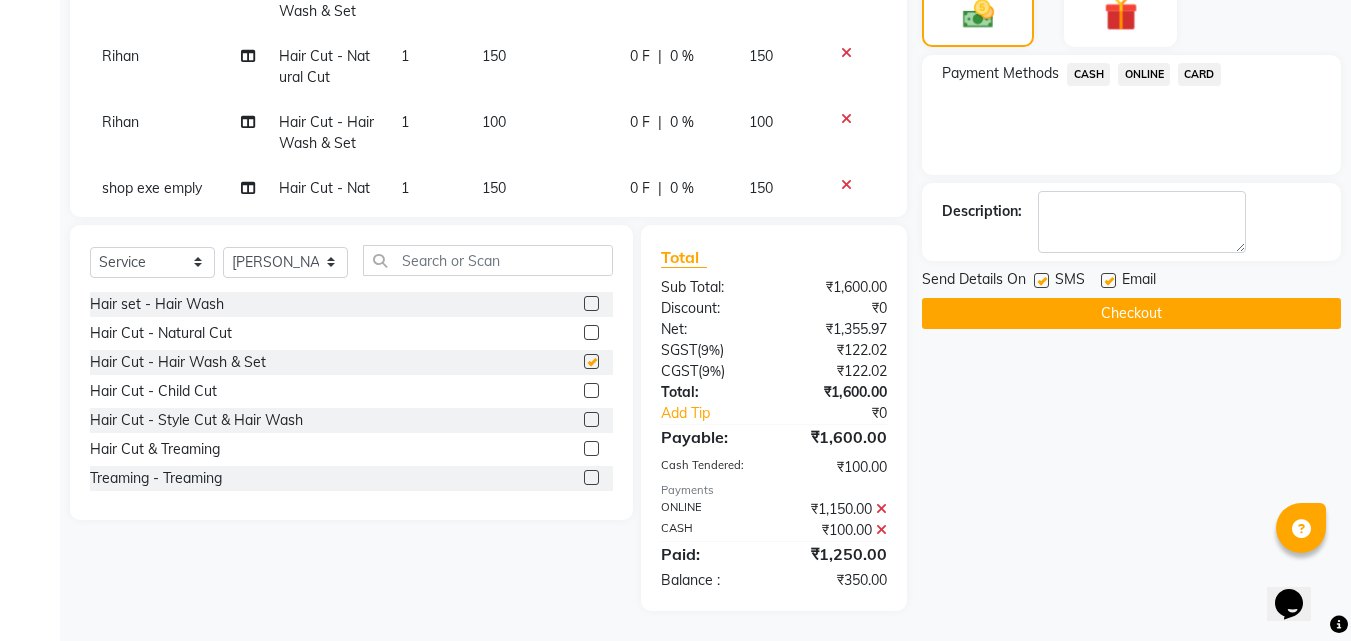 checkbox on "false" 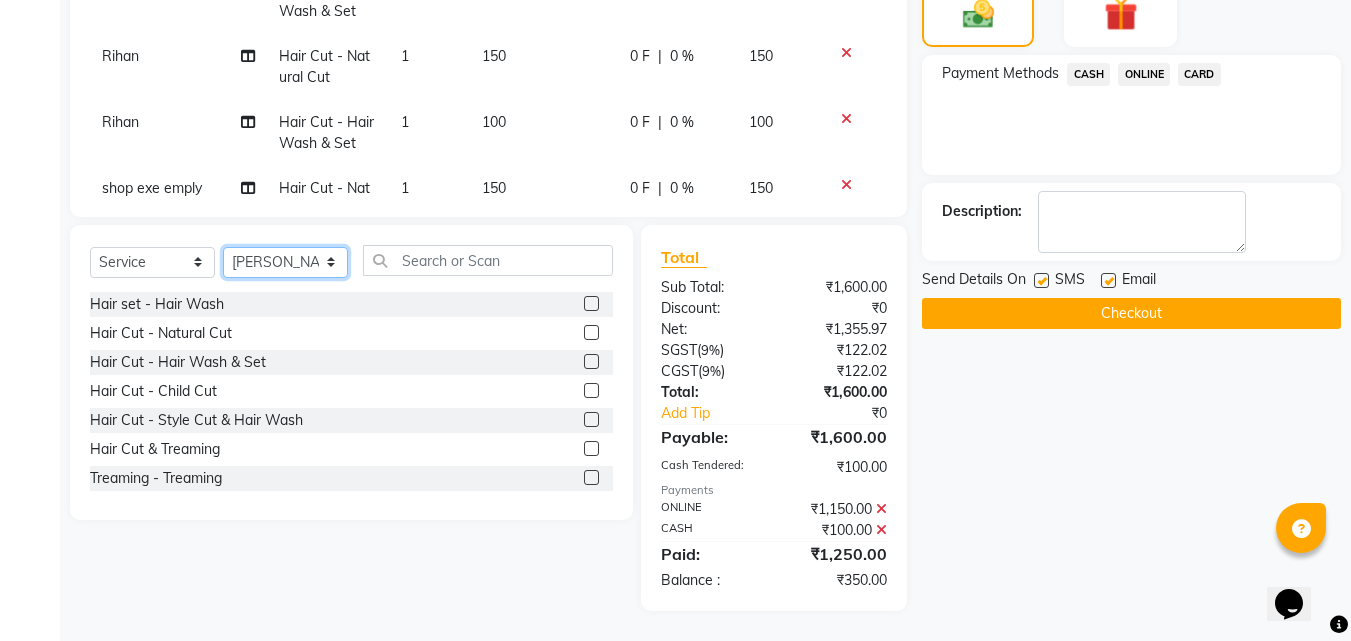 drag, startPoint x: 305, startPoint y: 250, endPoint x: 302, endPoint y: 266, distance: 16.27882 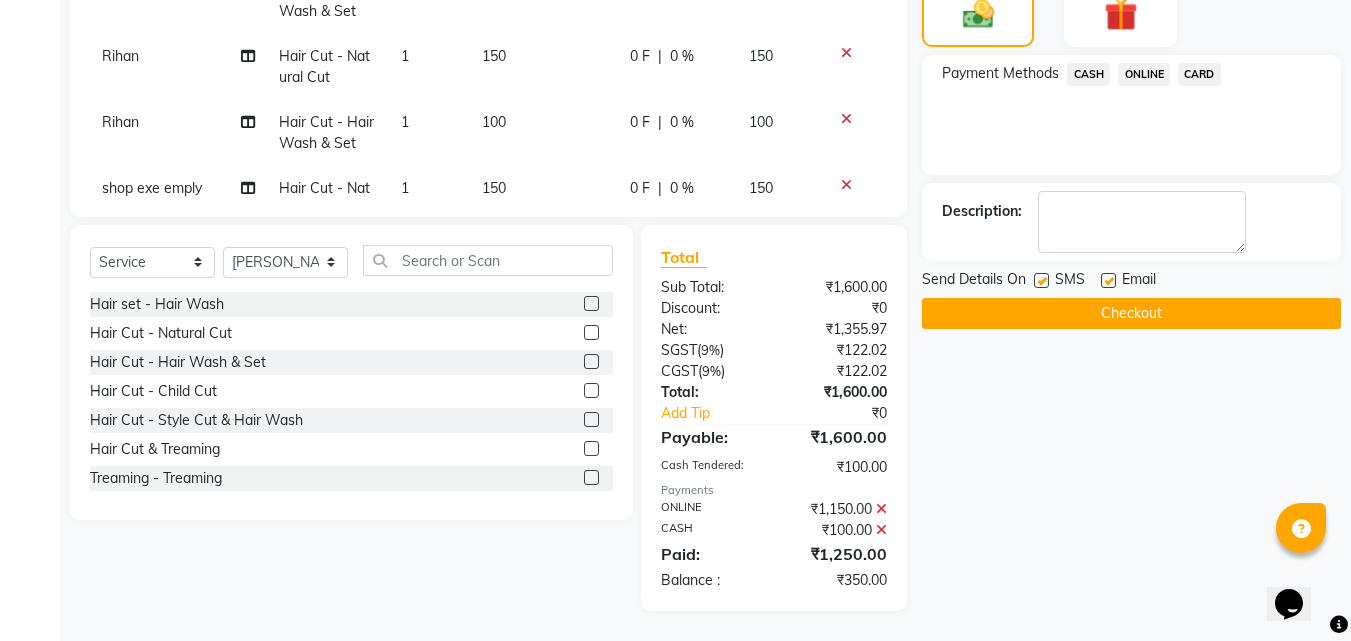 click 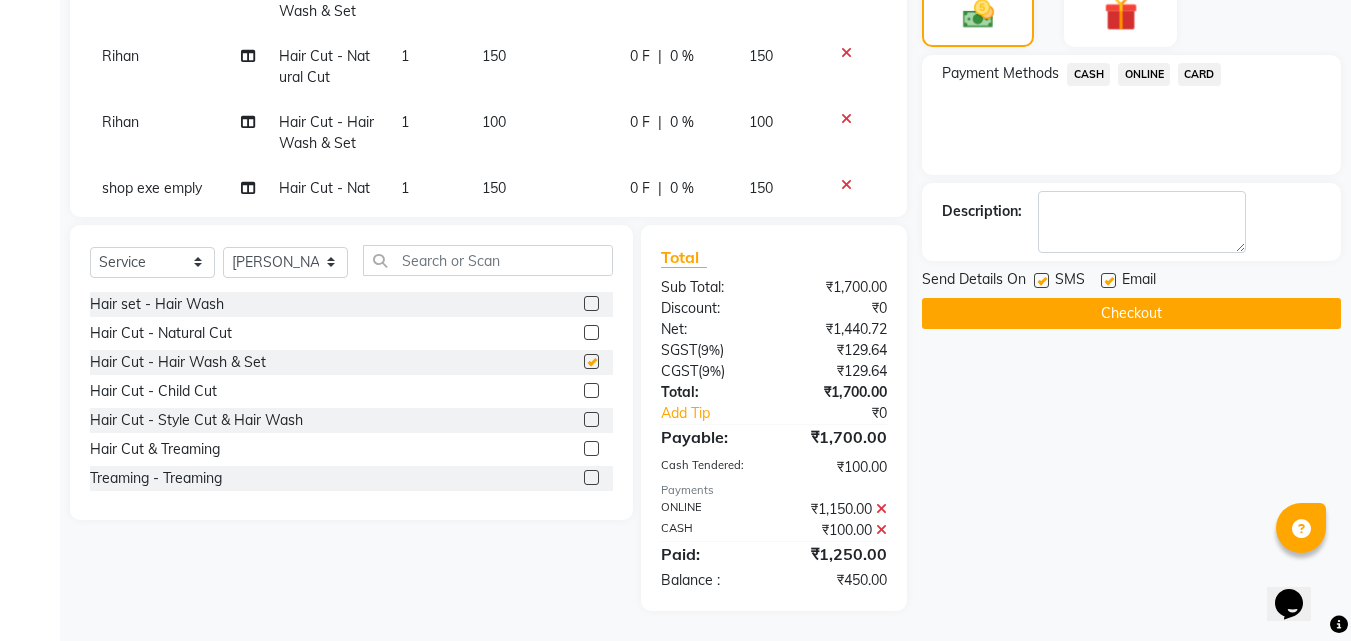 checkbox on "false" 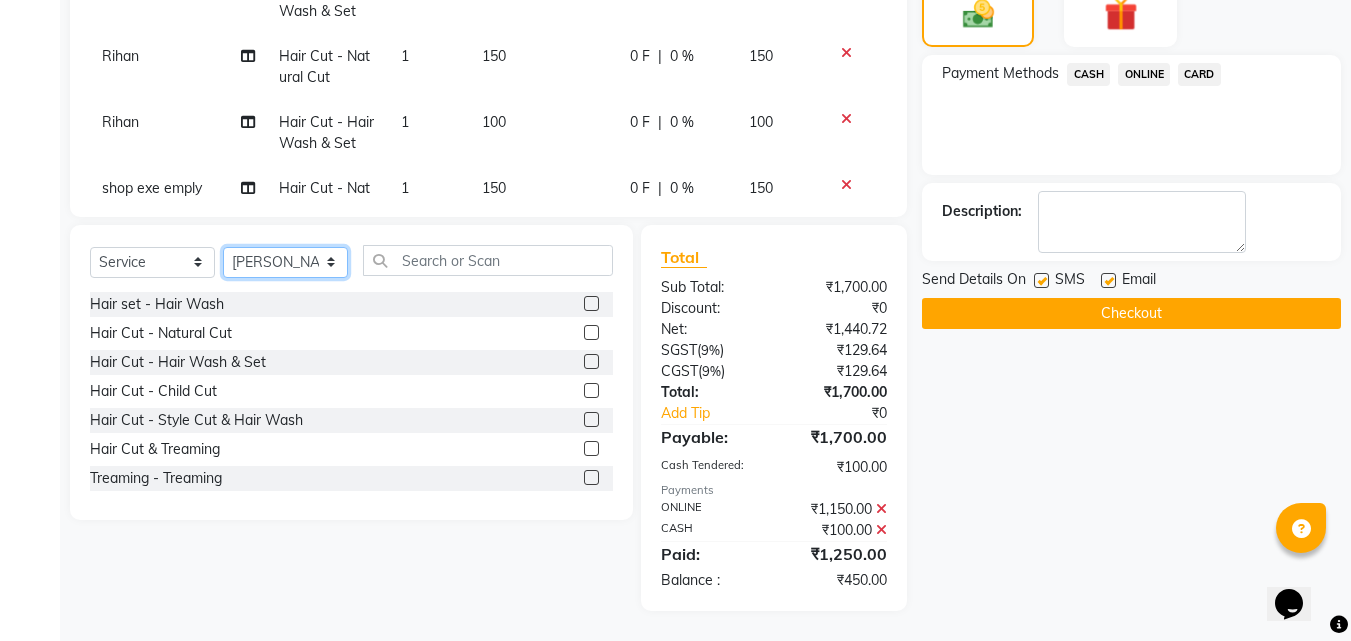 drag, startPoint x: 307, startPoint y: 252, endPoint x: 315, endPoint y: 276, distance: 25.298222 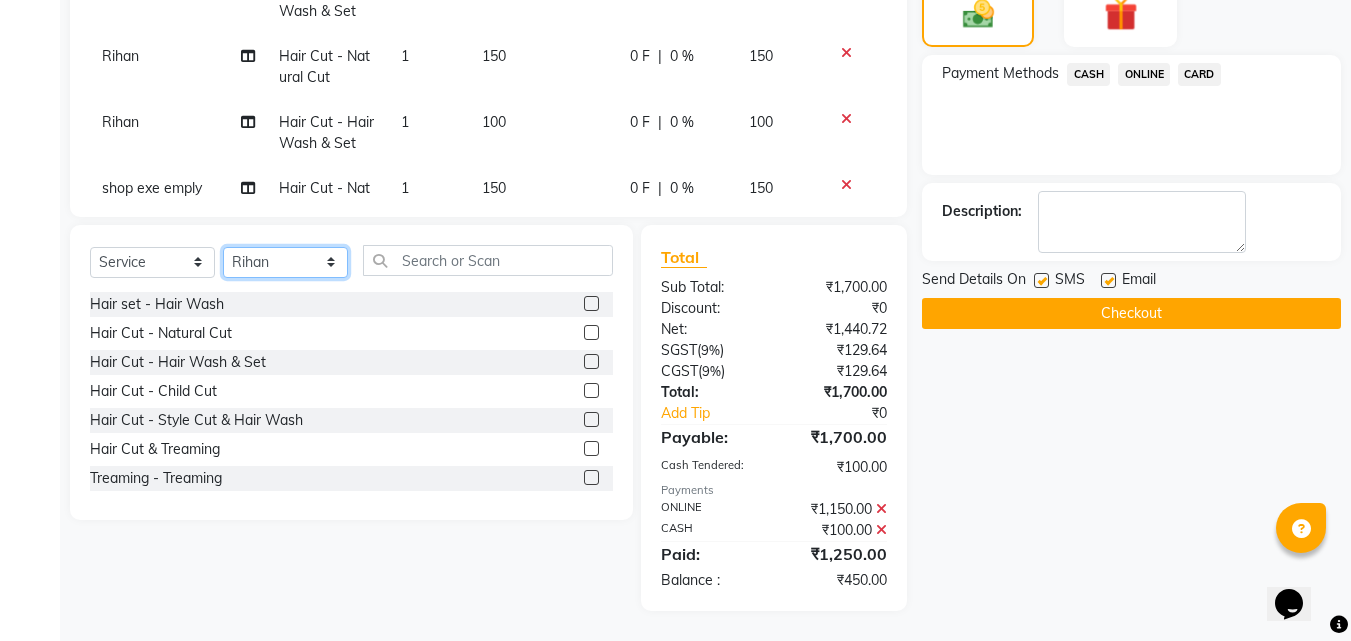click on "Select Stylist [PERSON_NAME] PMS [PERSON_NAME] shop exe emply" 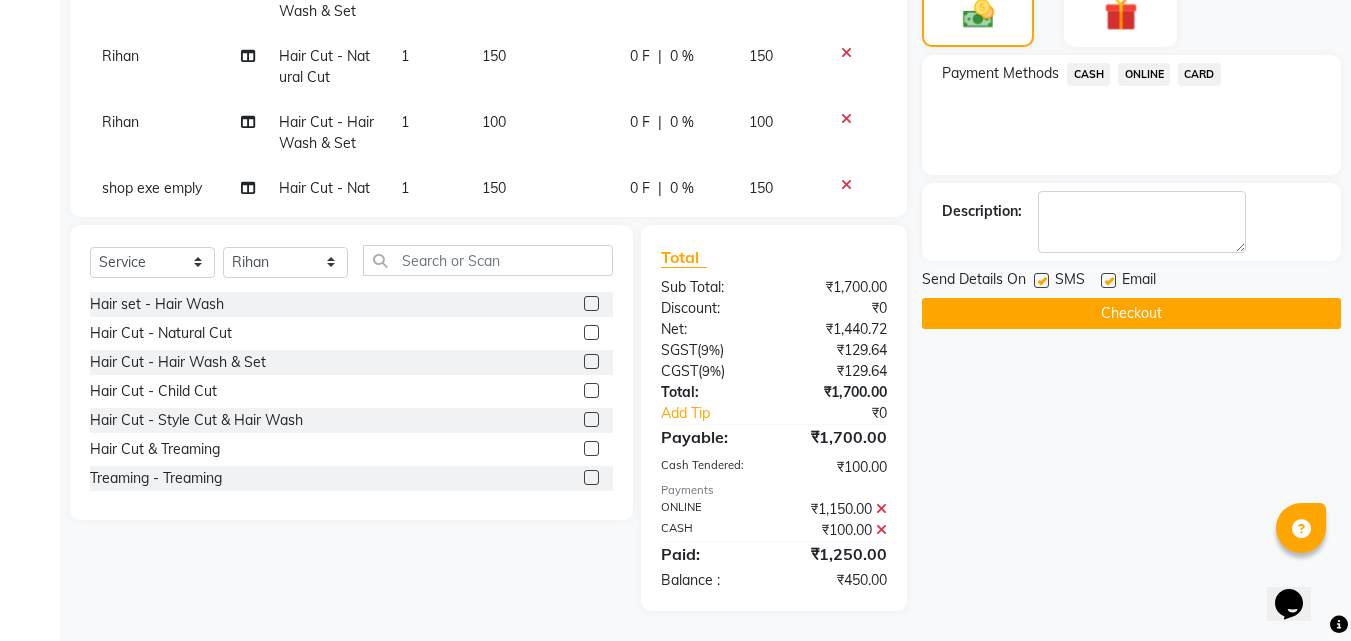 click 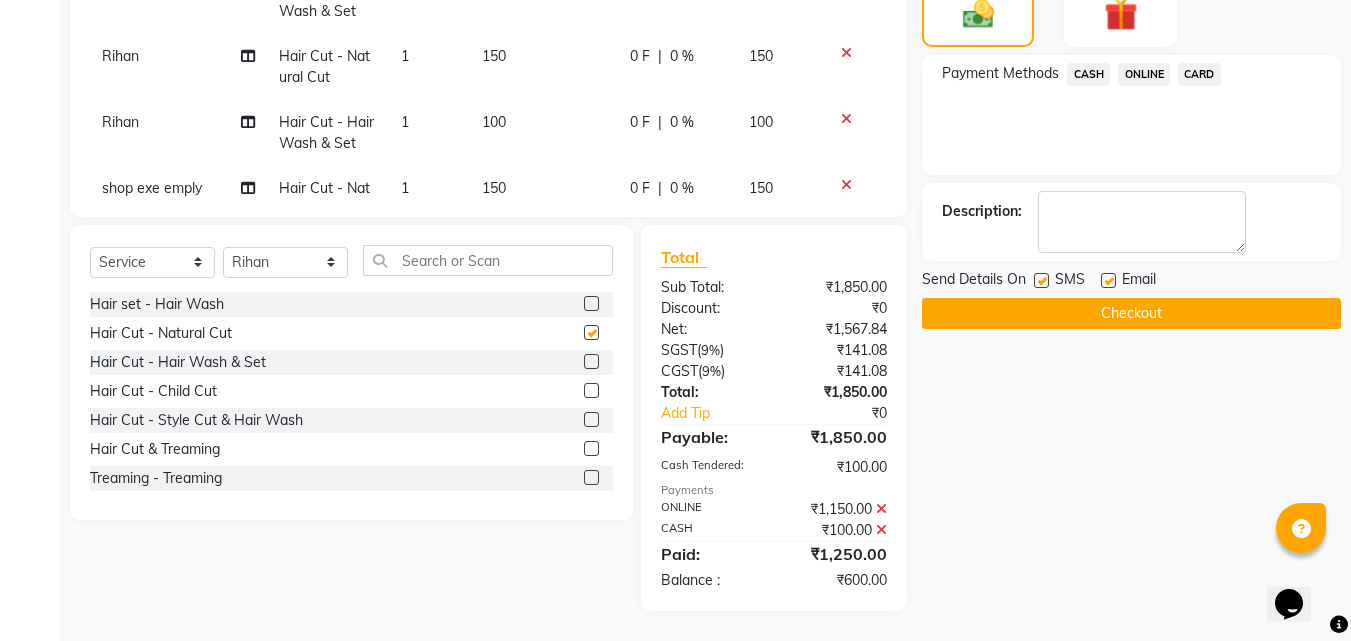 checkbox on "false" 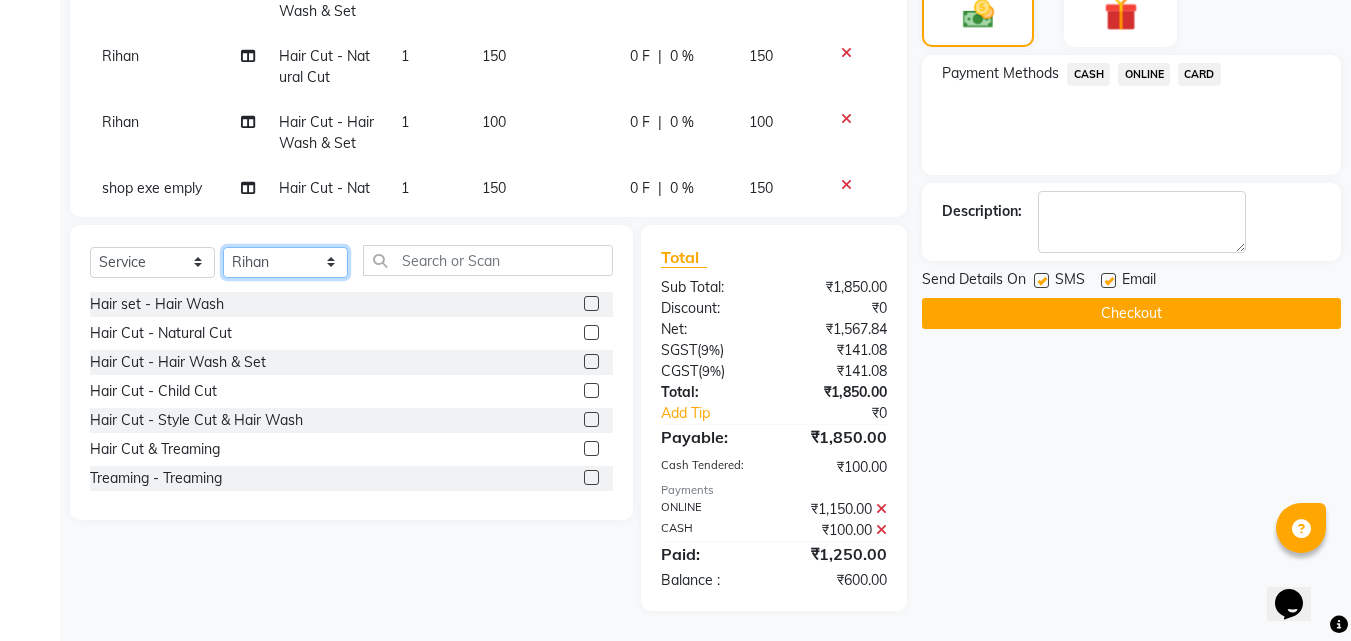 drag, startPoint x: 254, startPoint y: 266, endPoint x: 267, endPoint y: 278, distance: 17.691807 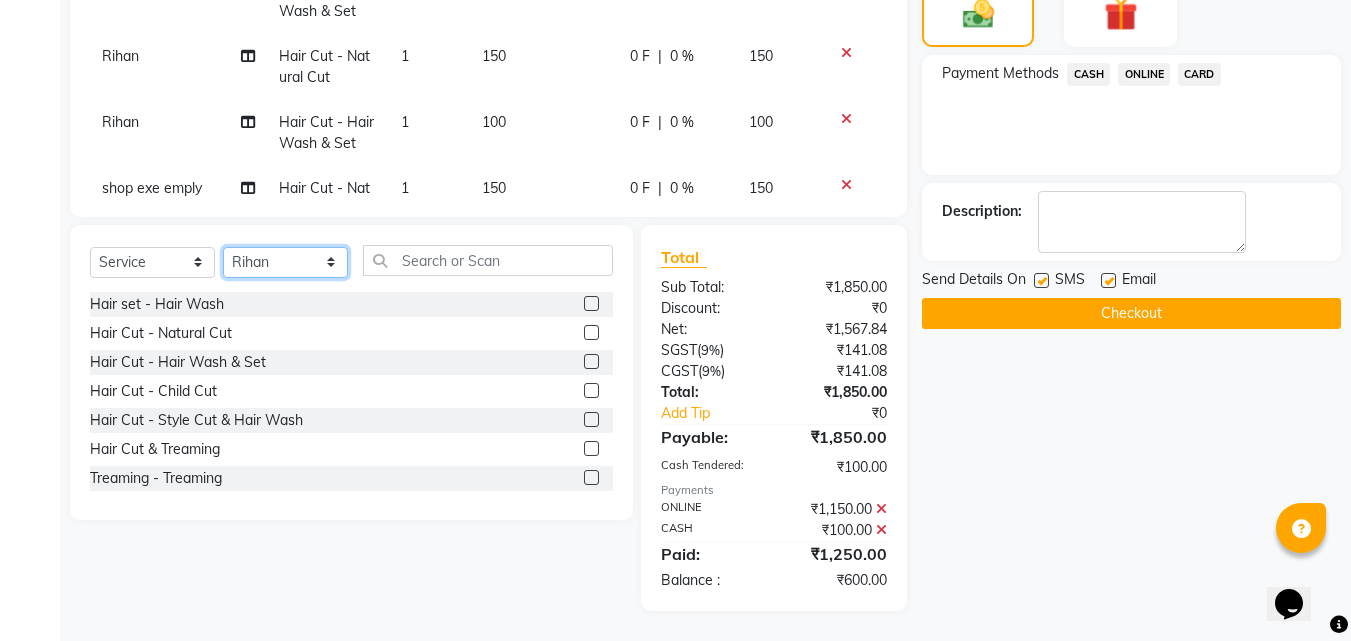 select on "45127" 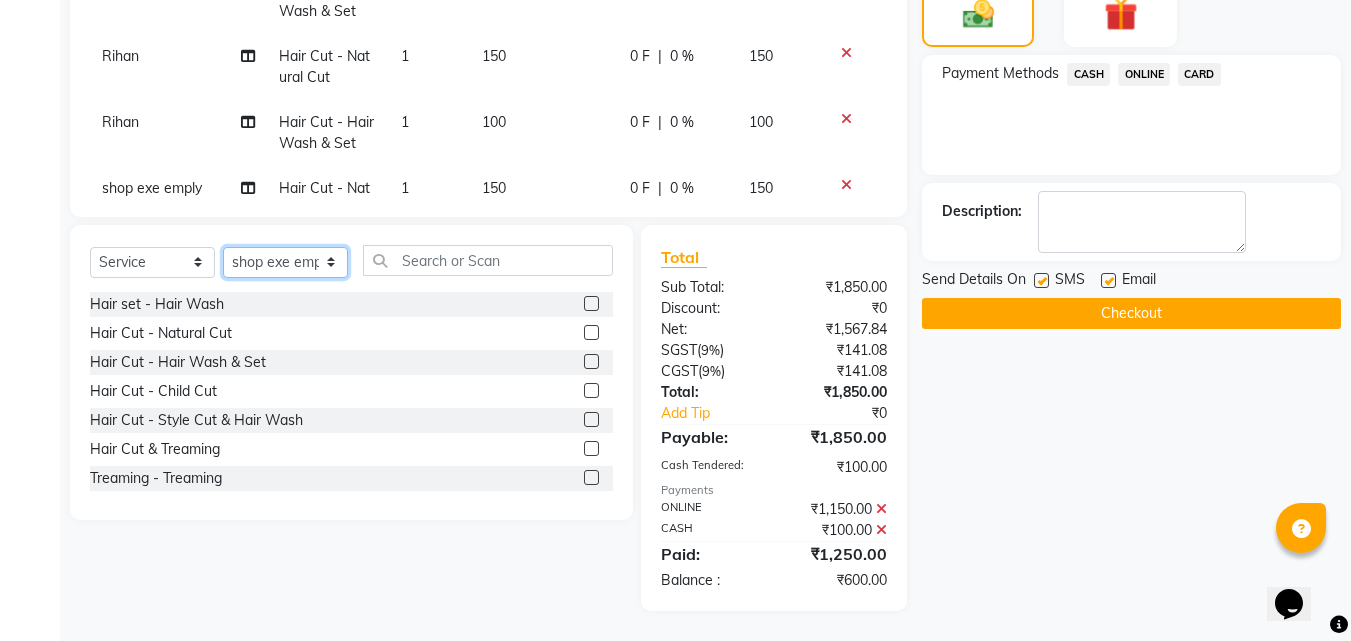 click on "Select Stylist [PERSON_NAME] PMS [PERSON_NAME] shop exe emply" 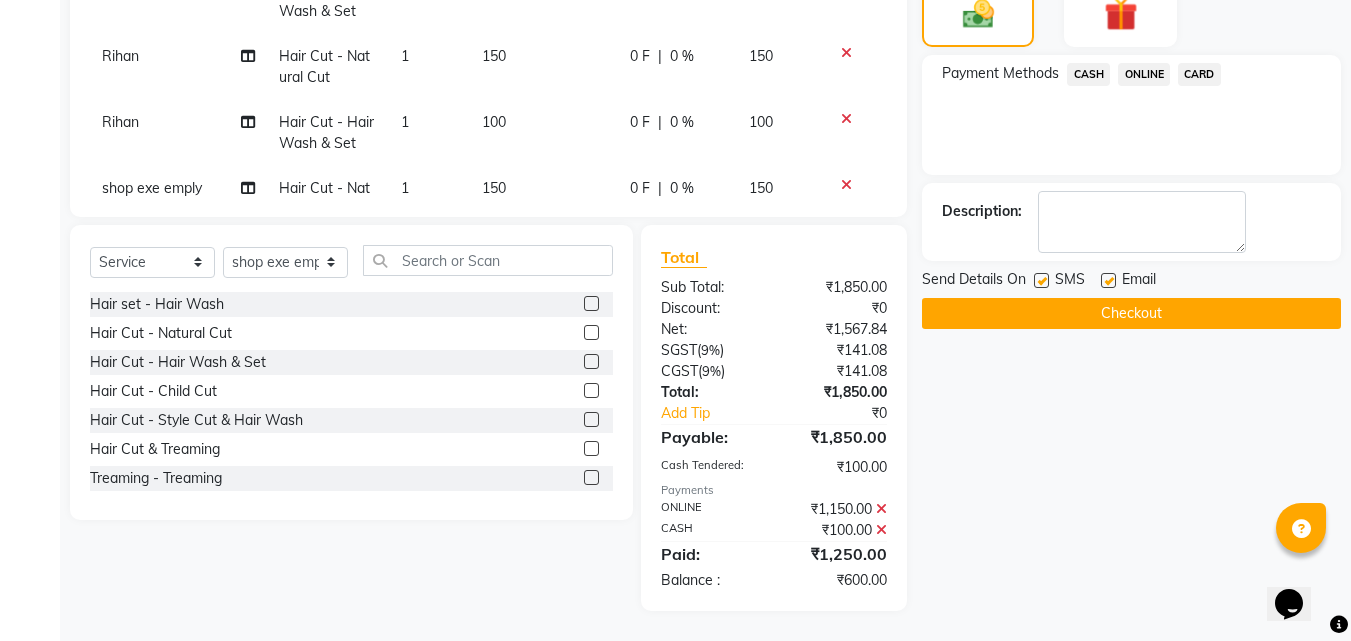 drag, startPoint x: 578, startPoint y: 335, endPoint x: 582, endPoint y: 318, distance: 17.464249 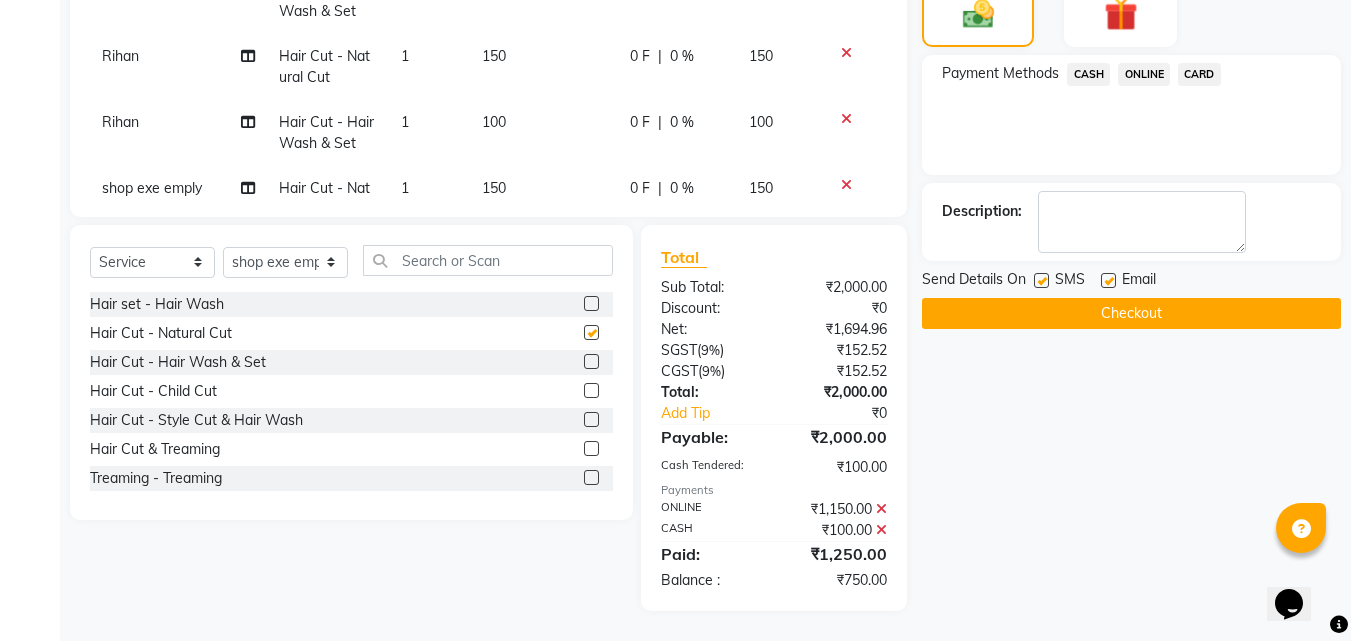 checkbox on "false" 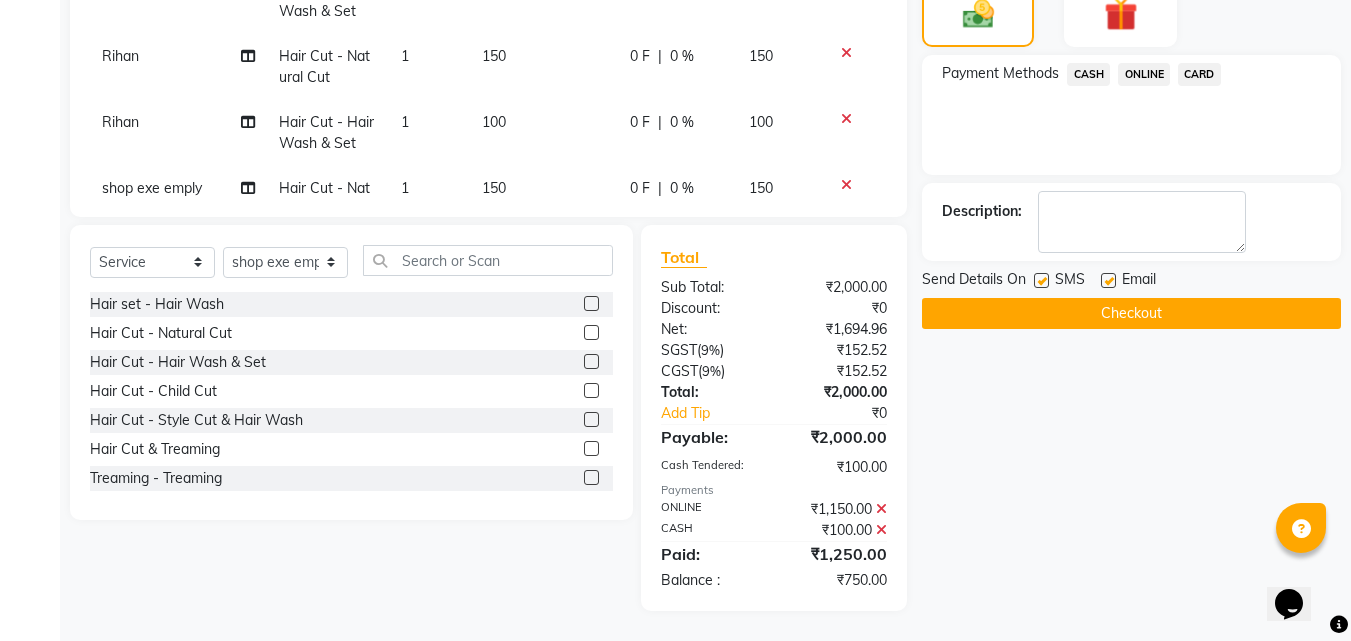 click 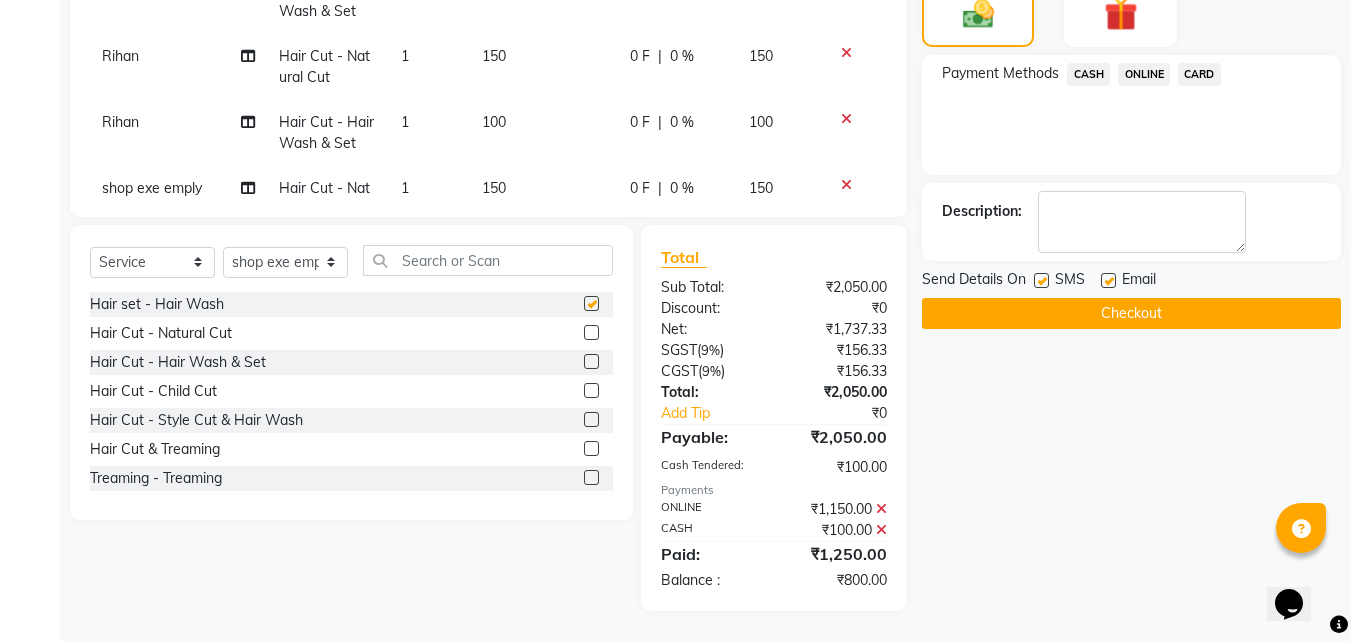 checkbox on "false" 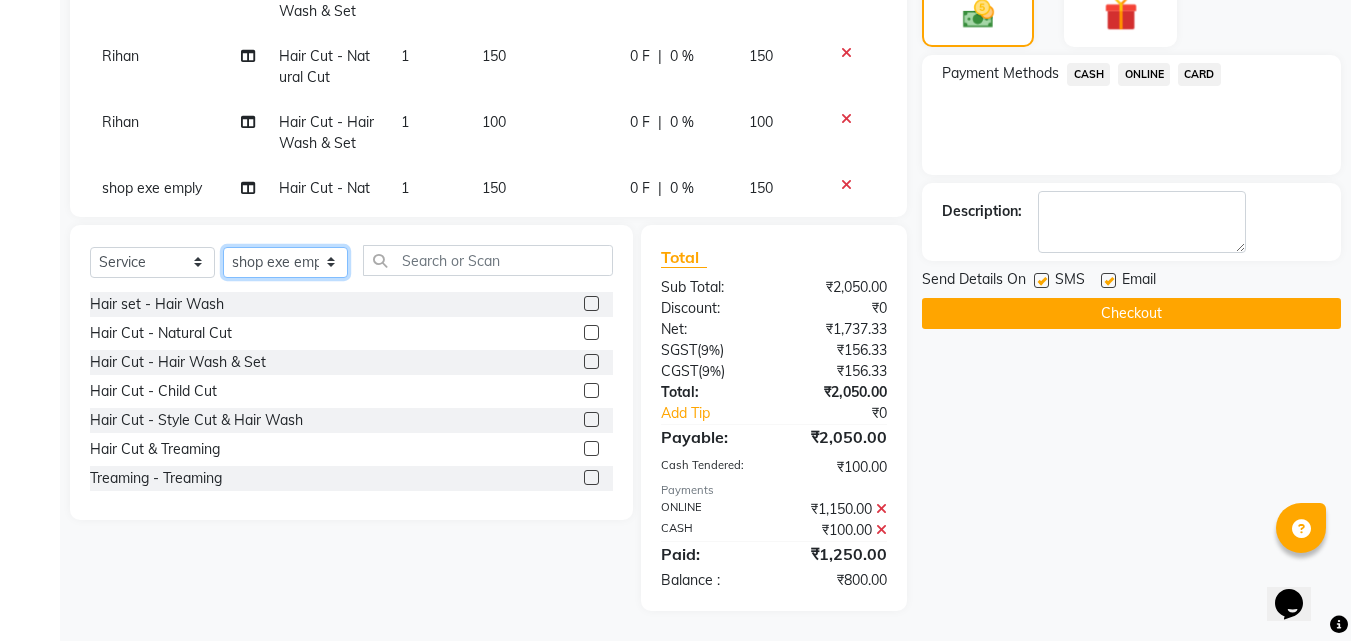 click on "Select Stylist [PERSON_NAME] PMS [PERSON_NAME] shop exe emply" 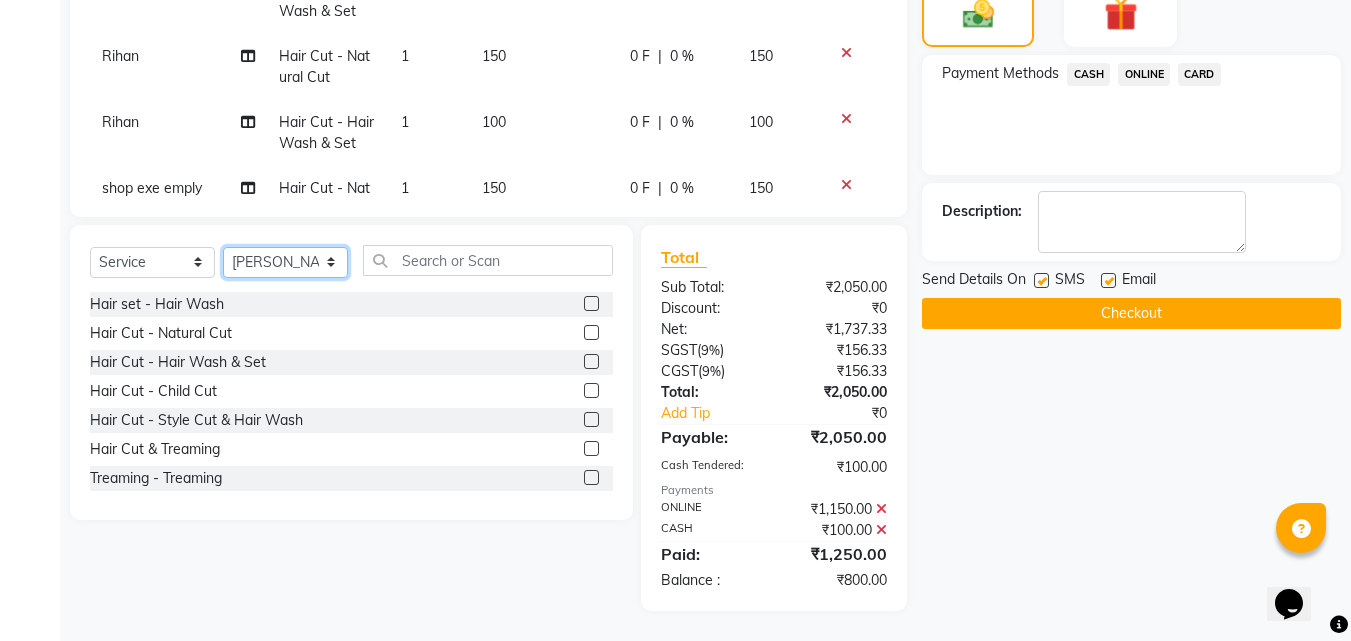 click on "Select Stylist [PERSON_NAME] PMS [PERSON_NAME] shop exe emply" 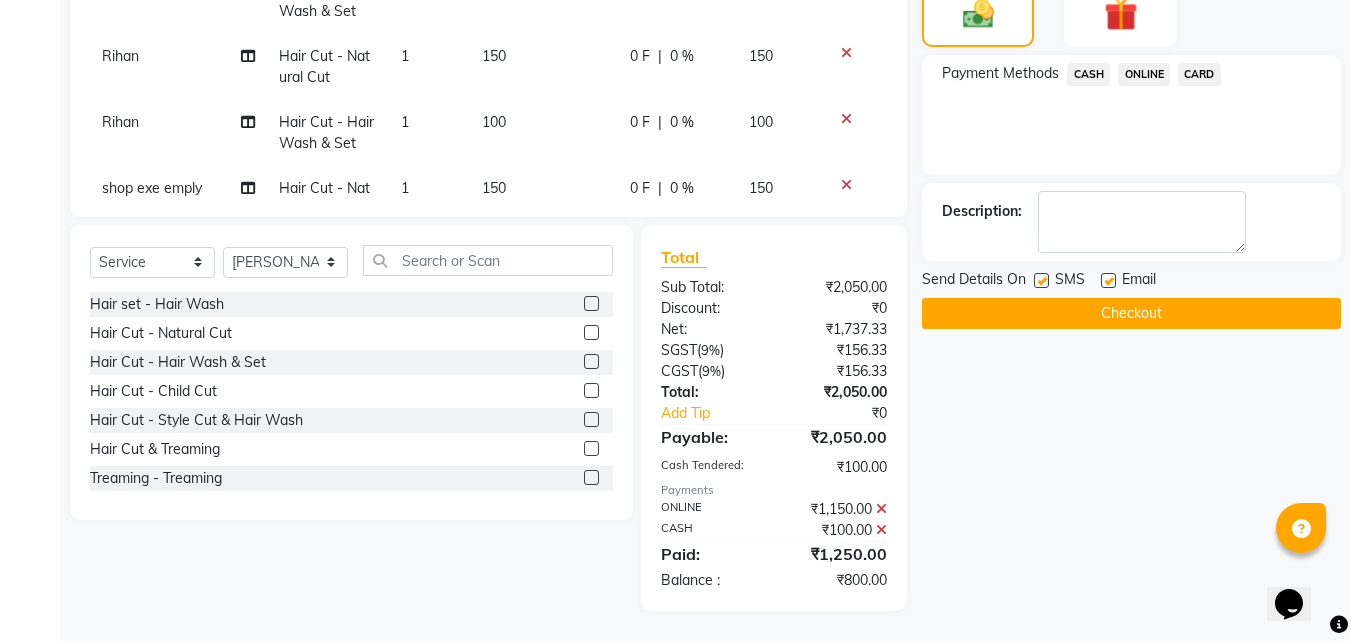 click 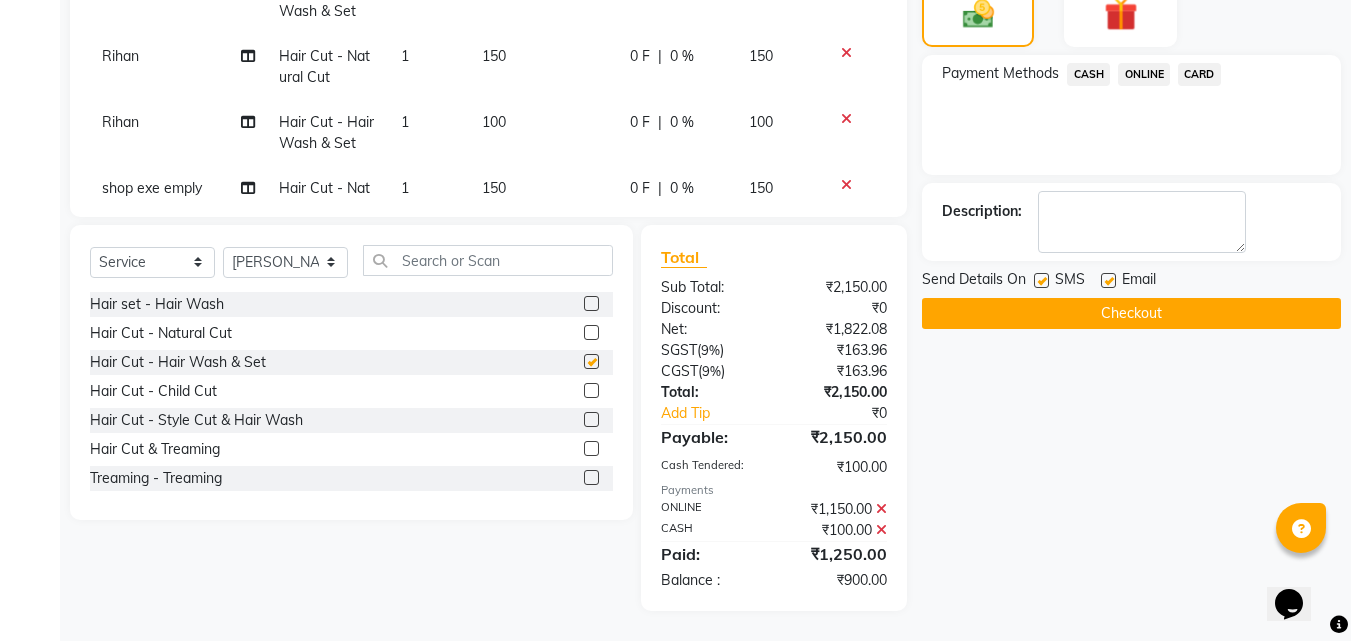 checkbox on "false" 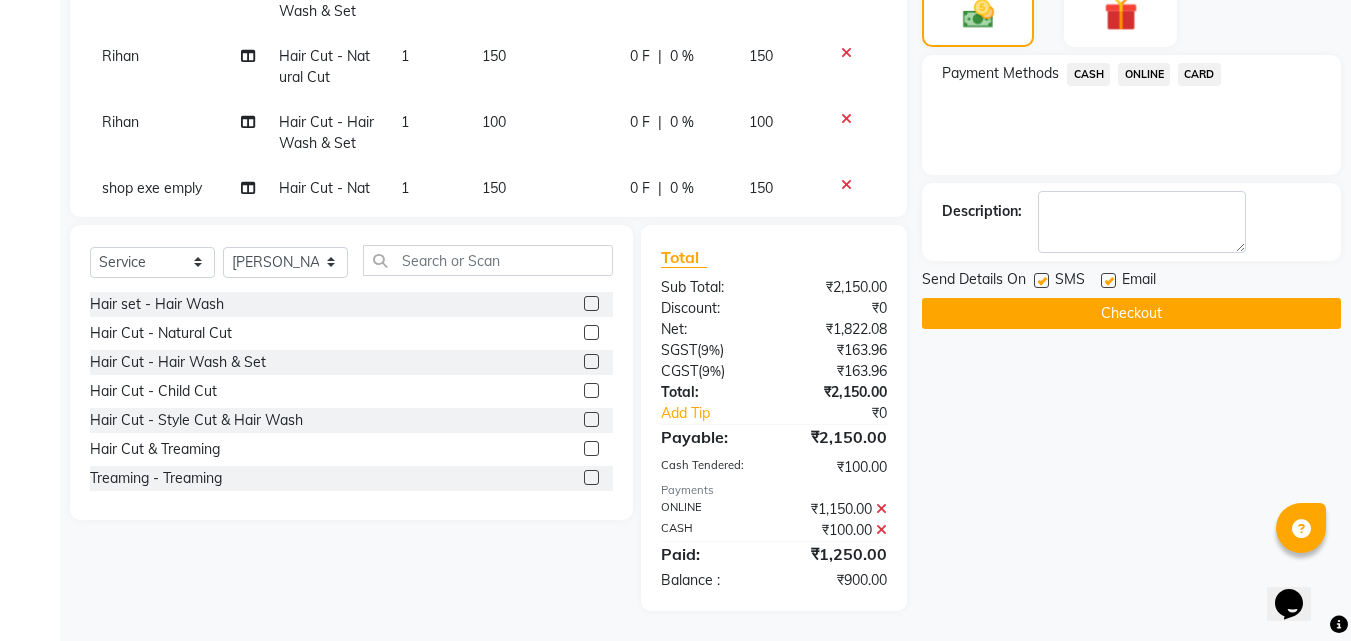 click on "ONLINE" 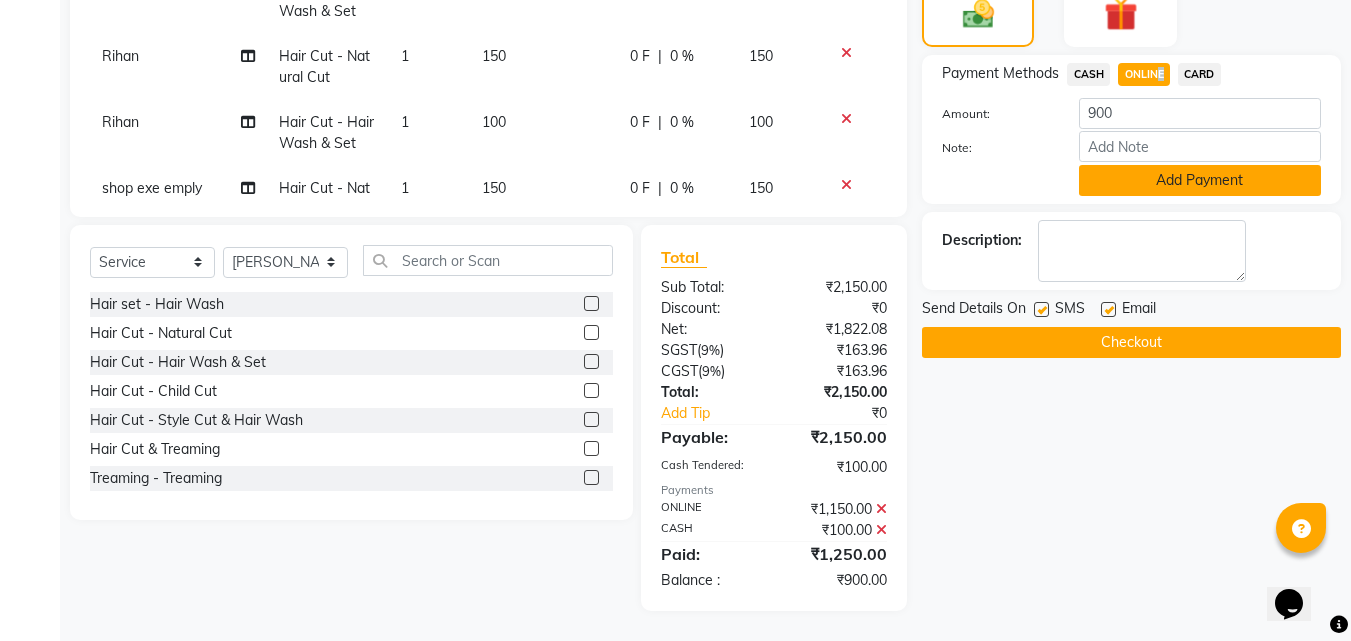 click on "Add Payment" 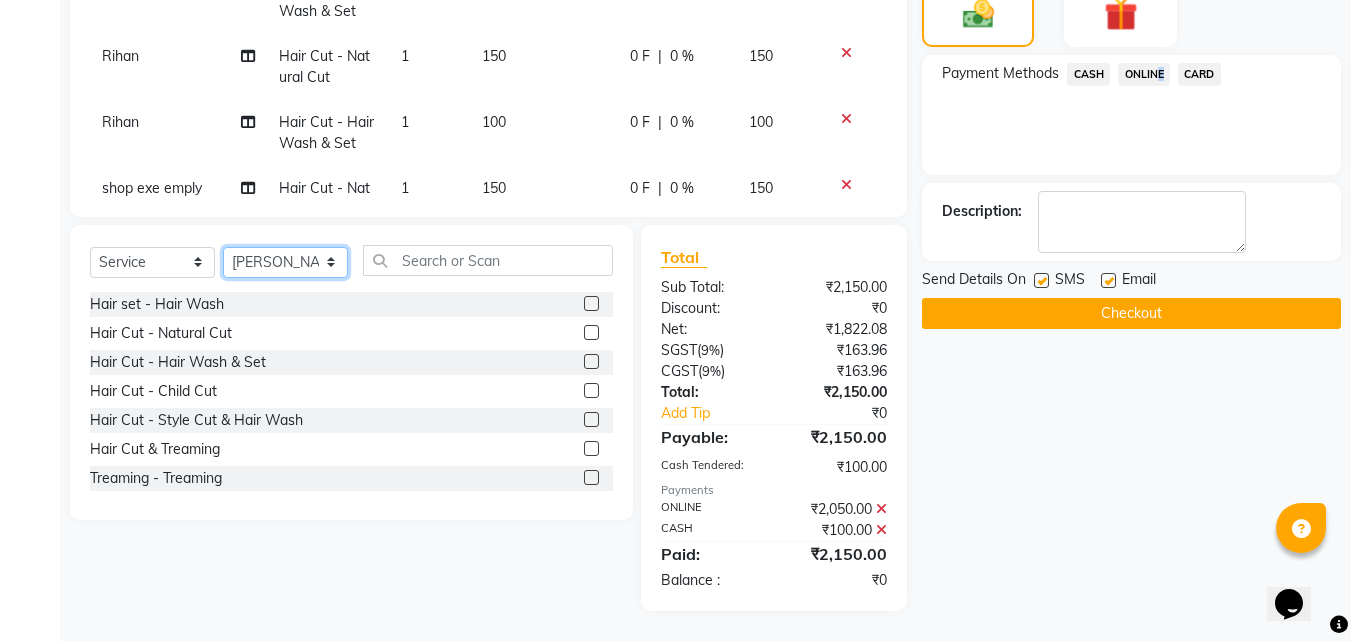 click on "Select Stylist [PERSON_NAME] PMS [PERSON_NAME] shop exe emply" 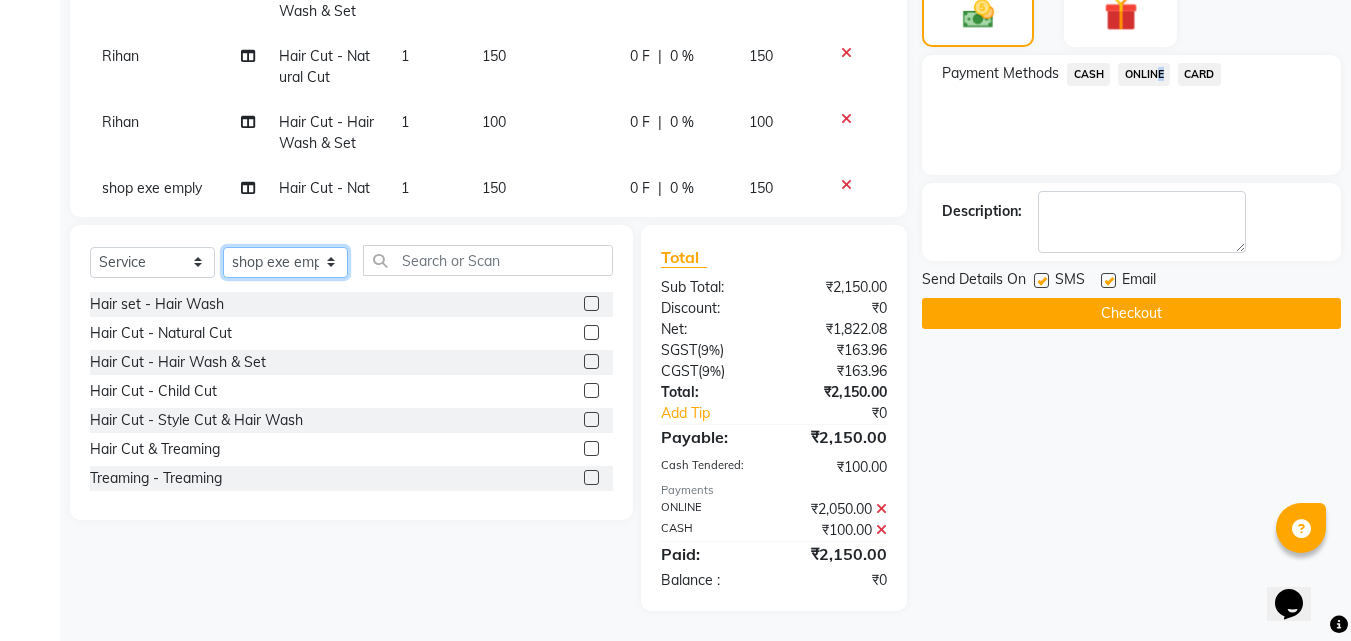 click on "Select Stylist [PERSON_NAME] PMS [PERSON_NAME] shop exe emply" 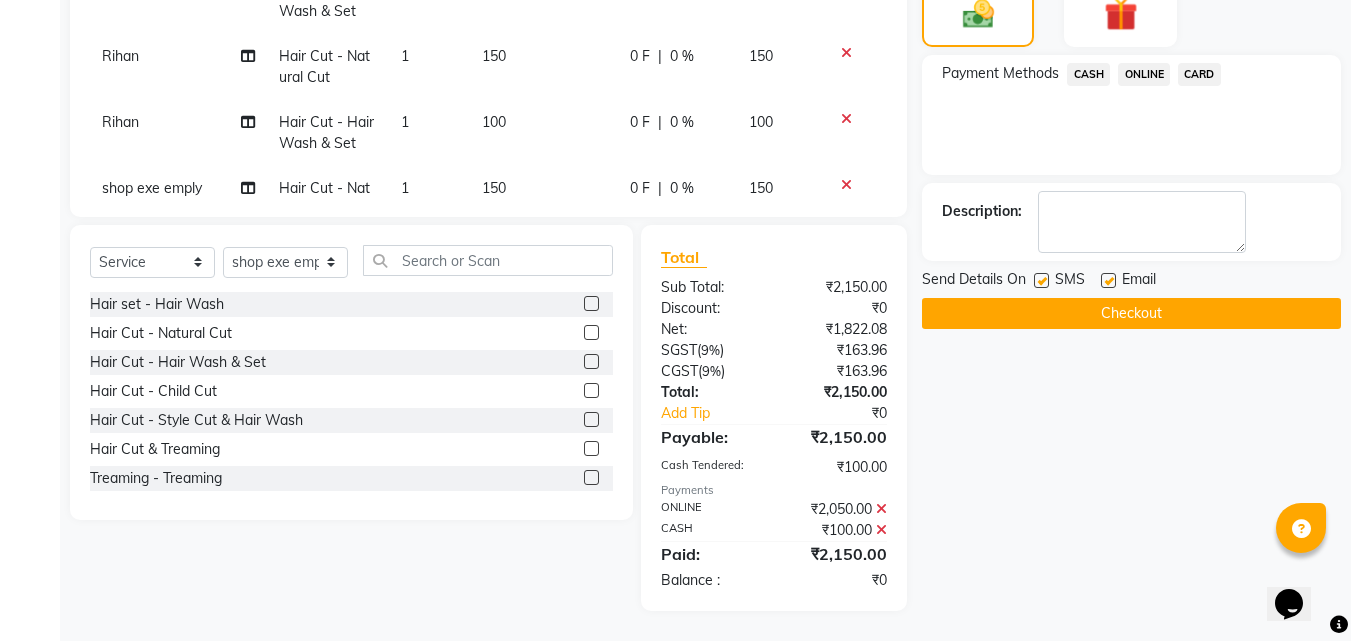 click 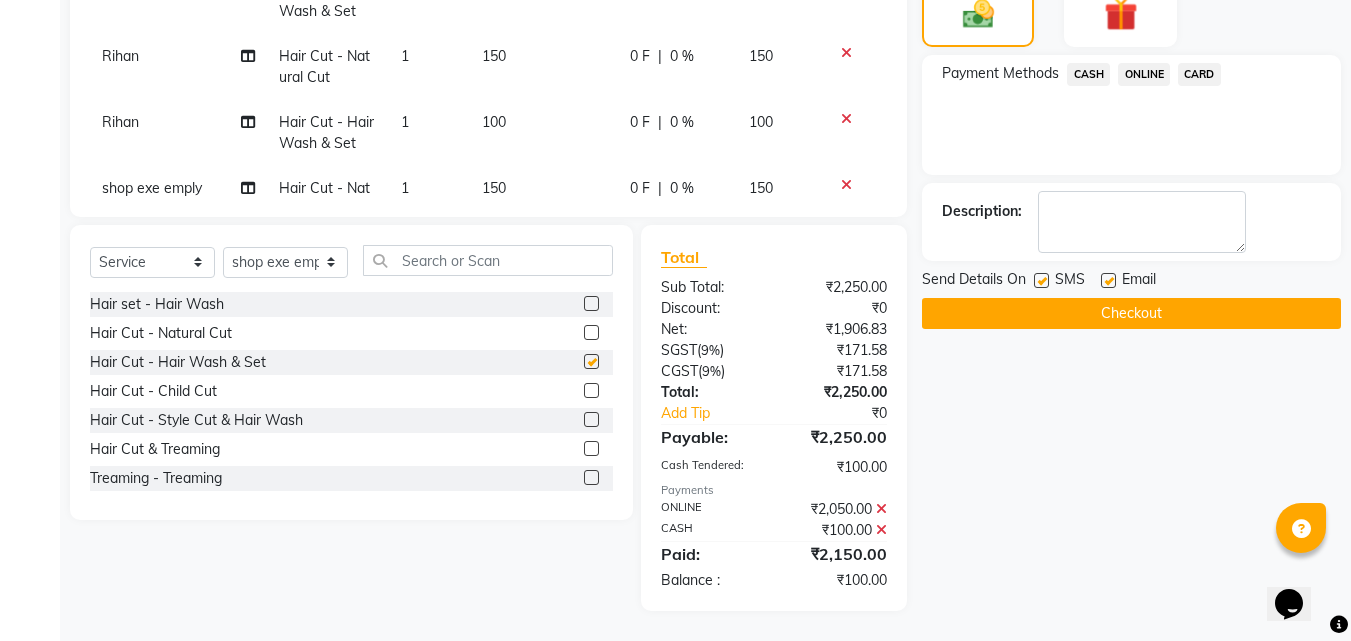 checkbox on "false" 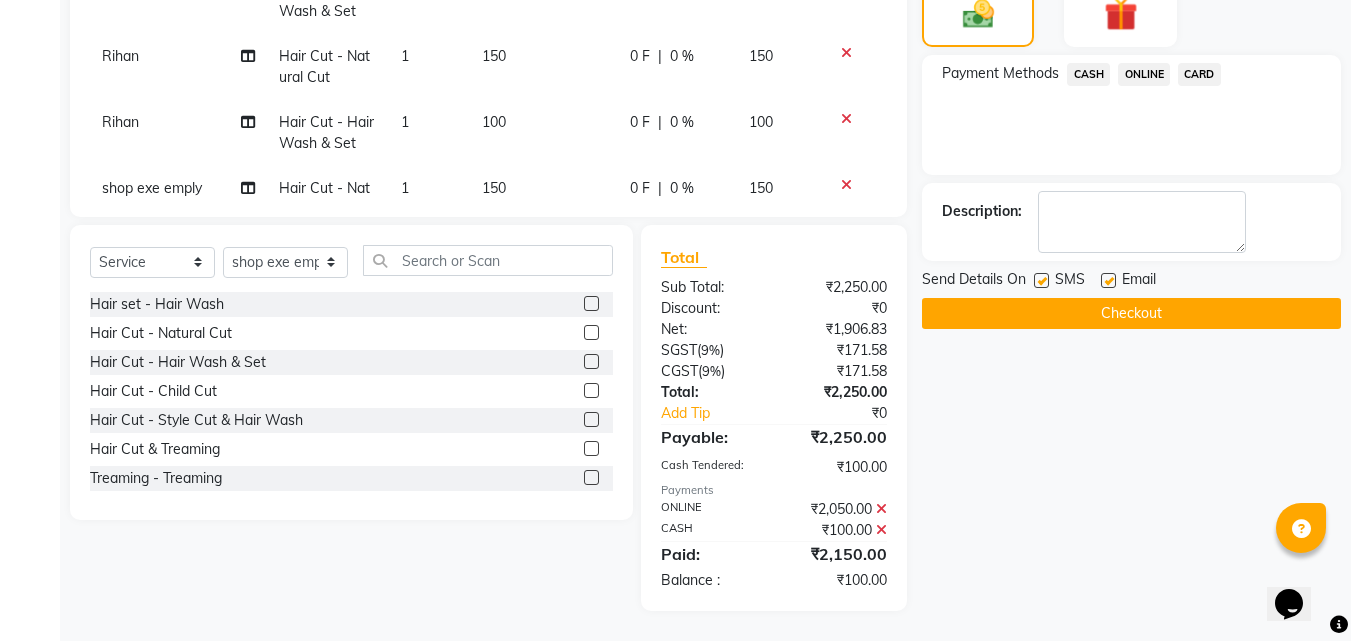 click on "CASH" 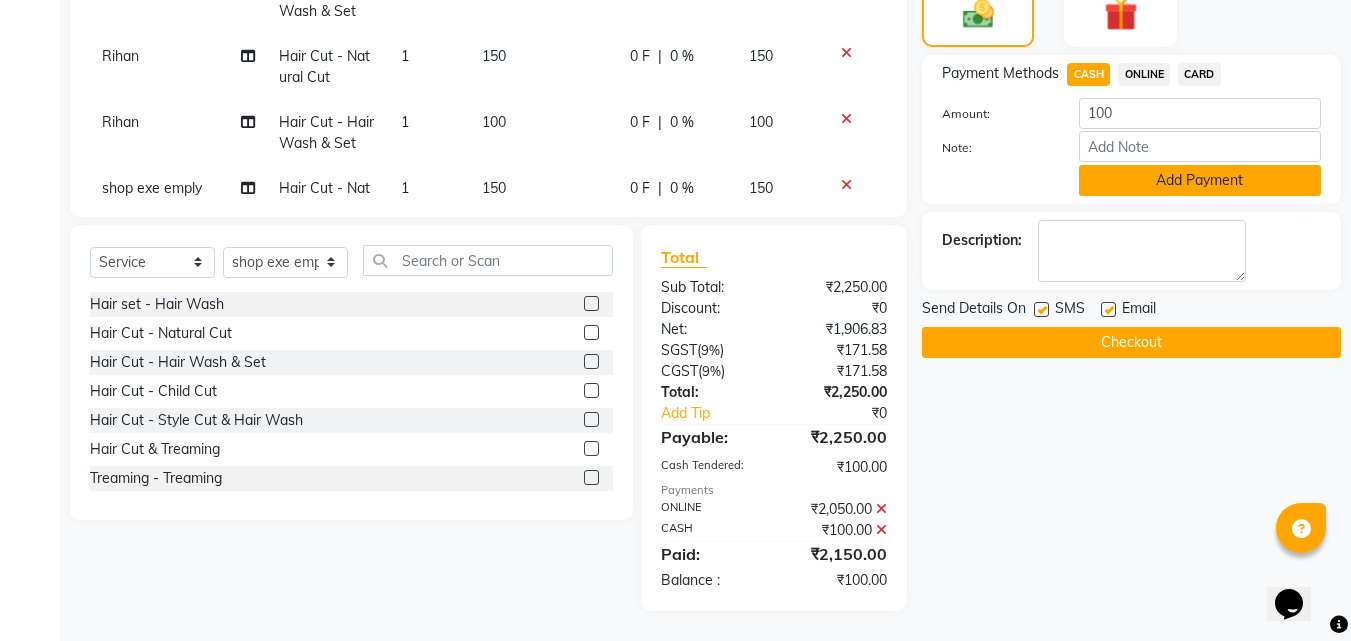 click on "Add Payment" 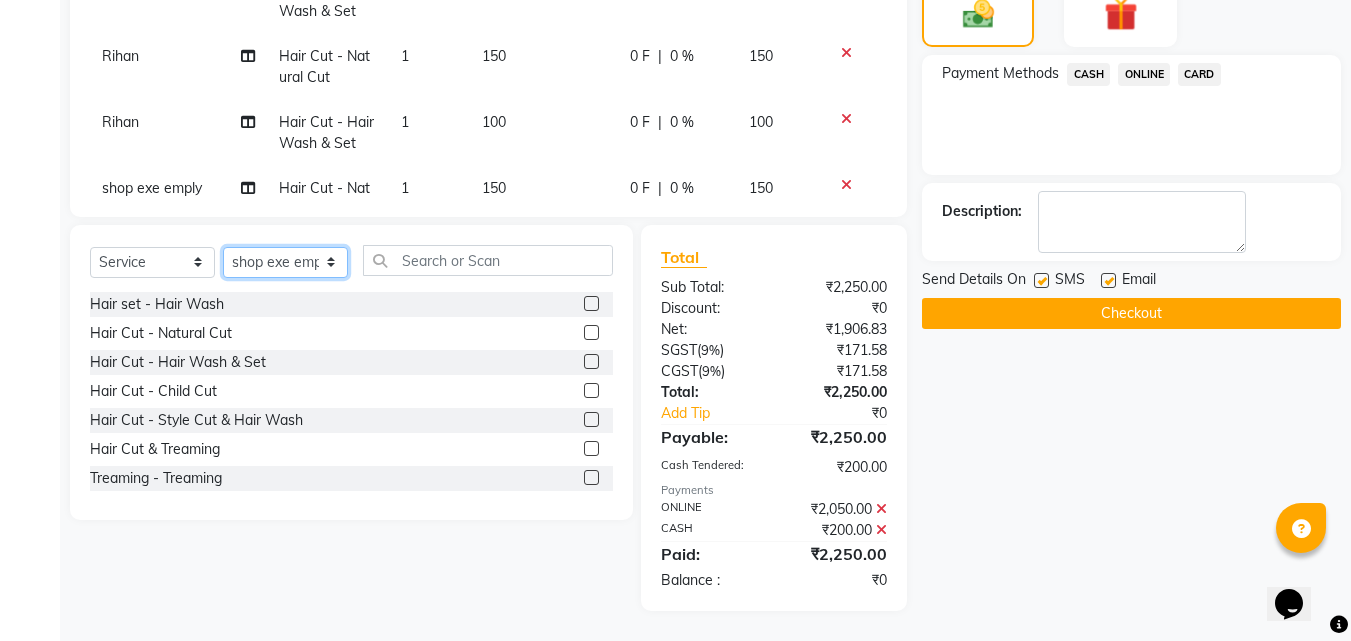 click on "Select Stylist [PERSON_NAME] PMS [PERSON_NAME] shop exe emply" 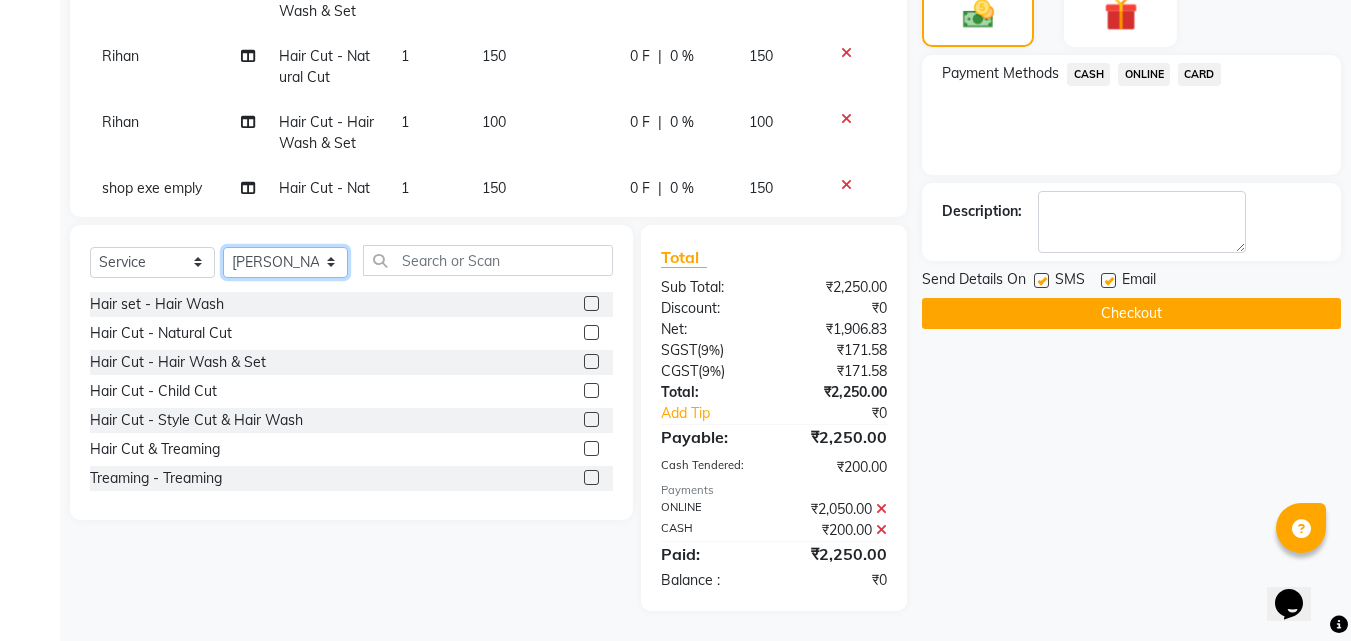 click on "Select Stylist [PERSON_NAME] PMS [PERSON_NAME] shop exe emply" 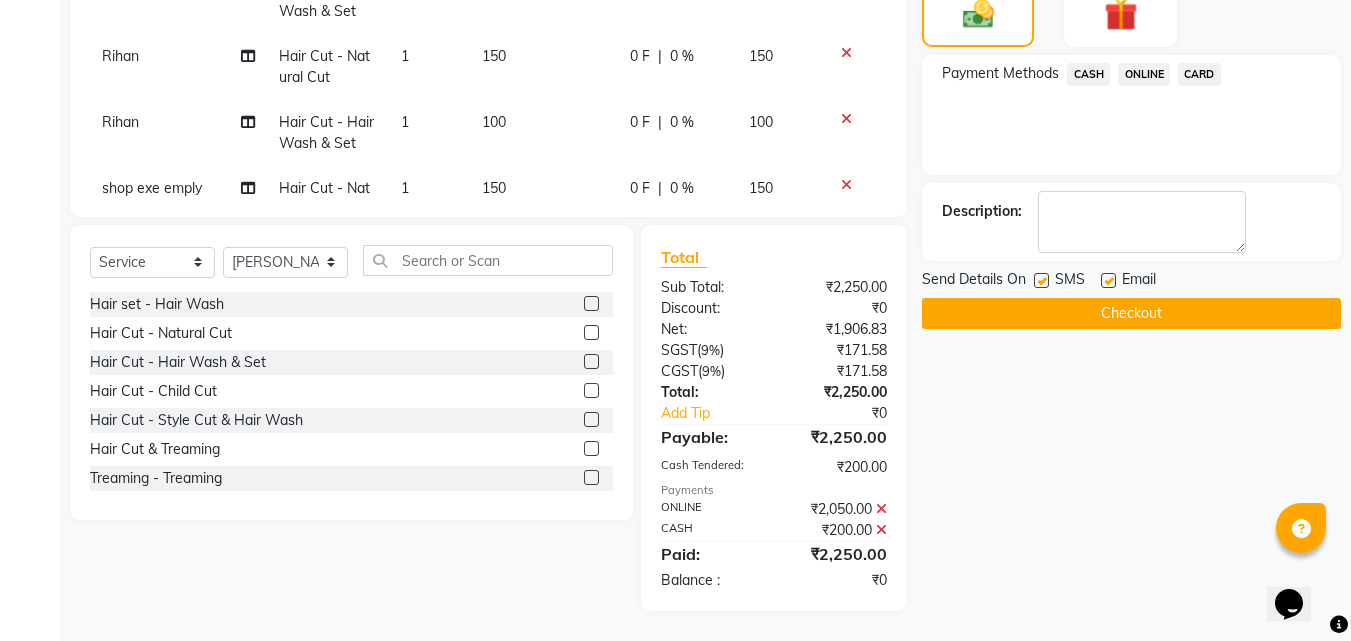 click 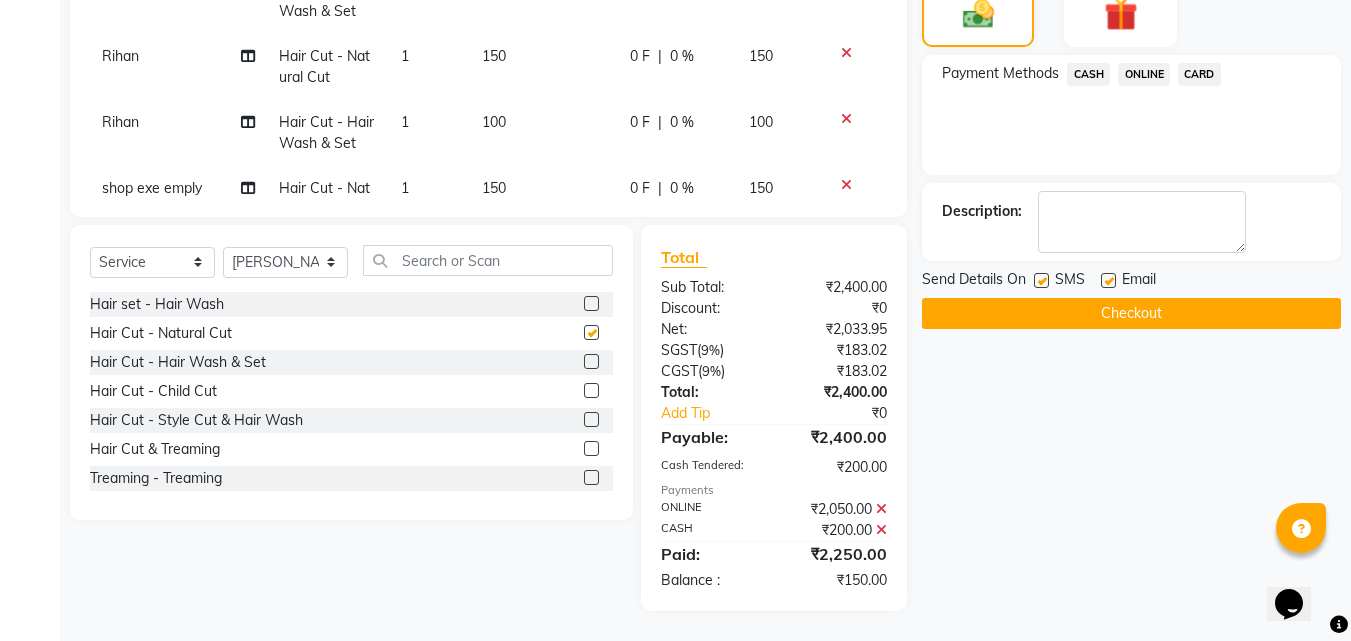 checkbox on "false" 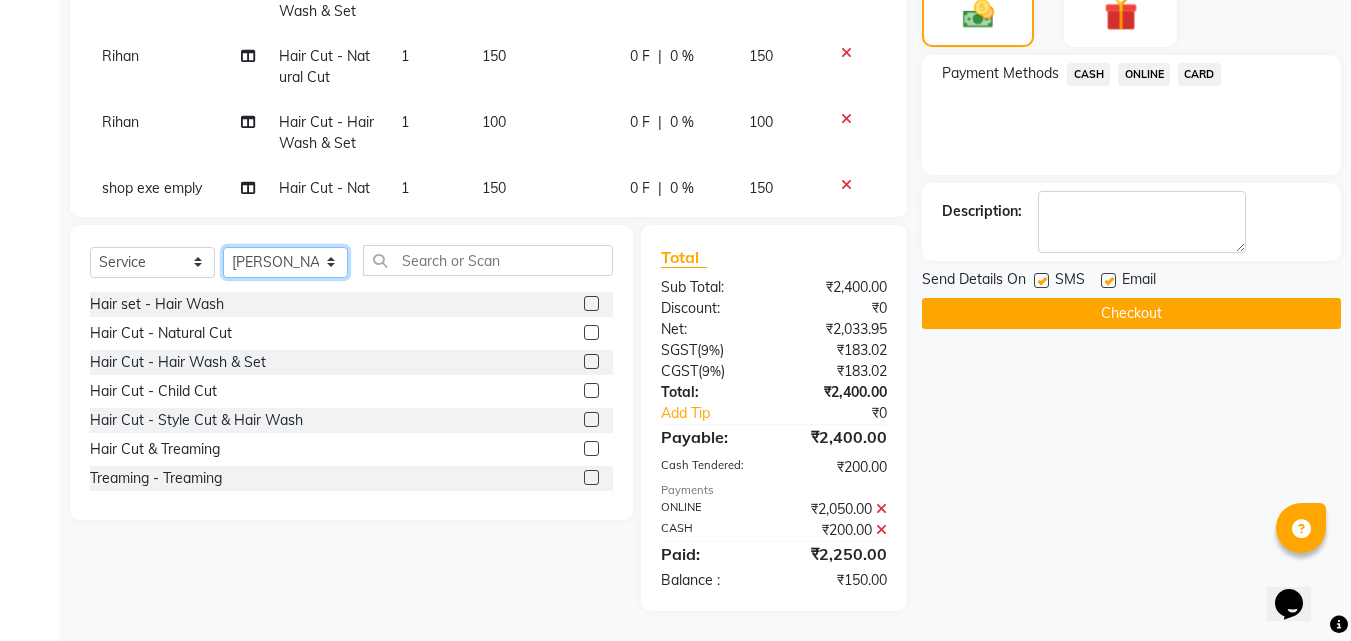 drag, startPoint x: 313, startPoint y: 255, endPoint x: 312, endPoint y: 269, distance: 14.035668 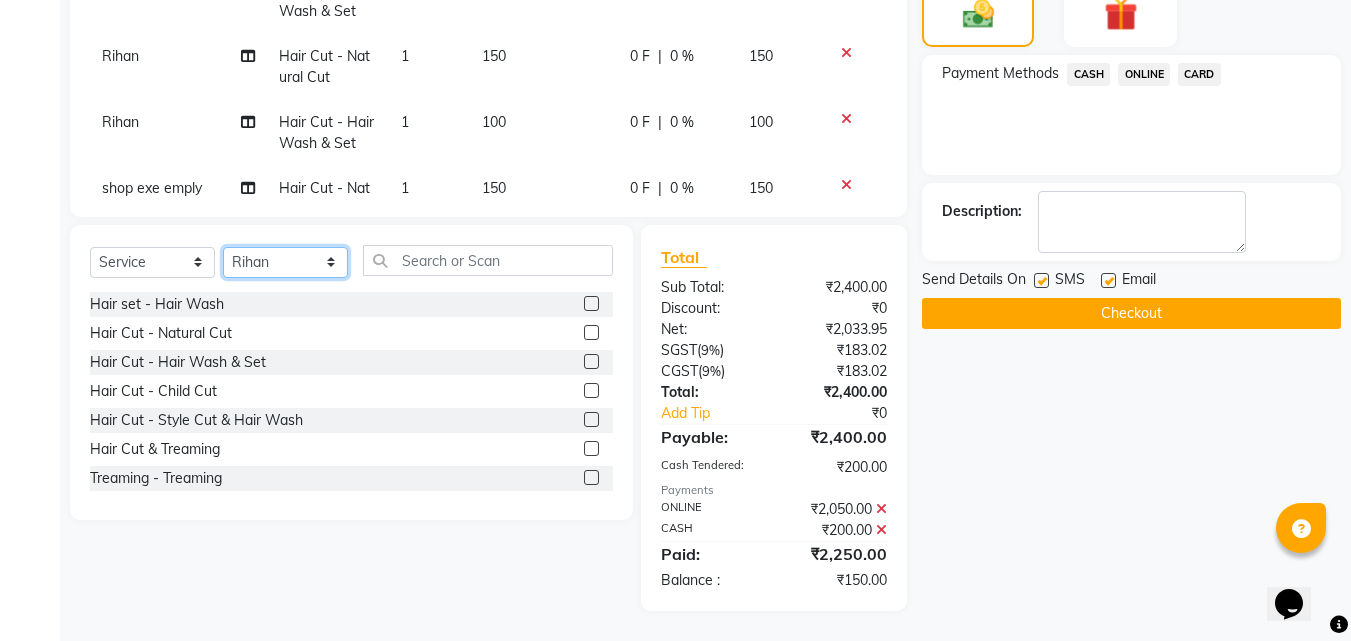 click on "Select Stylist [PERSON_NAME] PMS [PERSON_NAME] shop exe emply" 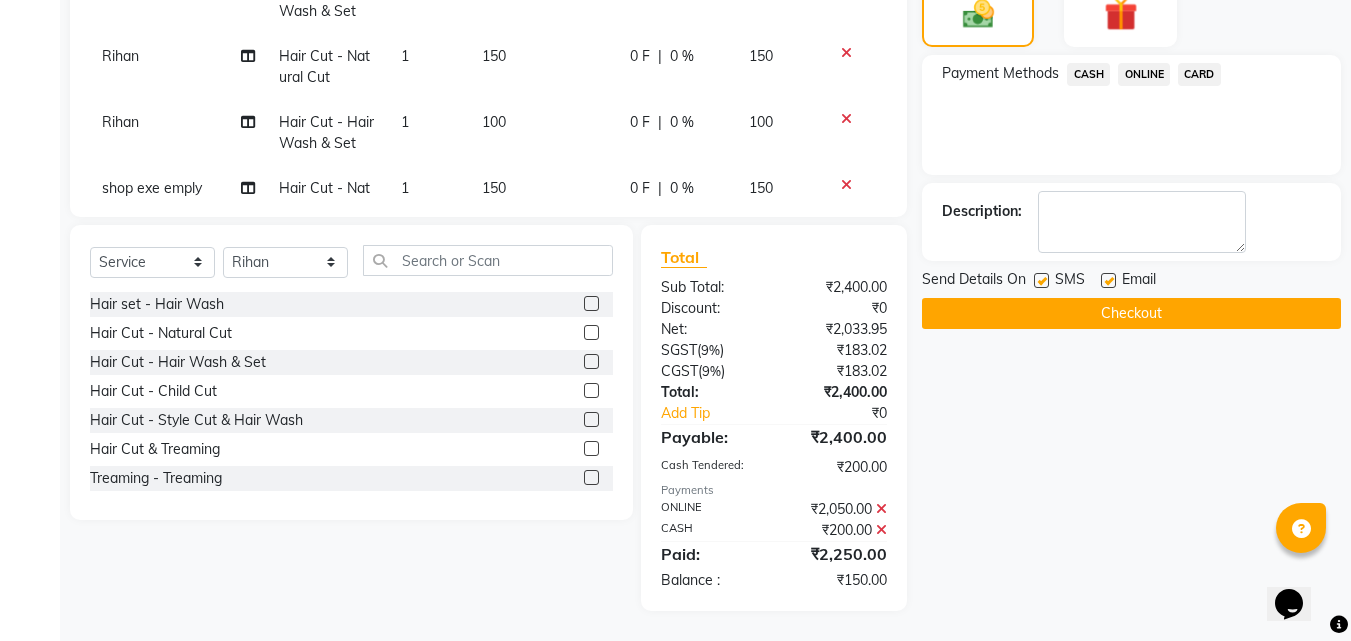 click 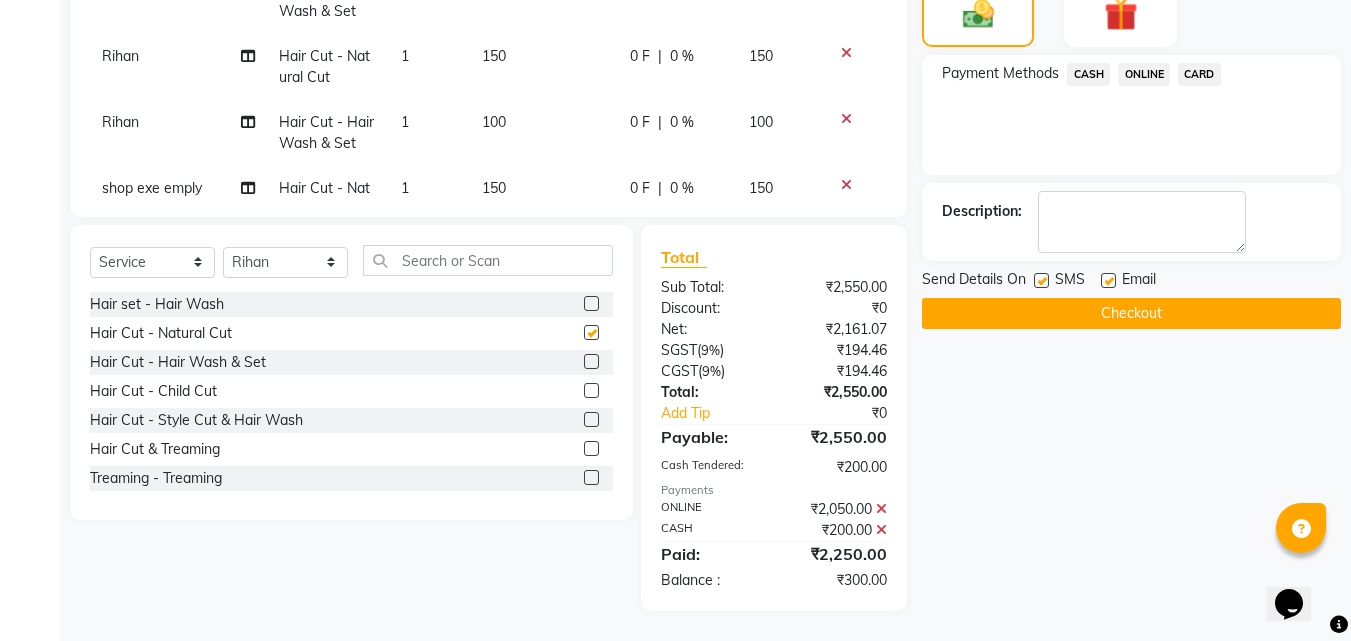 checkbox on "false" 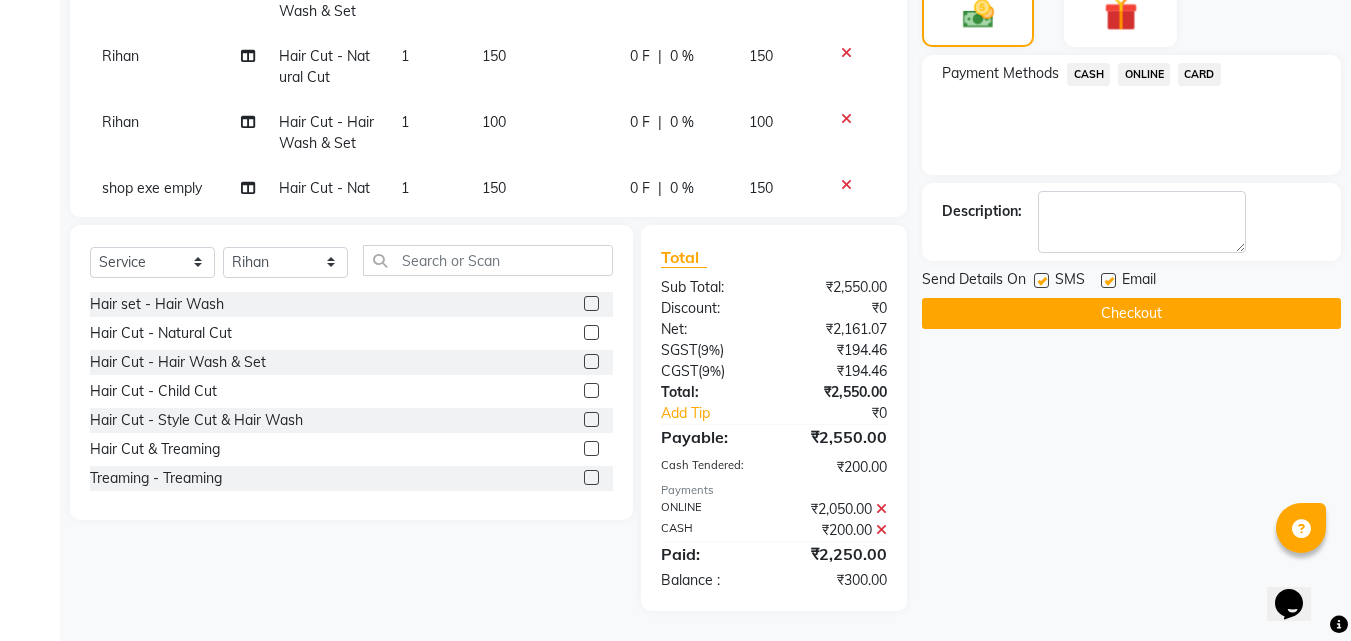 click 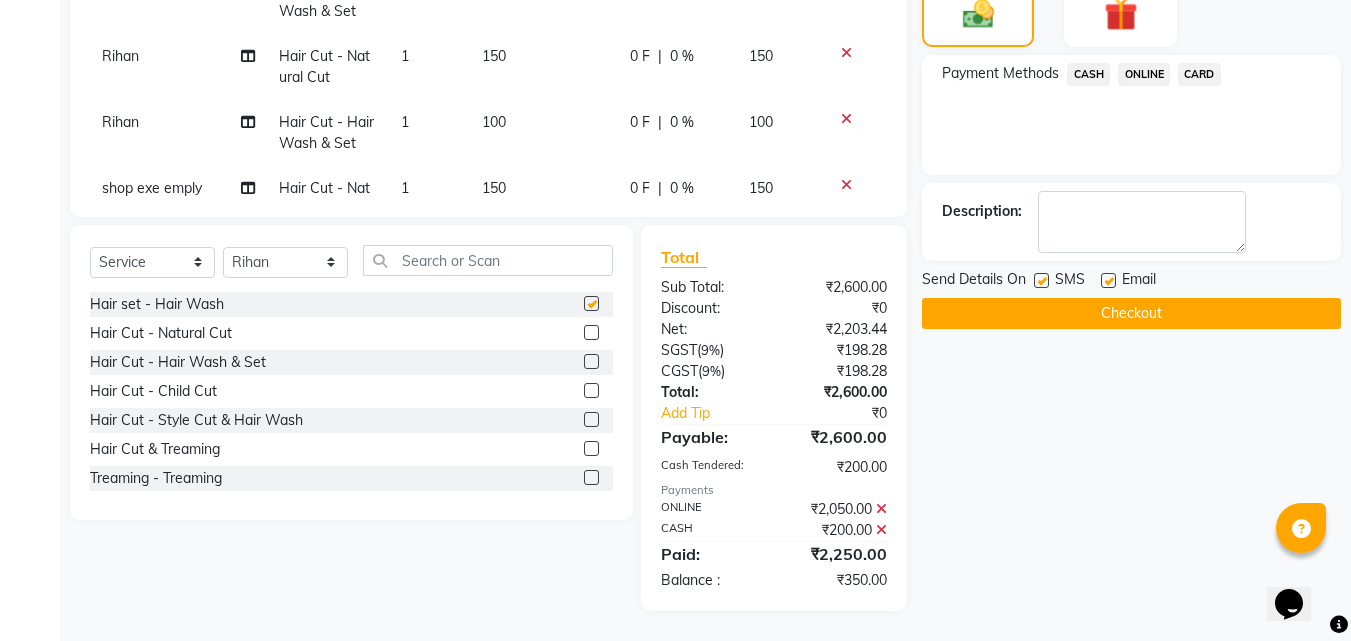 checkbox on "false" 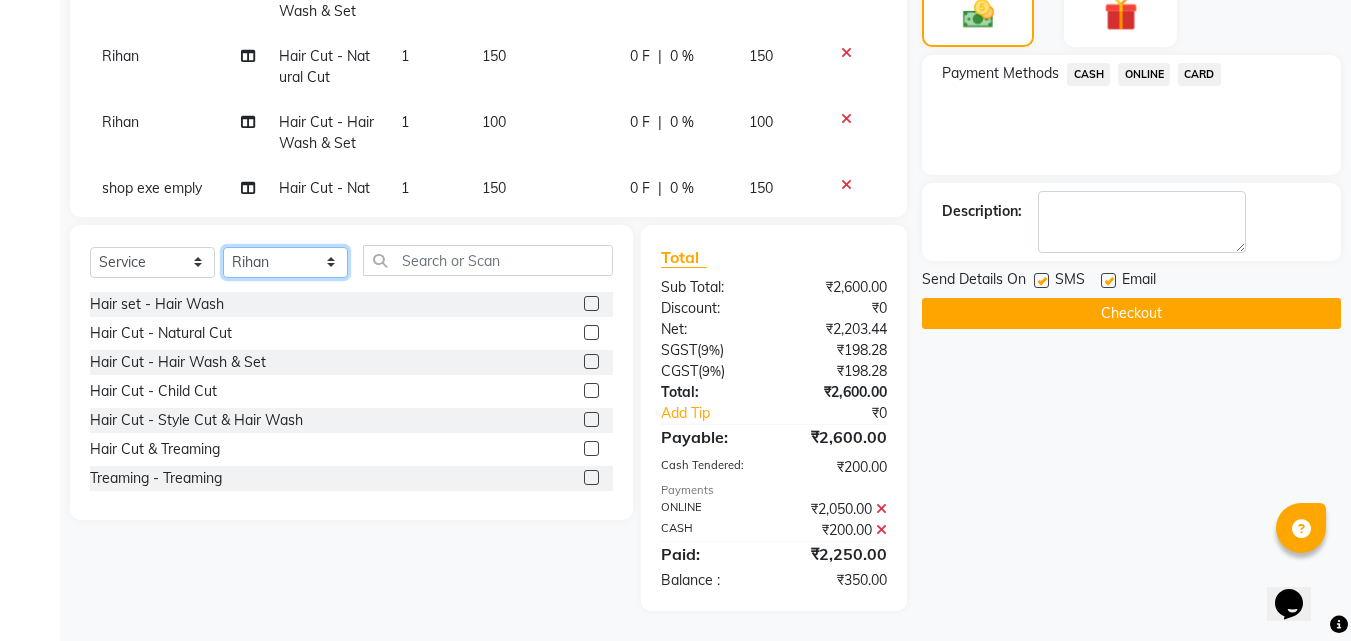 click on "Select Stylist [PERSON_NAME] PMS [PERSON_NAME] shop exe emply" 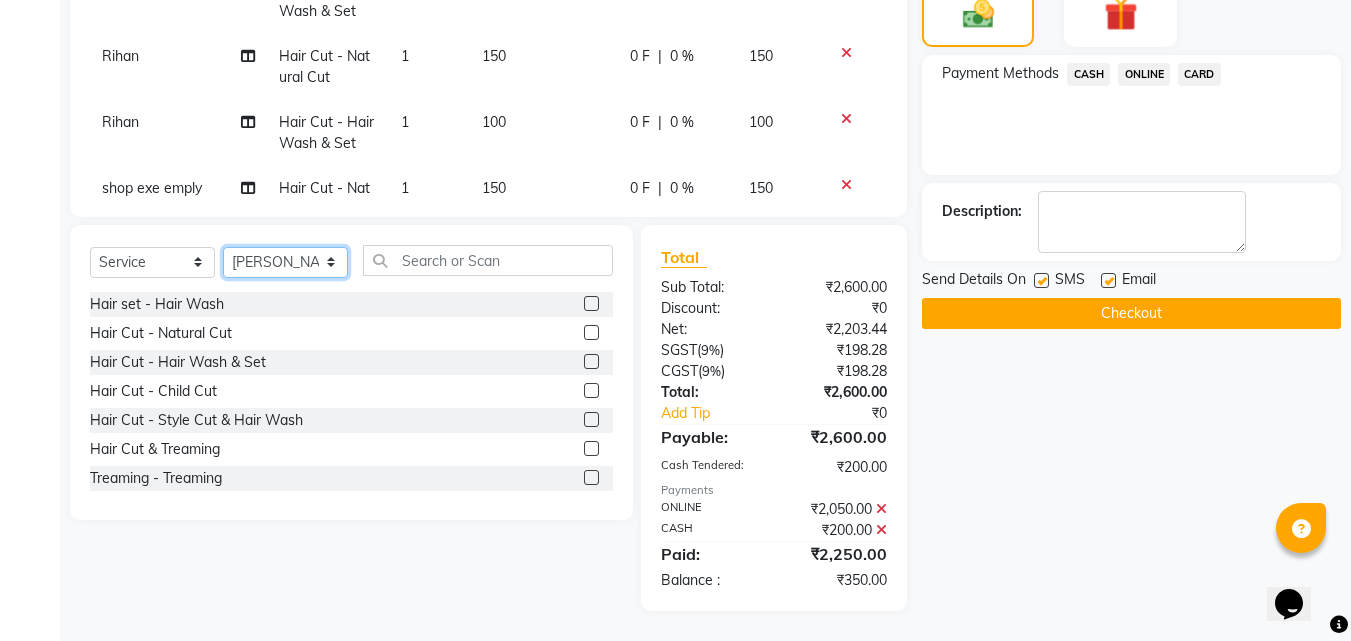 click on "Select Stylist [PERSON_NAME] PMS [PERSON_NAME] shop exe emply" 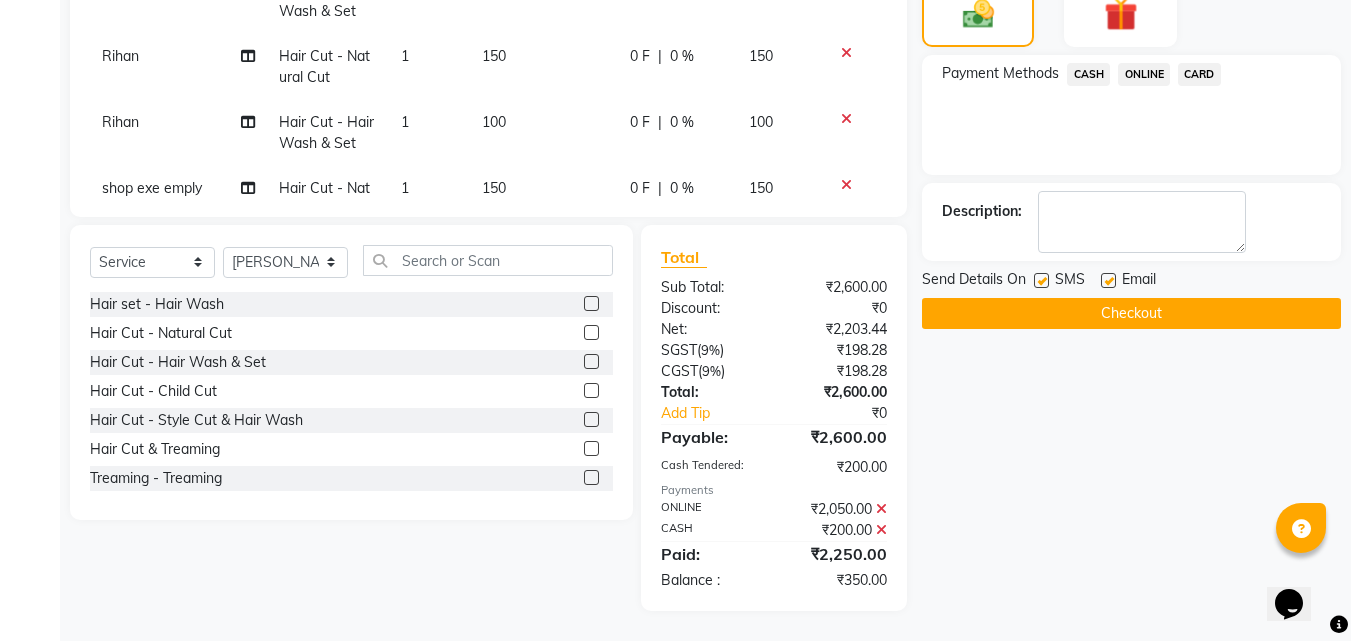 drag, startPoint x: 579, startPoint y: 363, endPoint x: 602, endPoint y: 342, distance: 31.144823 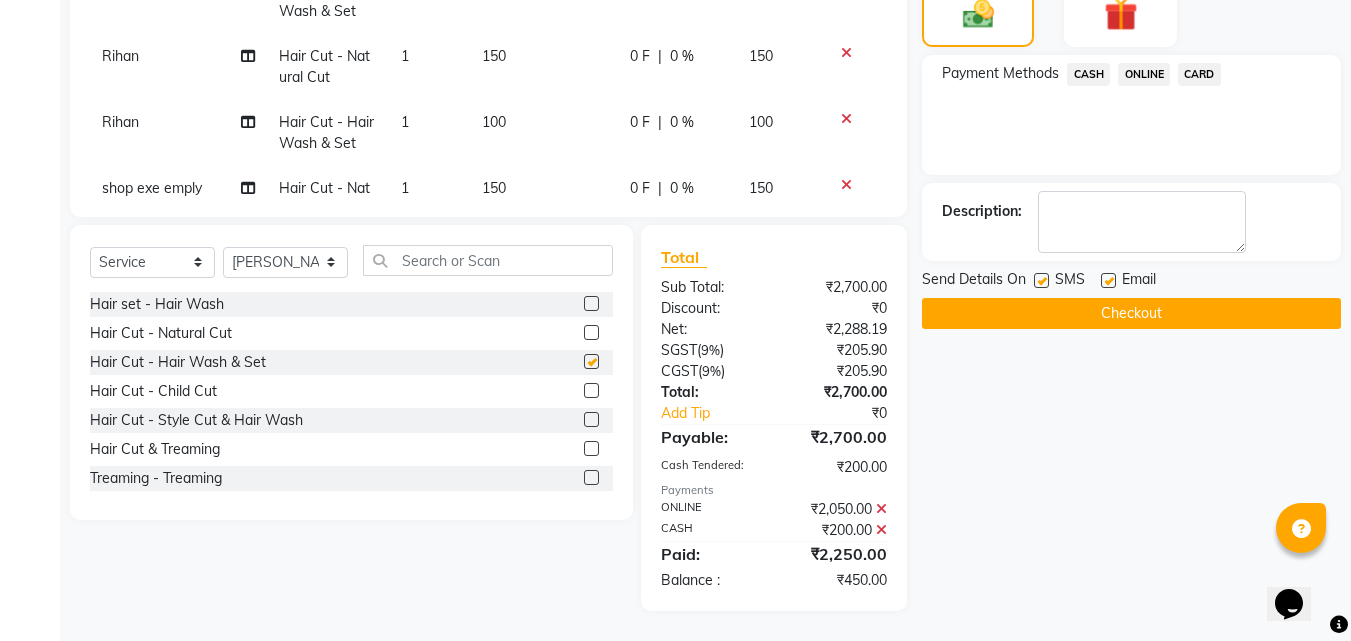 checkbox on "false" 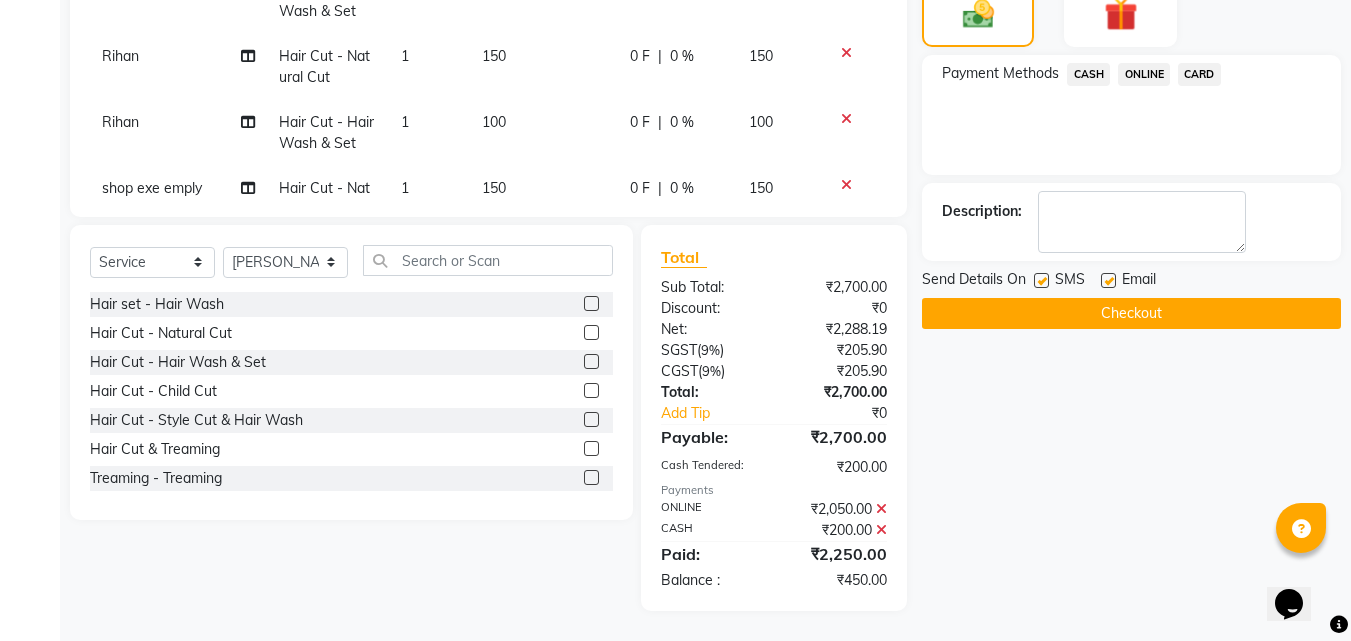 click on "CASH" 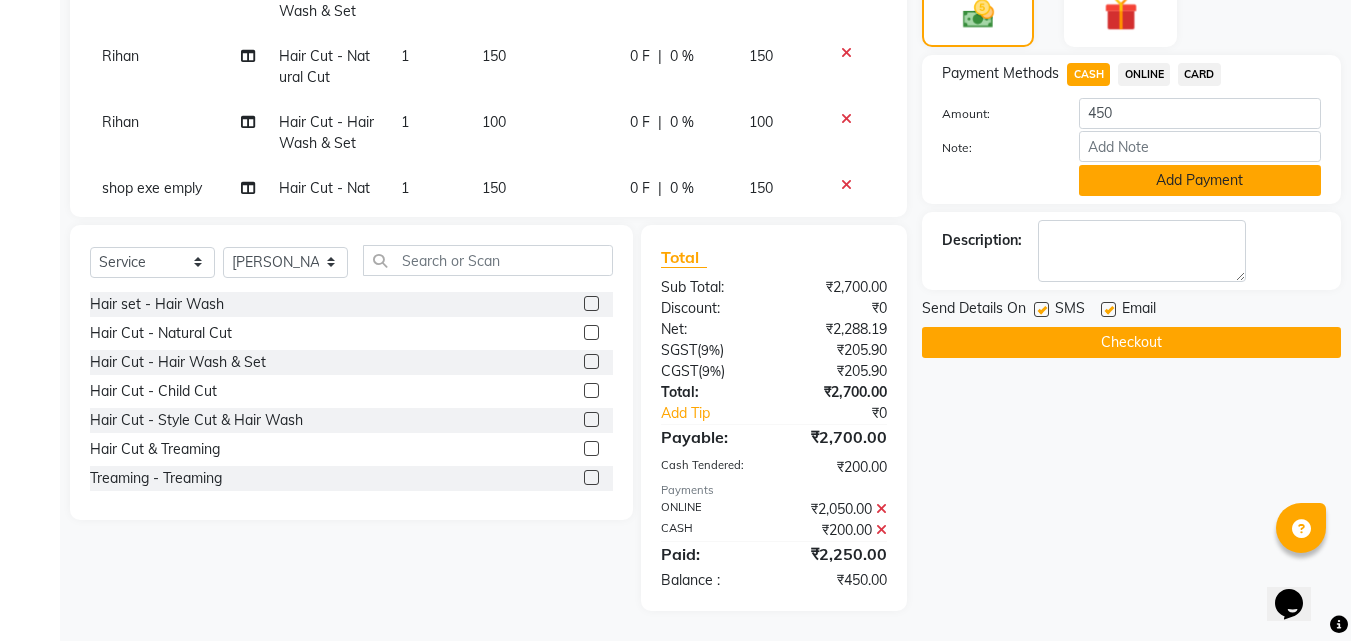 click on "Add Payment" 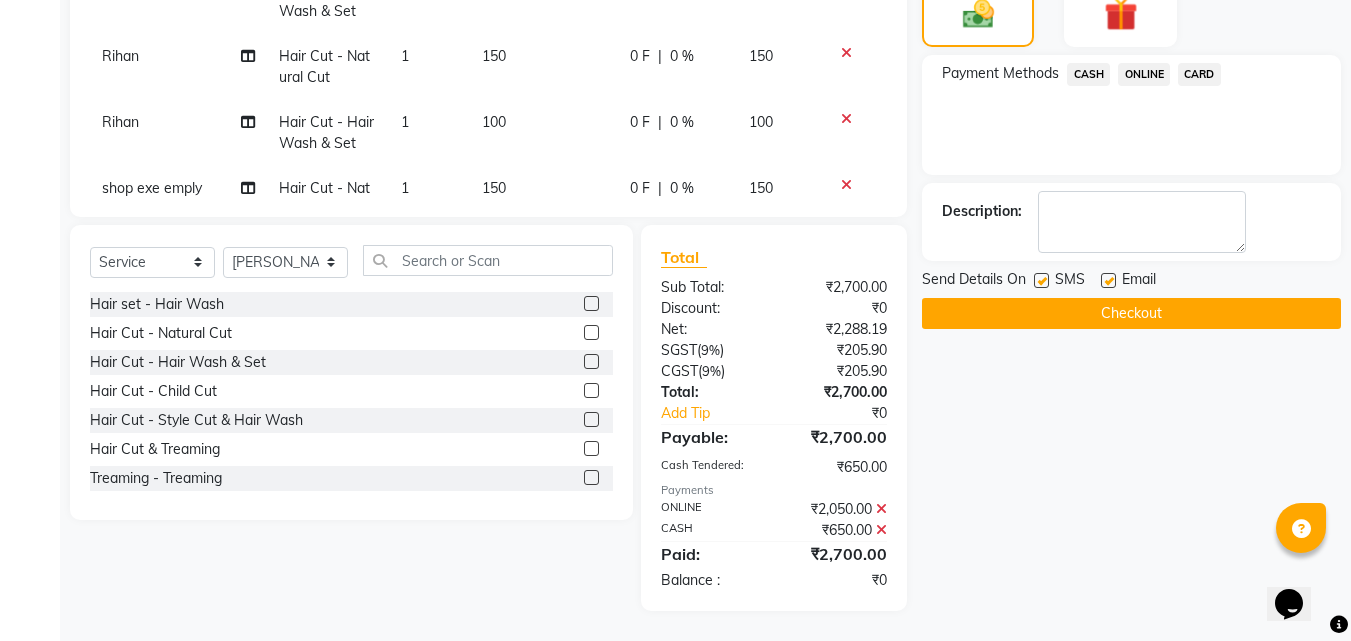 click 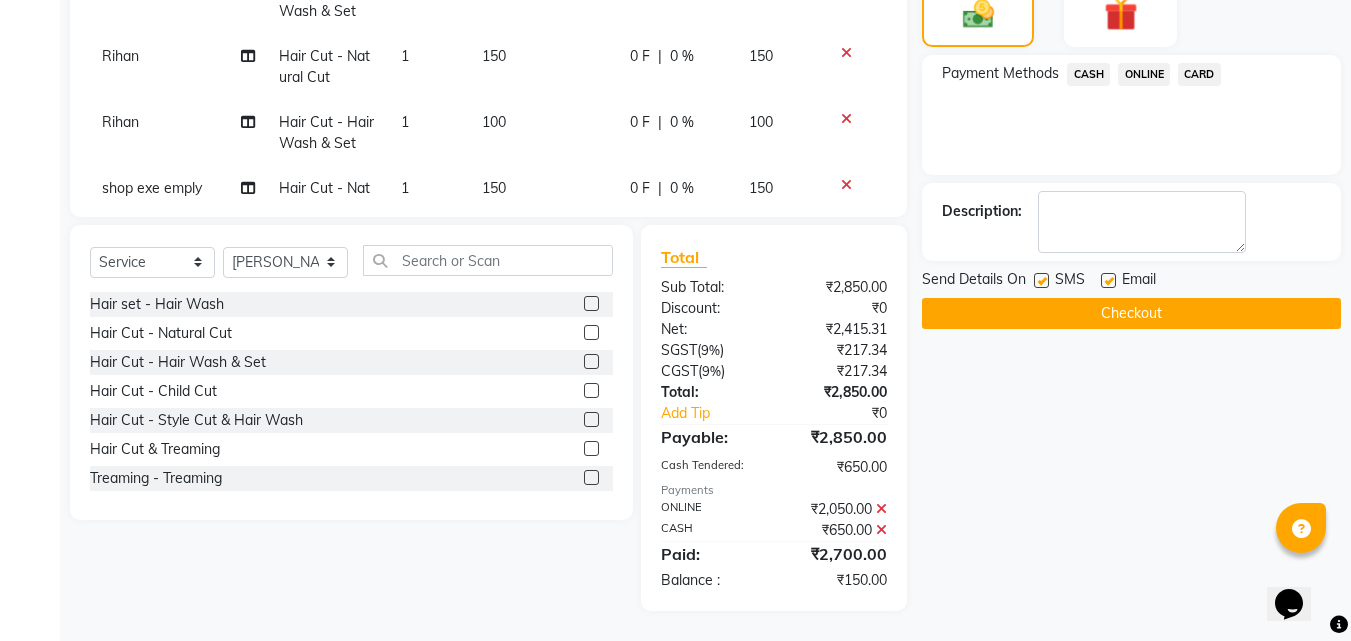 click 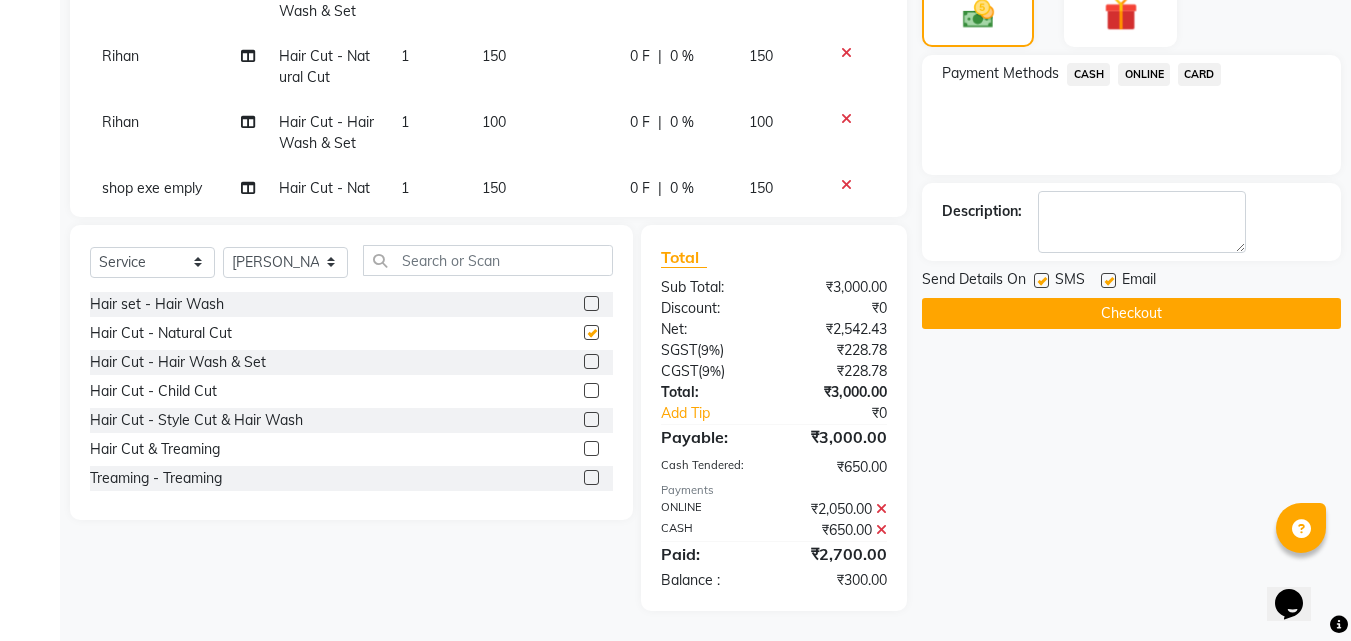 checkbox on "false" 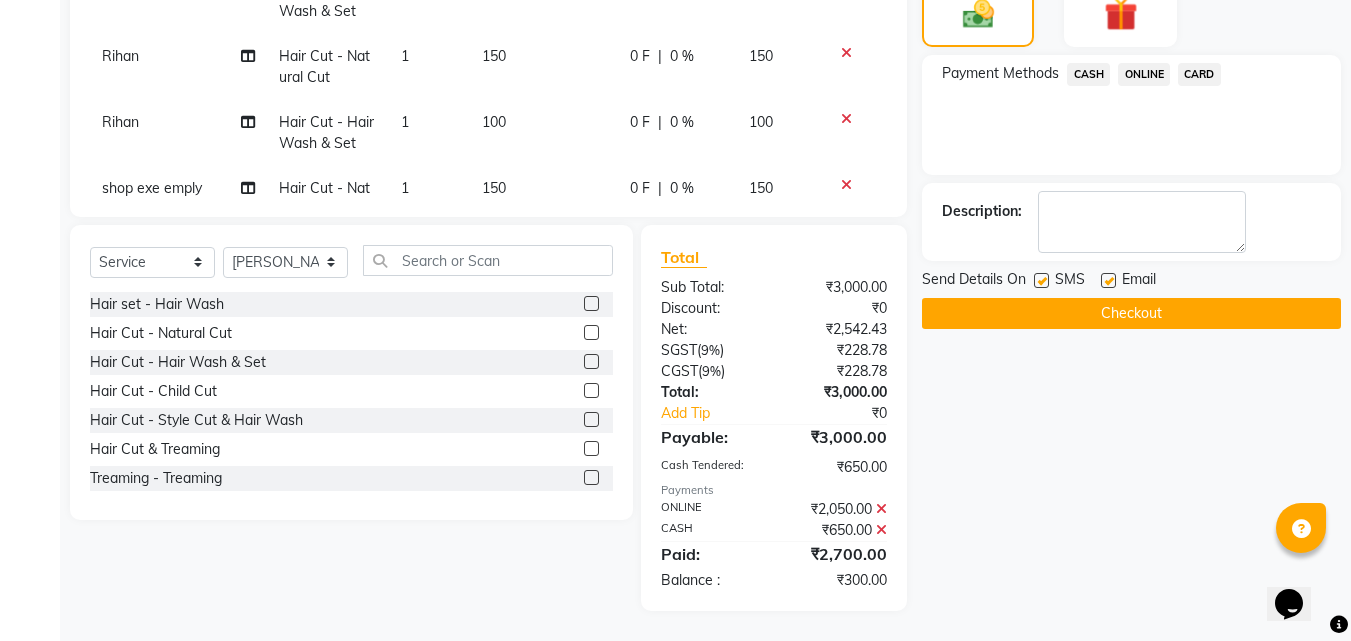 click 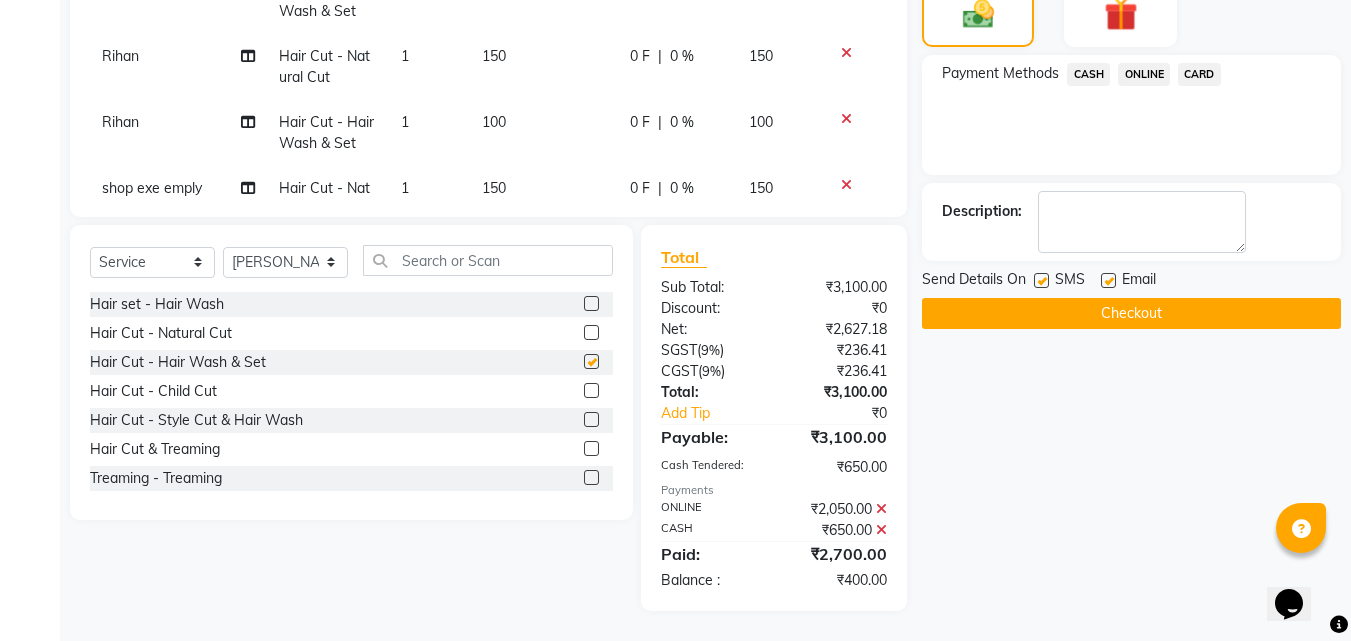 checkbox on "false" 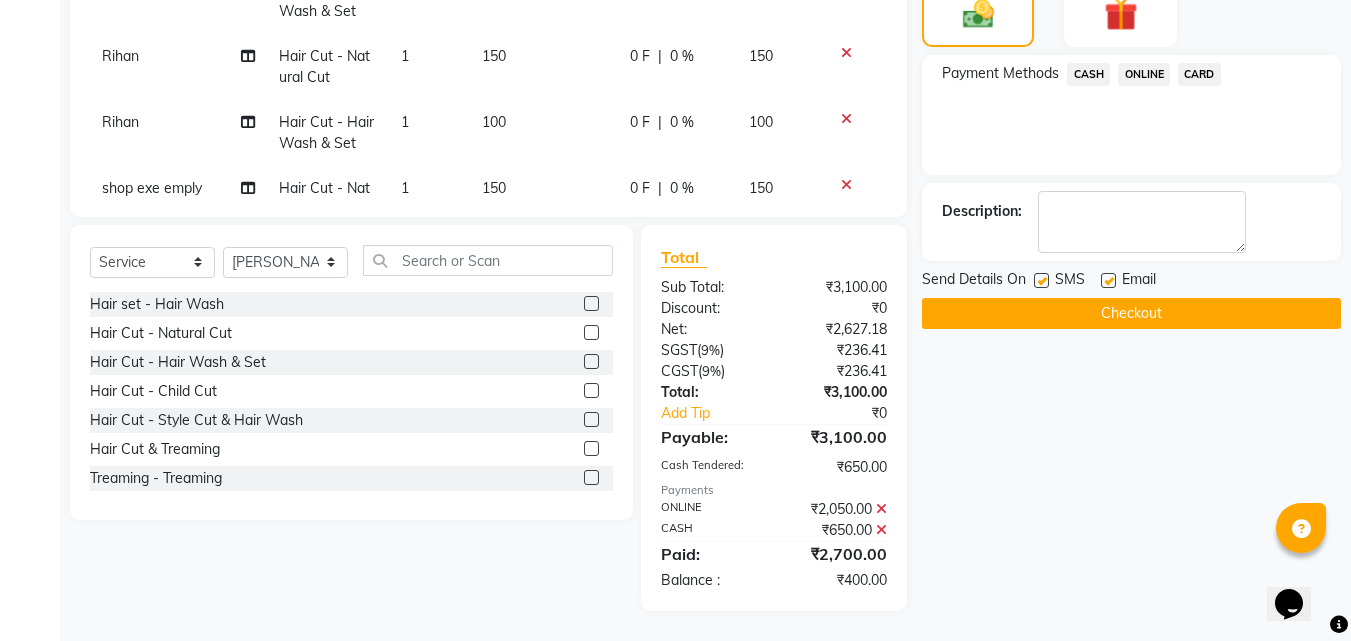 drag, startPoint x: 1089, startPoint y: 67, endPoint x: 1108, endPoint y: 75, distance: 20.615528 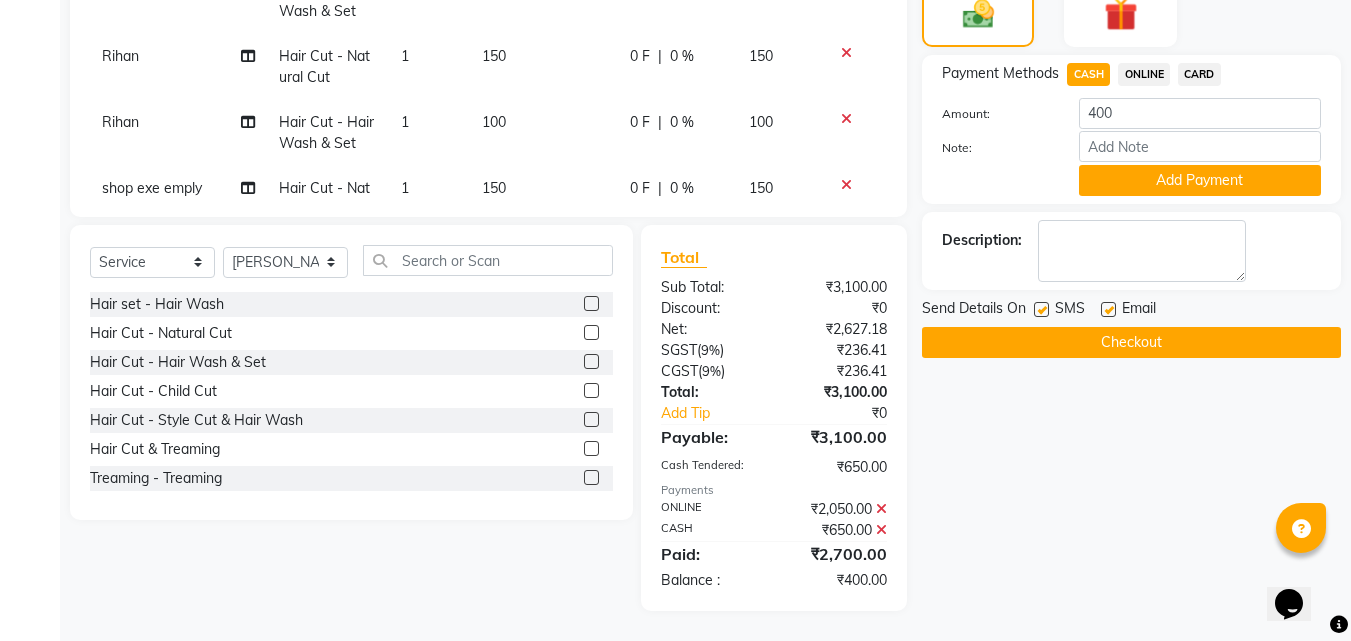 click on "ONLINE" 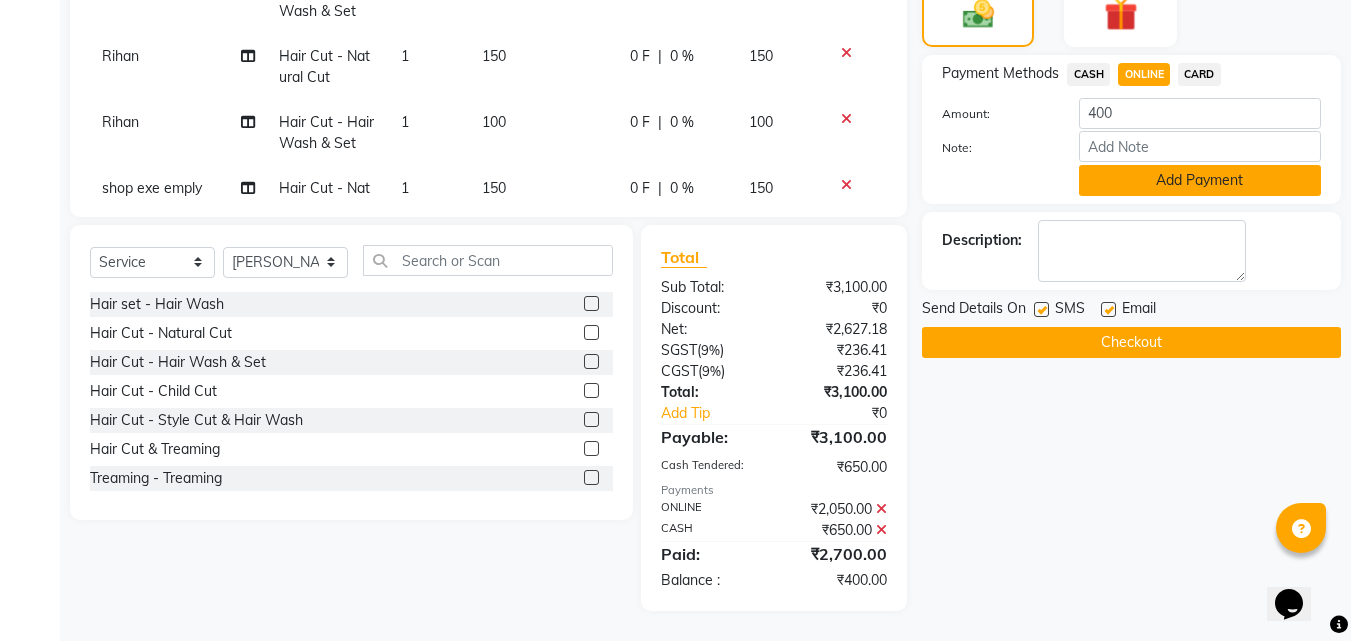 click on "Add Payment" 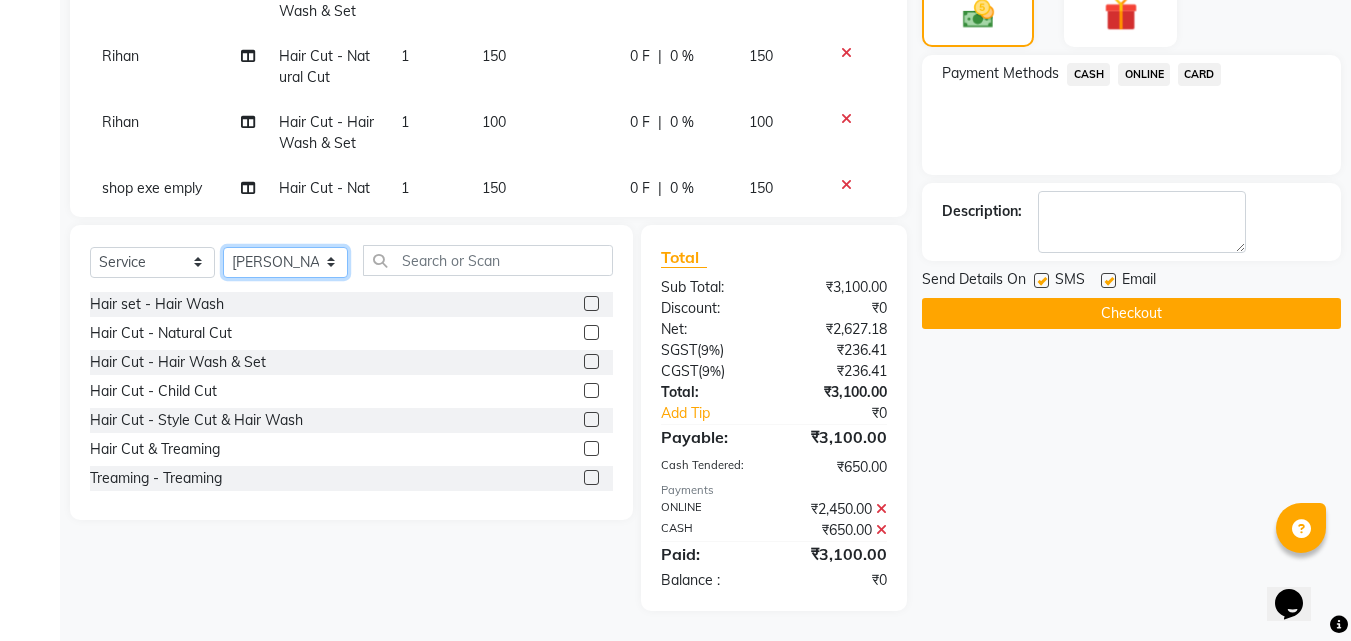 drag, startPoint x: 293, startPoint y: 260, endPoint x: 291, endPoint y: 275, distance: 15.132746 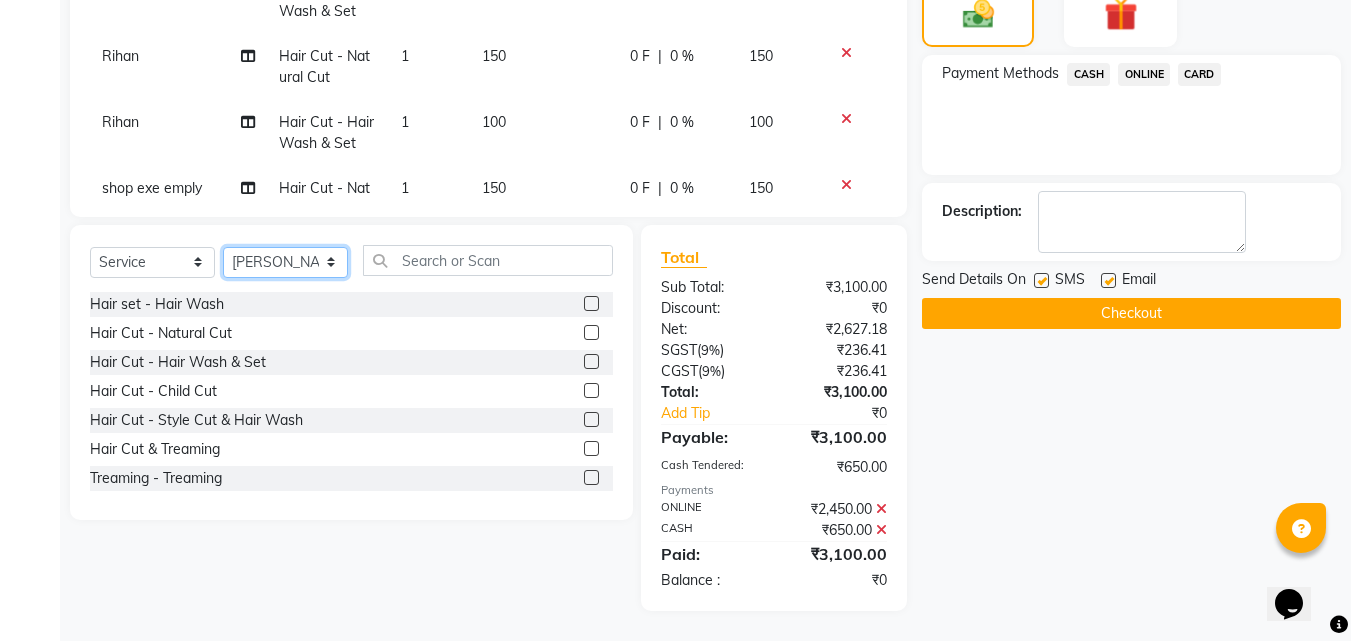 select on "38049" 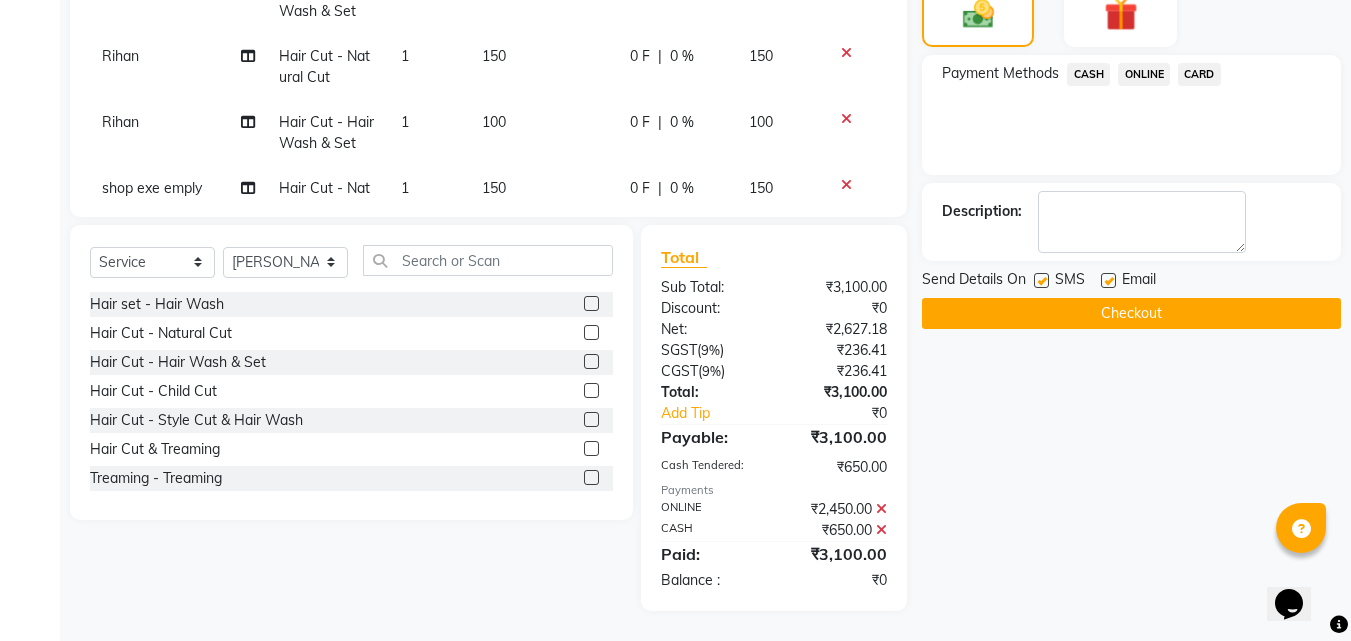 click 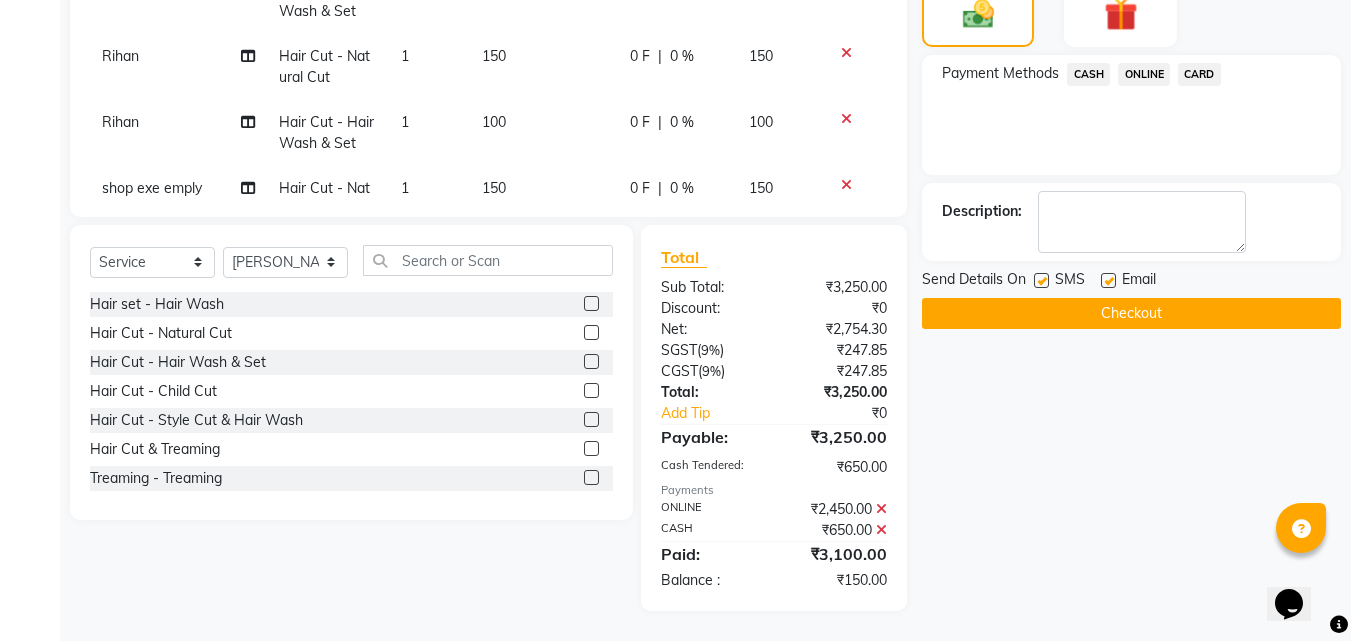click 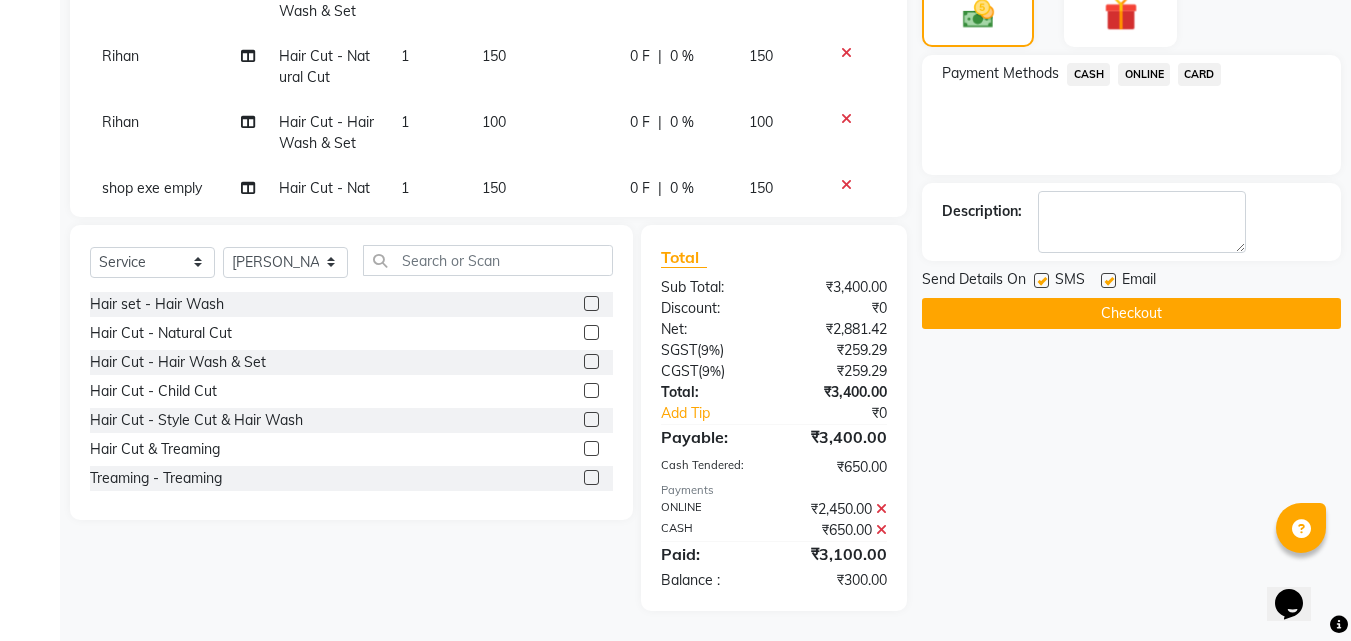 click 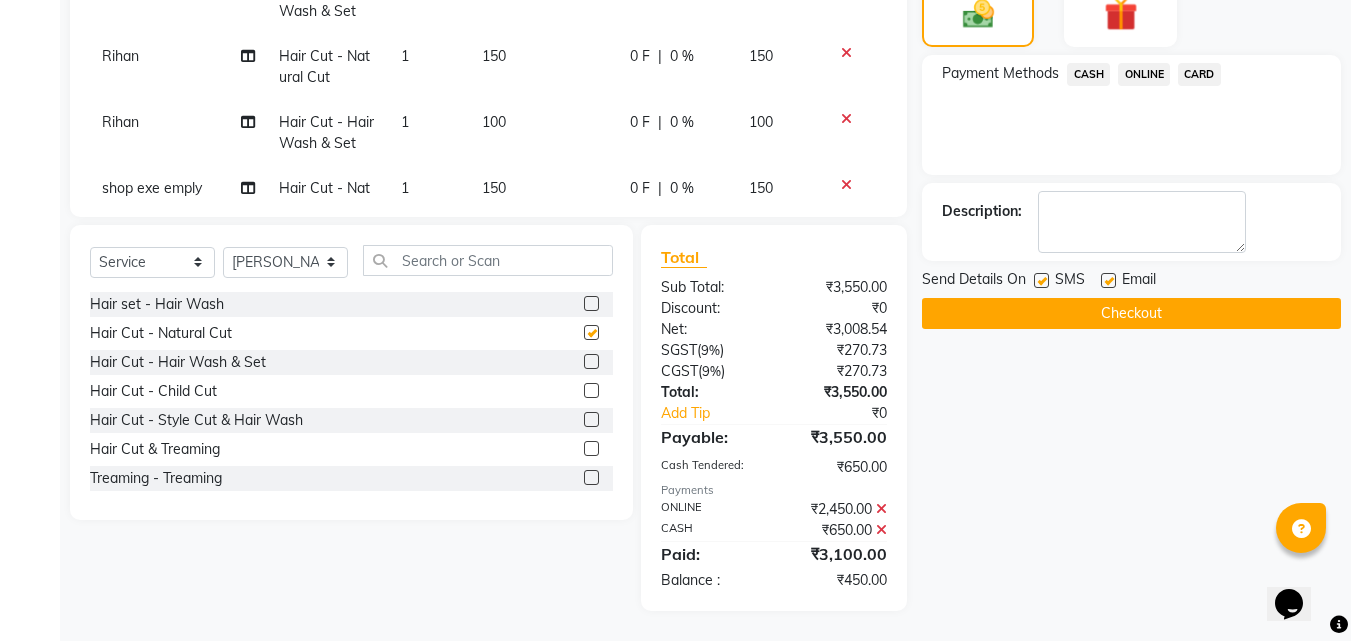 checkbox on "false" 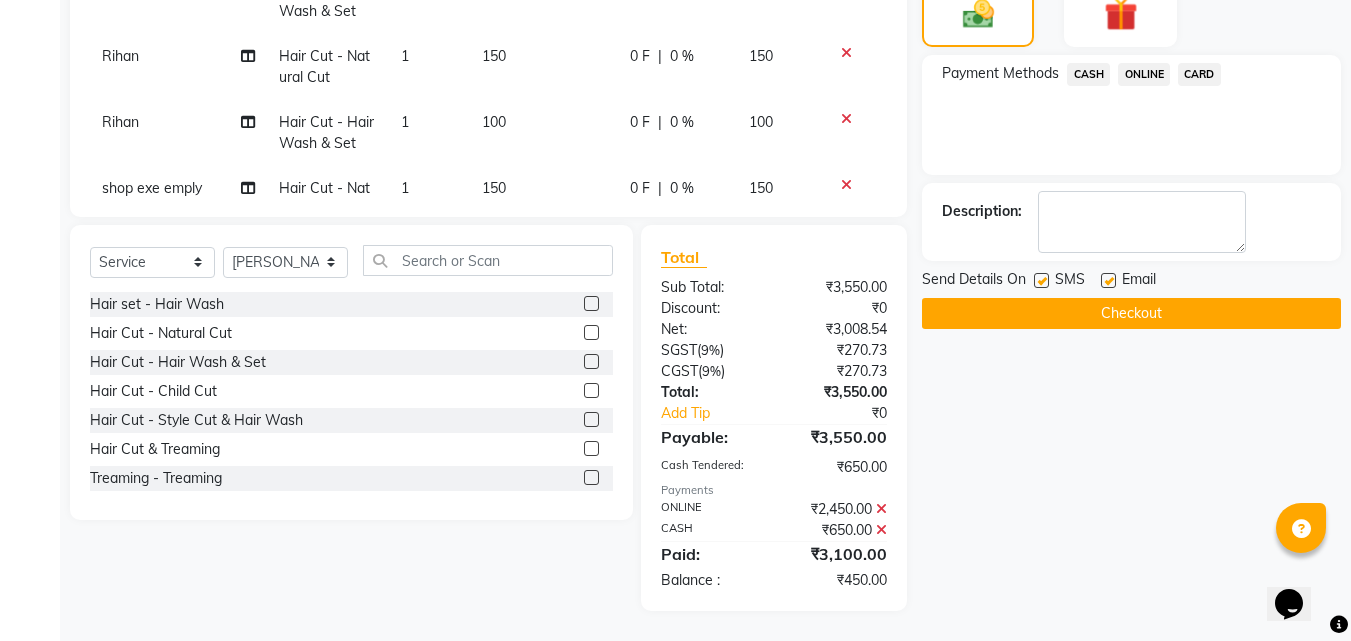 click 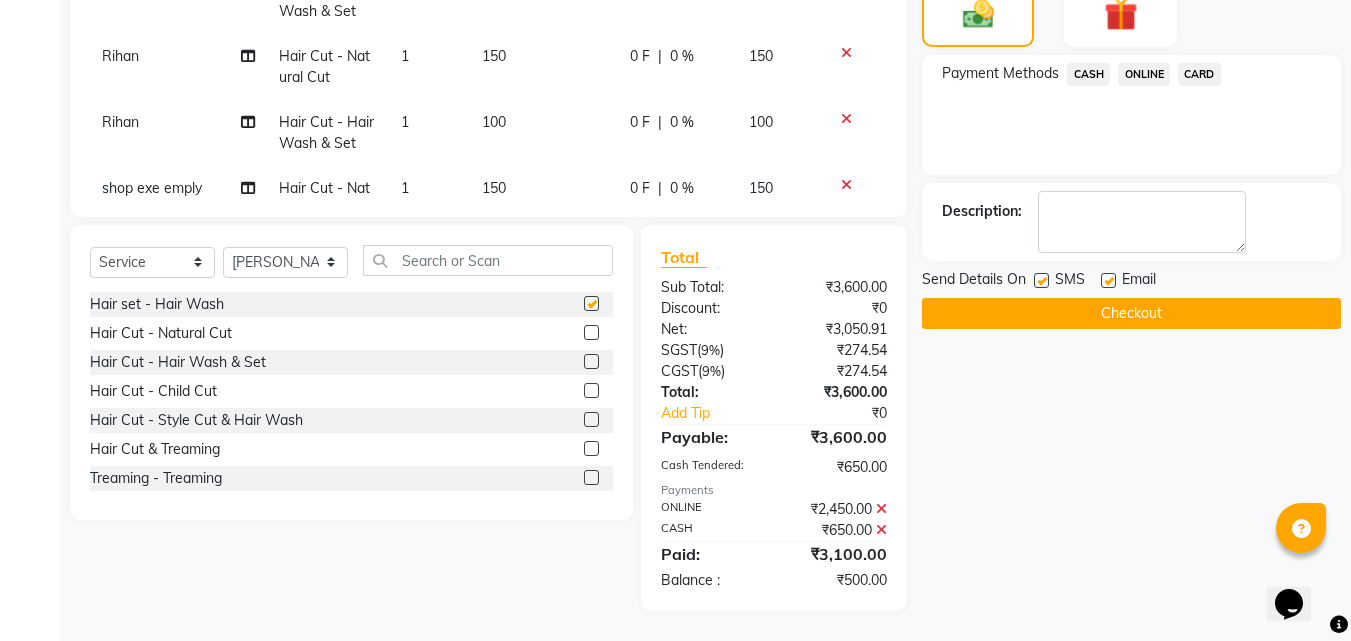 checkbox on "false" 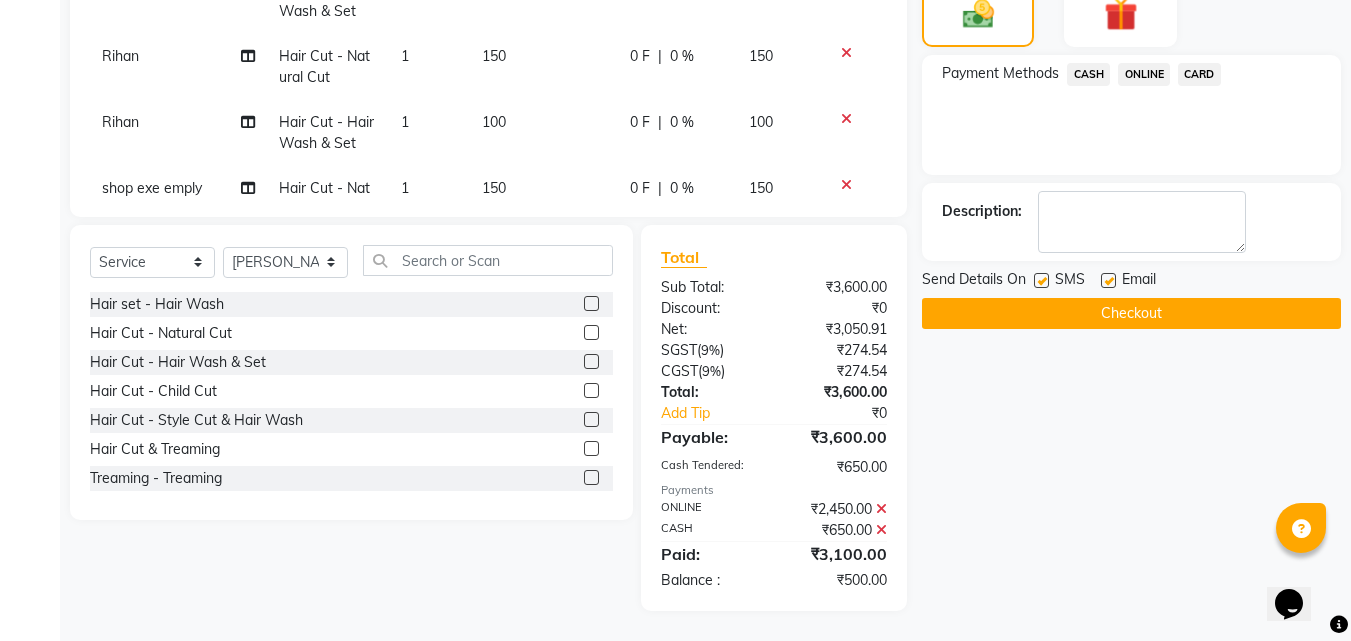 click on "ONLINE" 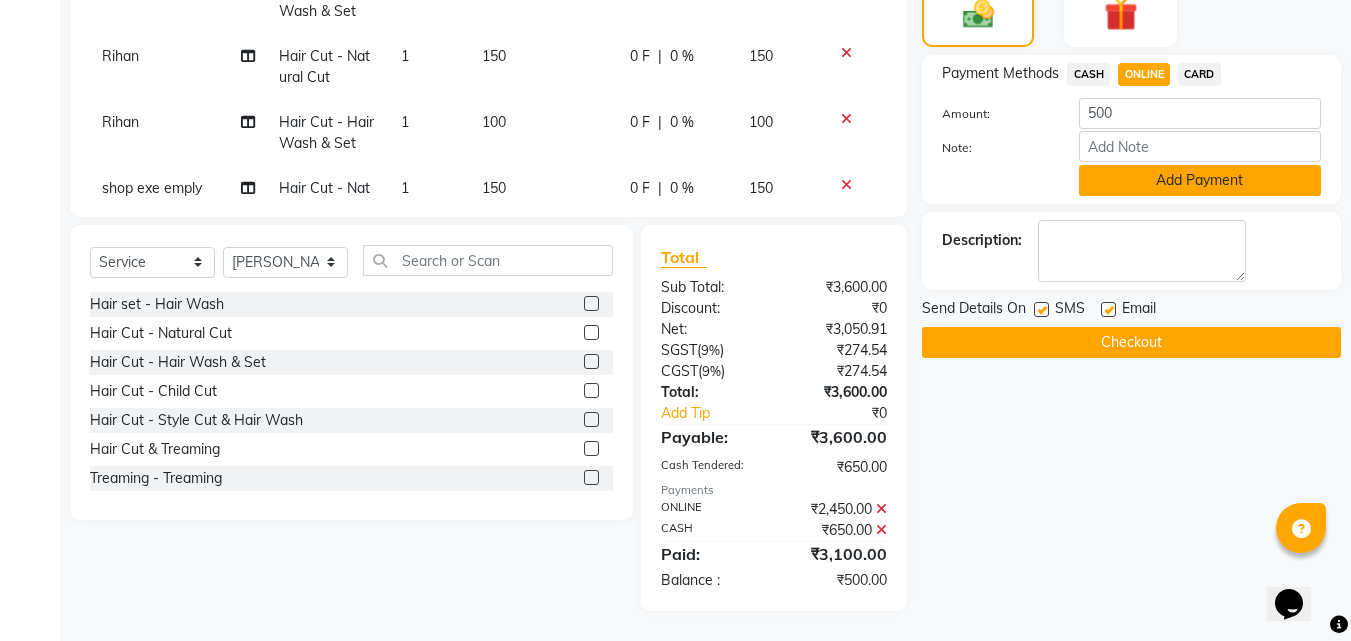 click on "Add Payment" 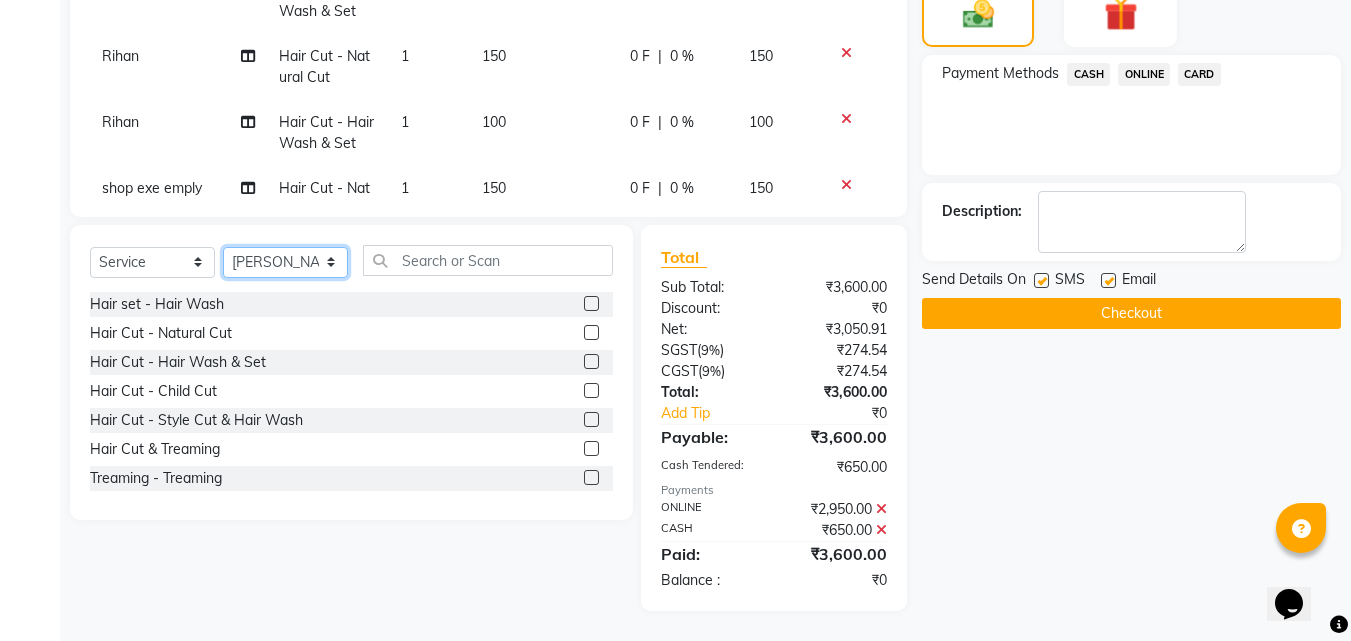 click on "Select Stylist [PERSON_NAME] PMS [PERSON_NAME] shop exe emply" 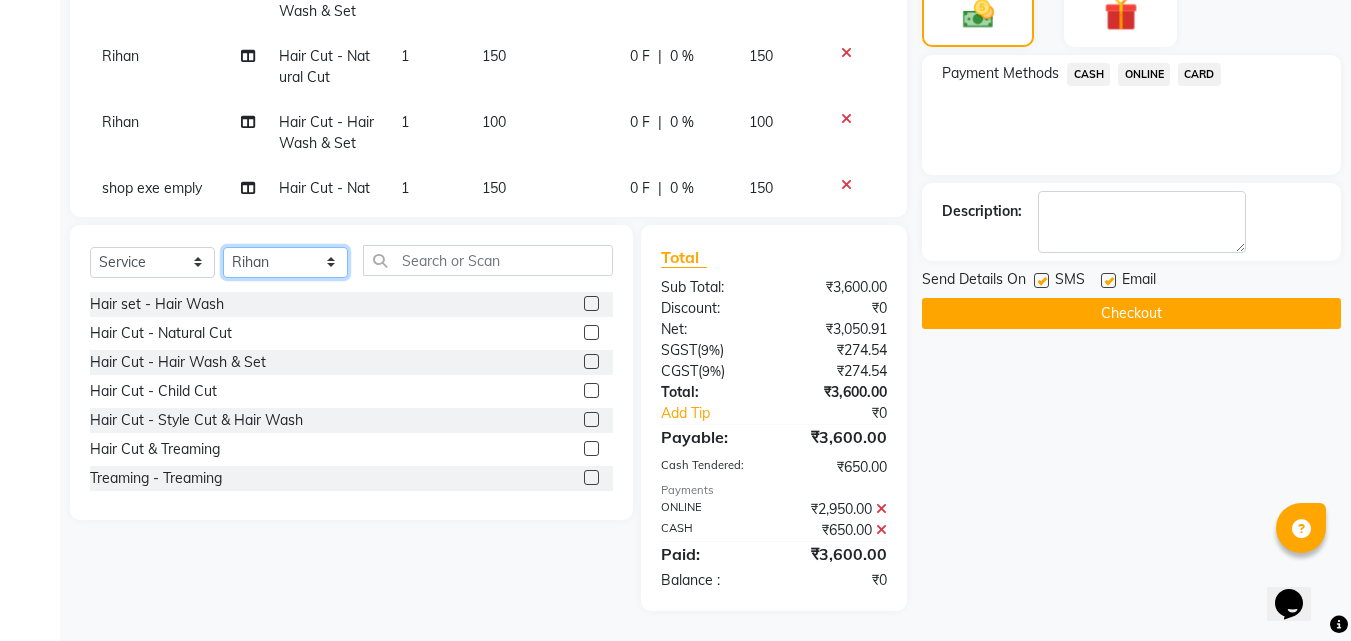 click on "Select Stylist [PERSON_NAME] PMS [PERSON_NAME] shop exe emply" 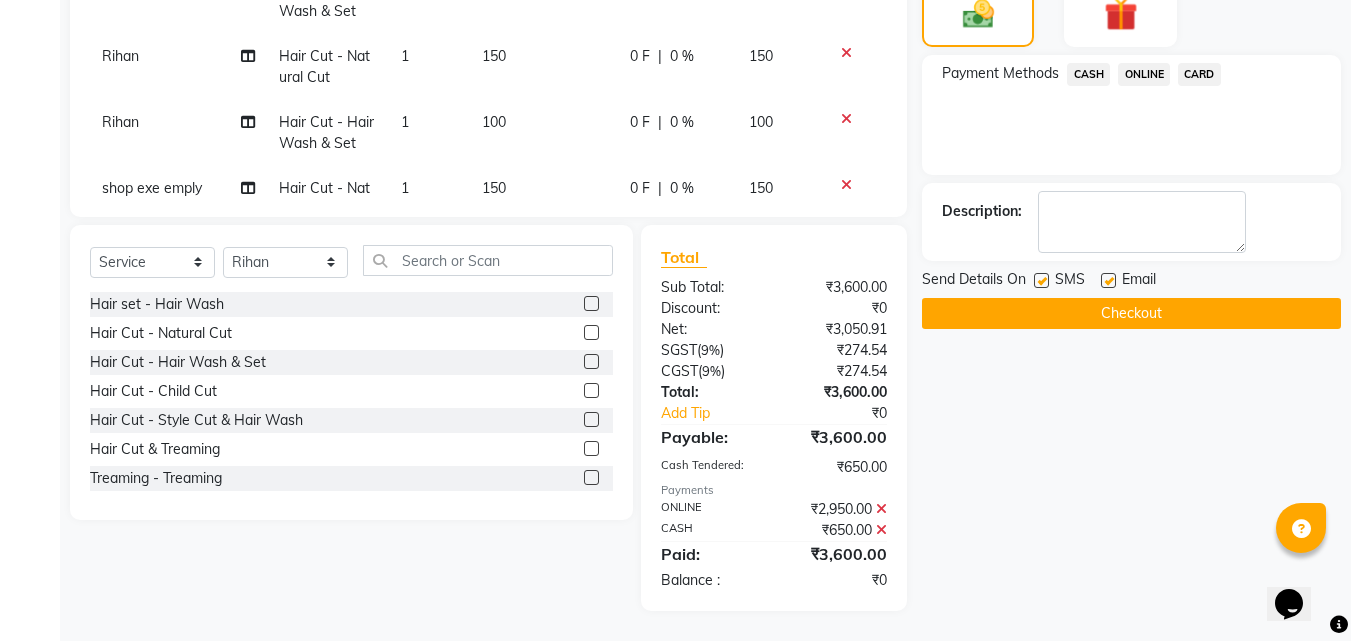 click on "Checkout" 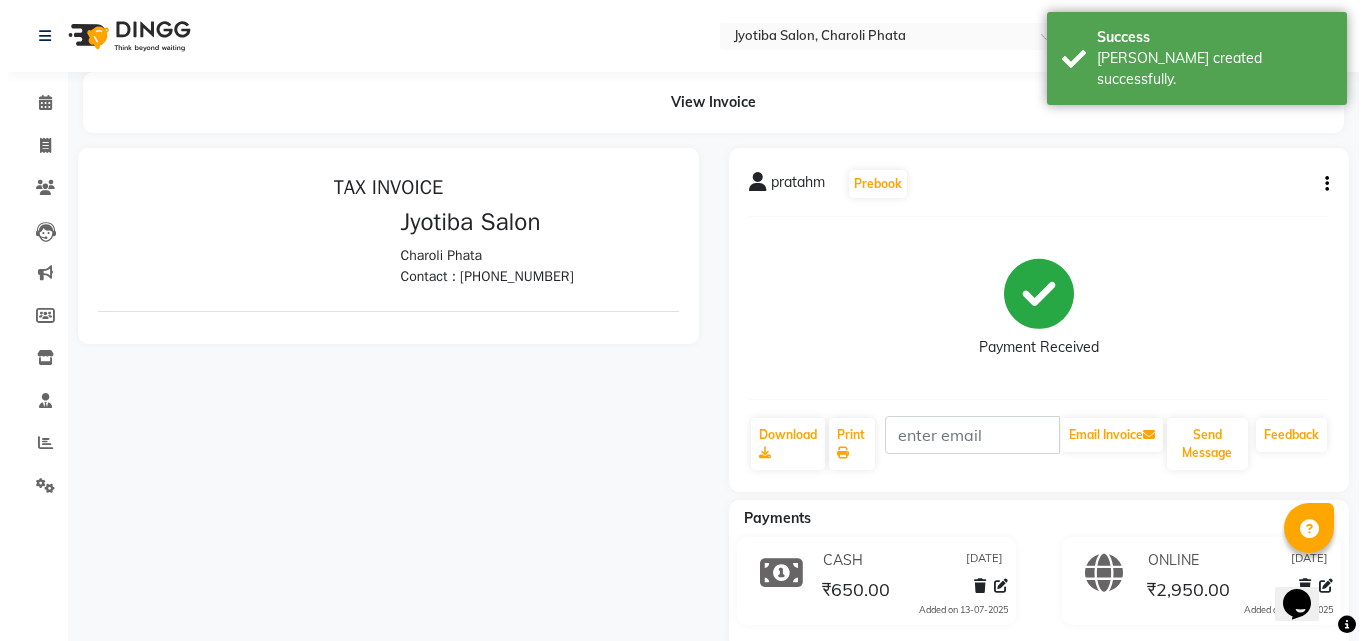 scroll, scrollTop: 0, scrollLeft: 0, axis: both 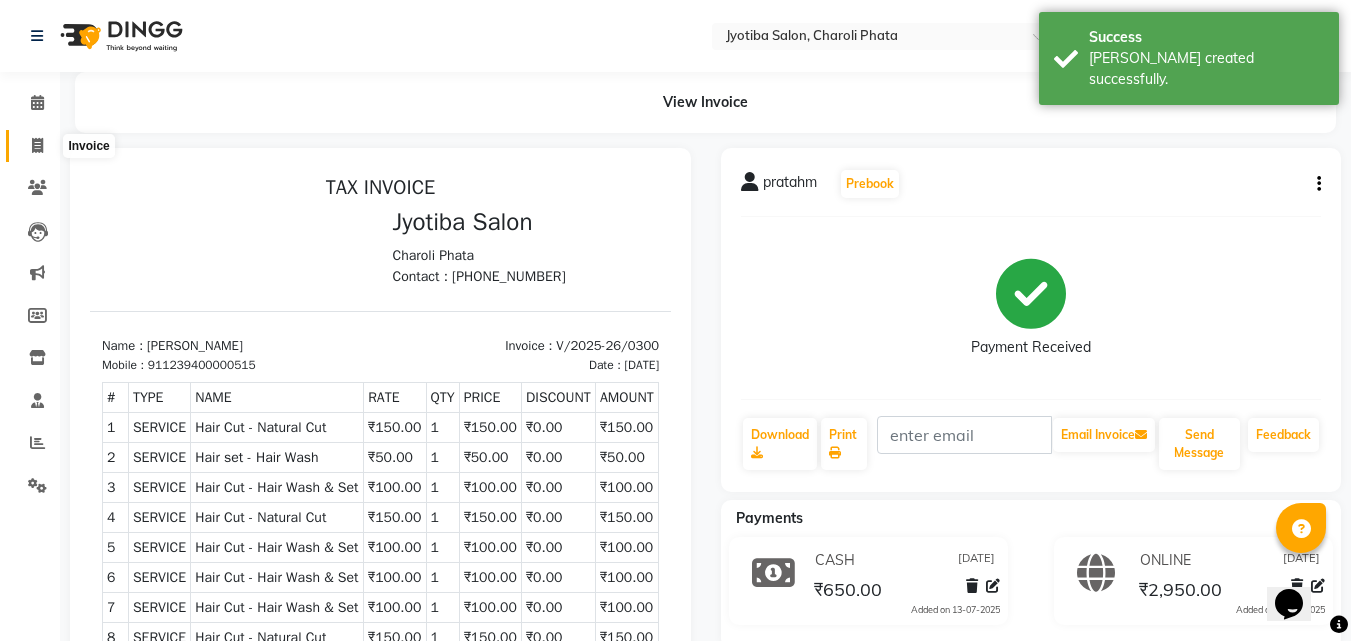 click 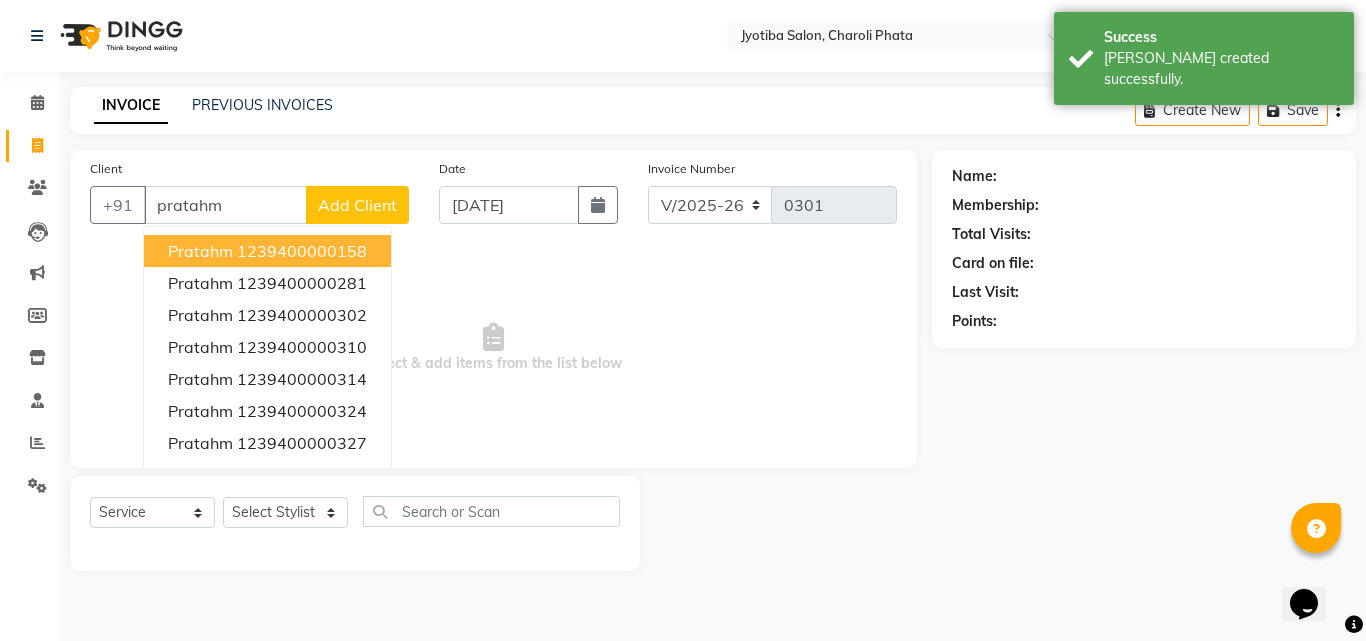 type on "pratahm" 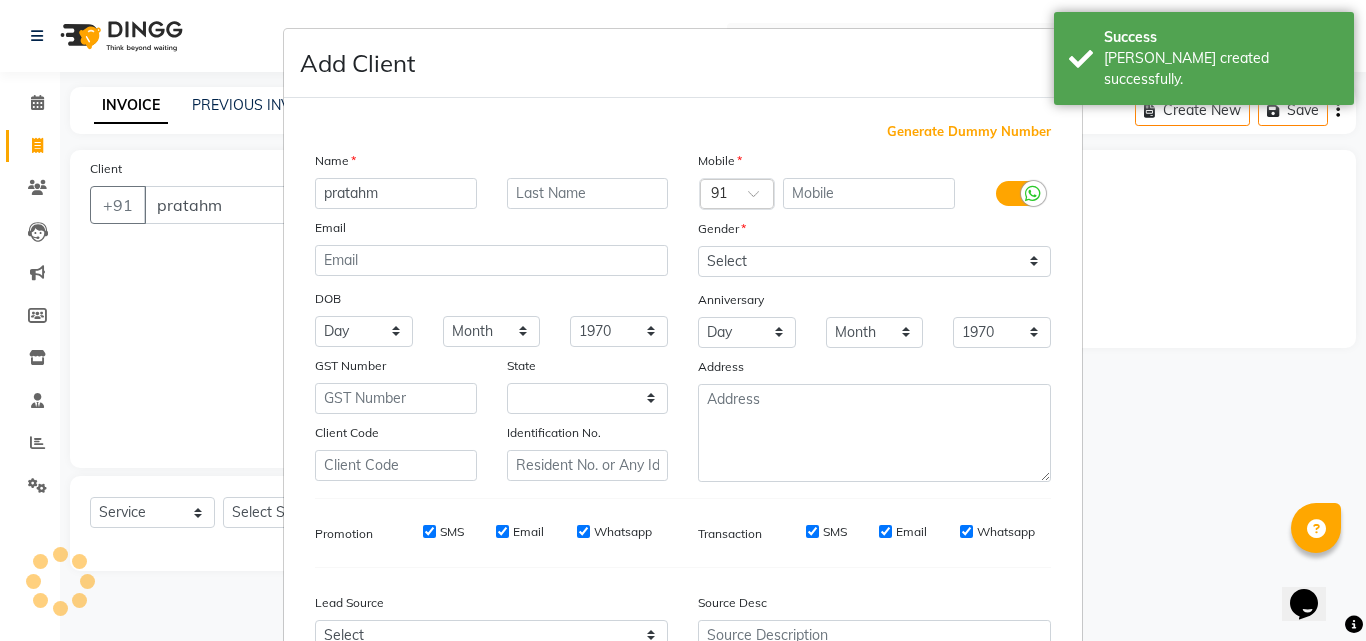 select on "22" 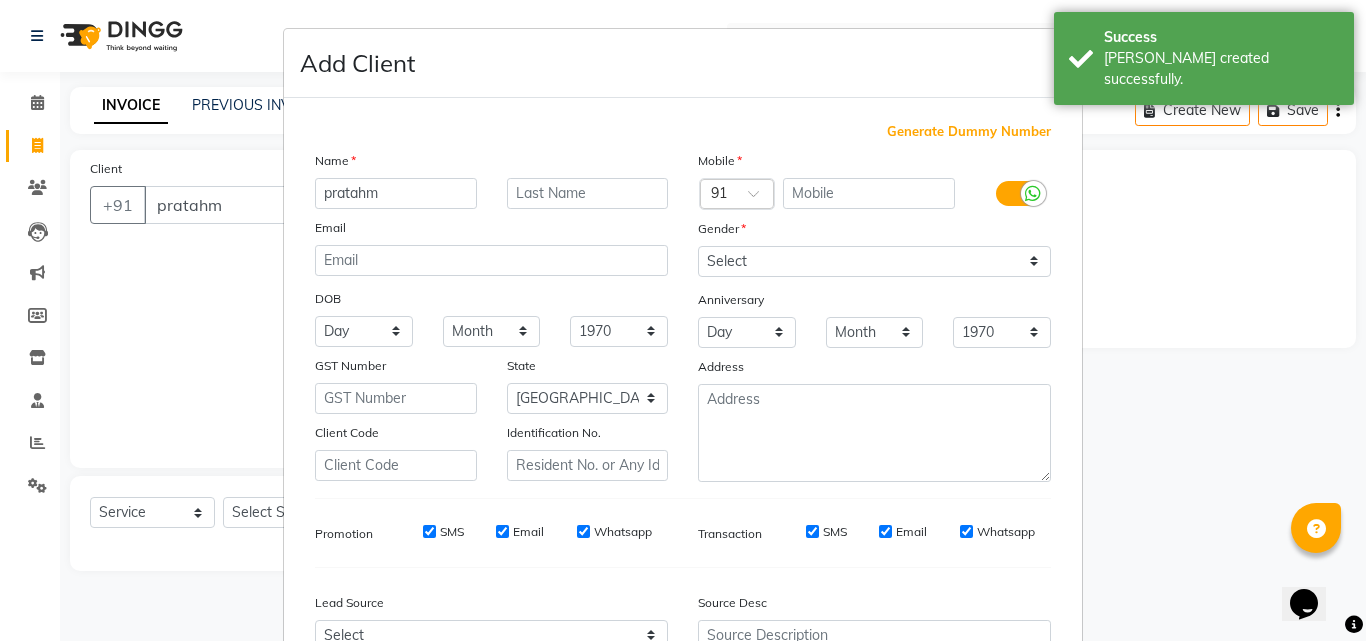 click on "Generate Dummy Number" at bounding box center [969, 132] 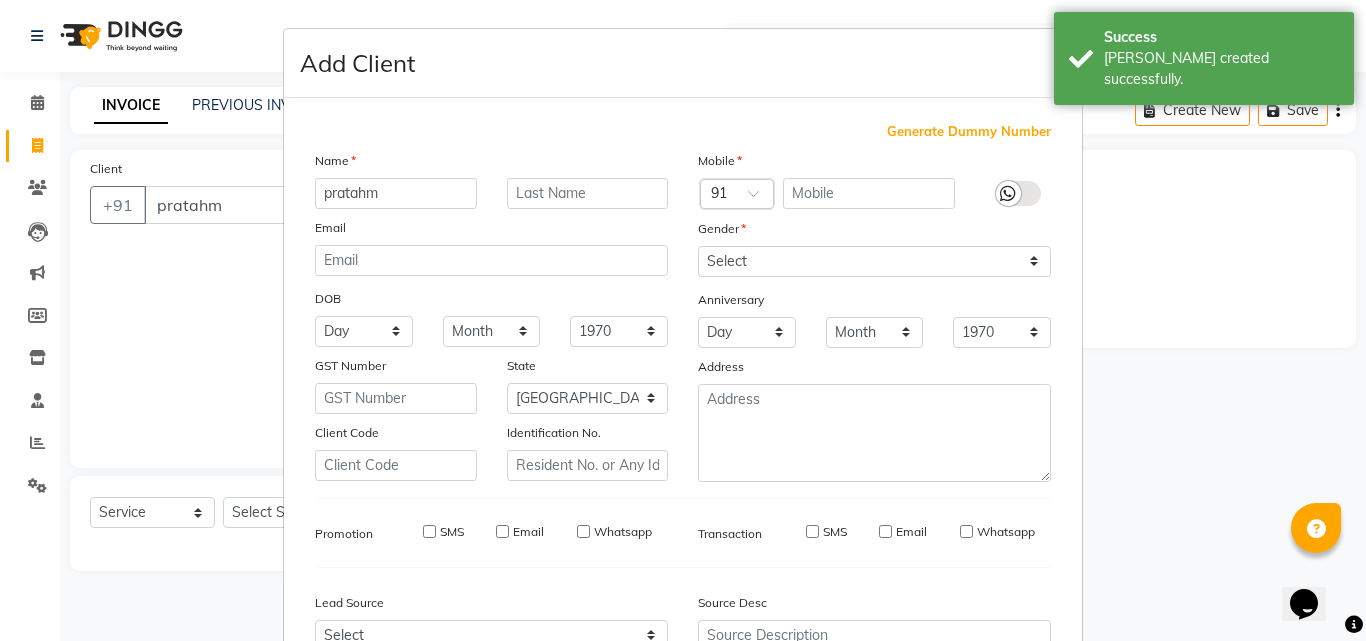 type on "1239400000516" 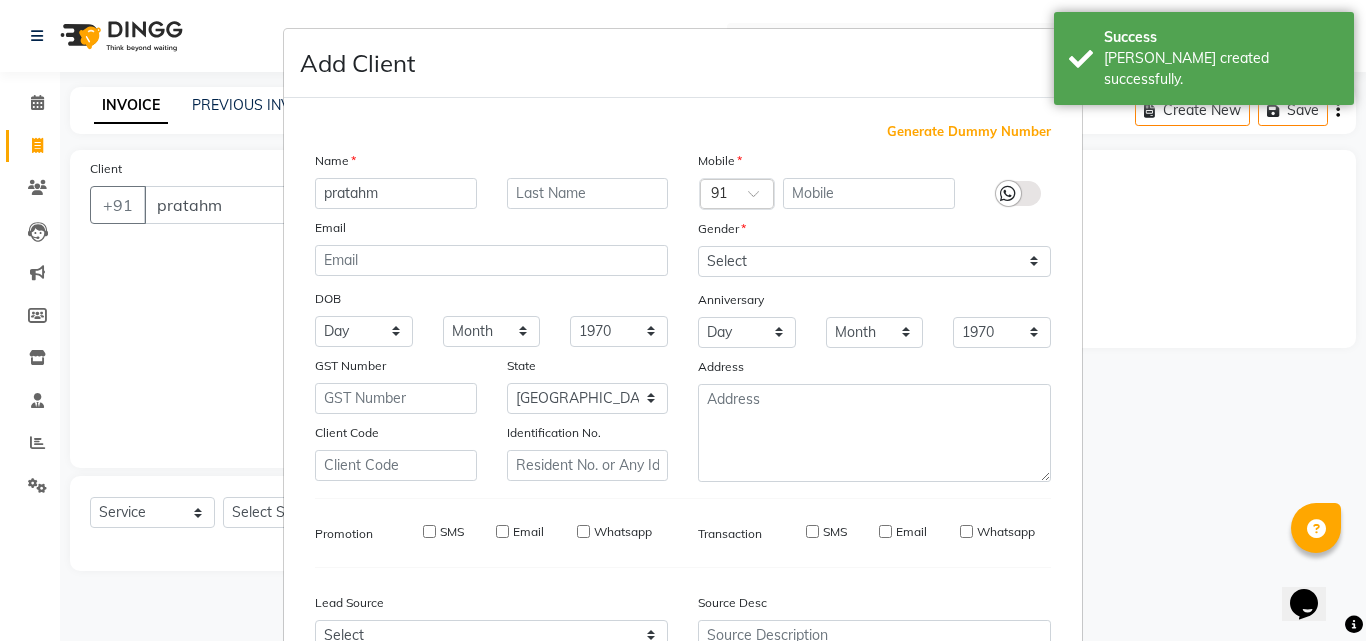 checkbox on "false" 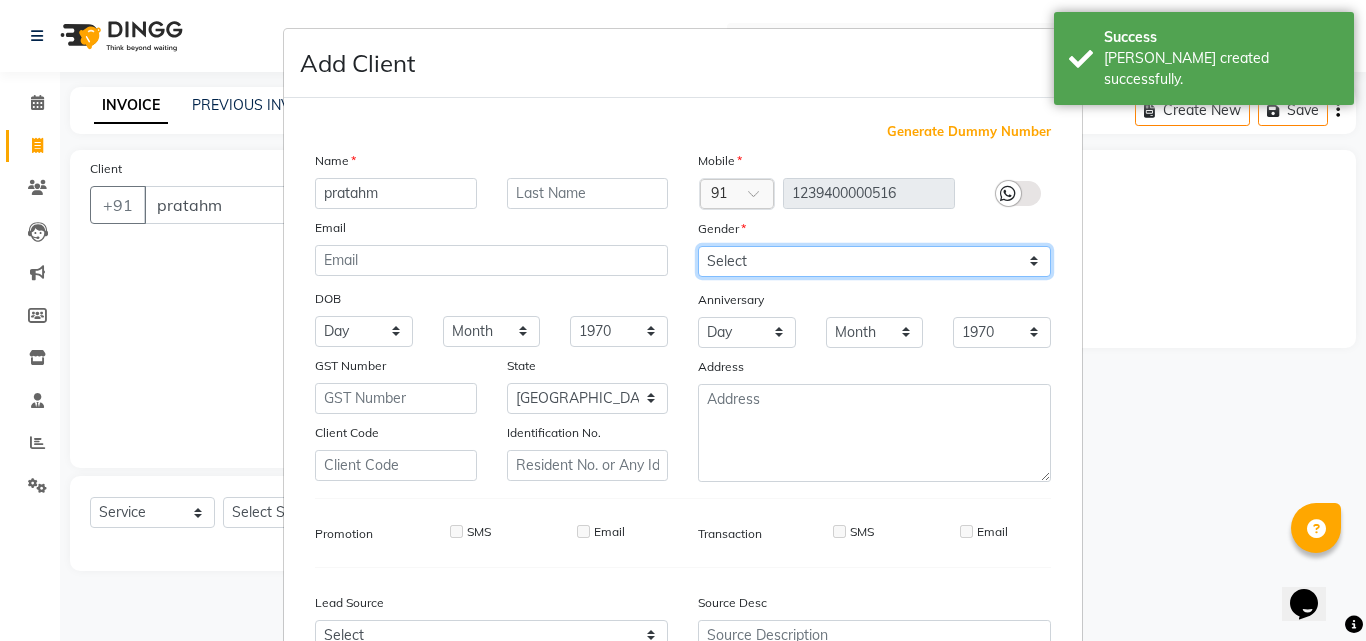 click on "Select [DEMOGRAPHIC_DATA] [DEMOGRAPHIC_DATA] Other Prefer Not To Say" at bounding box center [874, 261] 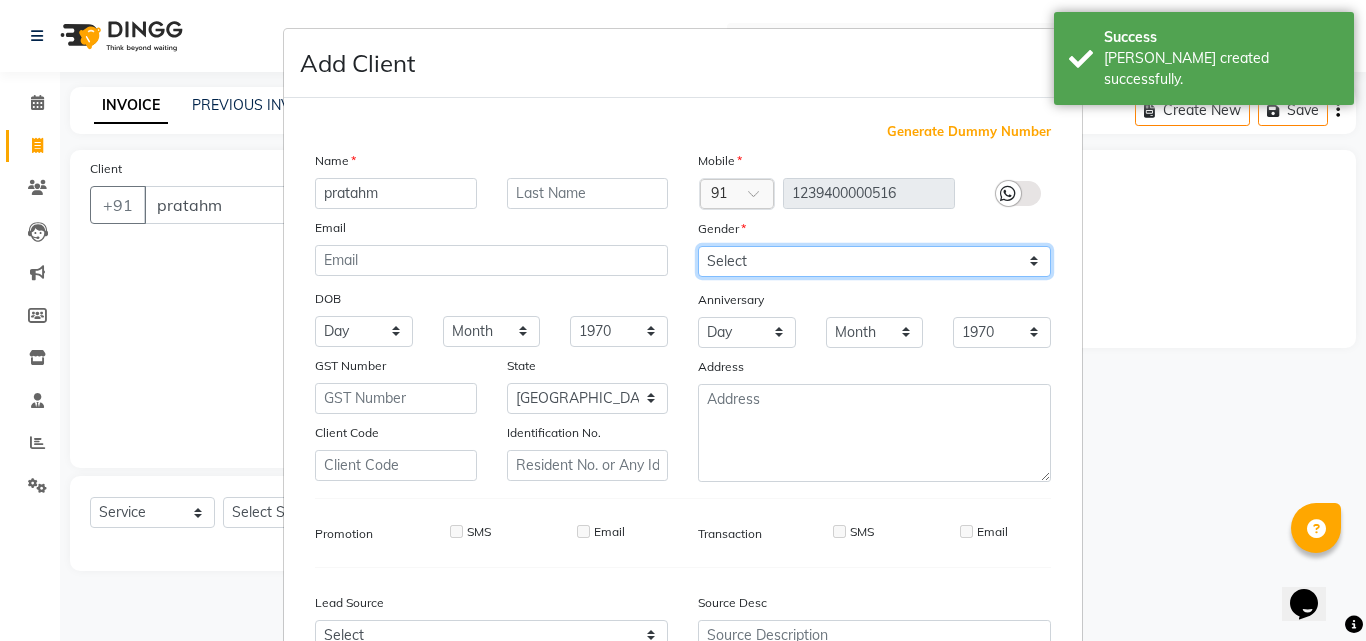 click on "Select [DEMOGRAPHIC_DATA] [DEMOGRAPHIC_DATA] Other Prefer Not To Say" at bounding box center (874, 261) 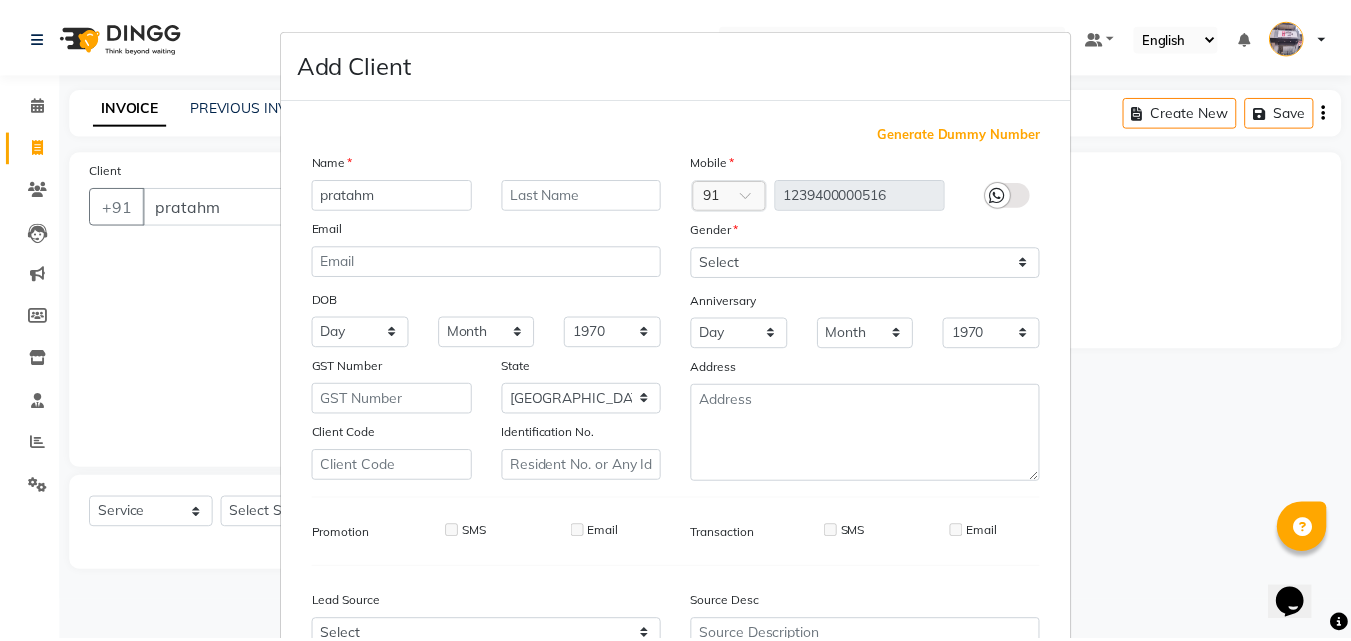 scroll, scrollTop: 208, scrollLeft: 0, axis: vertical 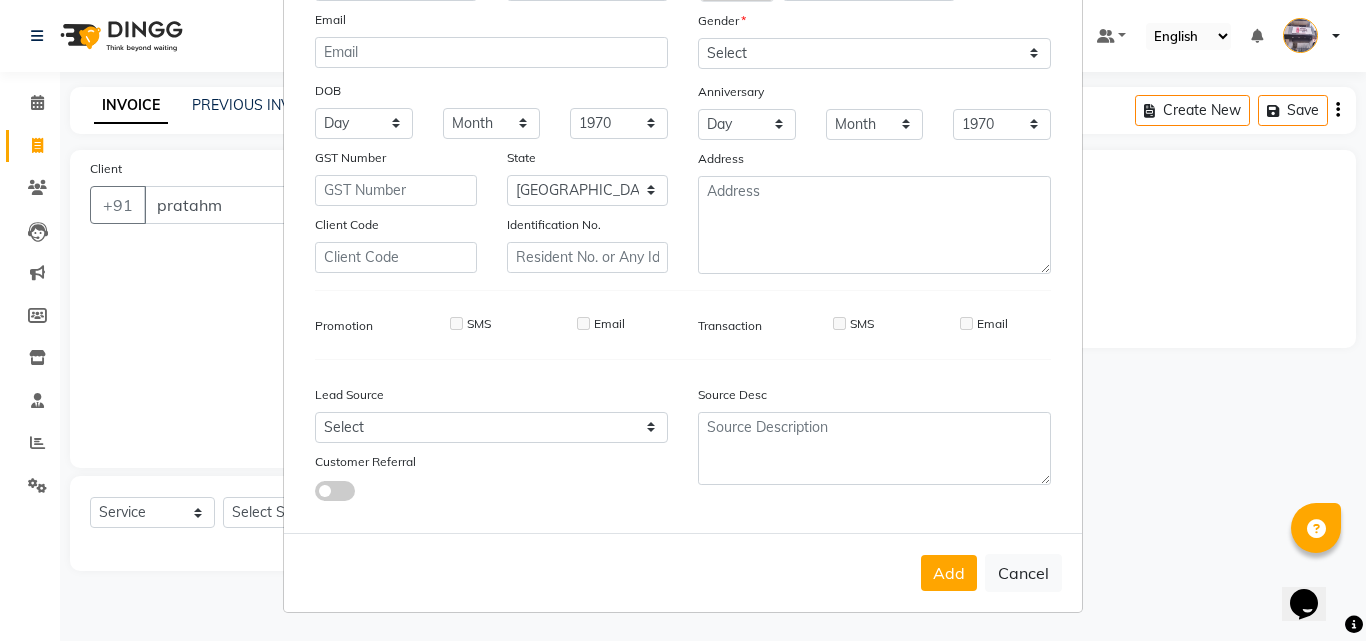 click on "Add" at bounding box center (949, 573) 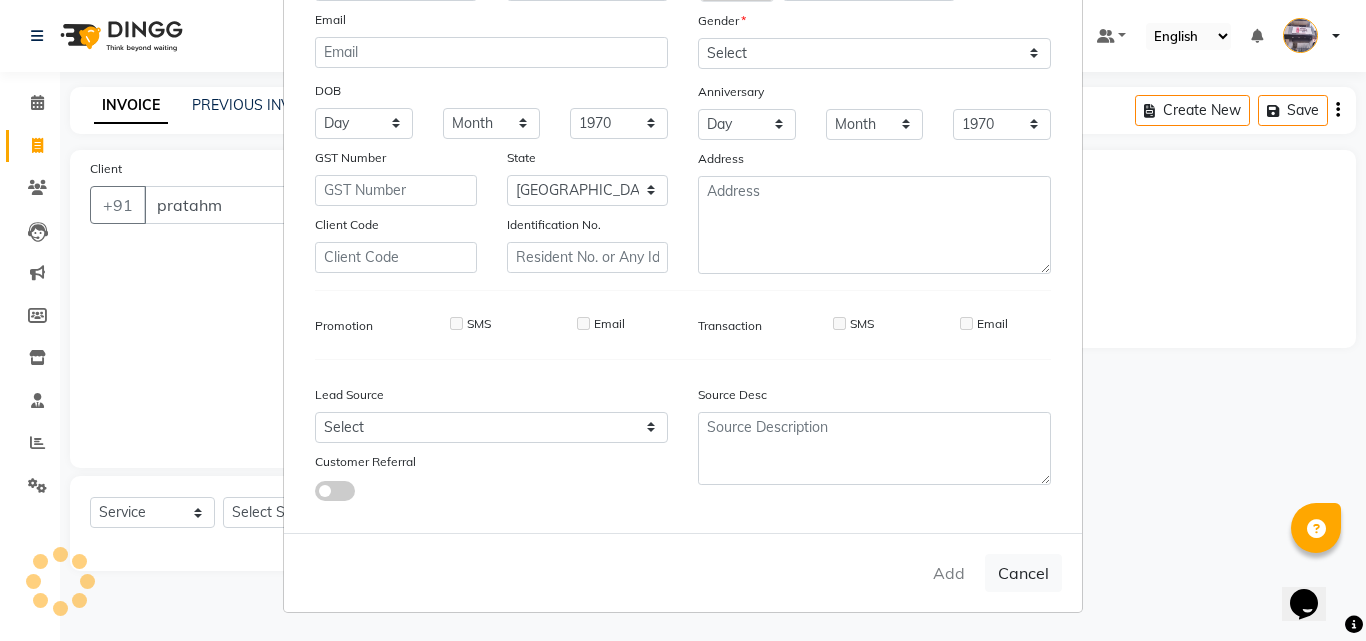 type on "1239400000516" 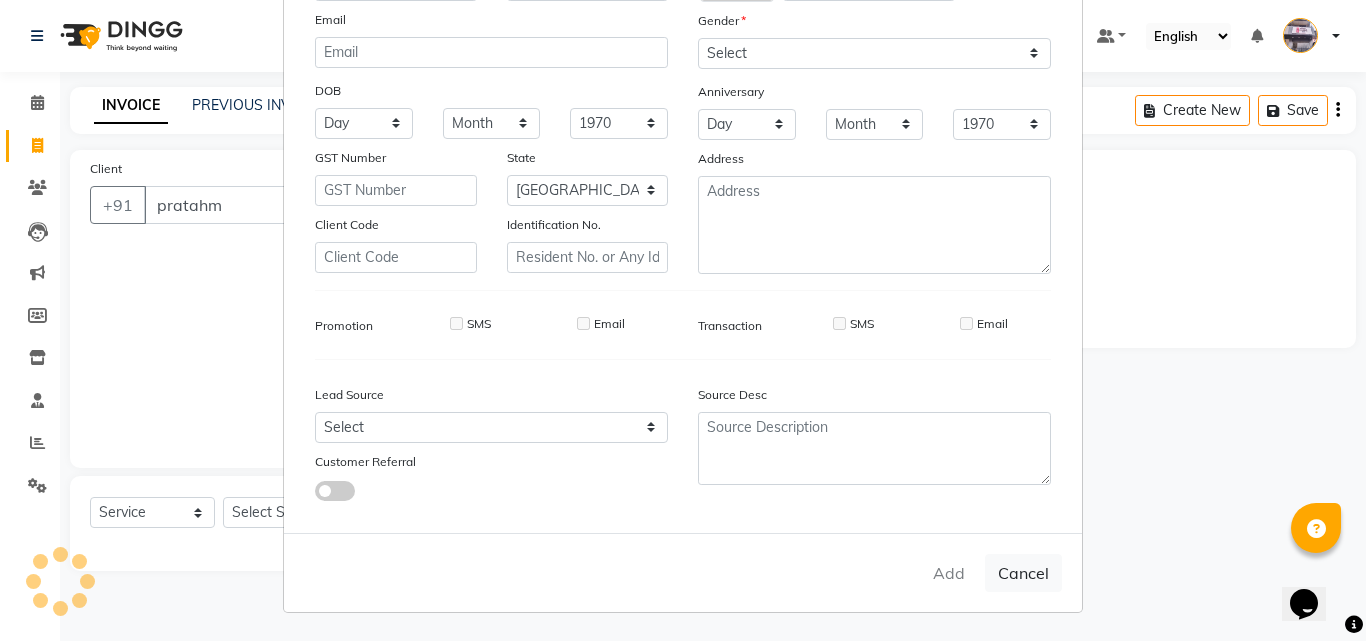 type 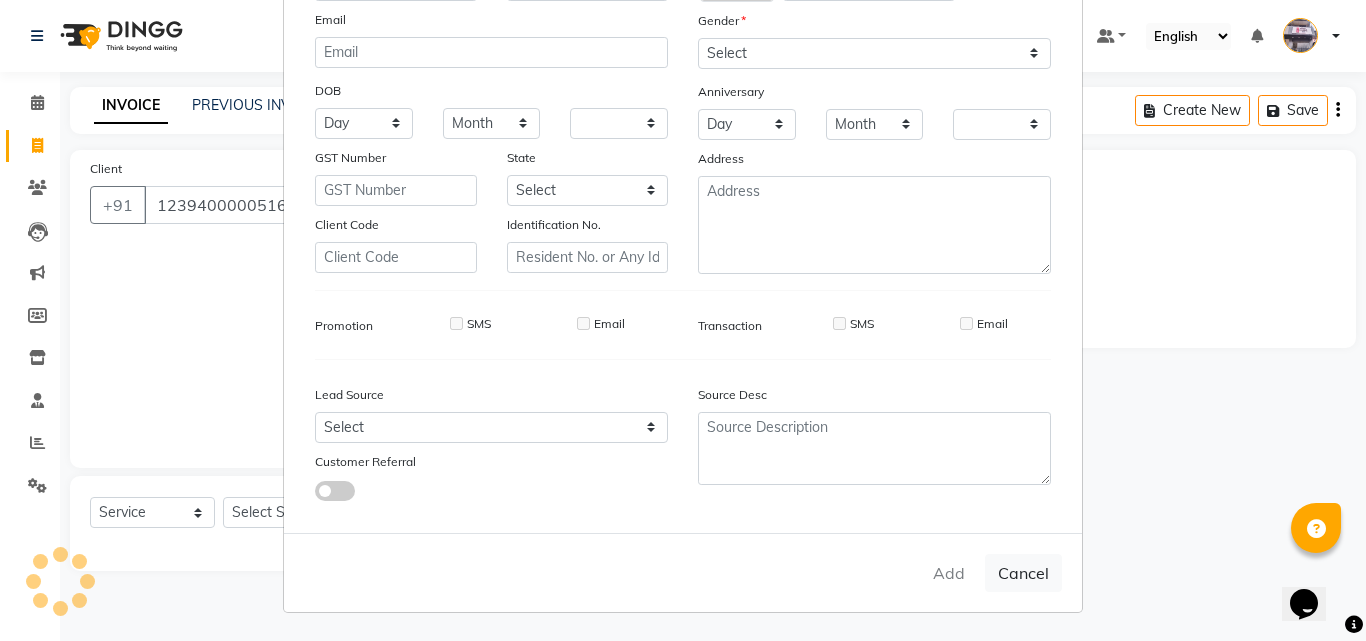 checkbox on "false" 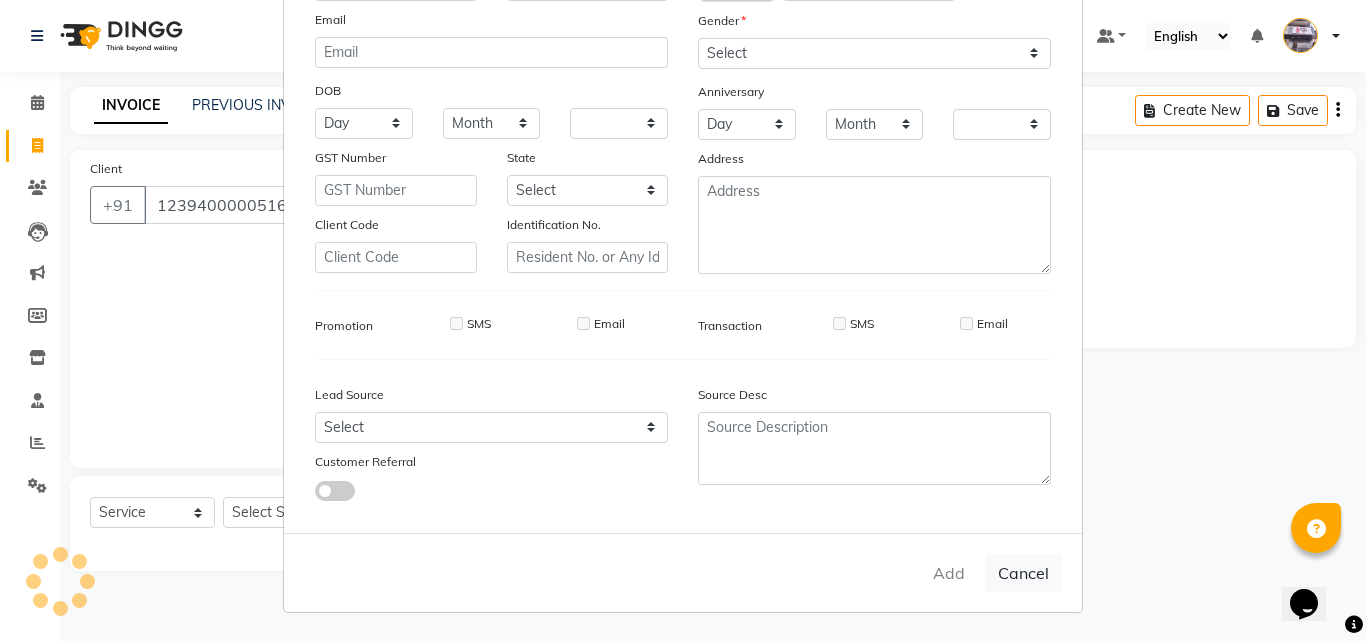 checkbox on "false" 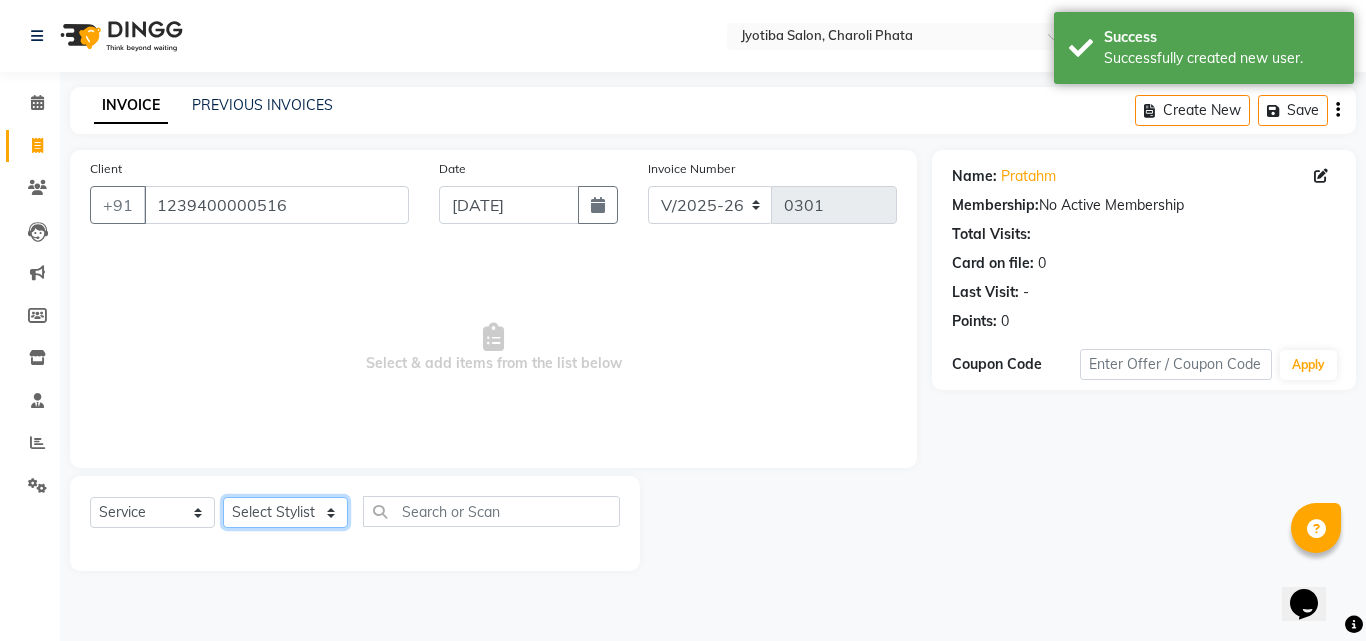 click on "Select Stylist [PERSON_NAME] PMS [PERSON_NAME] shop exe emply" 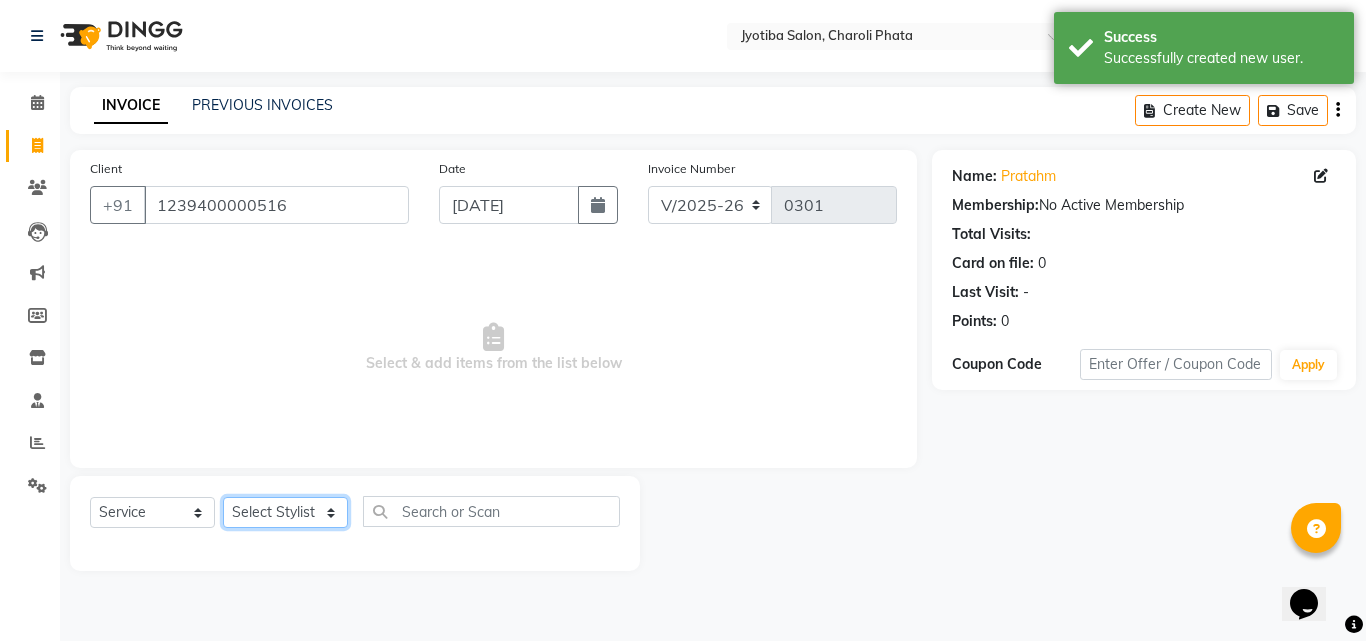 select on "51258" 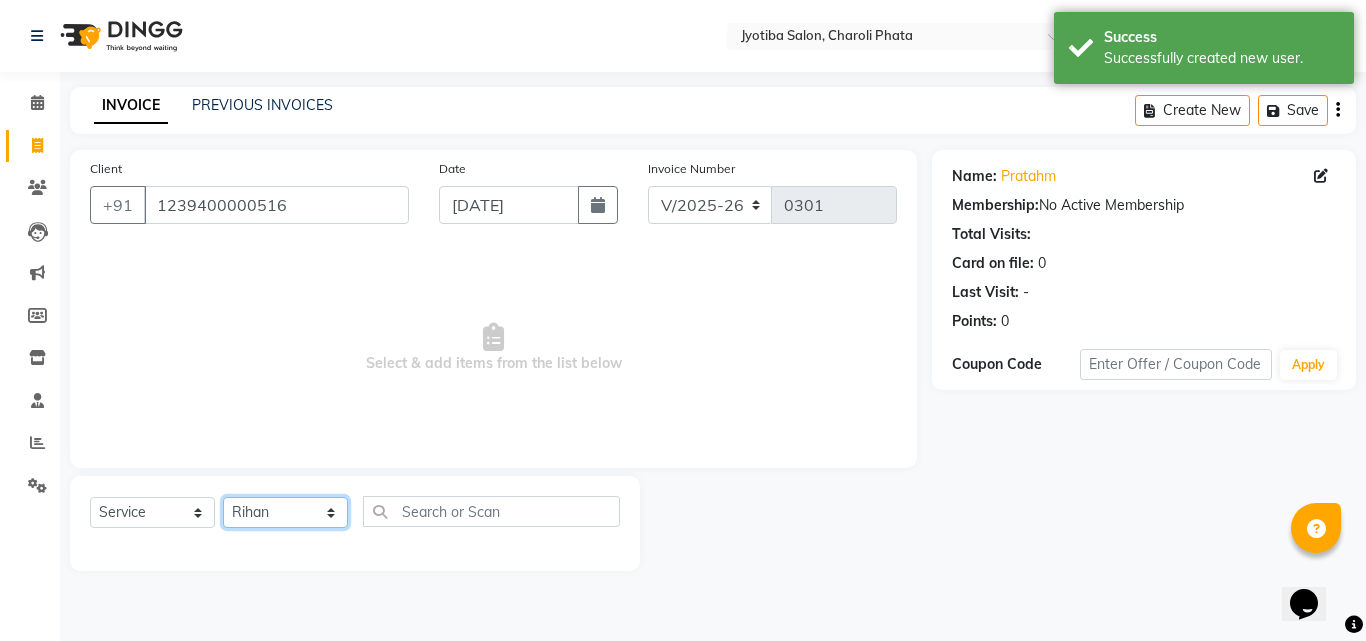 click on "Select Stylist [PERSON_NAME] PMS [PERSON_NAME] shop exe emply" 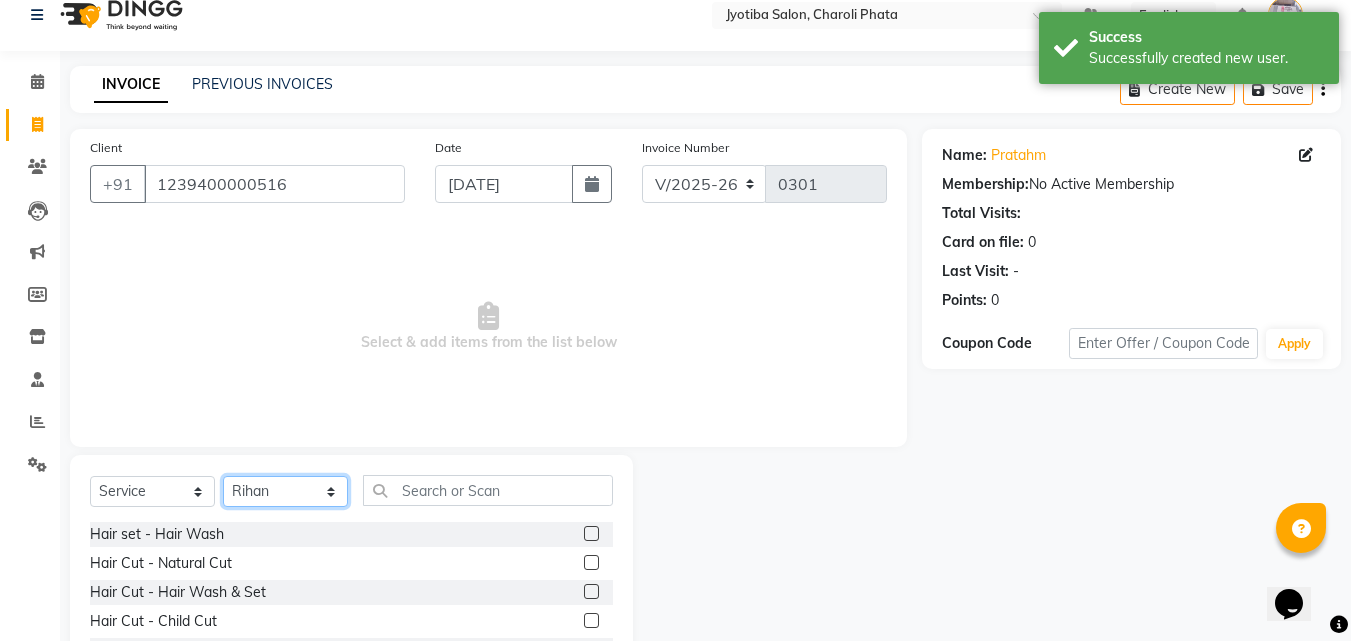 scroll, scrollTop: 160, scrollLeft: 0, axis: vertical 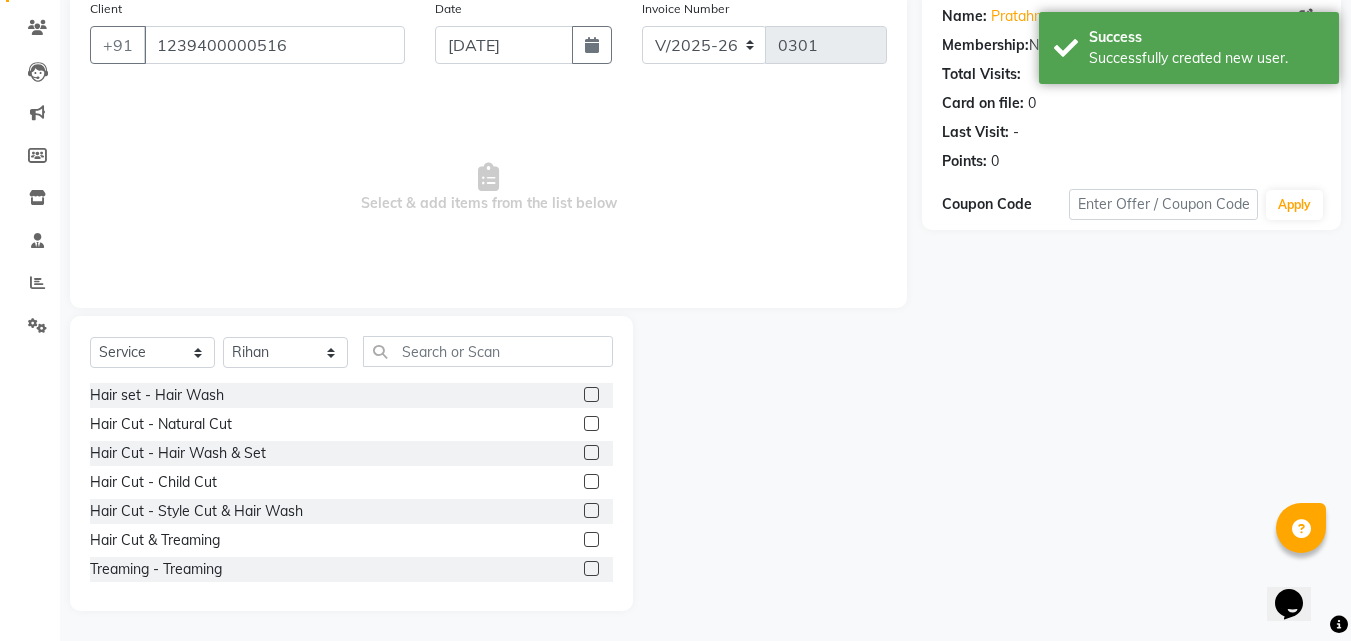 click 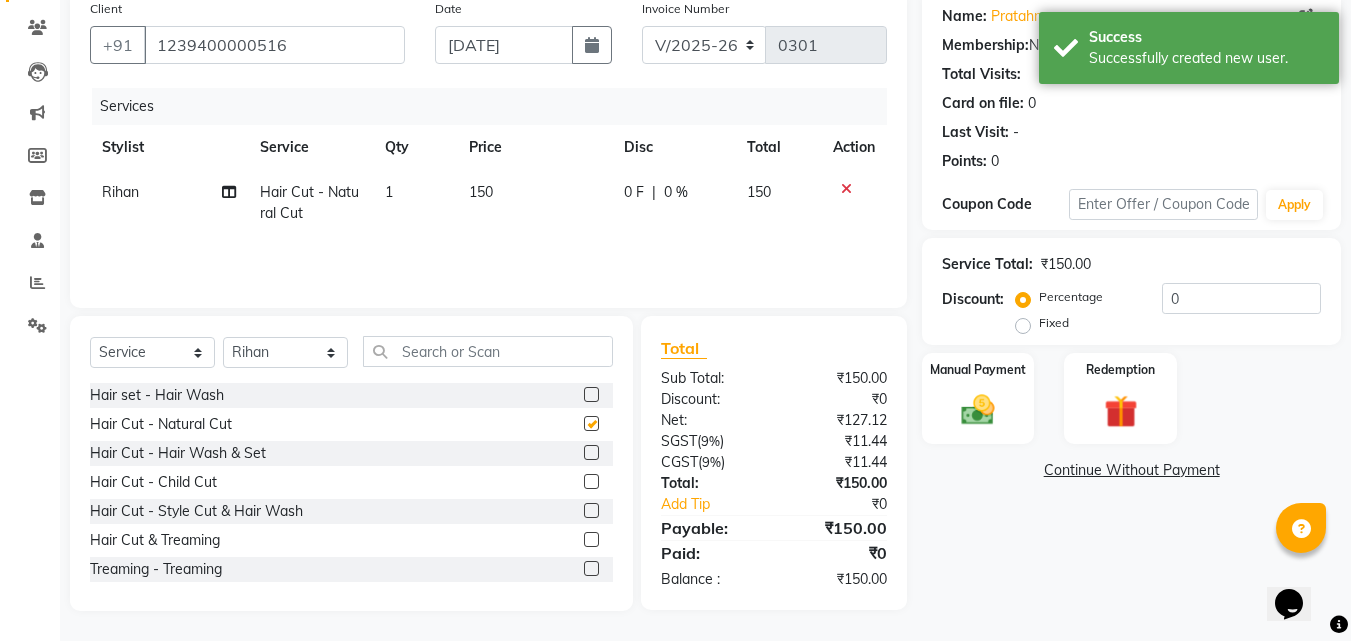 checkbox on "false" 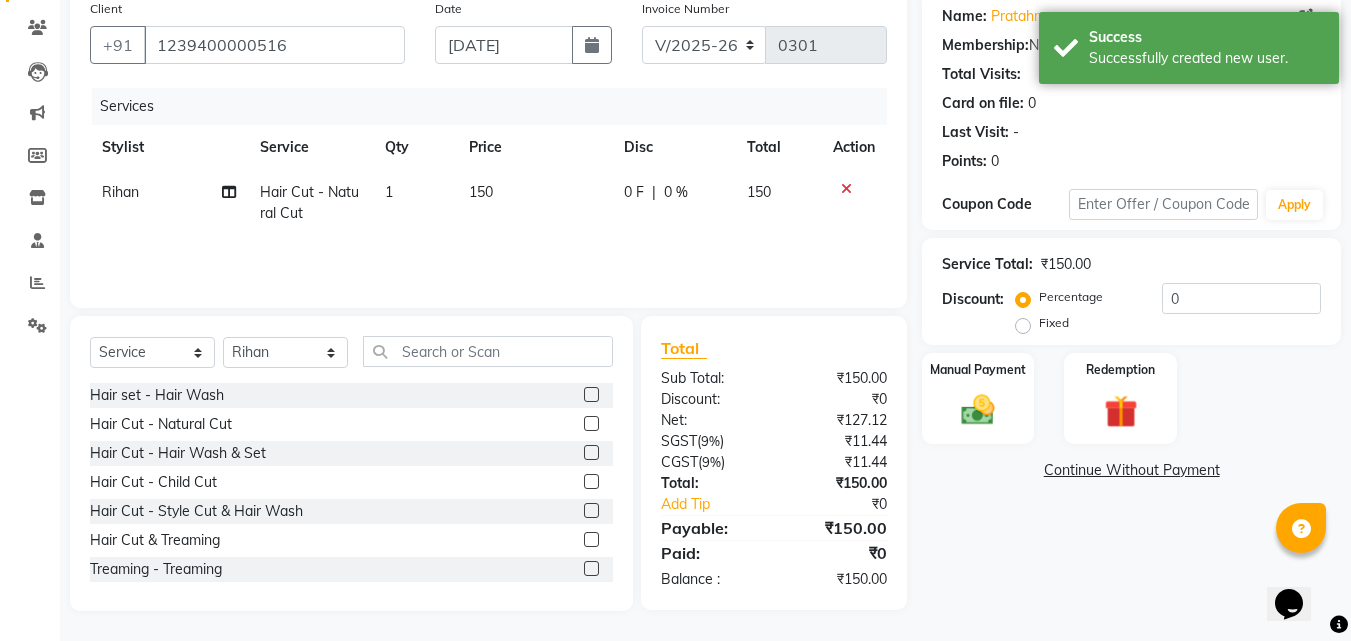 click 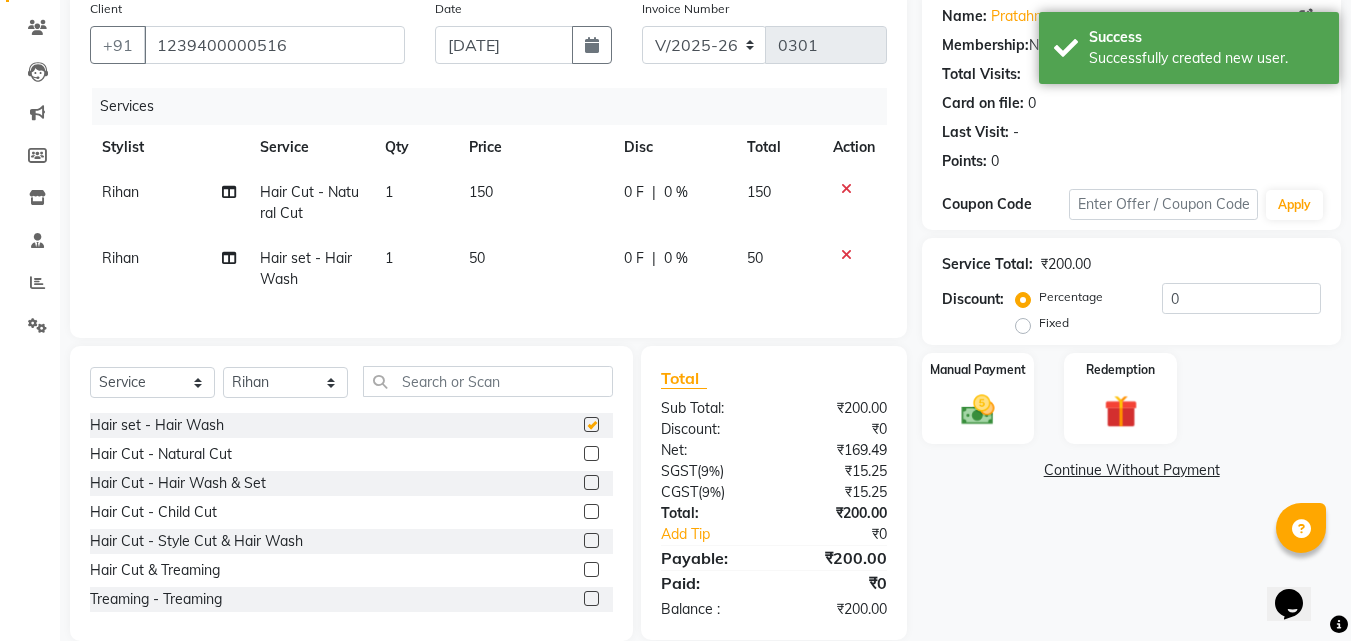 checkbox on "false" 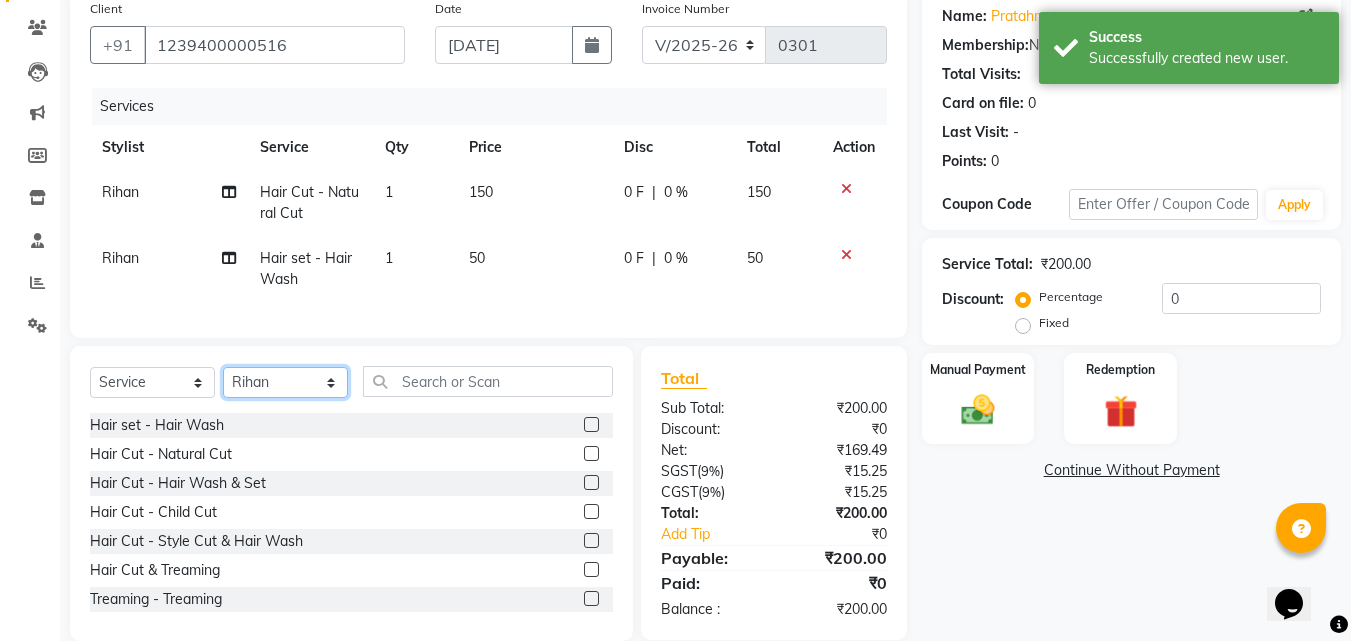 drag, startPoint x: 303, startPoint y: 386, endPoint x: 304, endPoint y: 408, distance: 22.022715 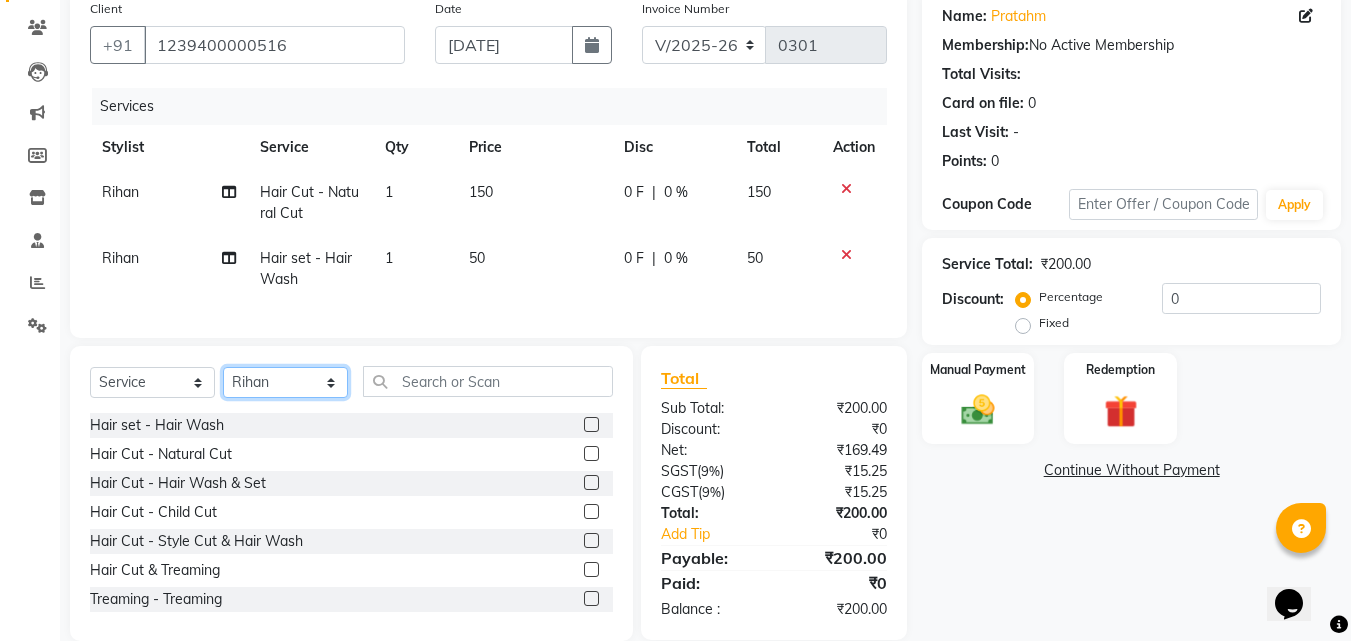 select on "45127" 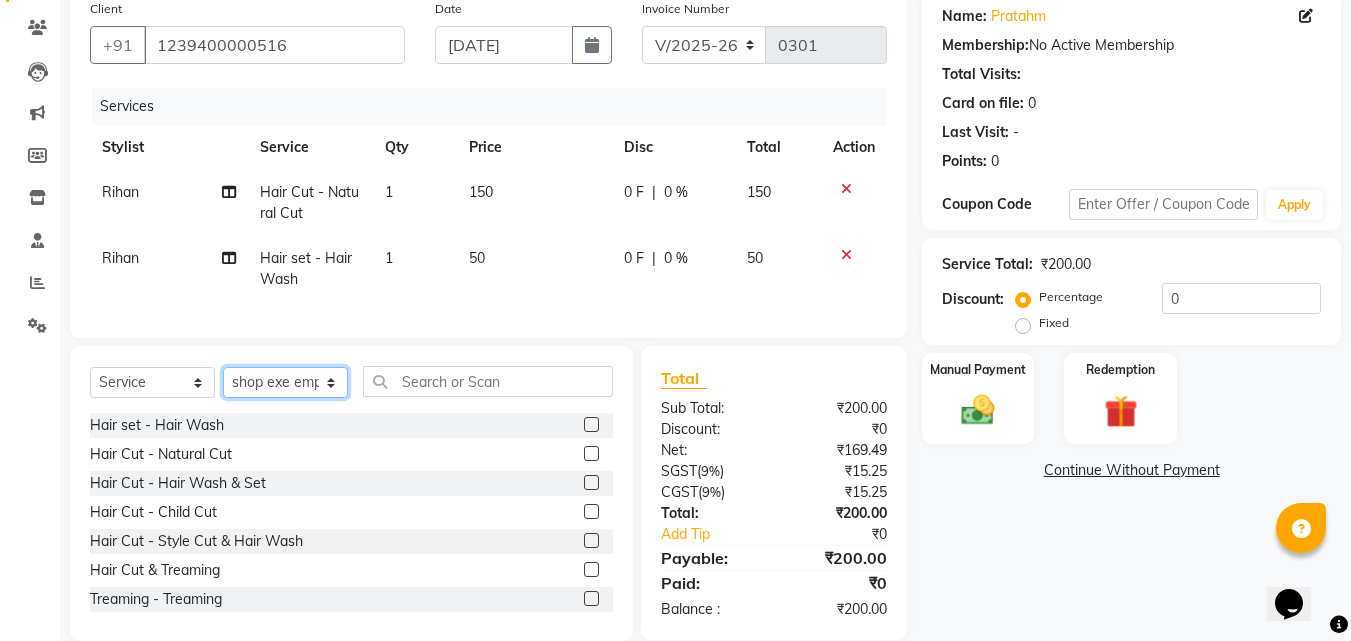 click on "Select Stylist [PERSON_NAME] PMS [PERSON_NAME] shop exe emply" 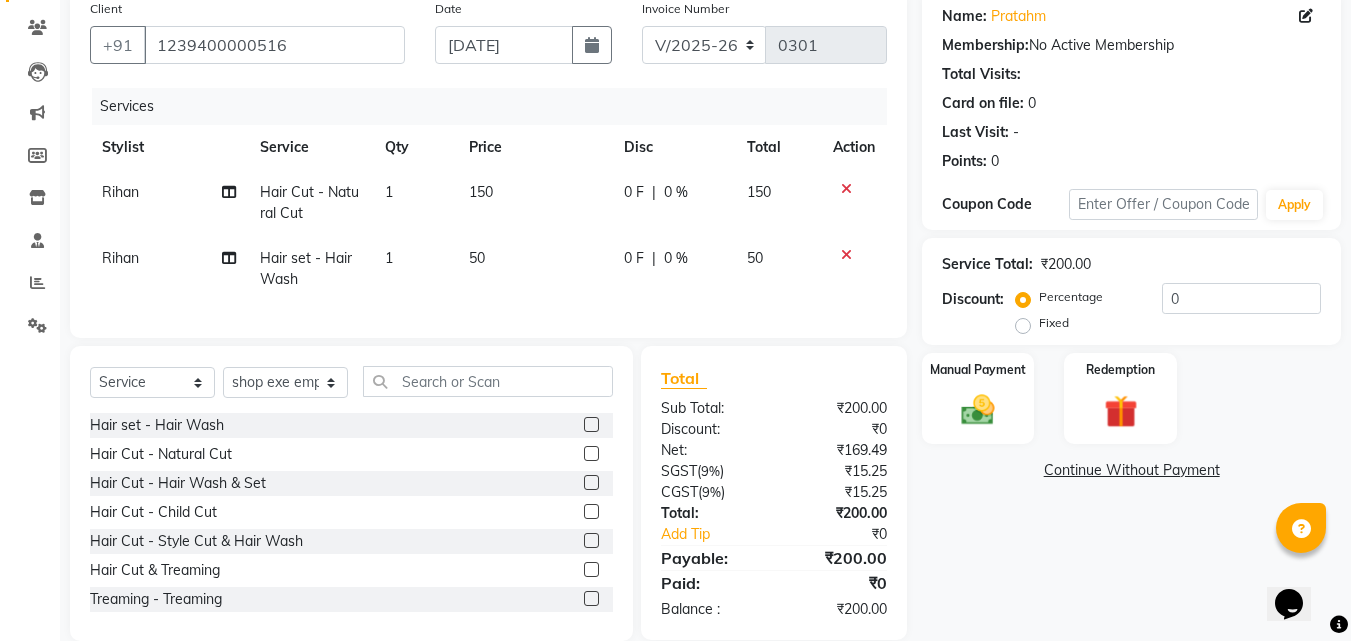 click 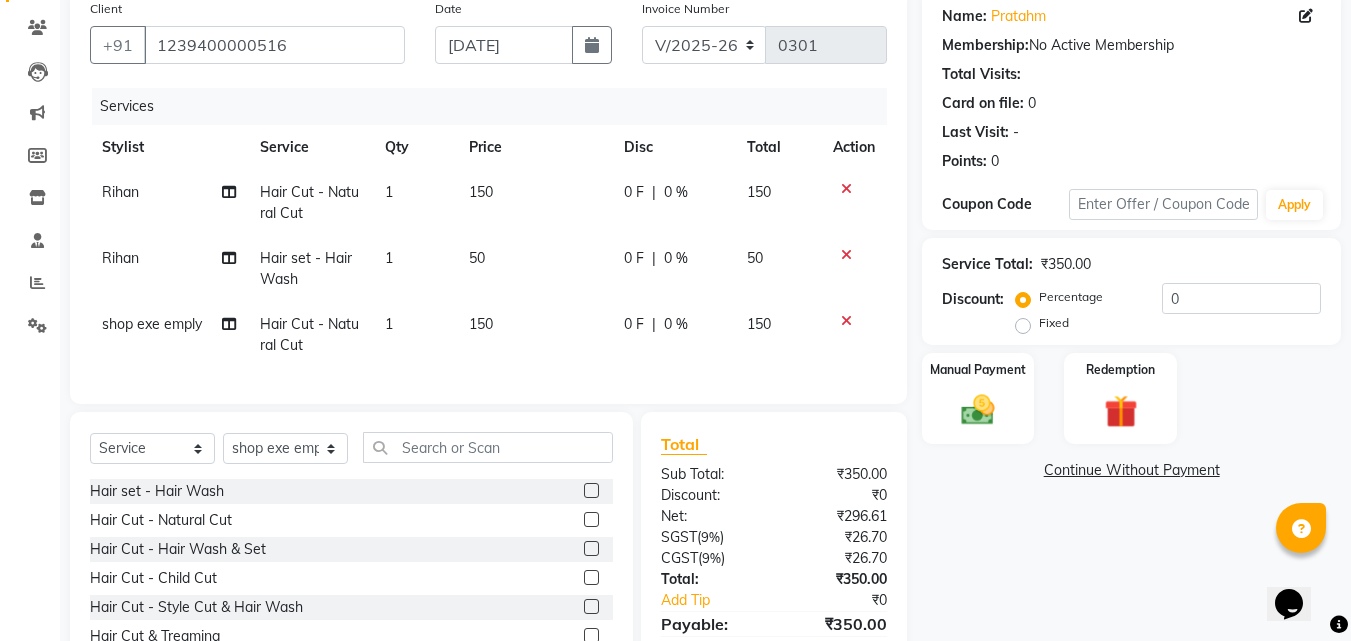 click 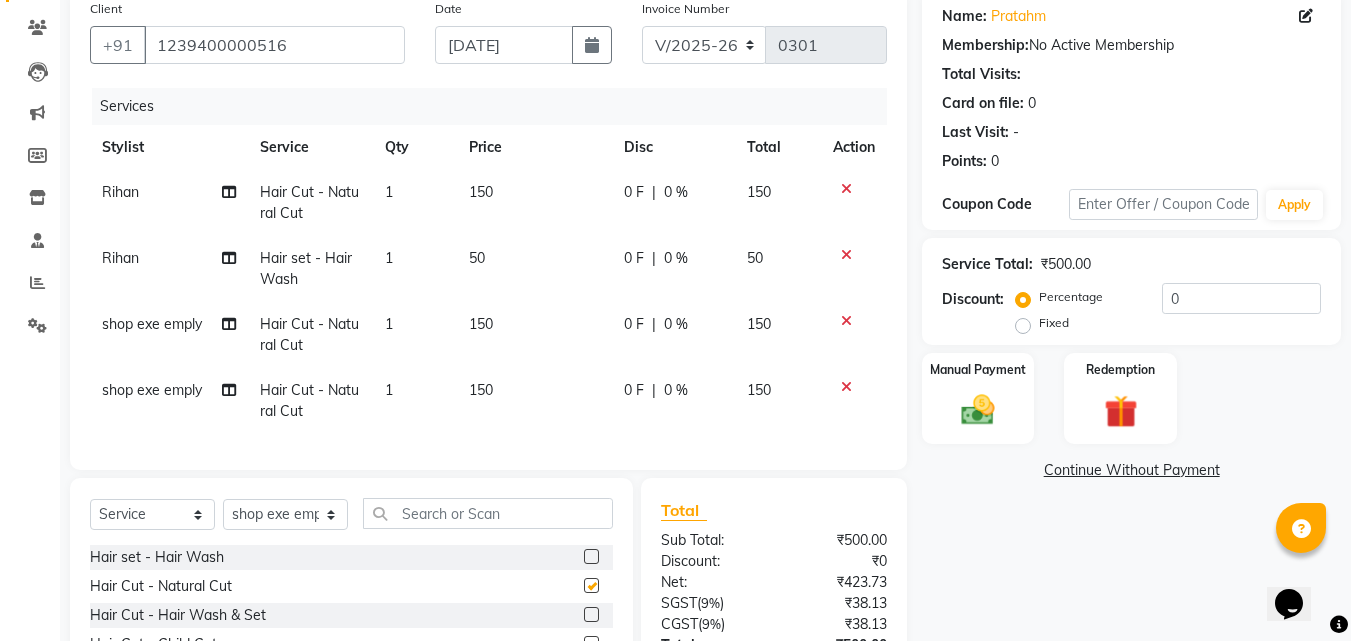 checkbox on "false" 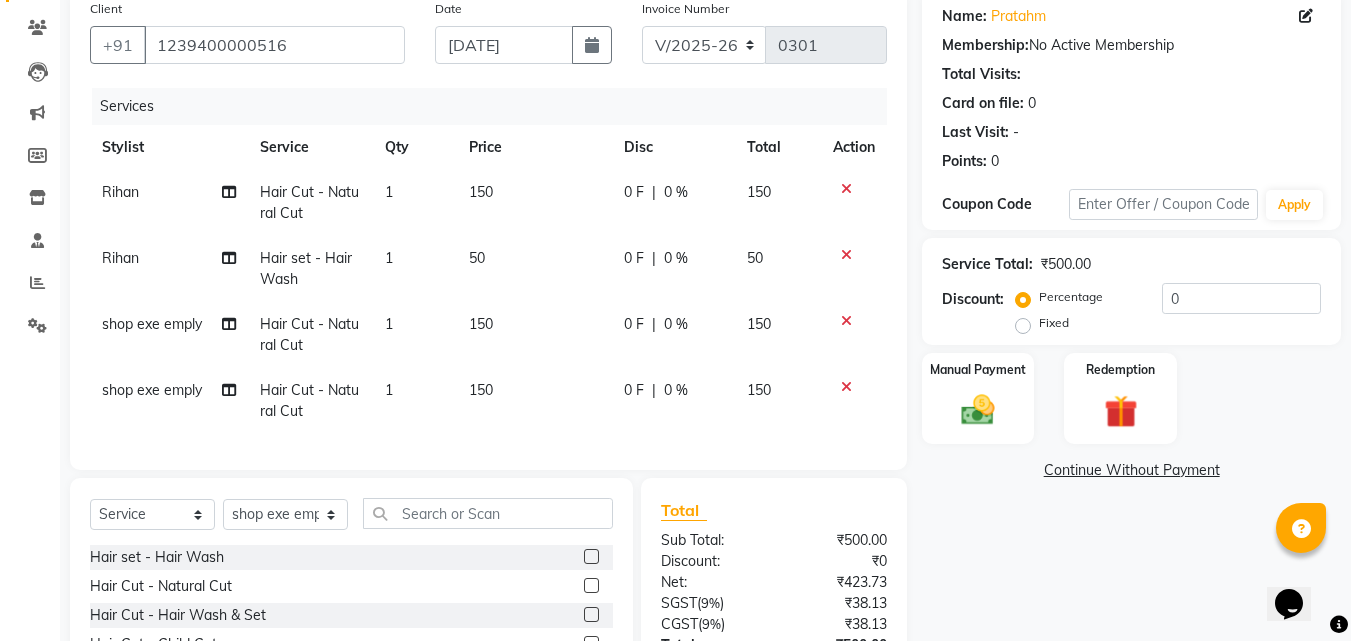 scroll, scrollTop: 337, scrollLeft: 0, axis: vertical 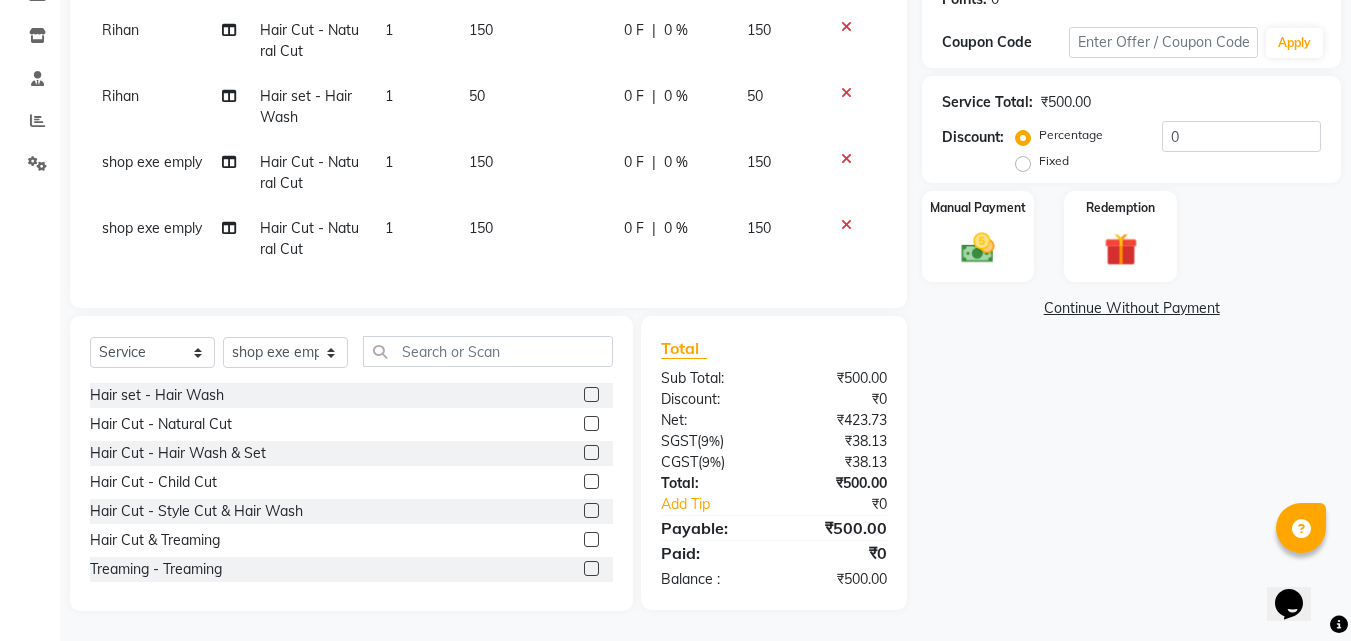 click 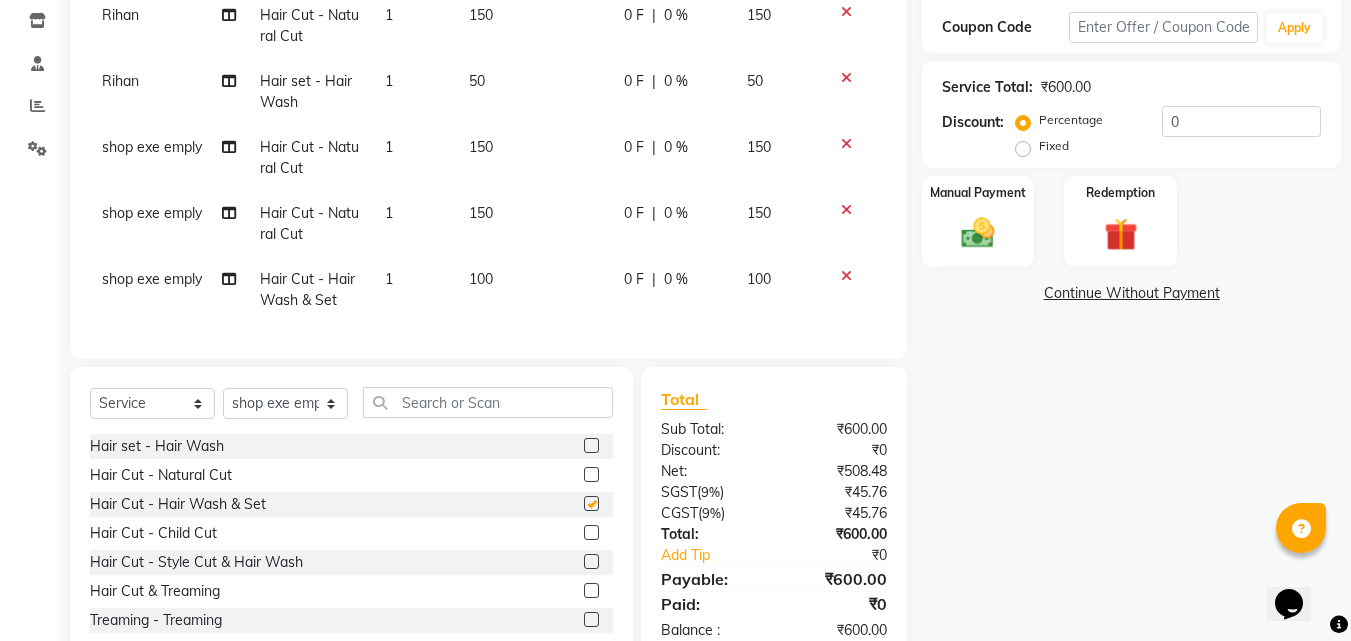 checkbox on "false" 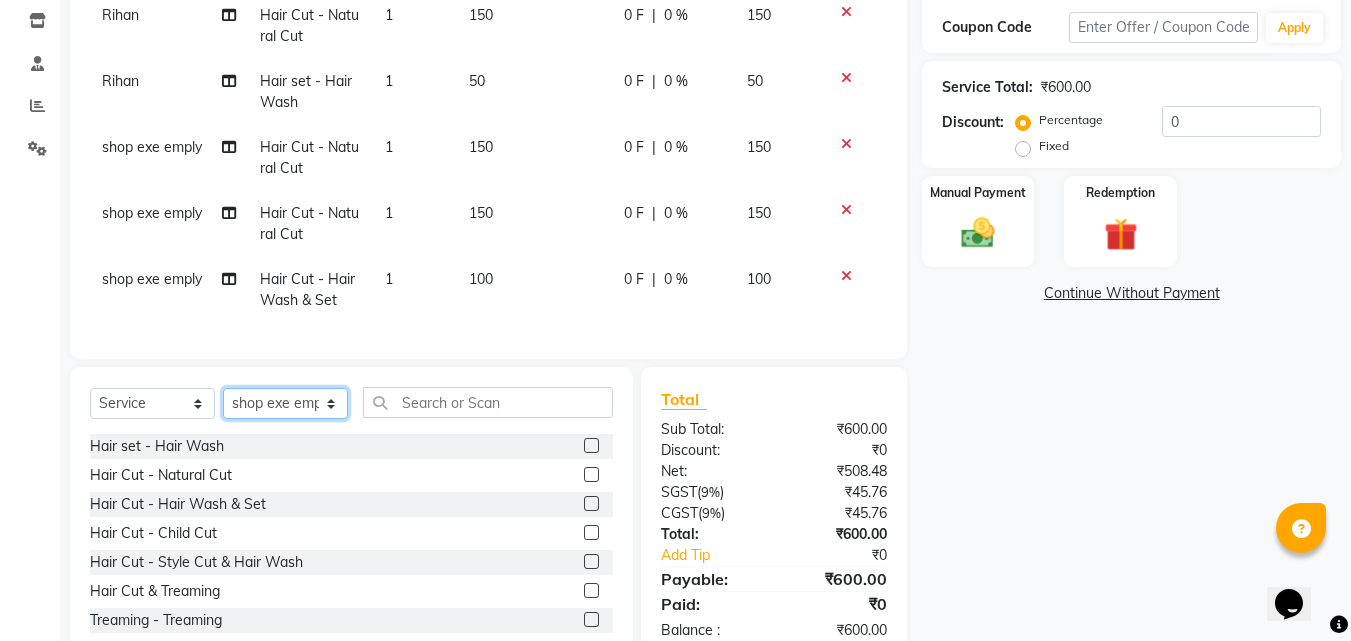 click on "Select Stylist [PERSON_NAME] PMS [PERSON_NAME] shop exe emply" 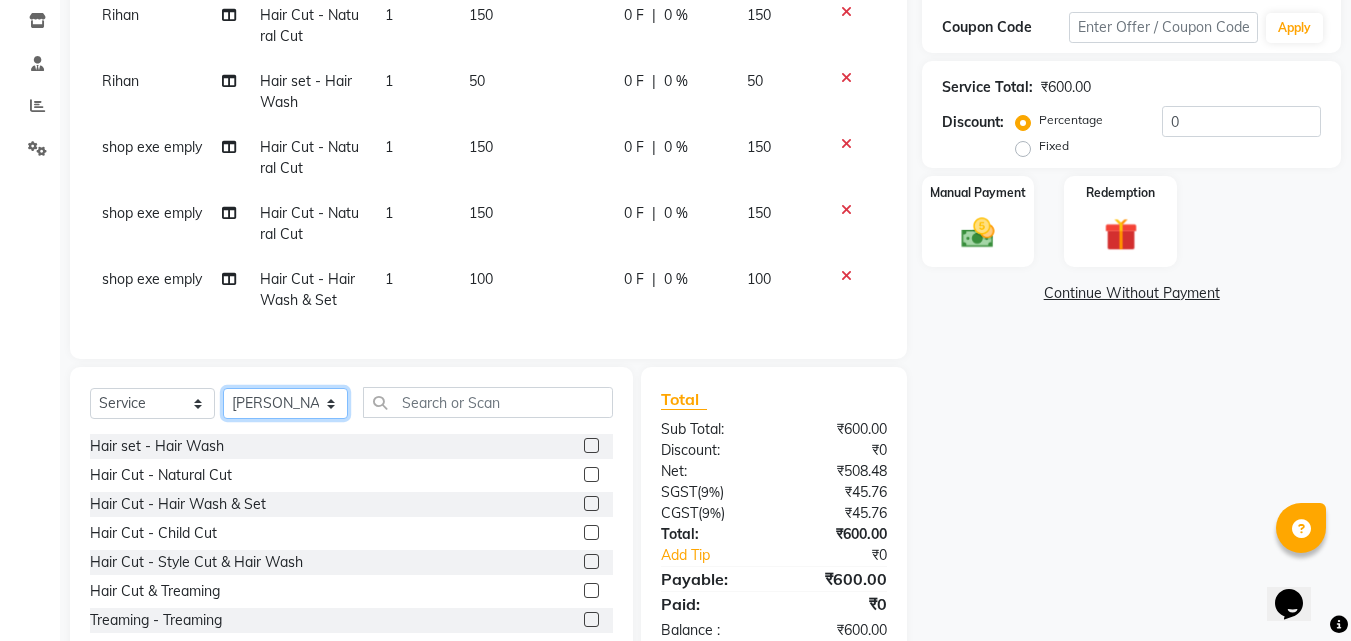 click on "Select Stylist [PERSON_NAME] PMS [PERSON_NAME] shop exe emply" 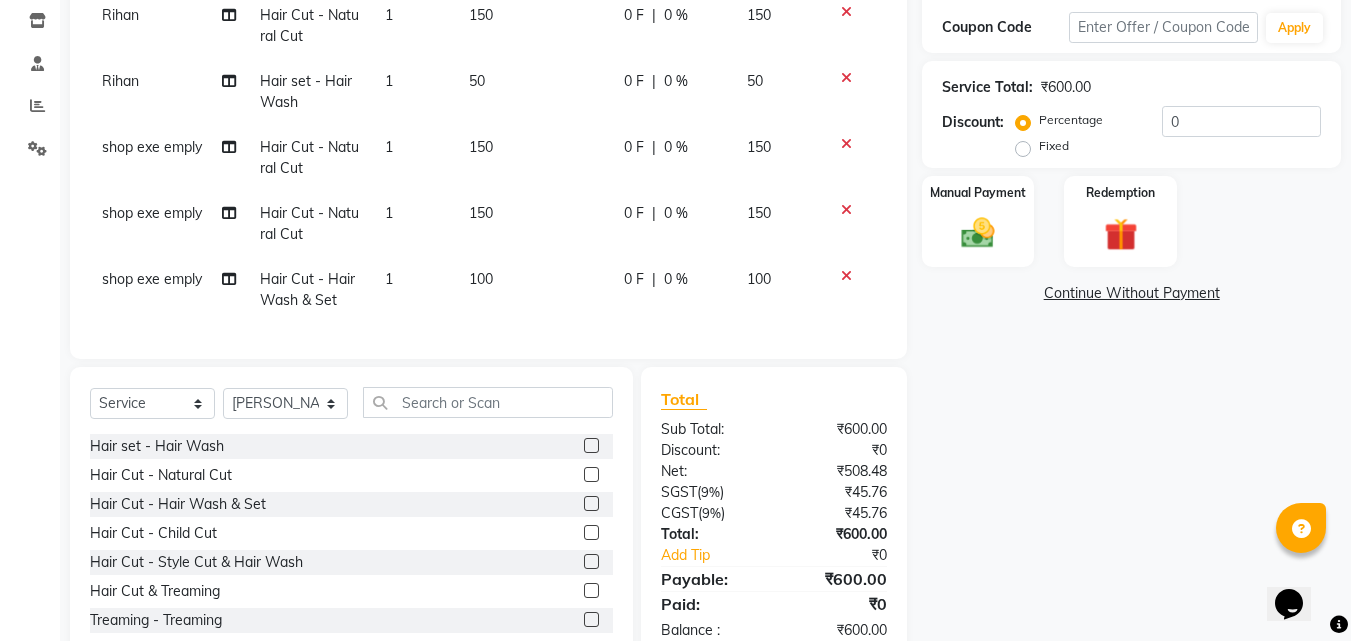 click 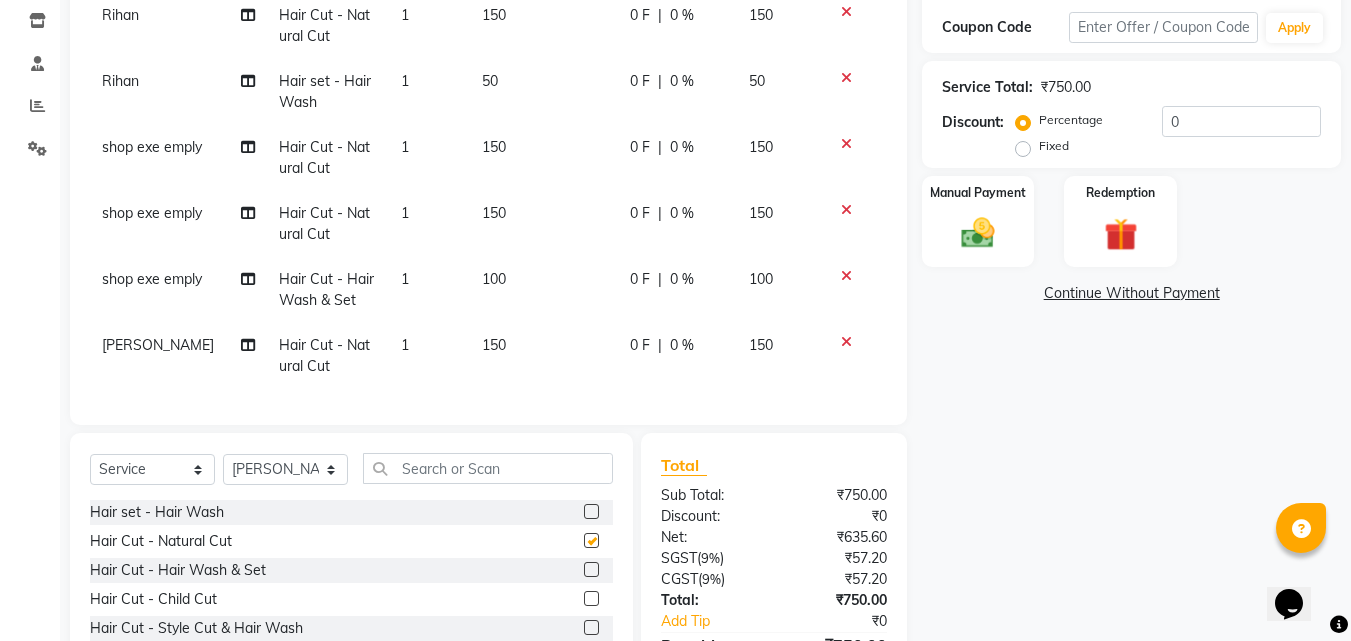 checkbox on "false" 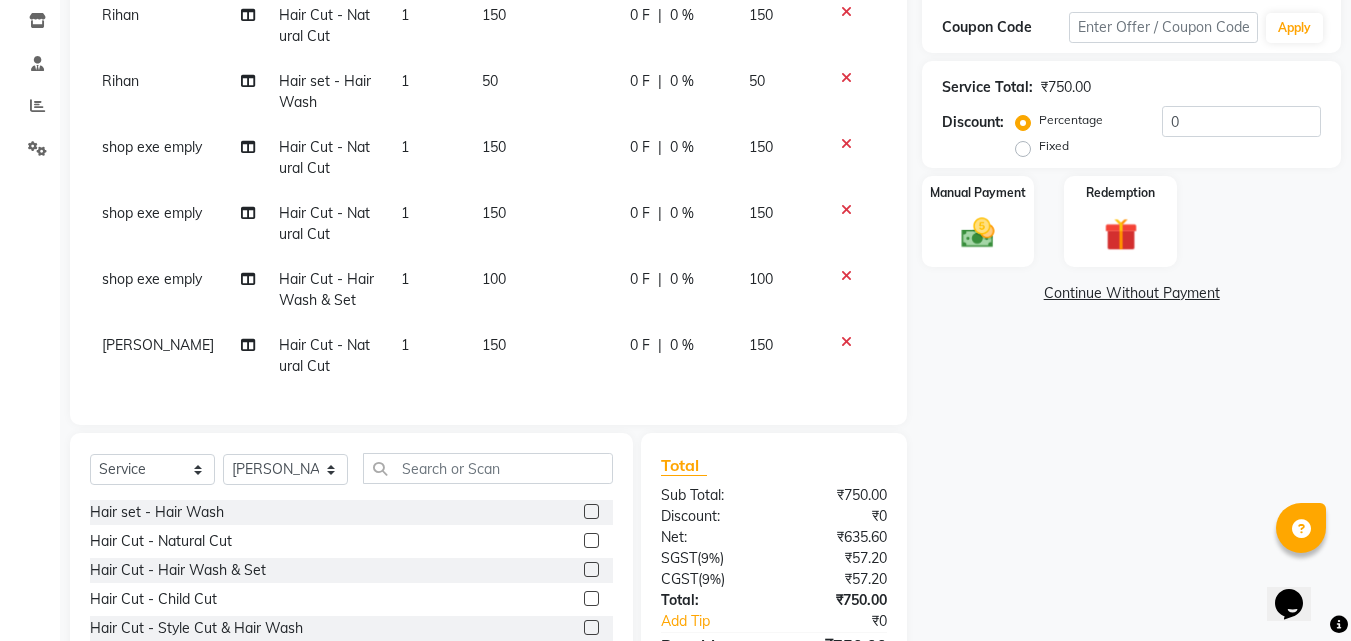 click 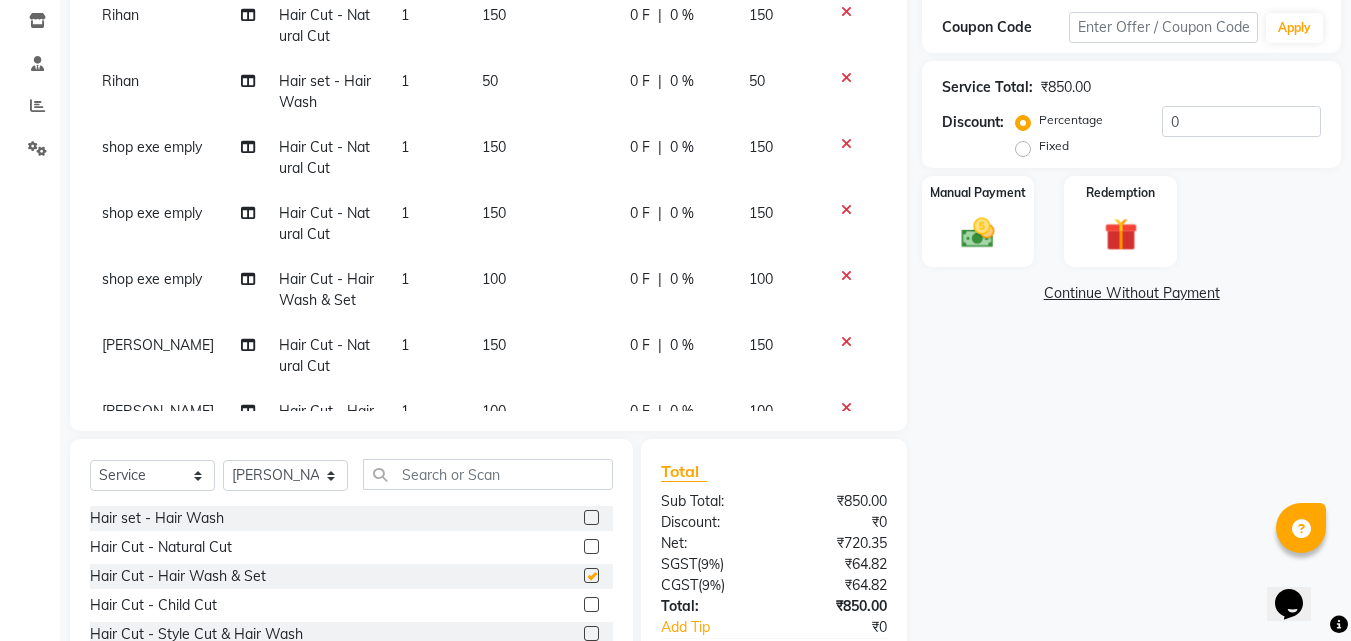 checkbox on "false" 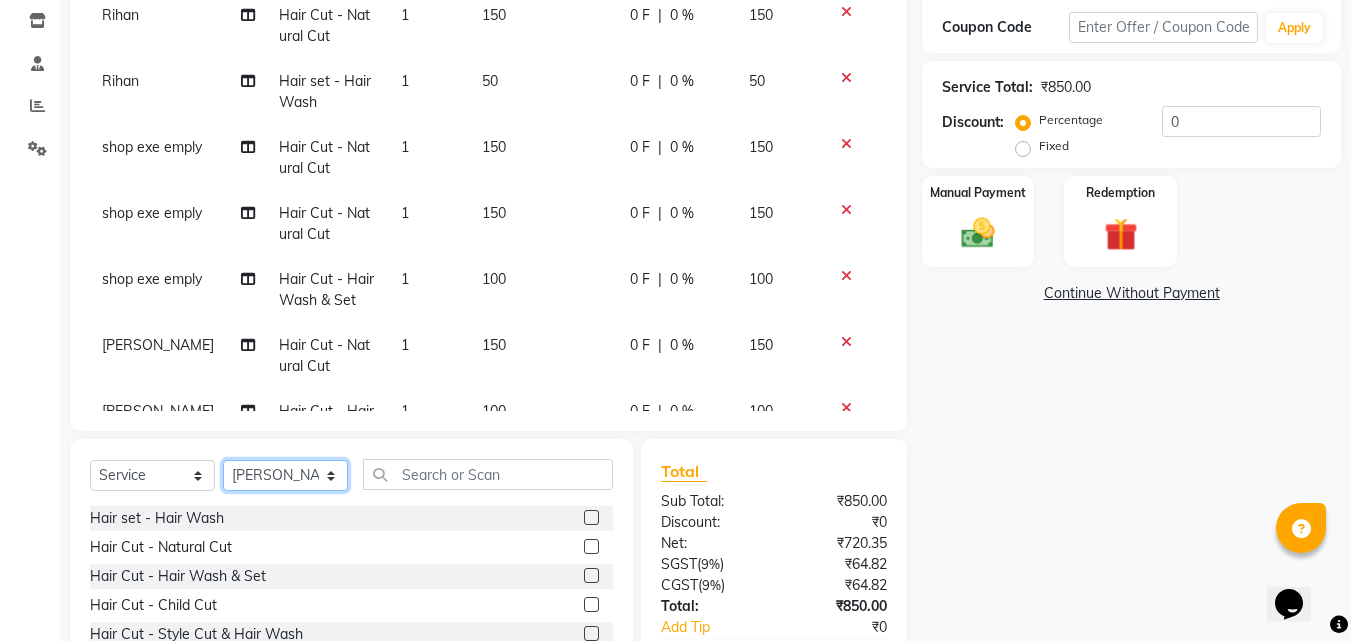 click on "Select Stylist [PERSON_NAME] PMS [PERSON_NAME] shop exe emply" 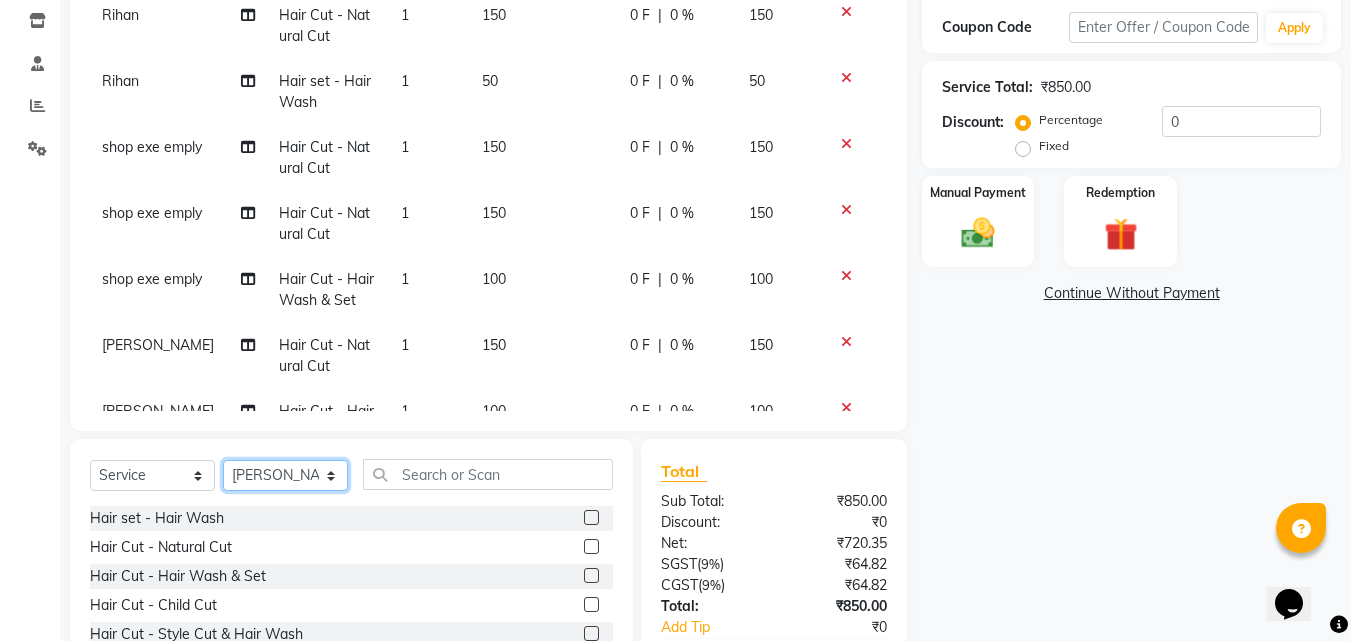 scroll, scrollTop: 460, scrollLeft: 0, axis: vertical 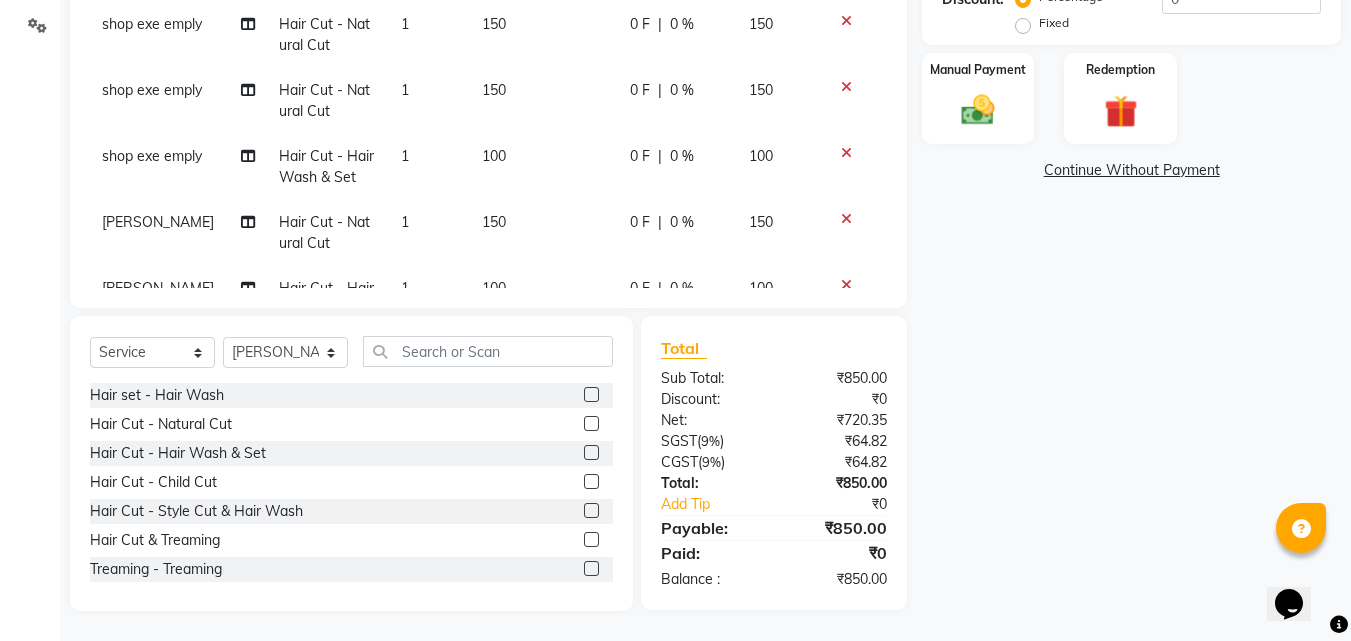 click 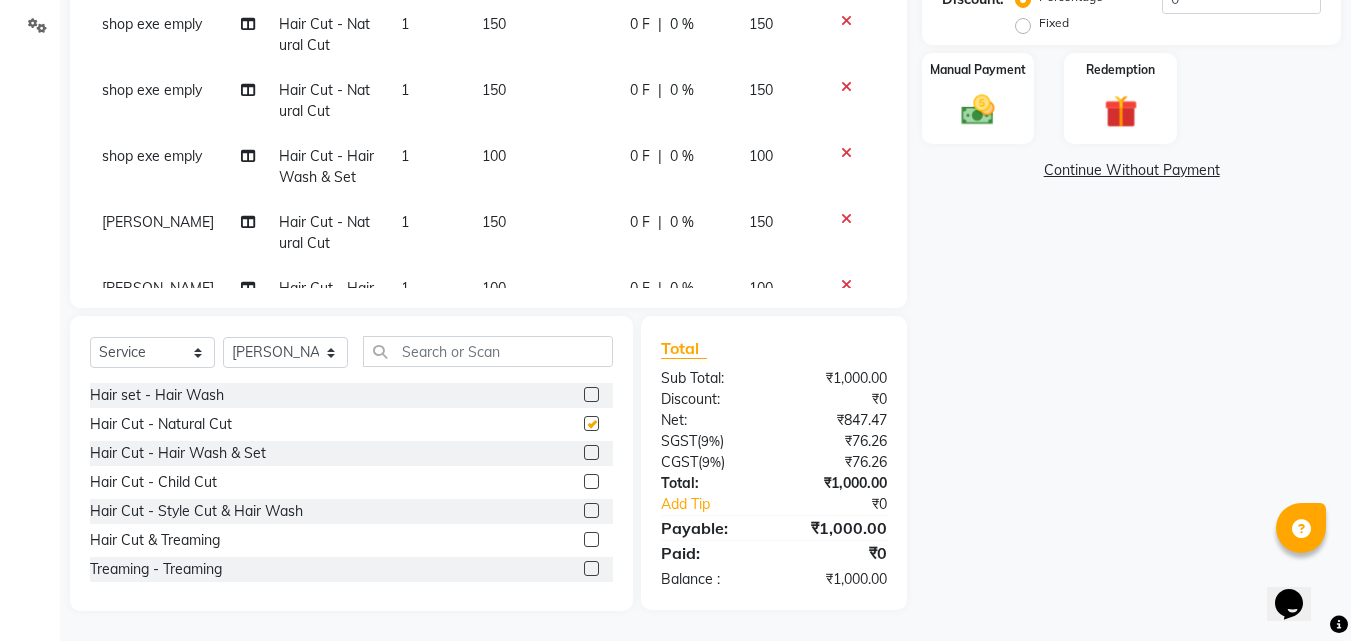 checkbox on "false" 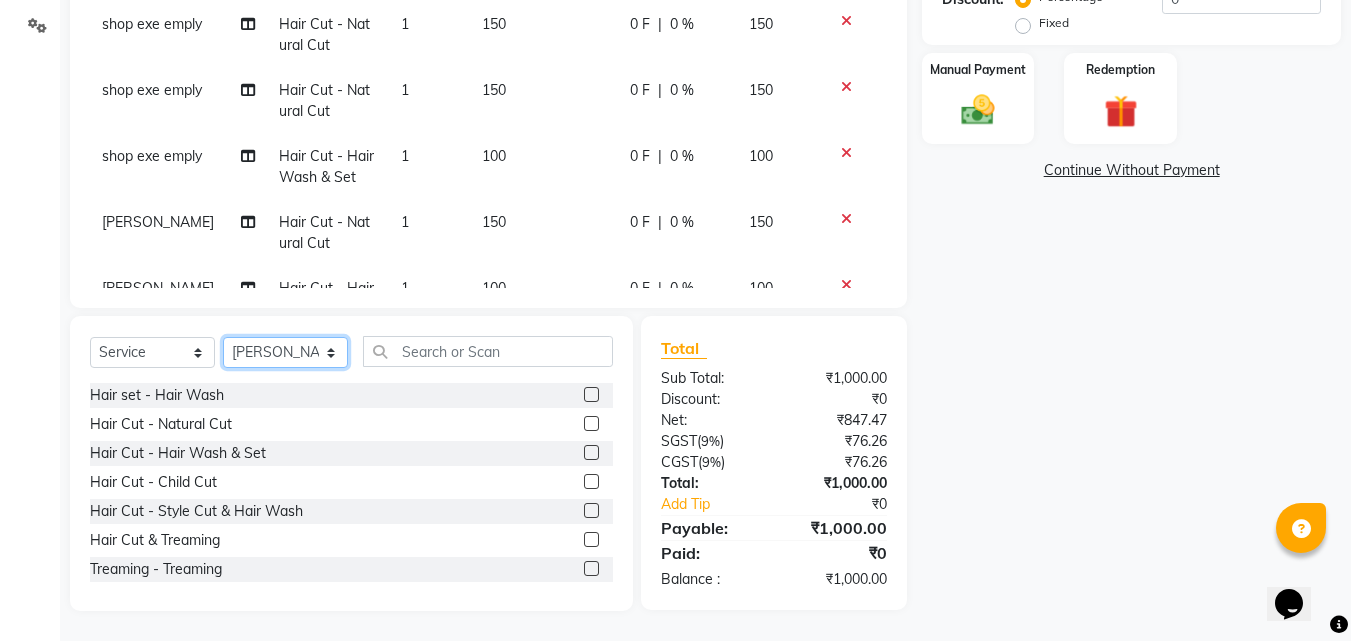 click on "Select Stylist [PERSON_NAME] PMS [PERSON_NAME] shop exe emply" 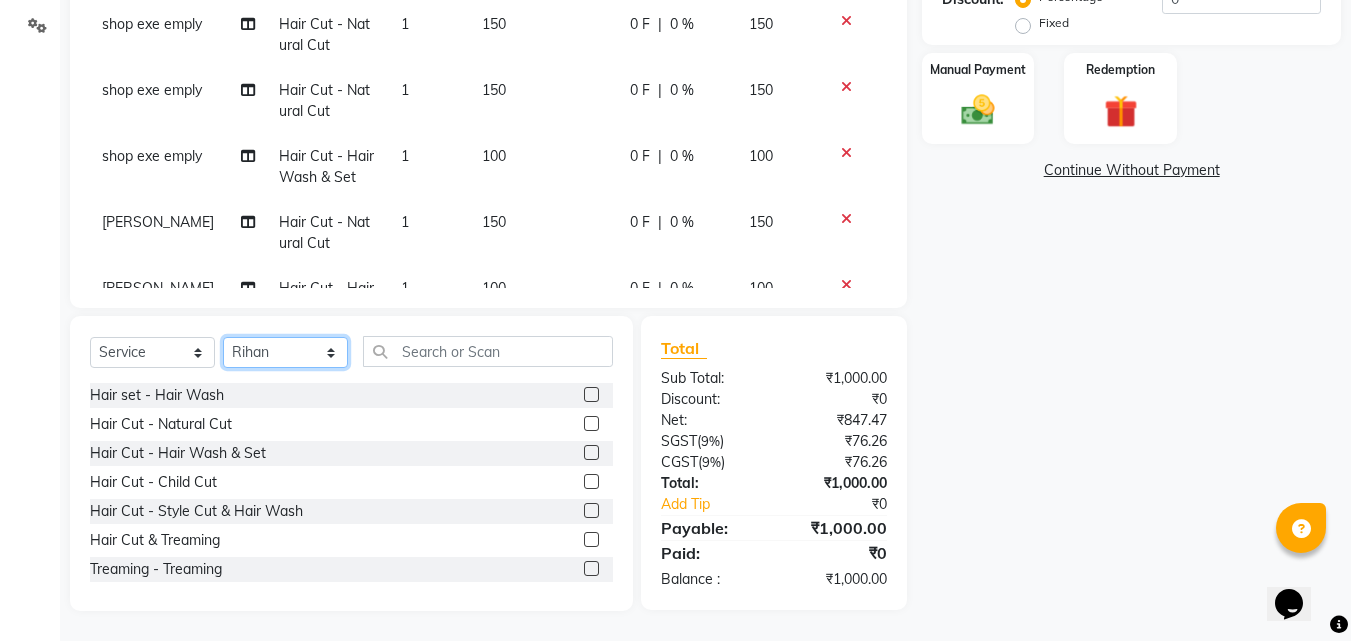 click on "Select Stylist [PERSON_NAME] PMS [PERSON_NAME] shop exe emply" 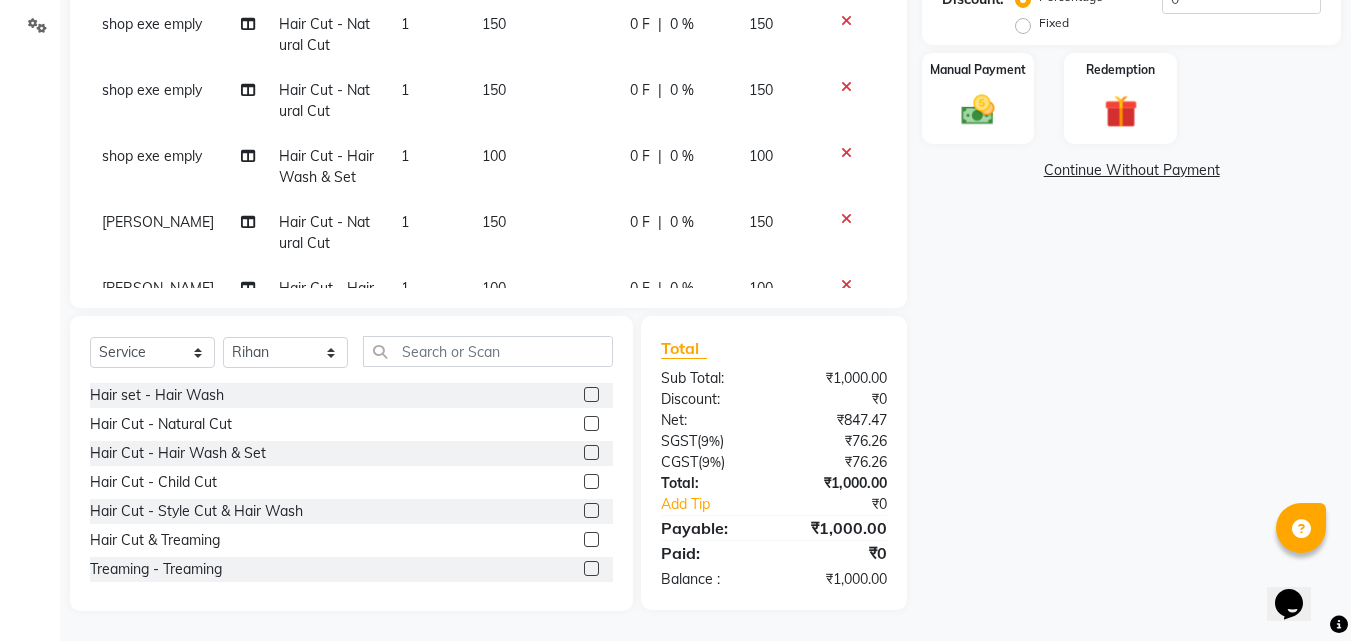 drag, startPoint x: 575, startPoint y: 424, endPoint x: 578, endPoint y: 434, distance: 10.440307 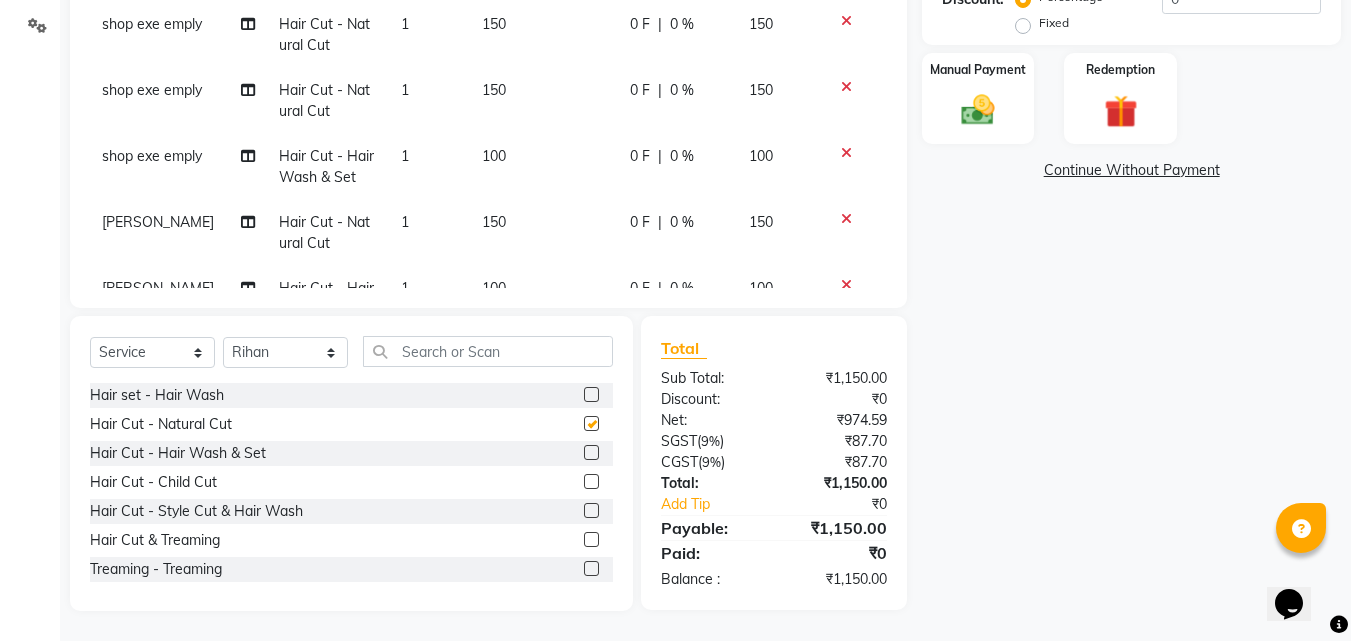 checkbox on "false" 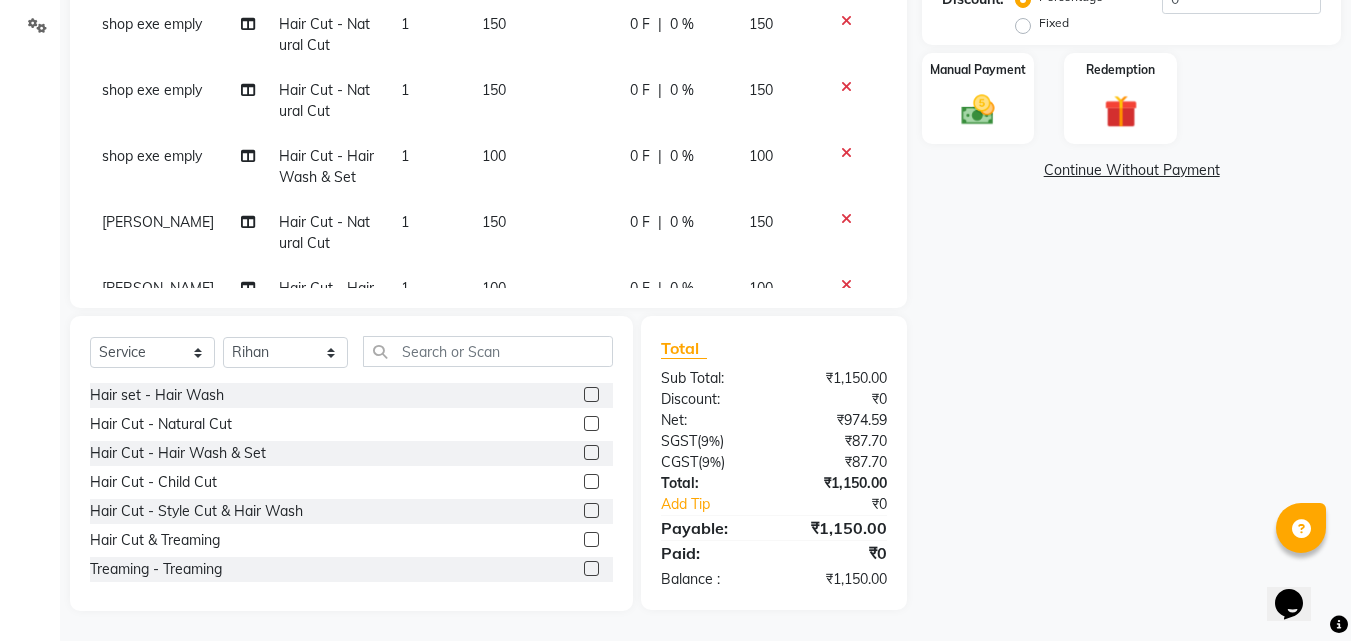 click 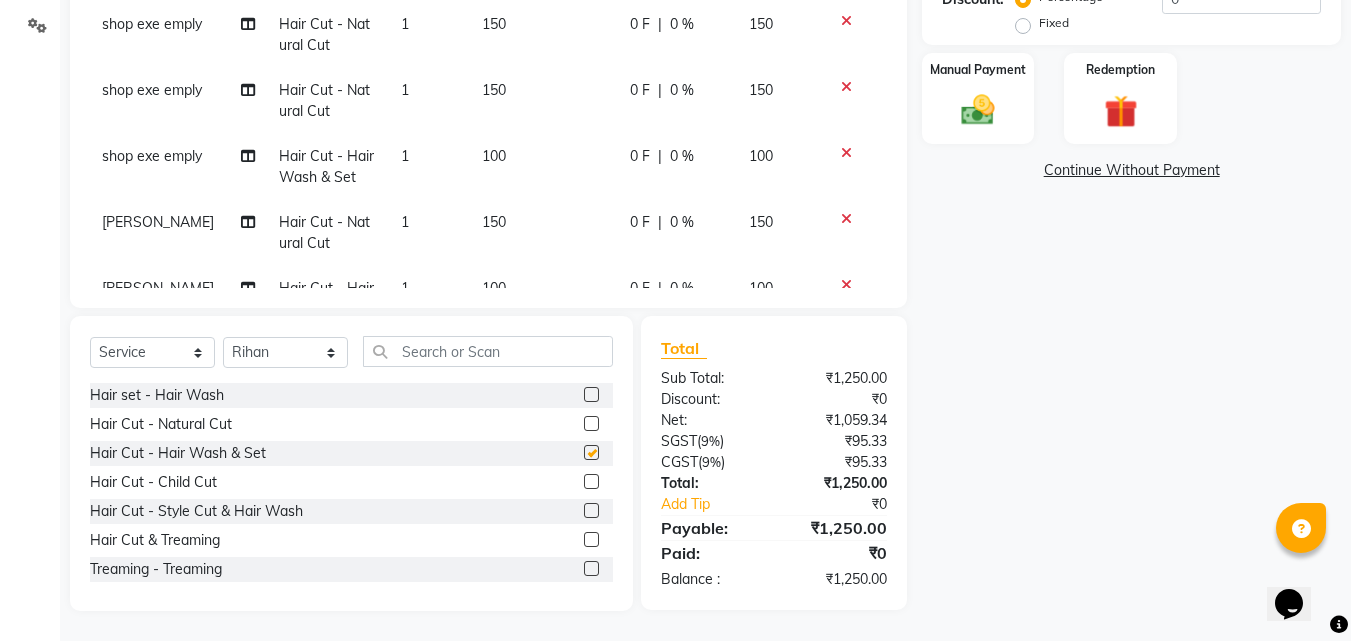 checkbox on "false" 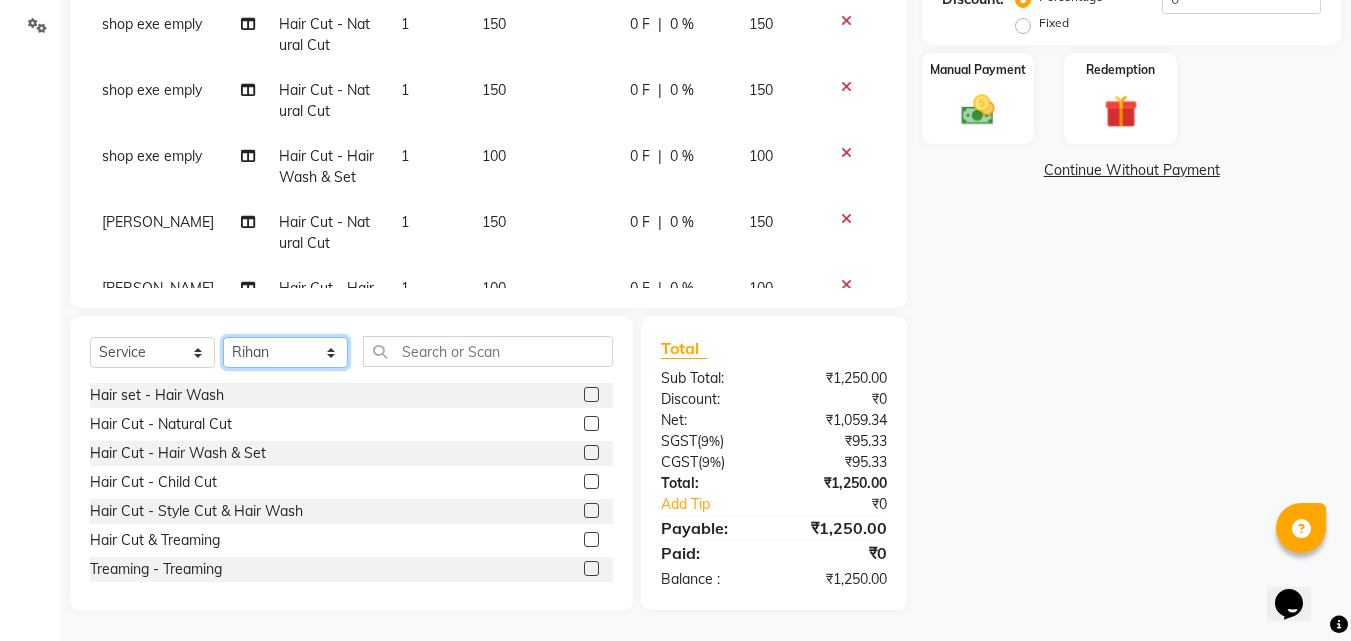click on "Select Stylist [PERSON_NAME] PMS [PERSON_NAME] shop exe emply" 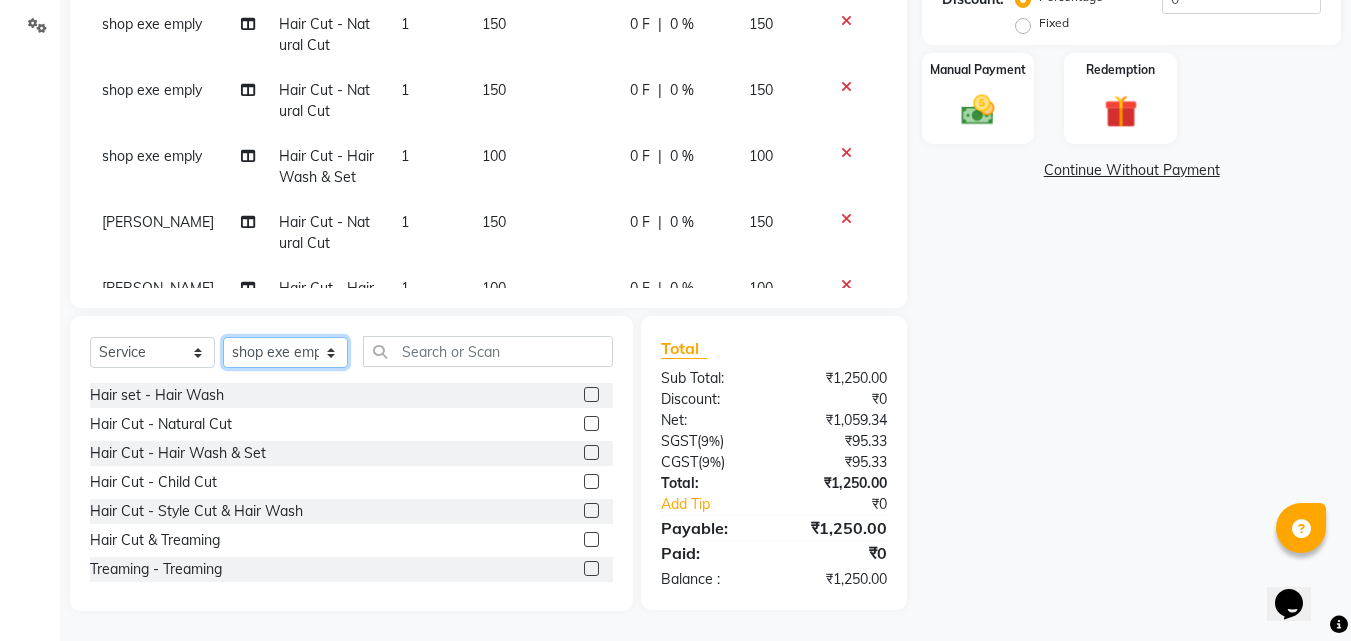 click on "Select Stylist [PERSON_NAME] PMS [PERSON_NAME] shop exe emply" 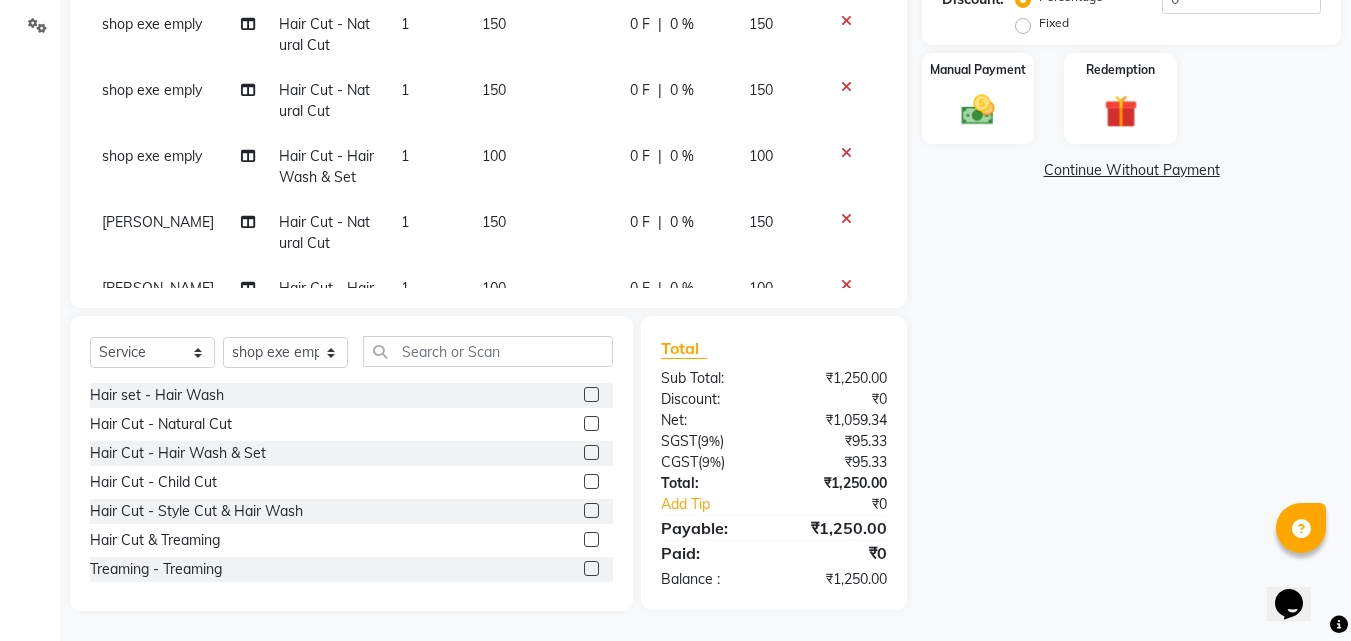 click 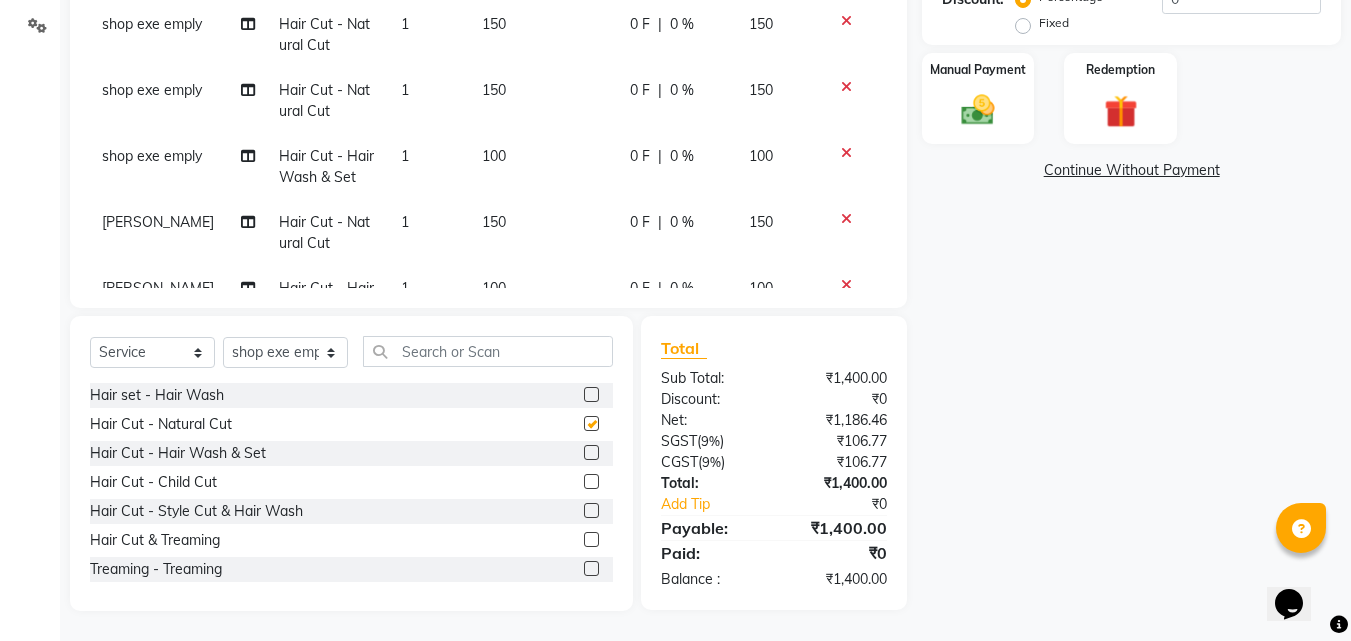 checkbox on "false" 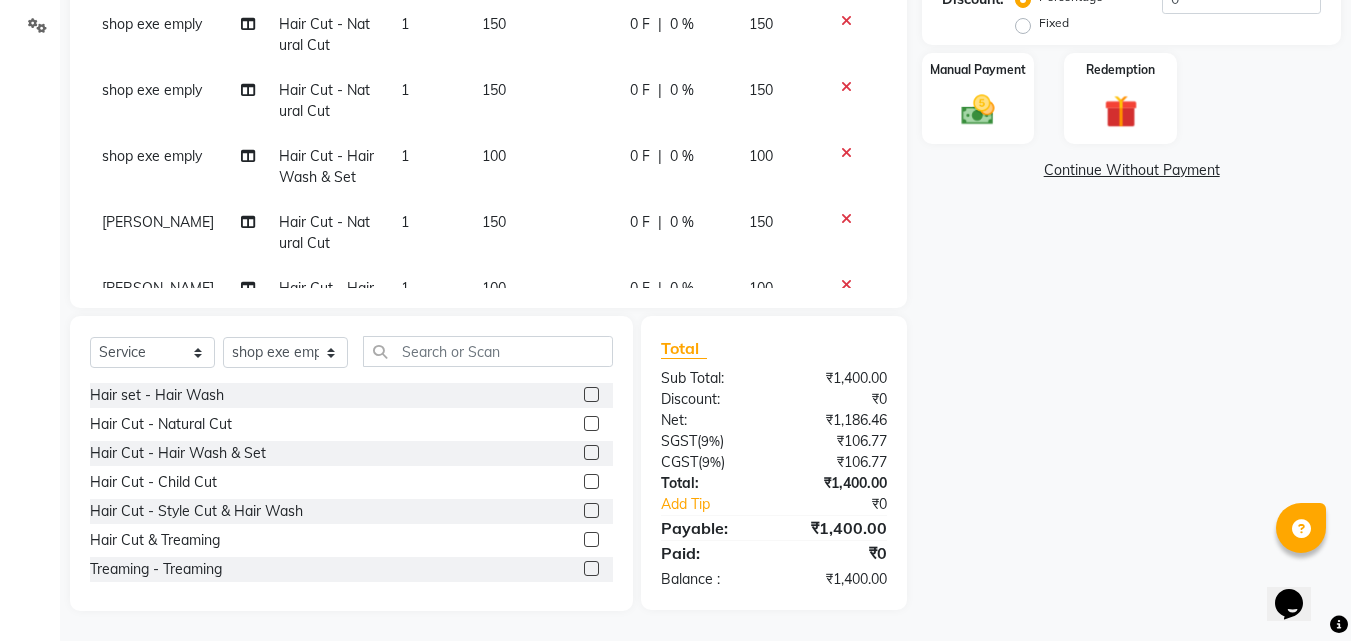 click 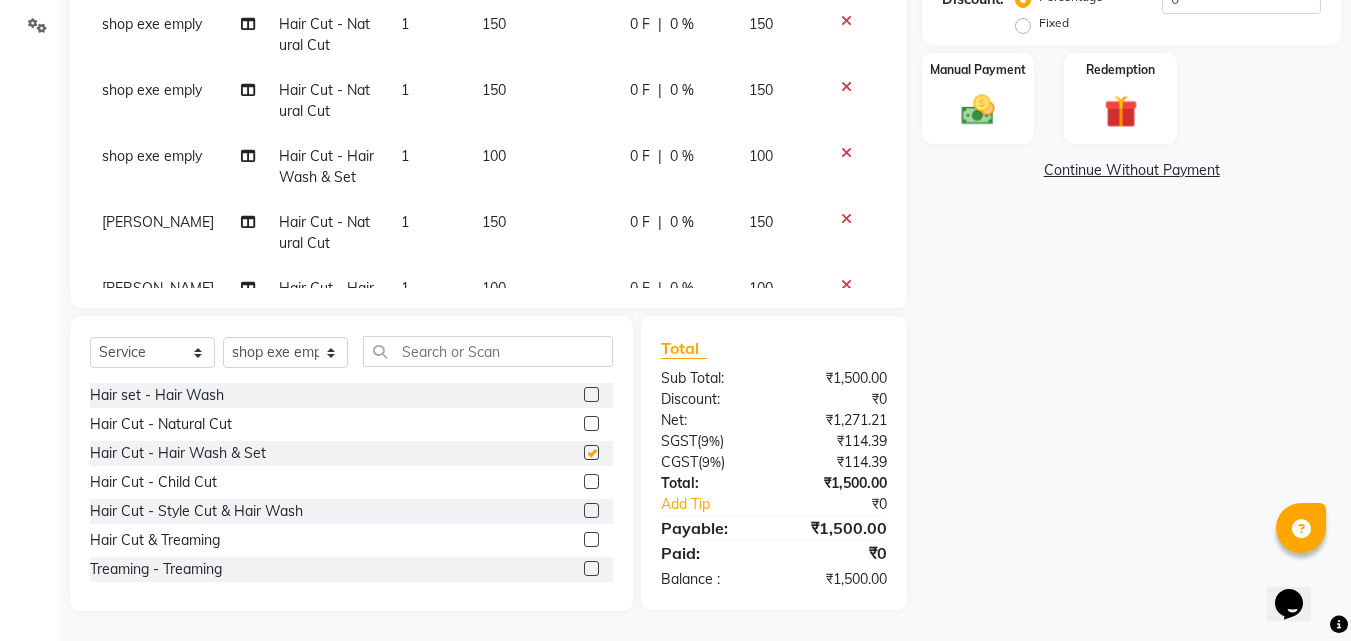 checkbox on "false" 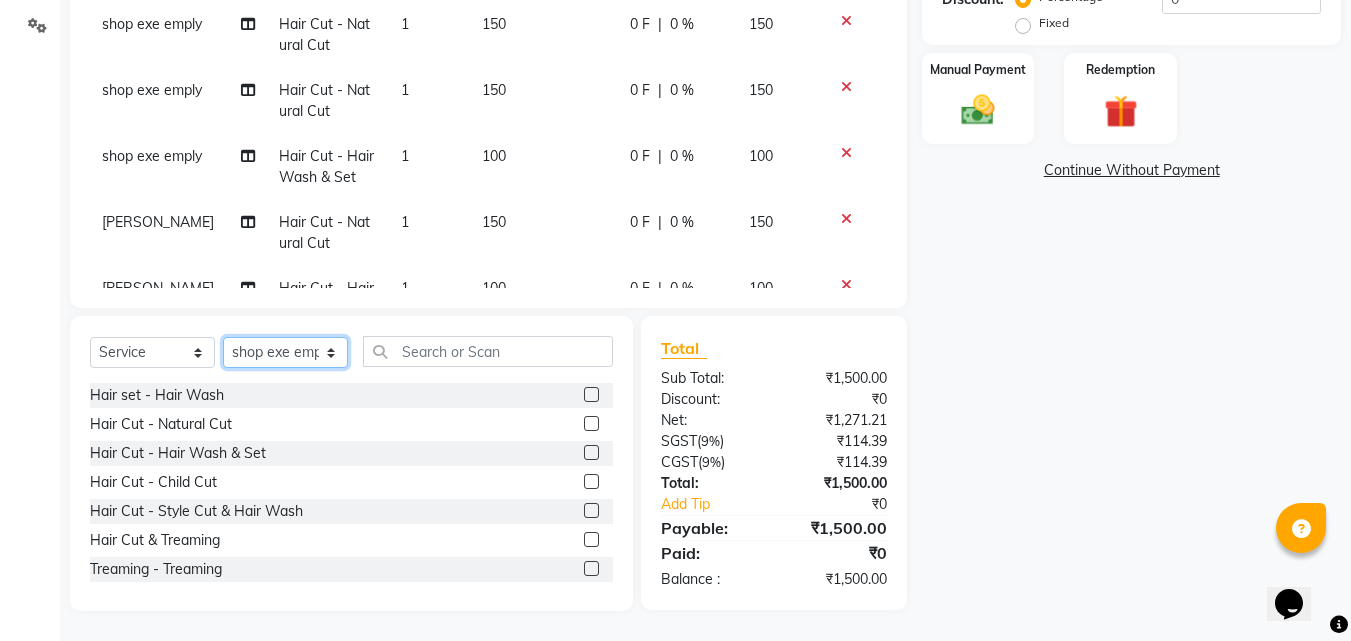 click on "Select Stylist [PERSON_NAME] PMS [PERSON_NAME] shop exe emply" 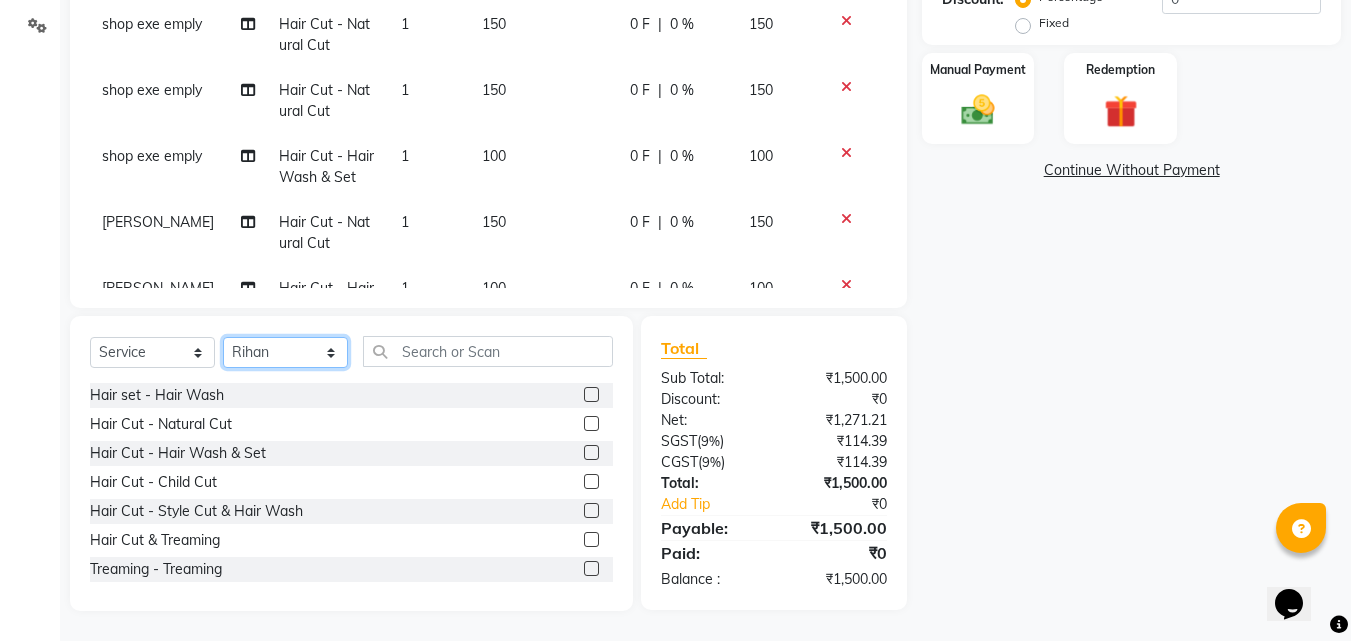 click on "Select Stylist [PERSON_NAME] PMS [PERSON_NAME] shop exe emply" 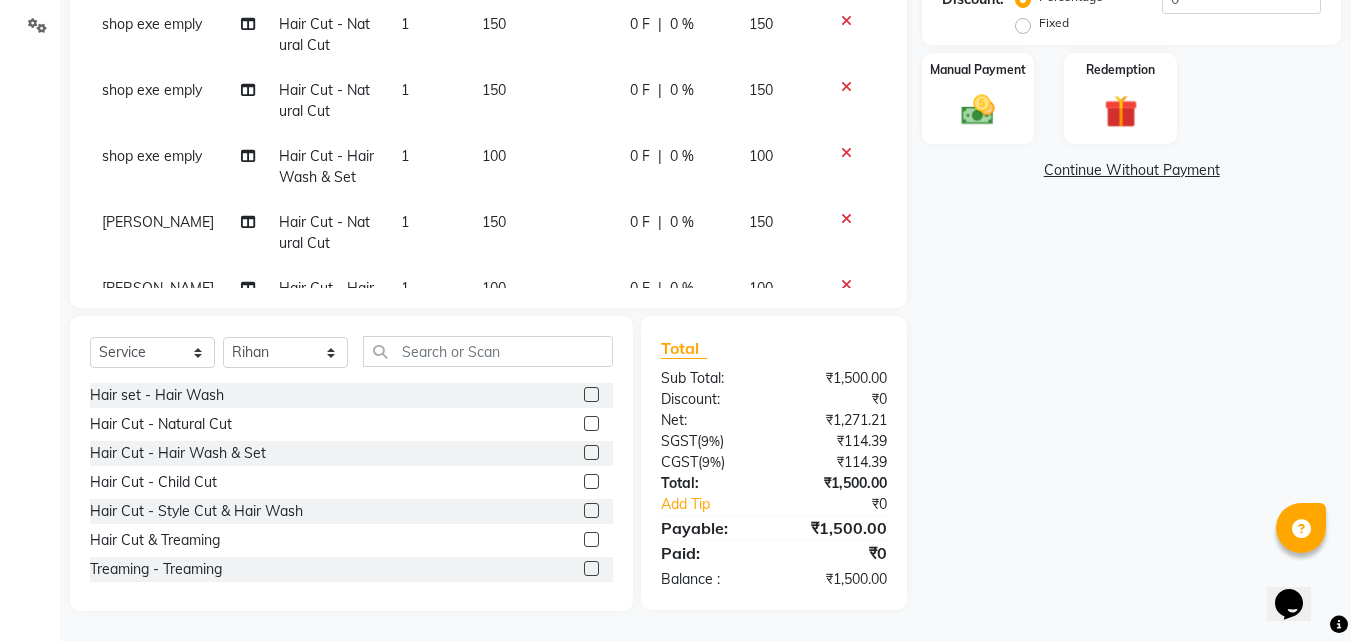 click 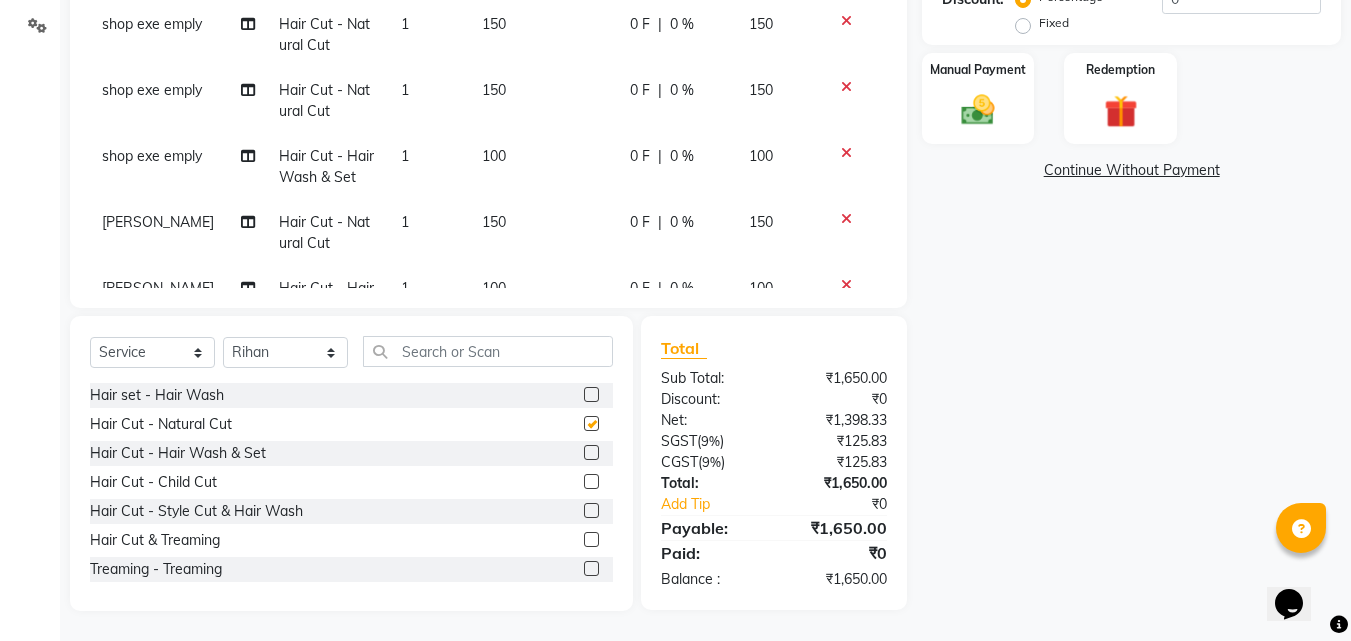 checkbox on "false" 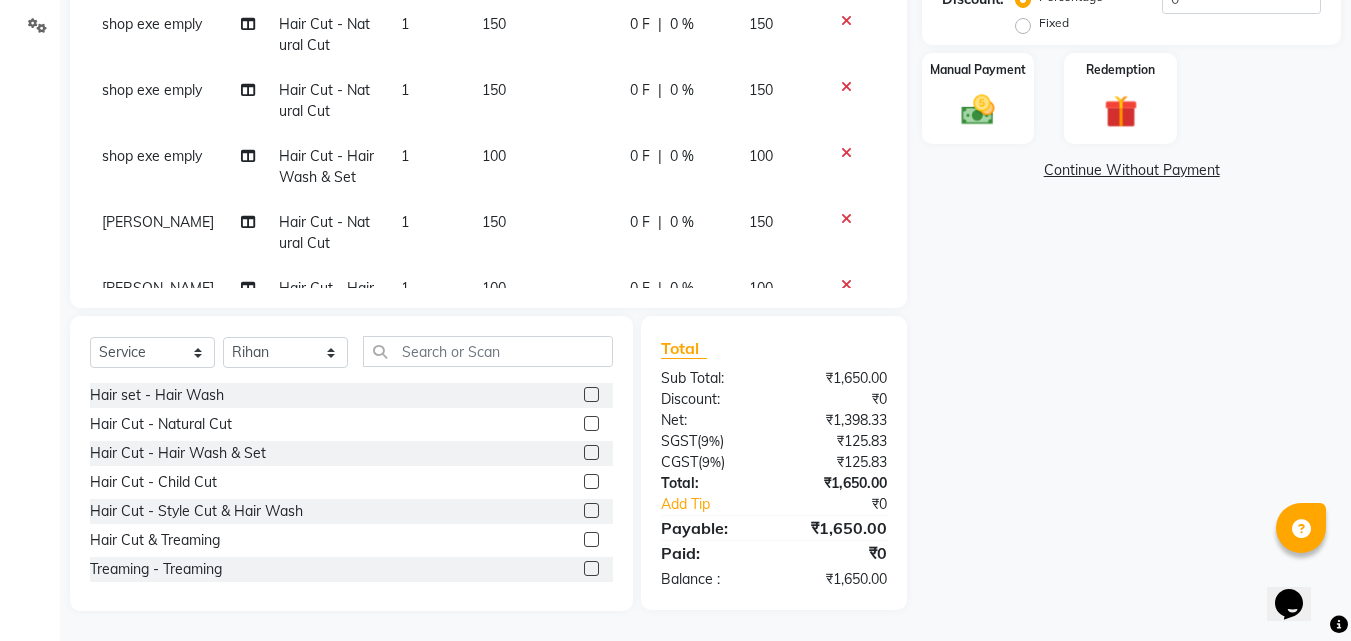 click 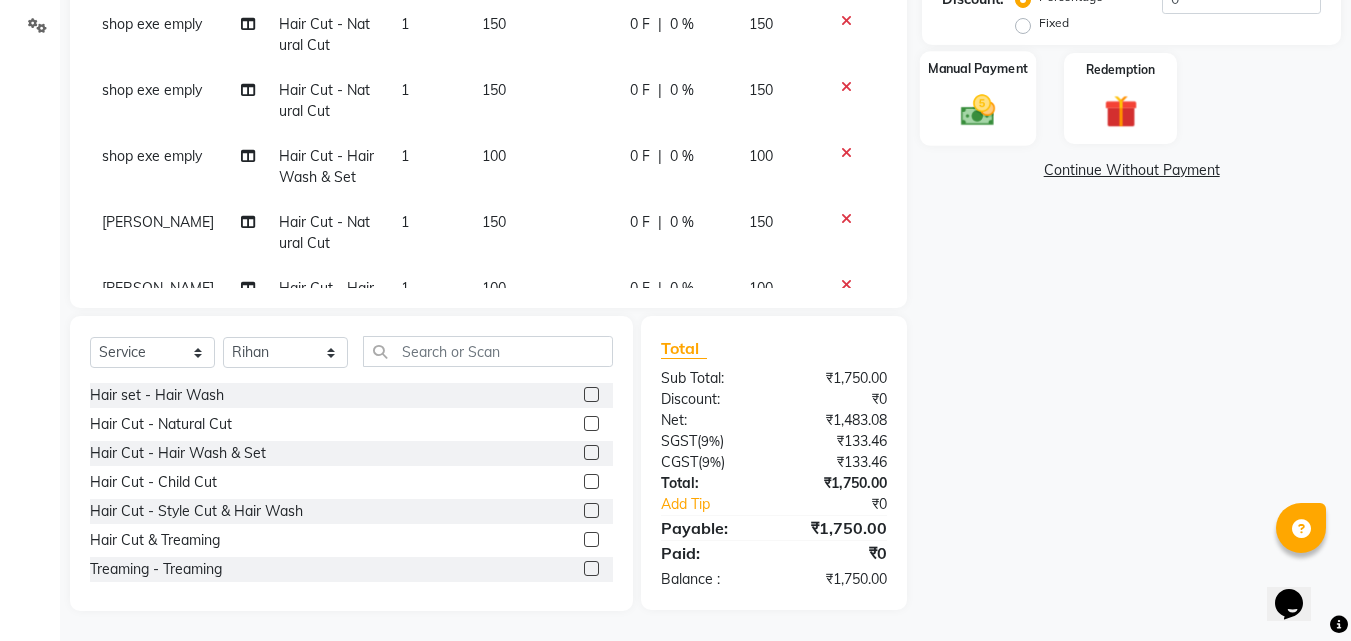 click 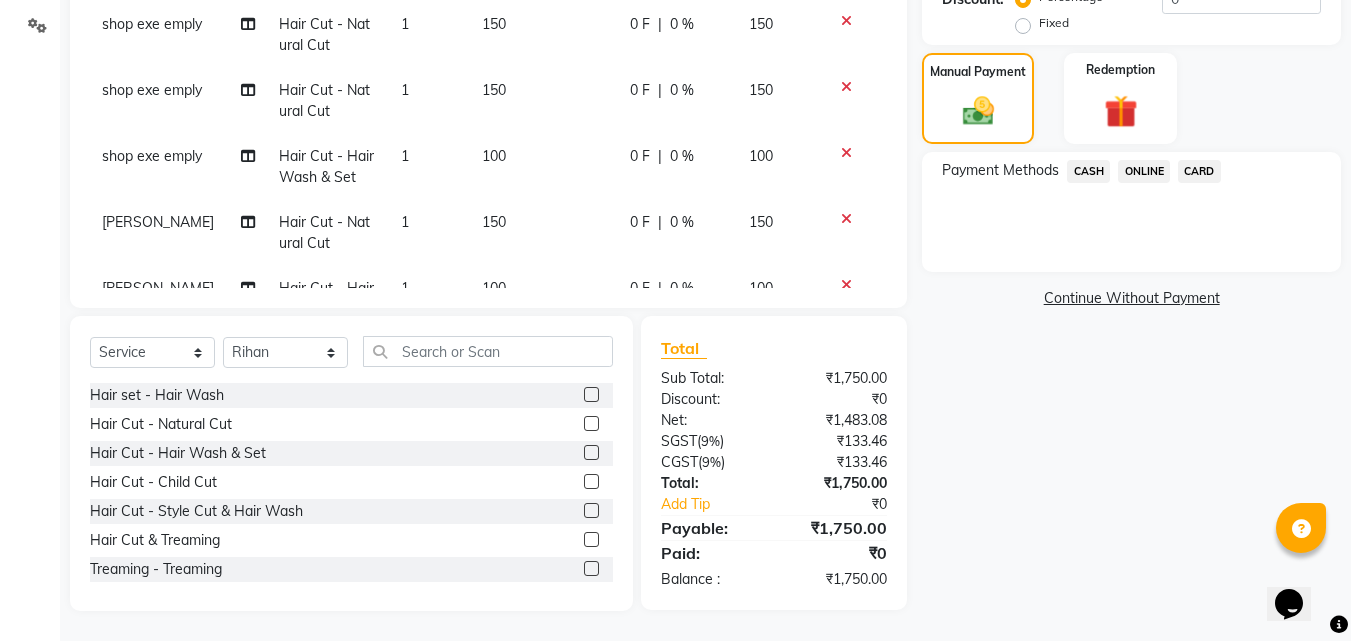 click on "ONLINE" 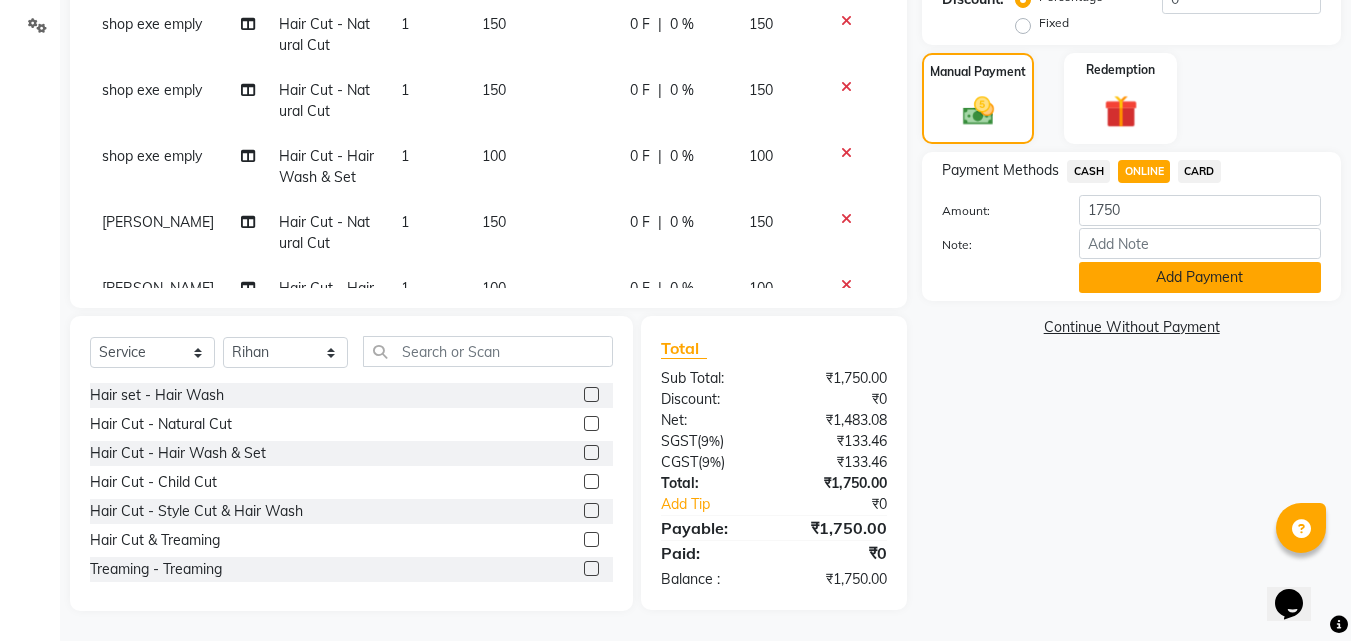 click on "Add Payment" 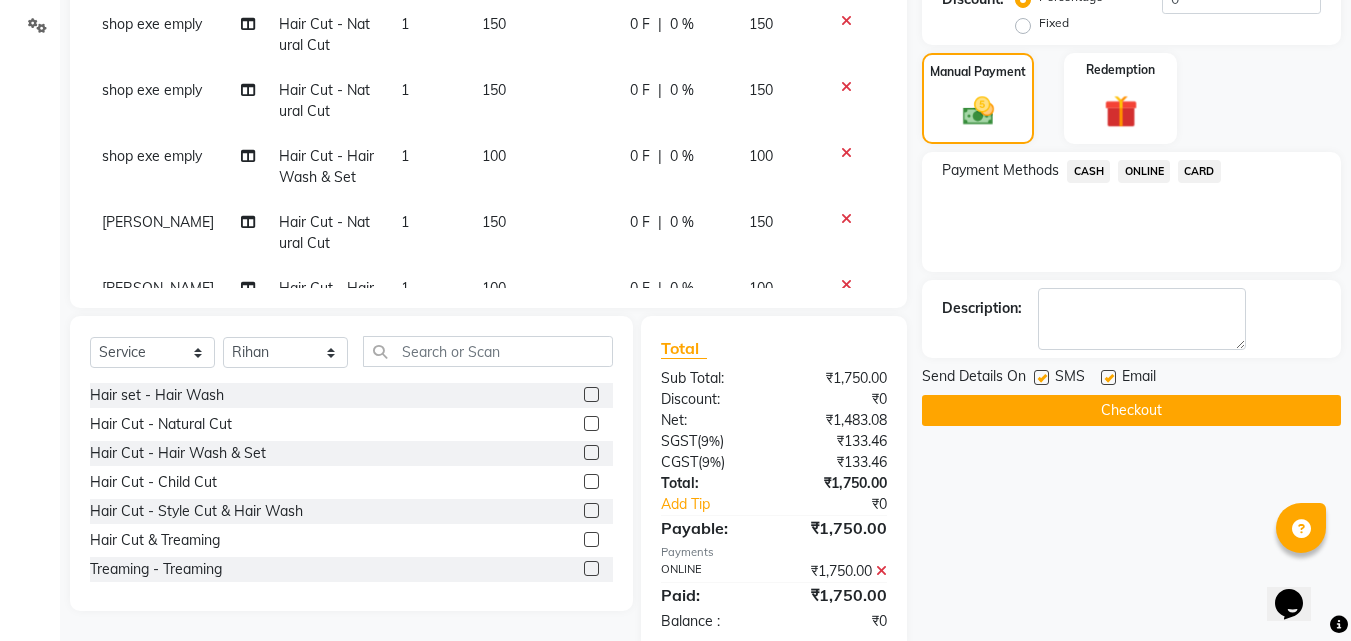 click 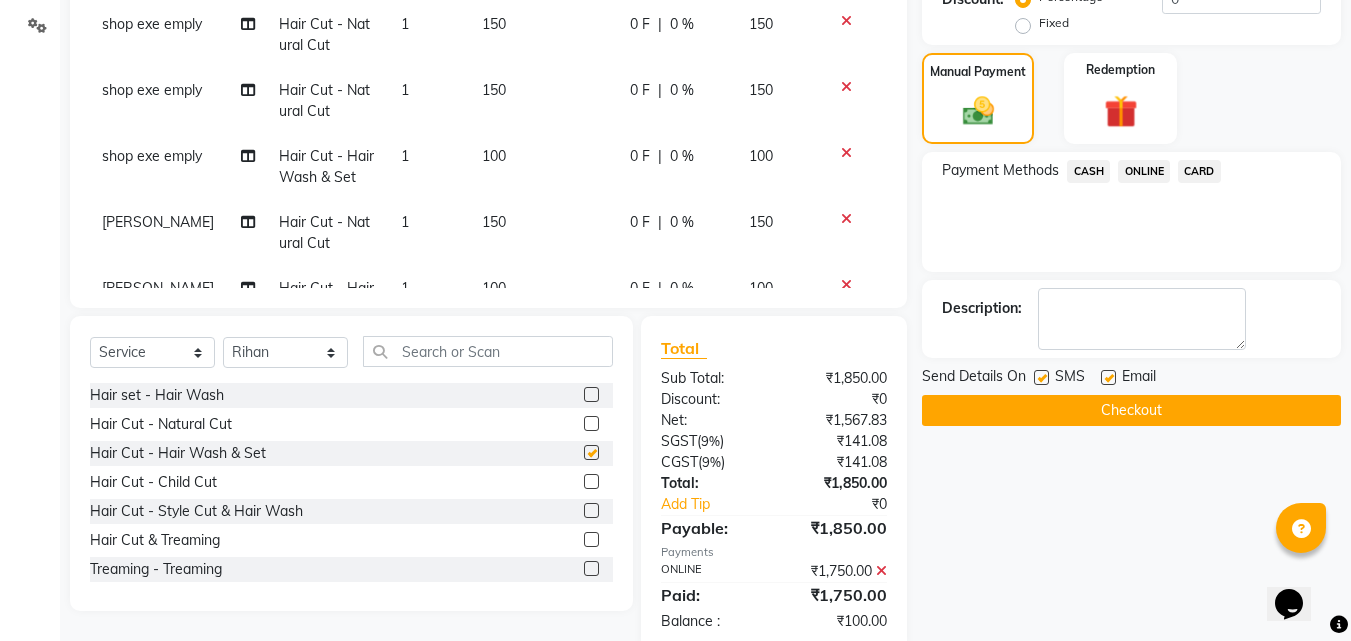 checkbox on "false" 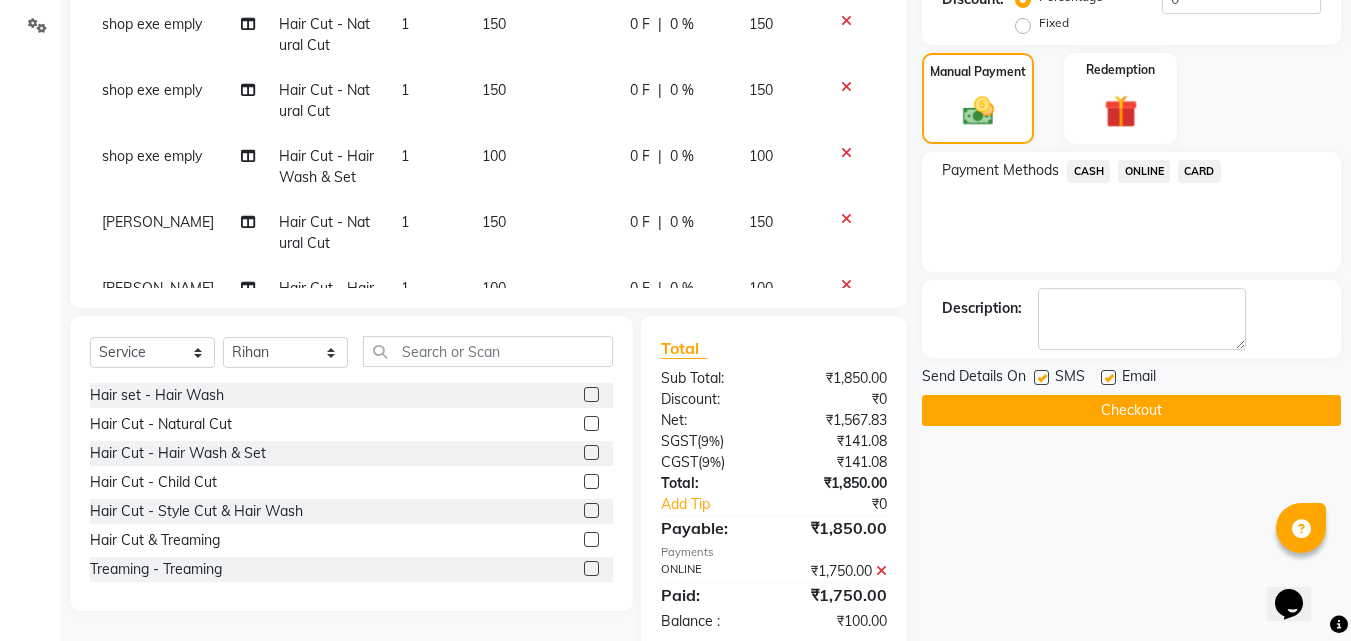 click on "CASH" 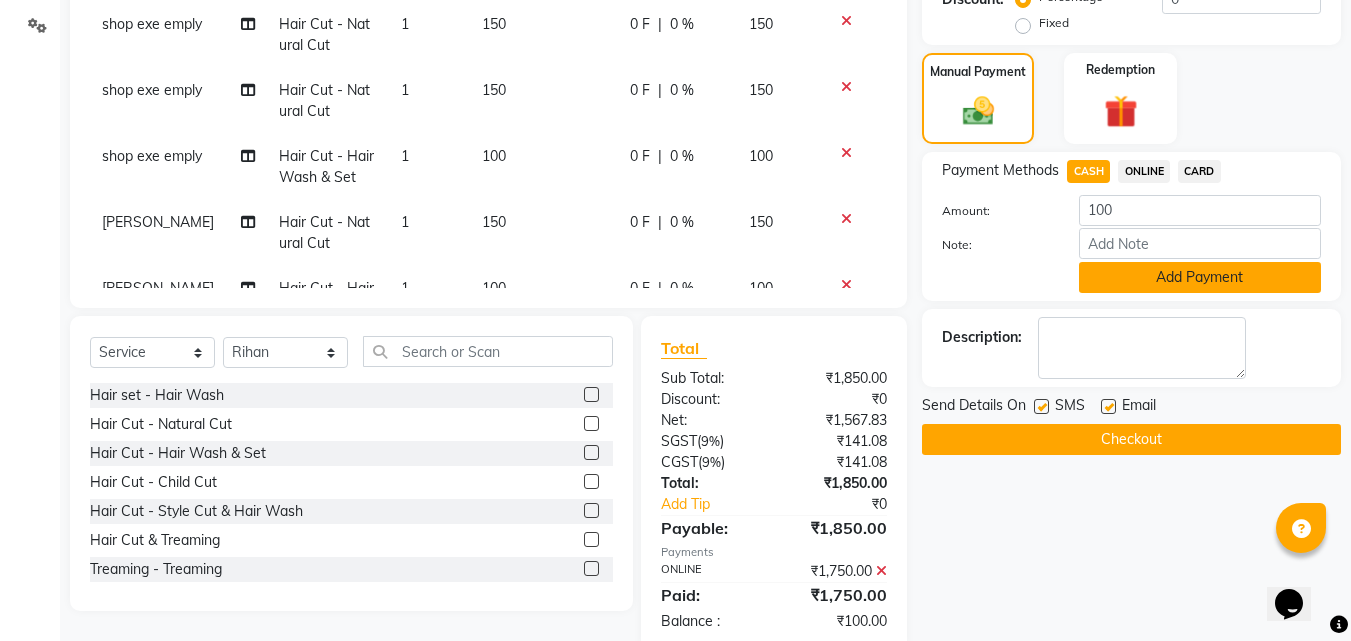 click on "Add Payment" 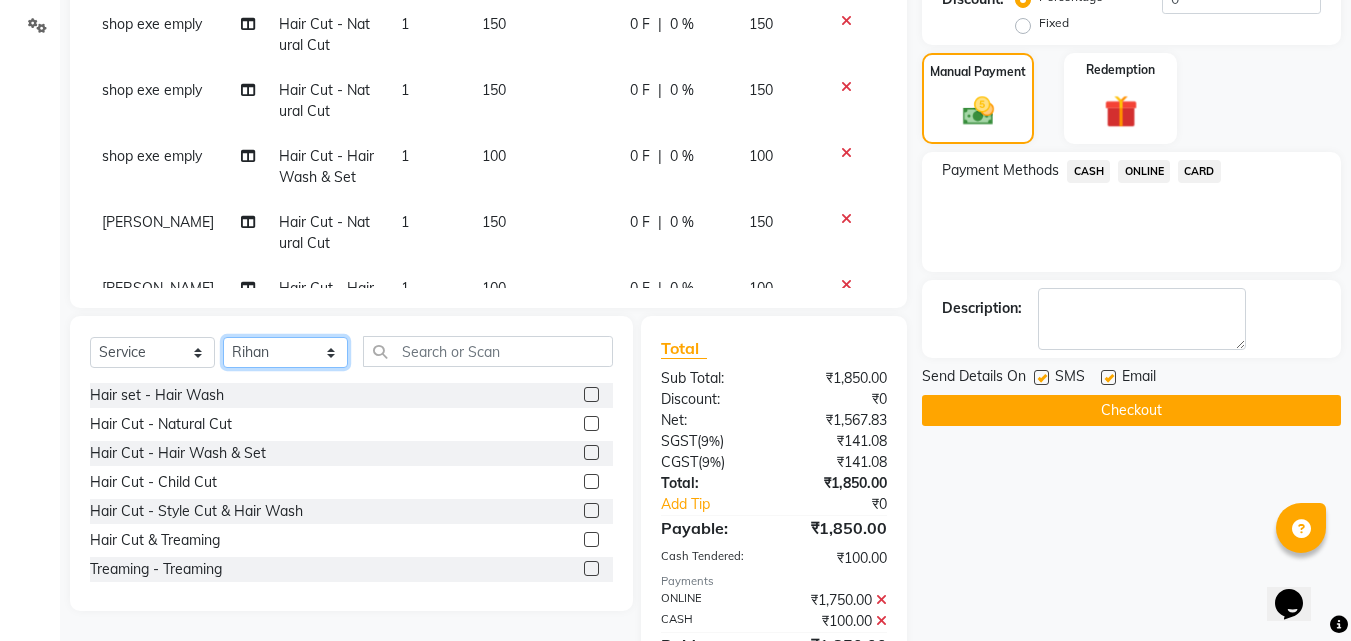 click on "Select Stylist [PERSON_NAME] PMS [PERSON_NAME] shop exe emply" 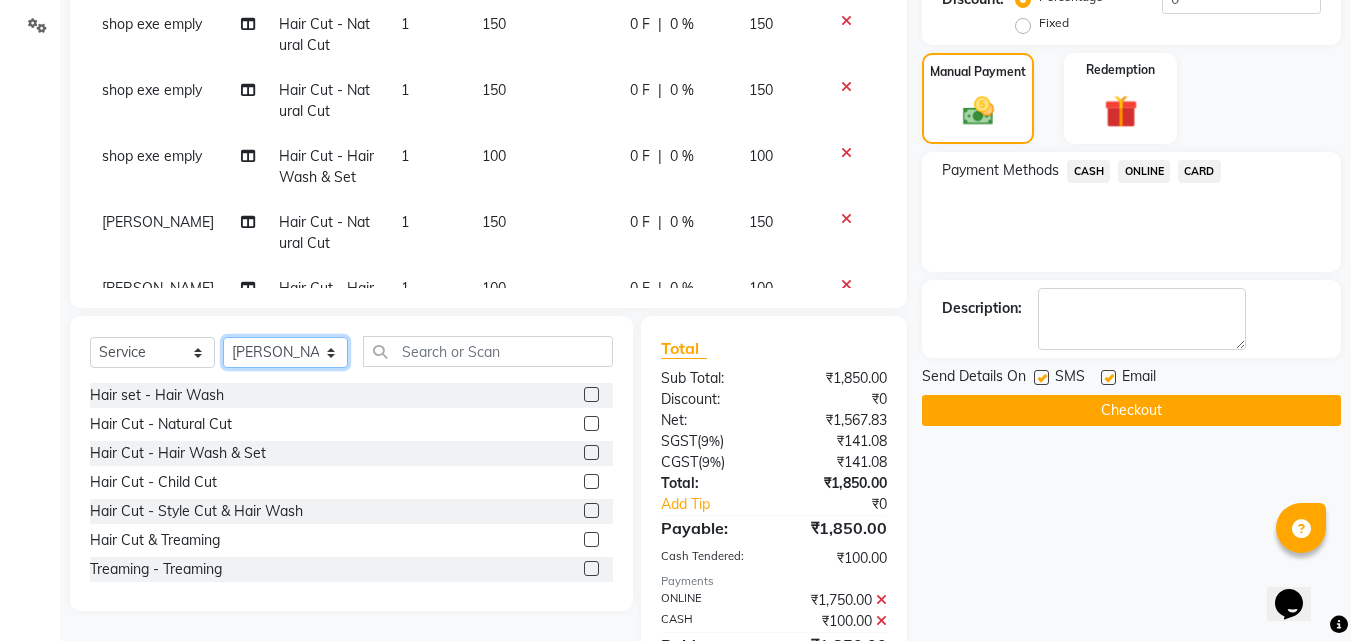 click on "Select Stylist [PERSON_NAME] PMS [PERSON_NAME] shop exe emply" 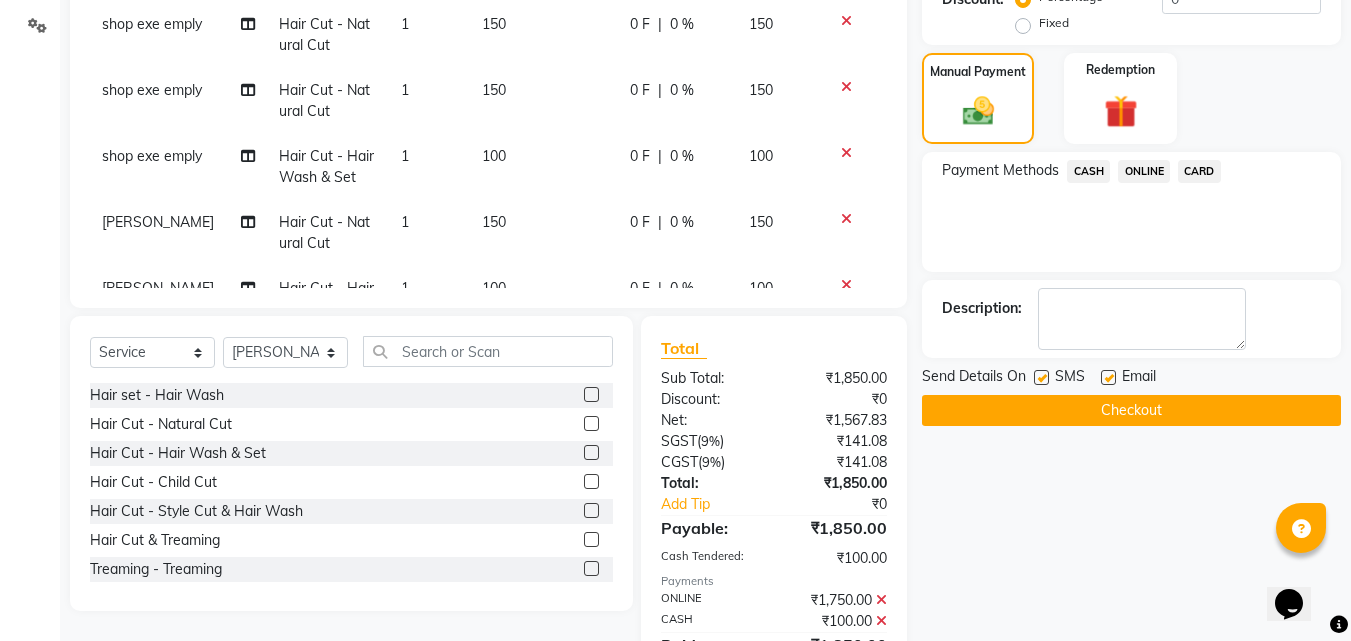 click 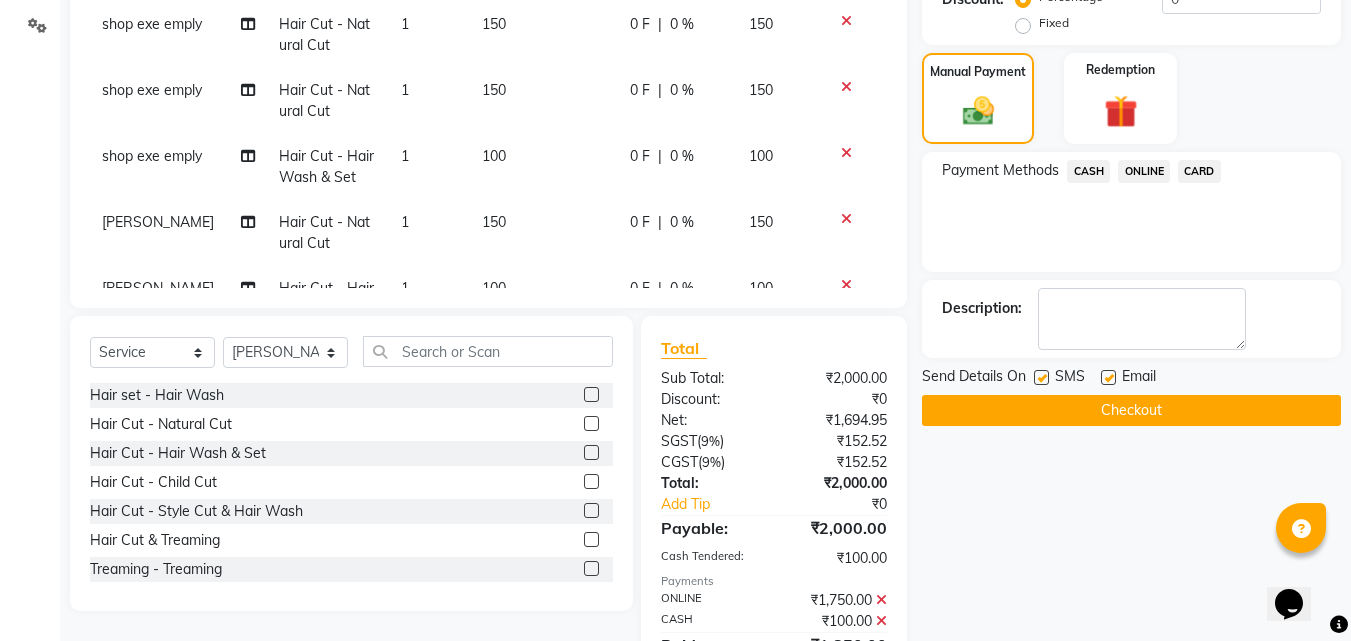 click 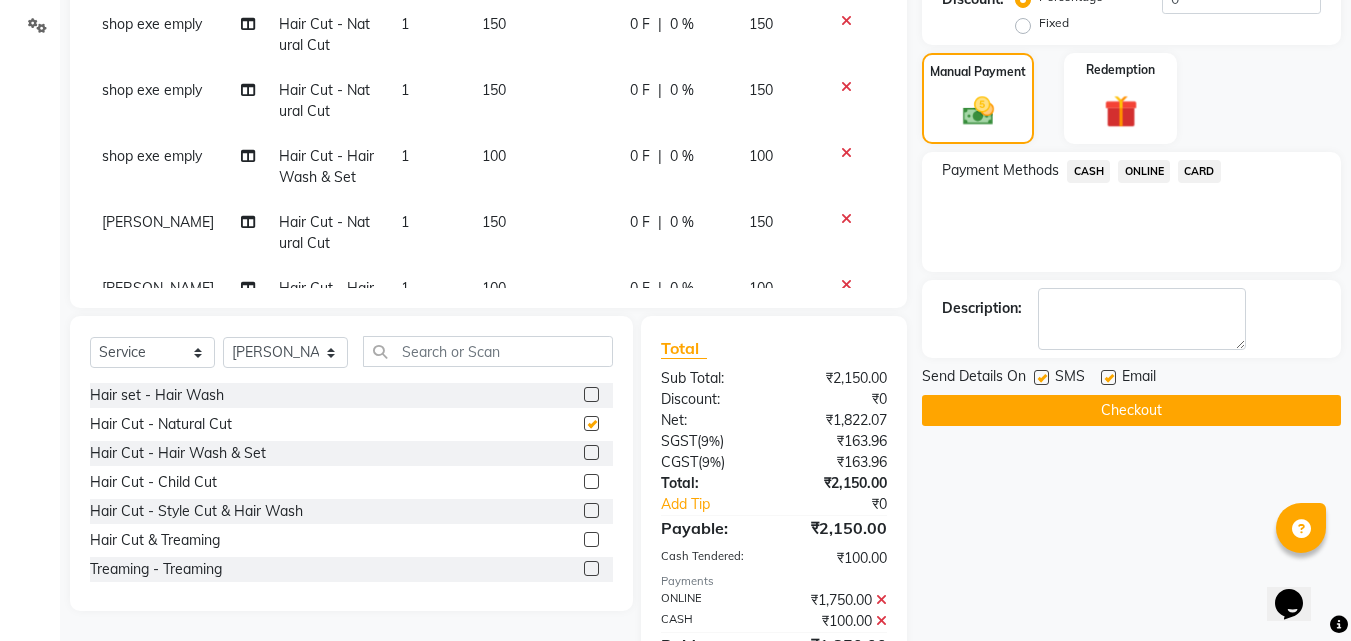 checkbox on "false" 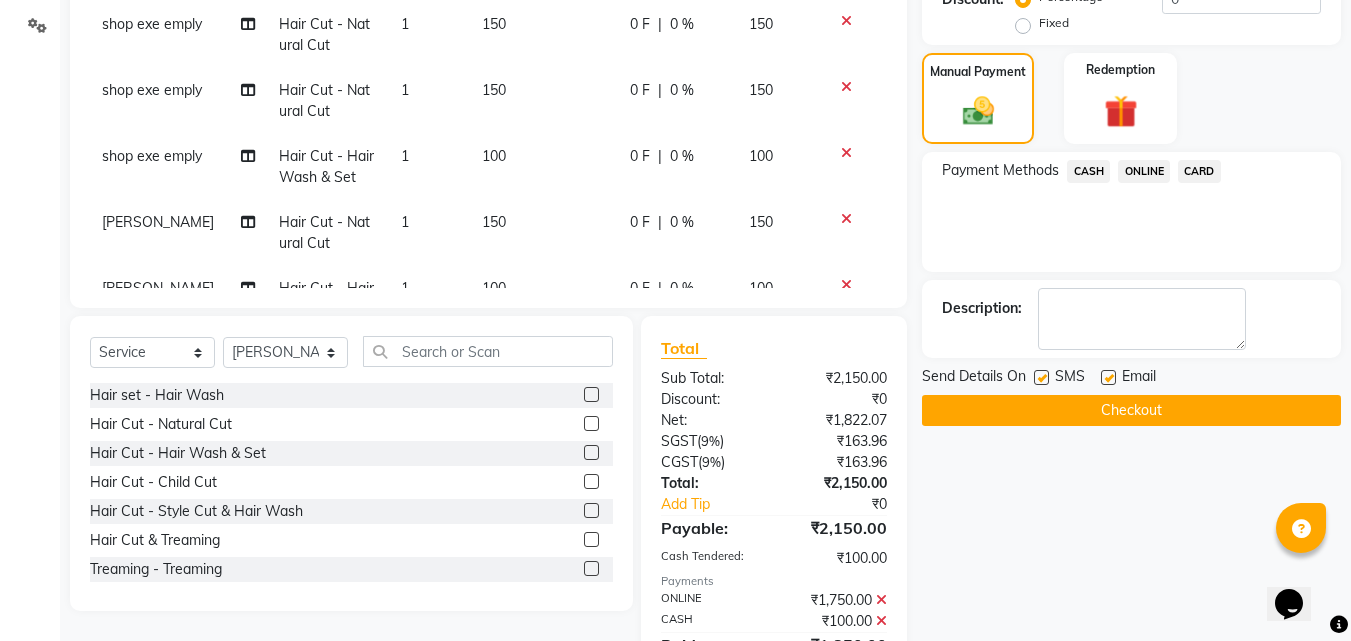 click 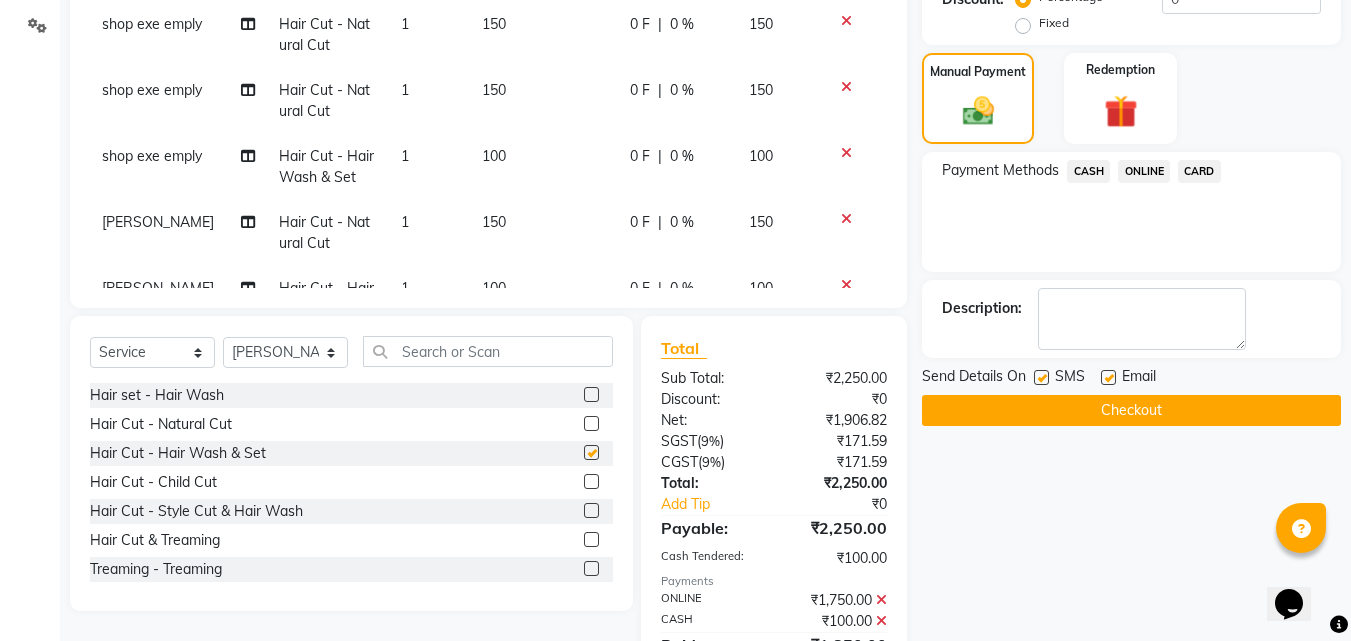 checkbox on "false" 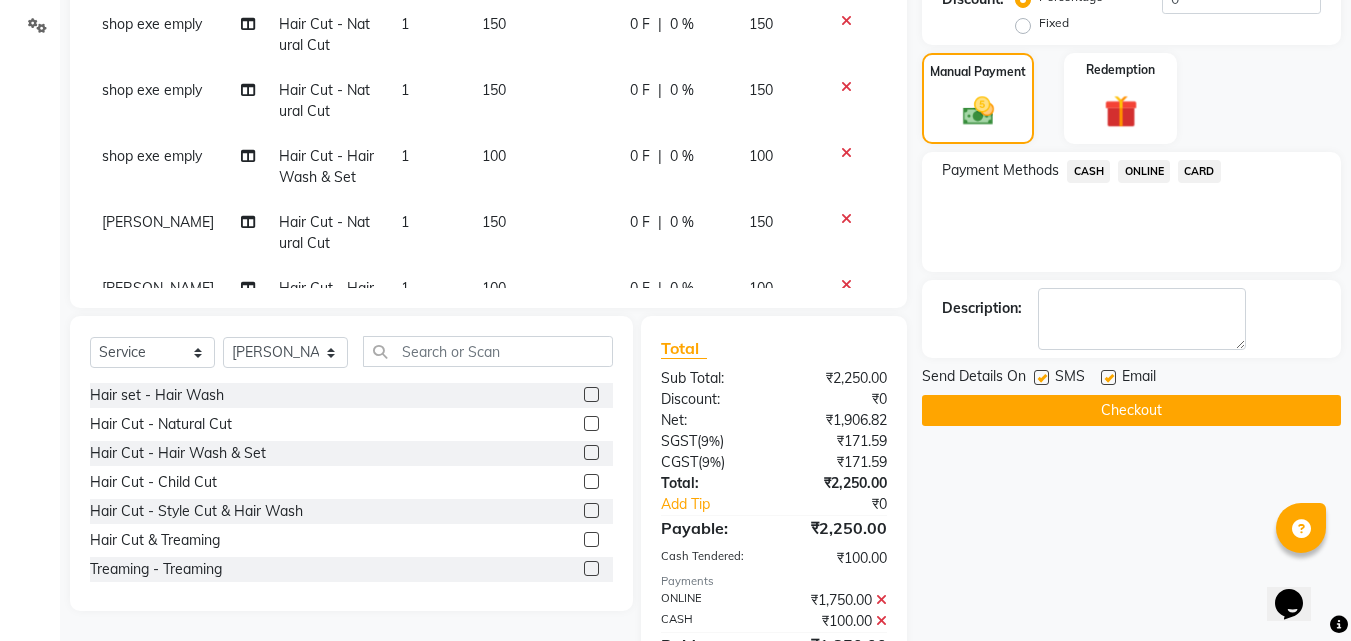 click on "ONLINE" 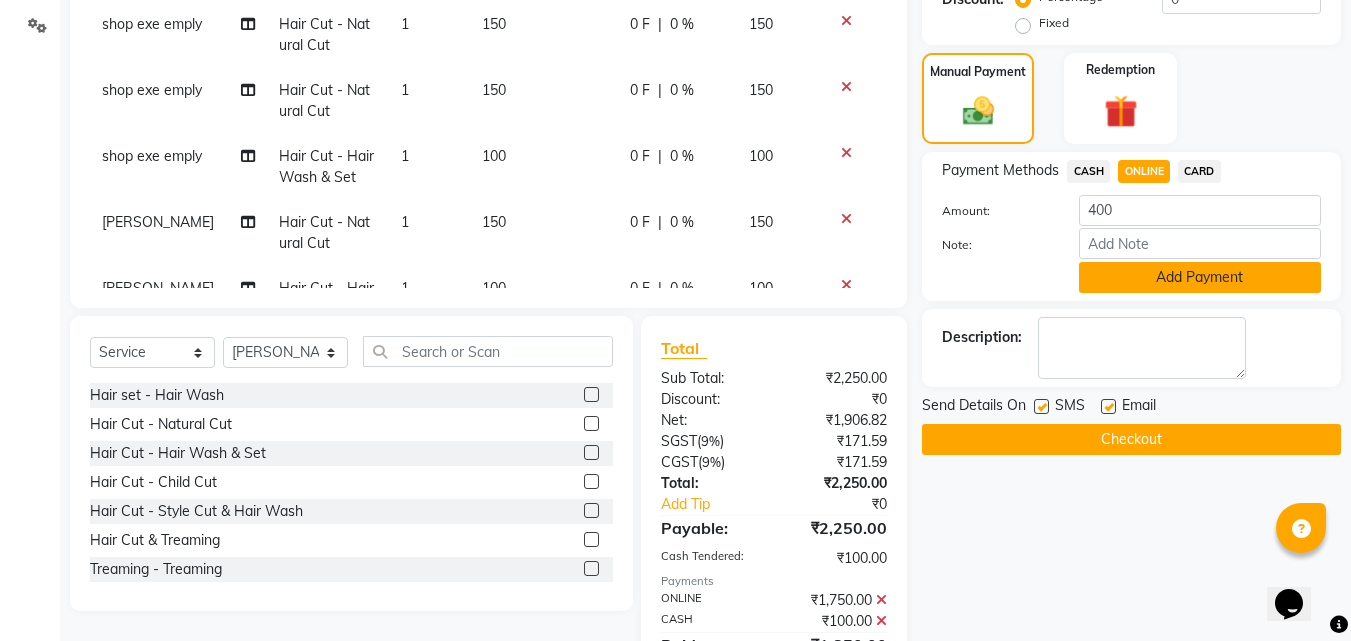 click on "Add Payment" 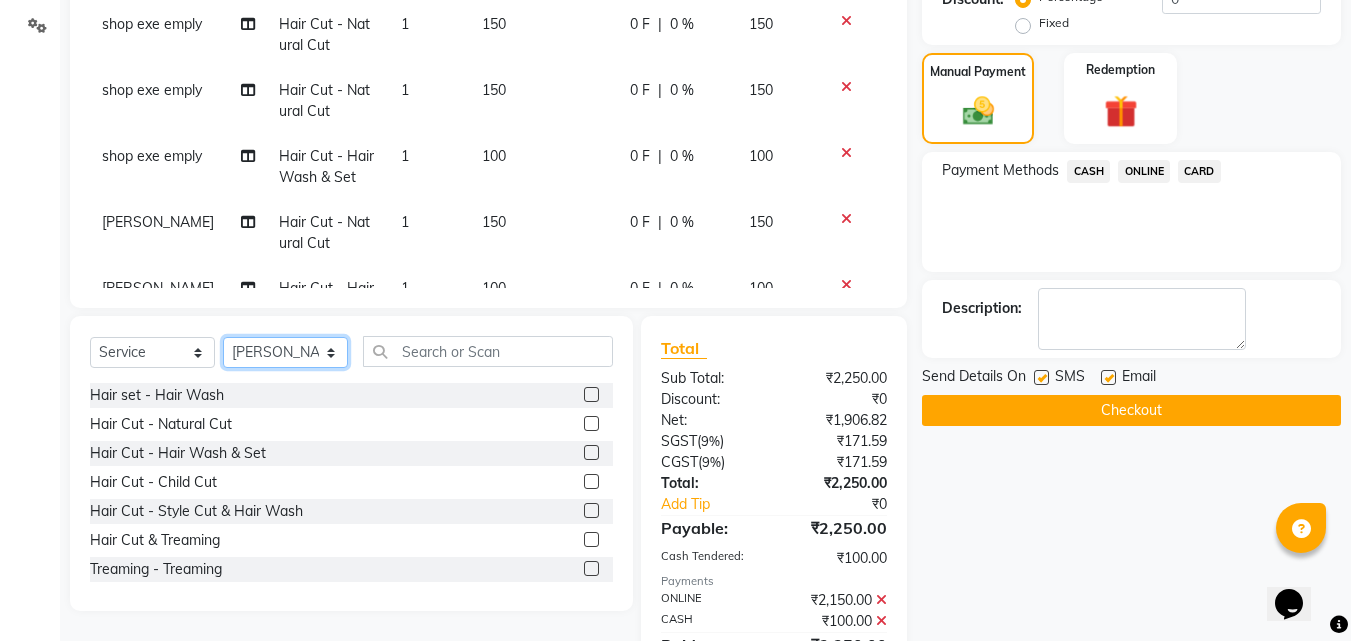 click on "Select Stylist [PERSON_NAME] PMS [PERSON_NAME] shop exe emply" 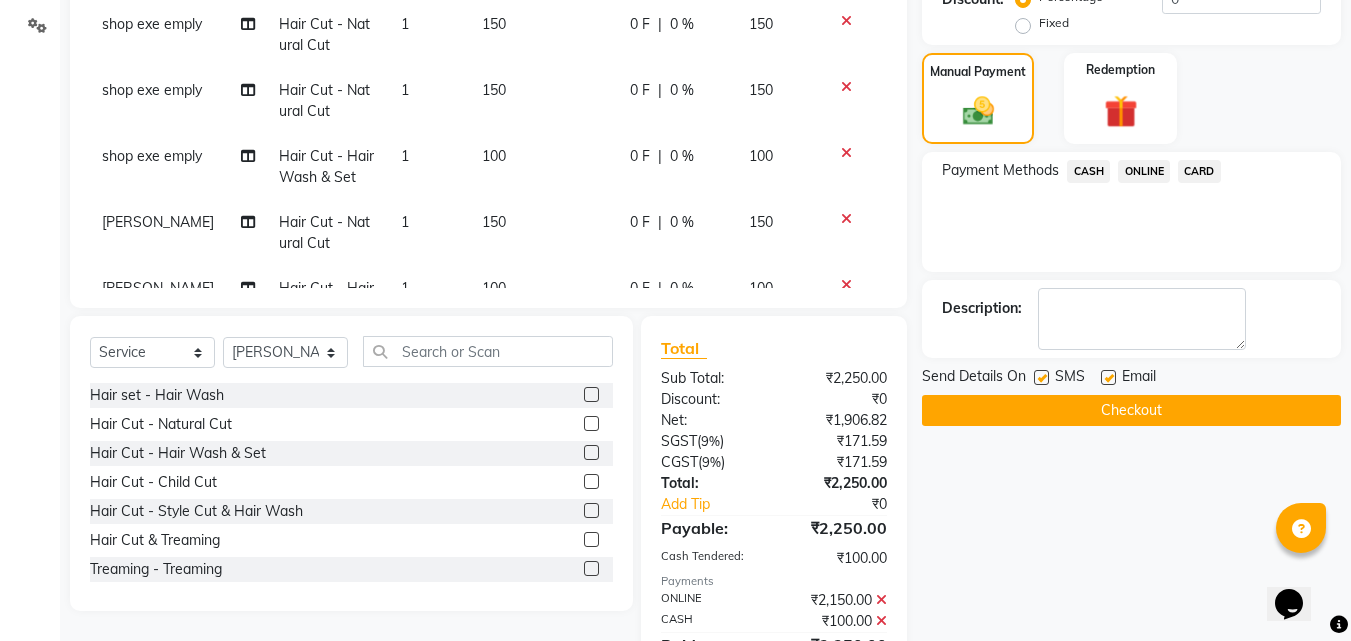 click 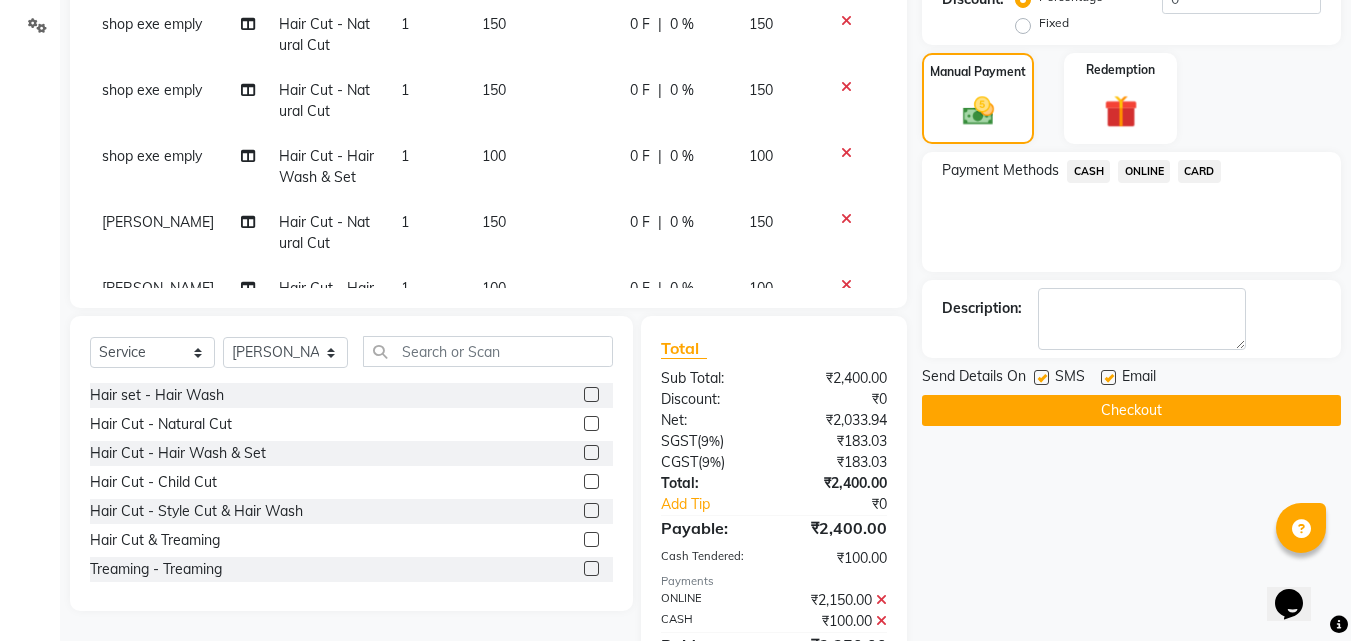 click 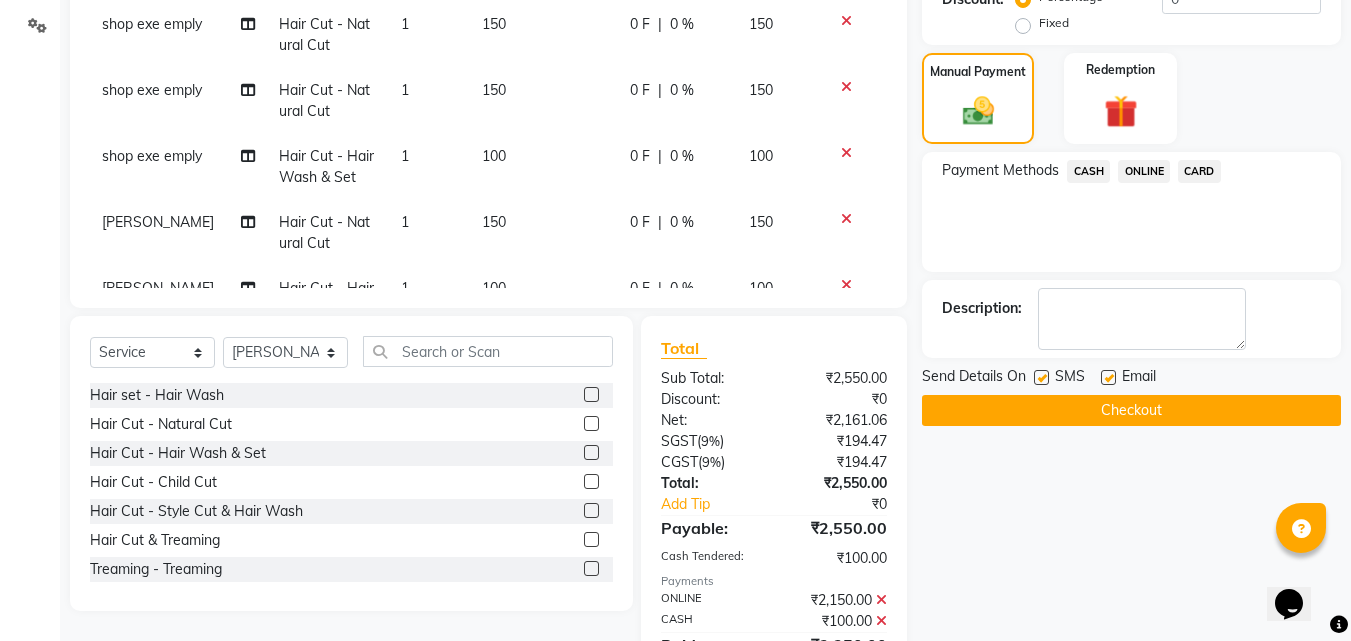 click 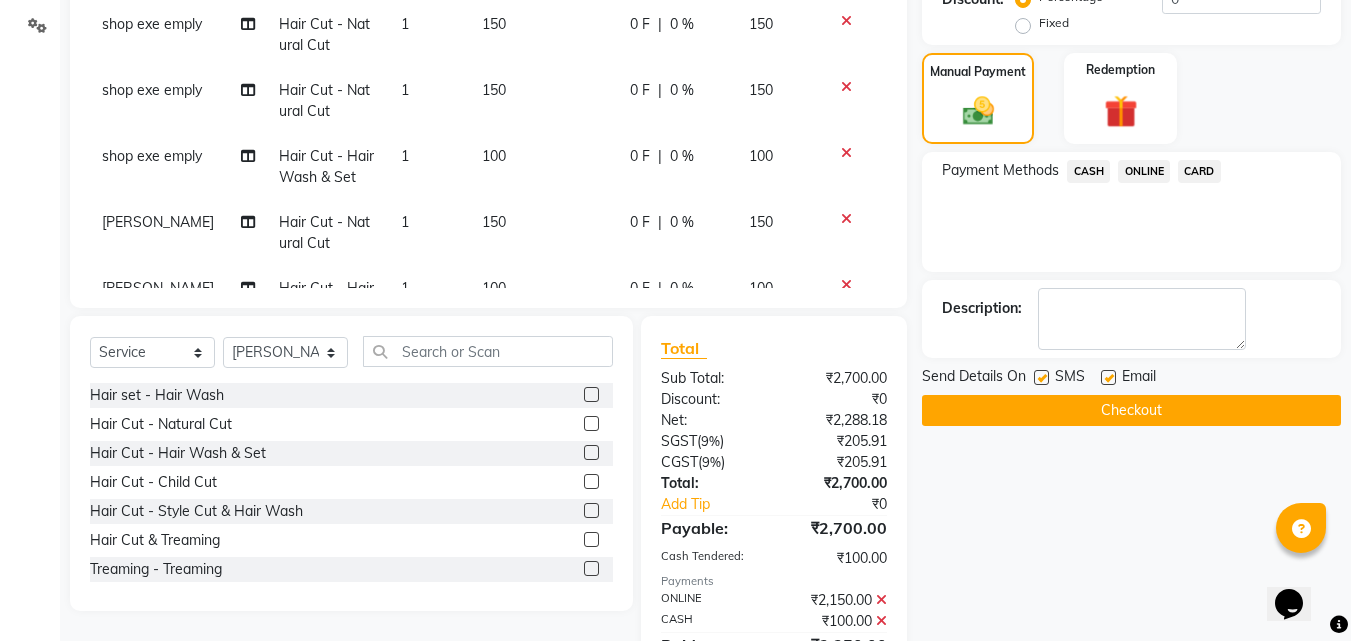 click 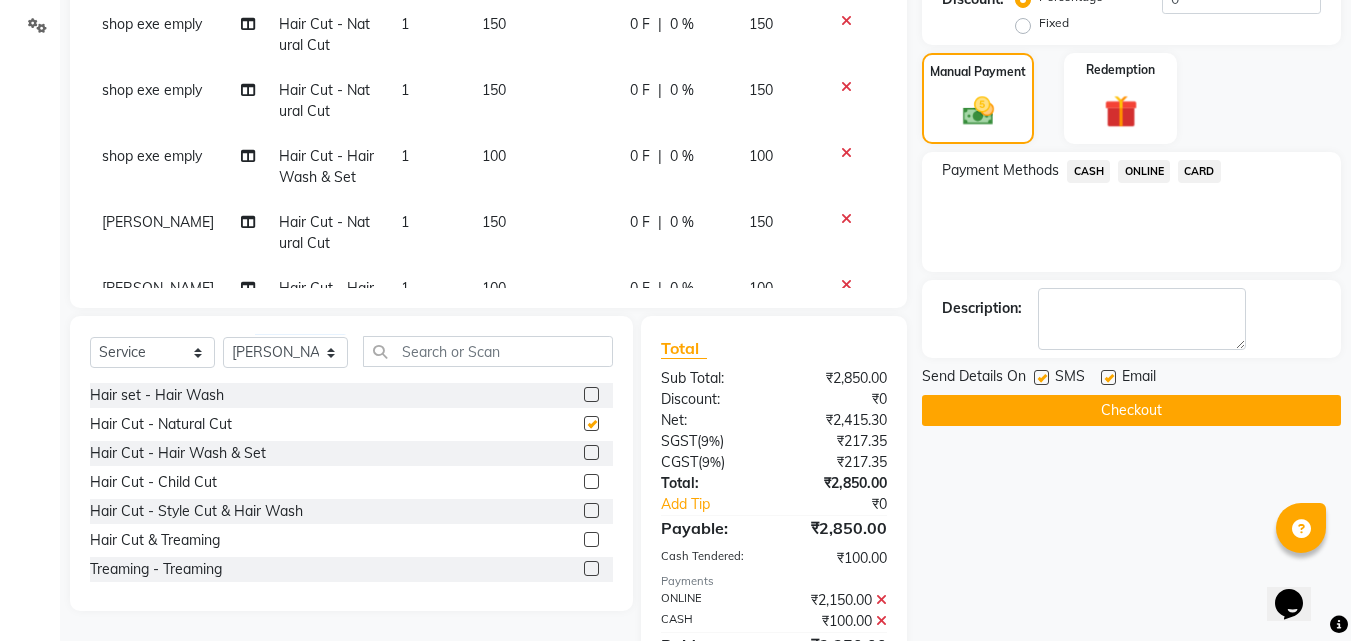 checkbox on "false" 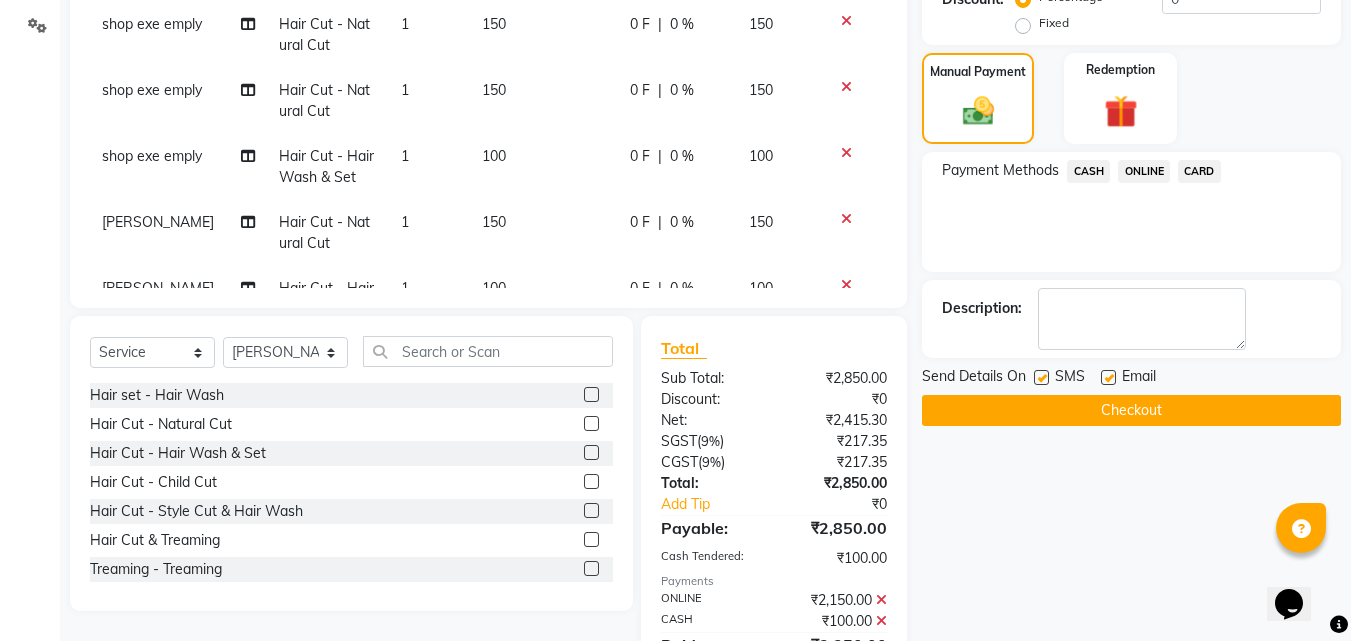 click on "ONLINE" 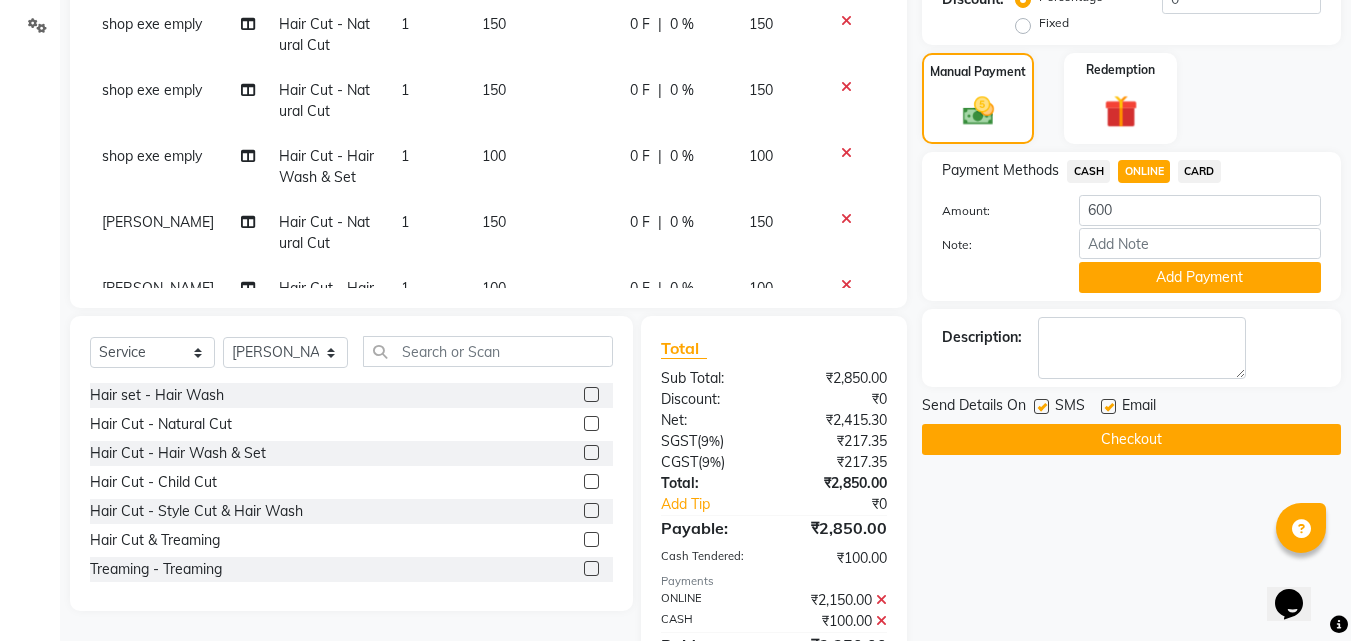 click on "Add Payment" 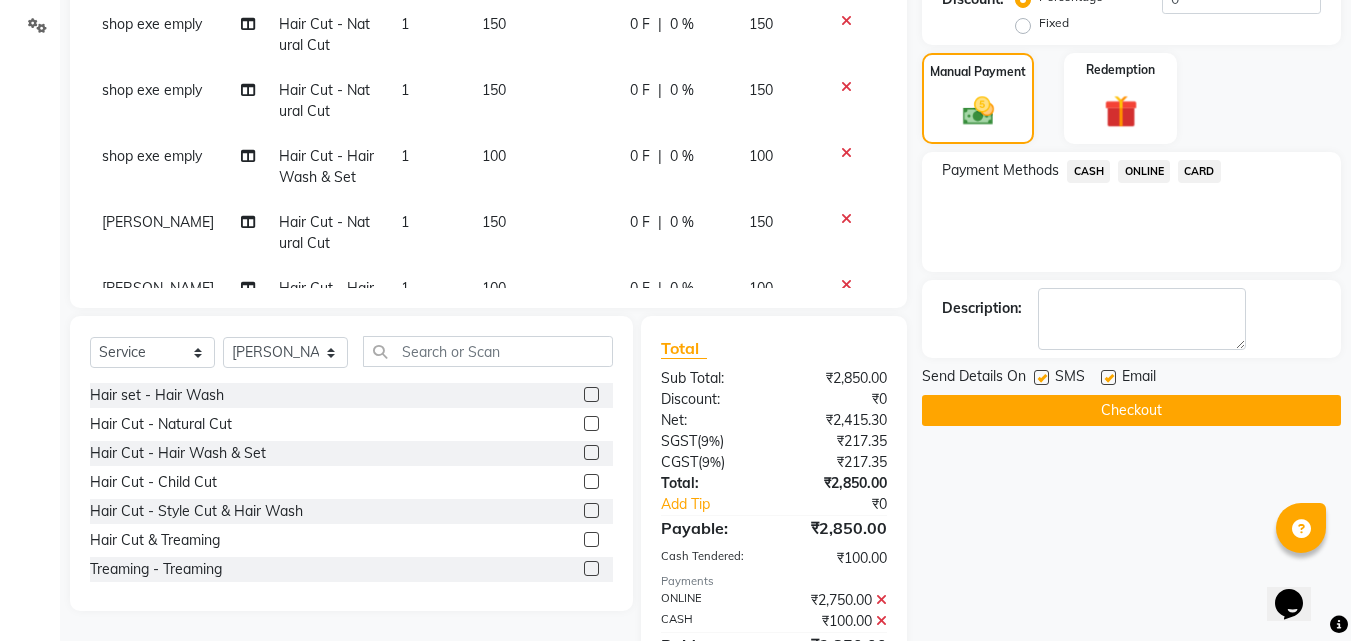 scroll, scrollTop: 551, scrollLeft: 0, axis: vertical 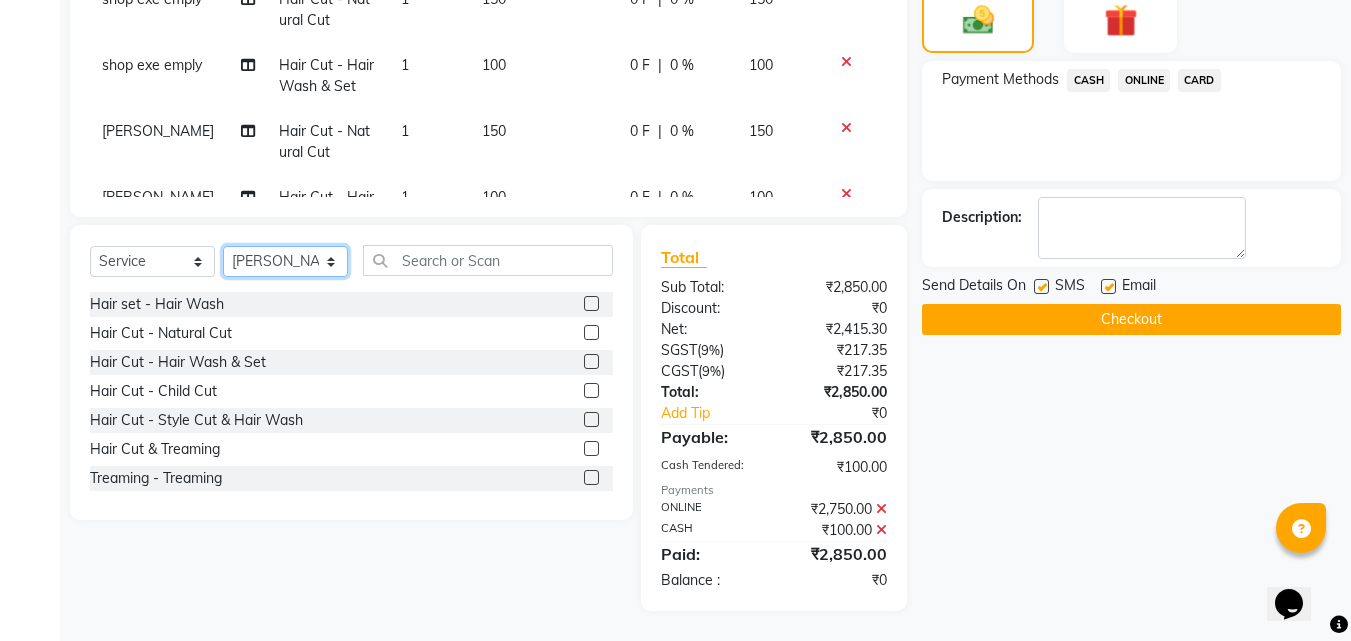 drag, startPoint x: 286, startPoint y: 259, endPoint x: 287, endPoint y: 276, distance: 17.029387 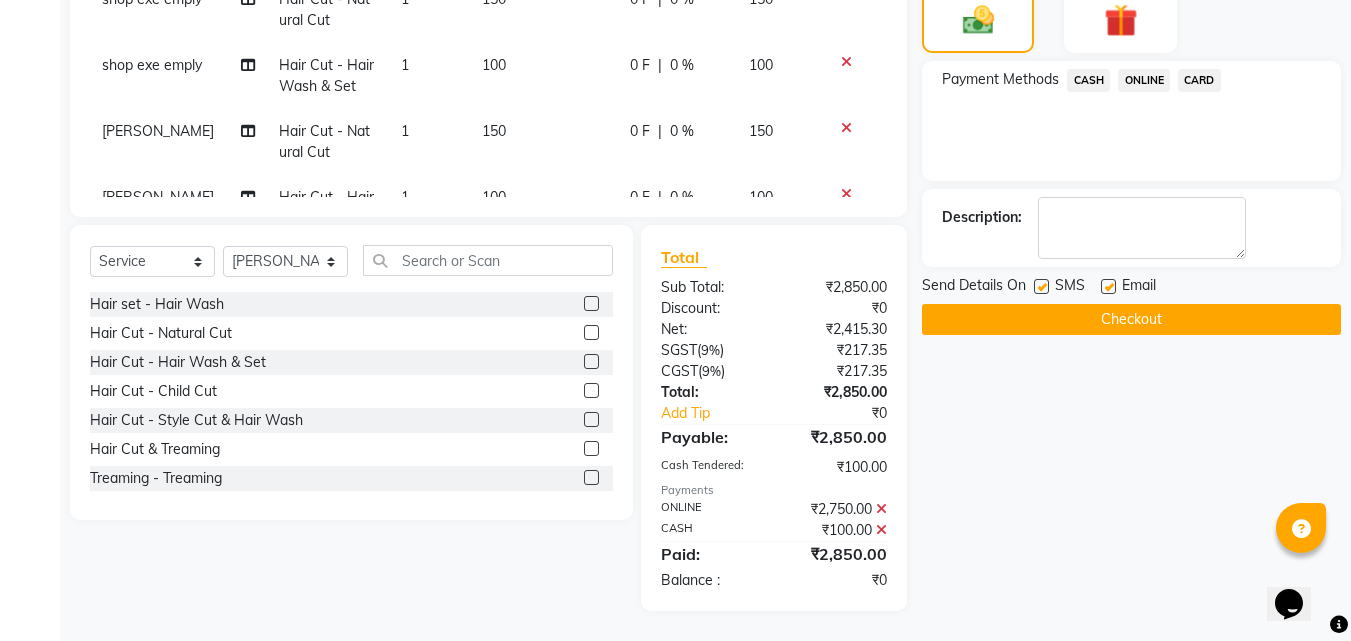click 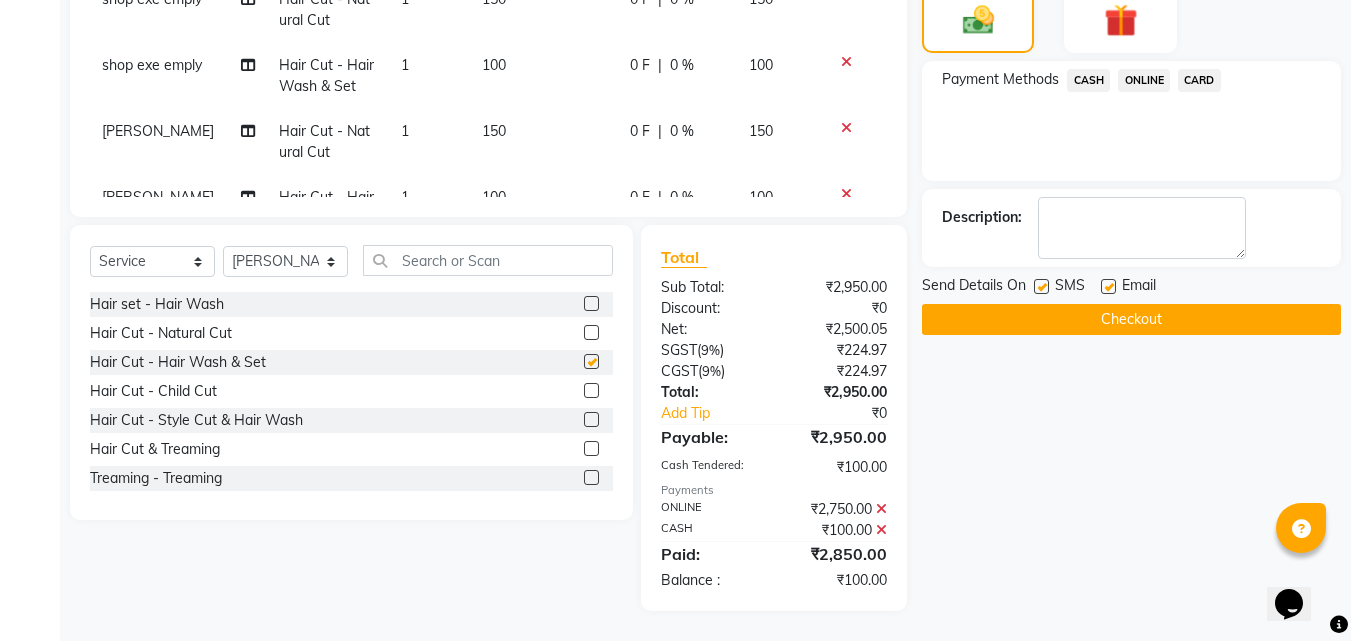 checkbox on "false" 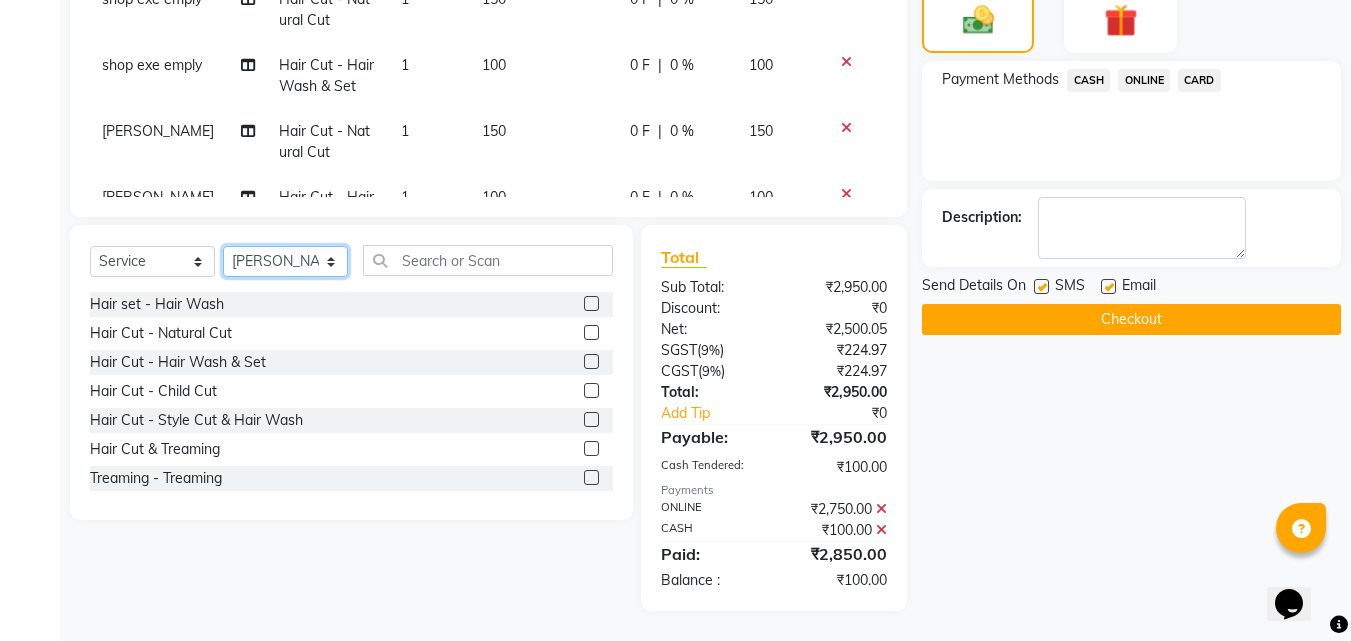 click on "Select Stylist [PERSON_NAME] PMS [PERSON_NAME] shop exe emply" 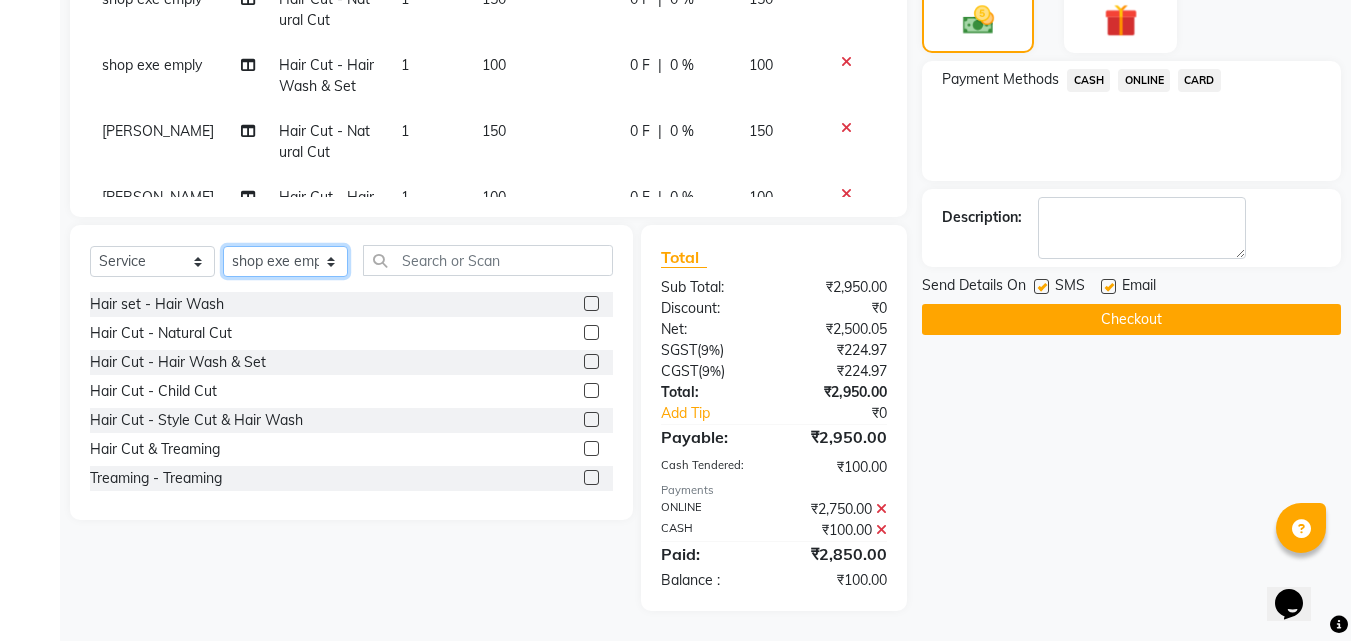 click on "Select Stylist [PERSON_NAME] PMS [PERSON_NAME] shop exe emply" 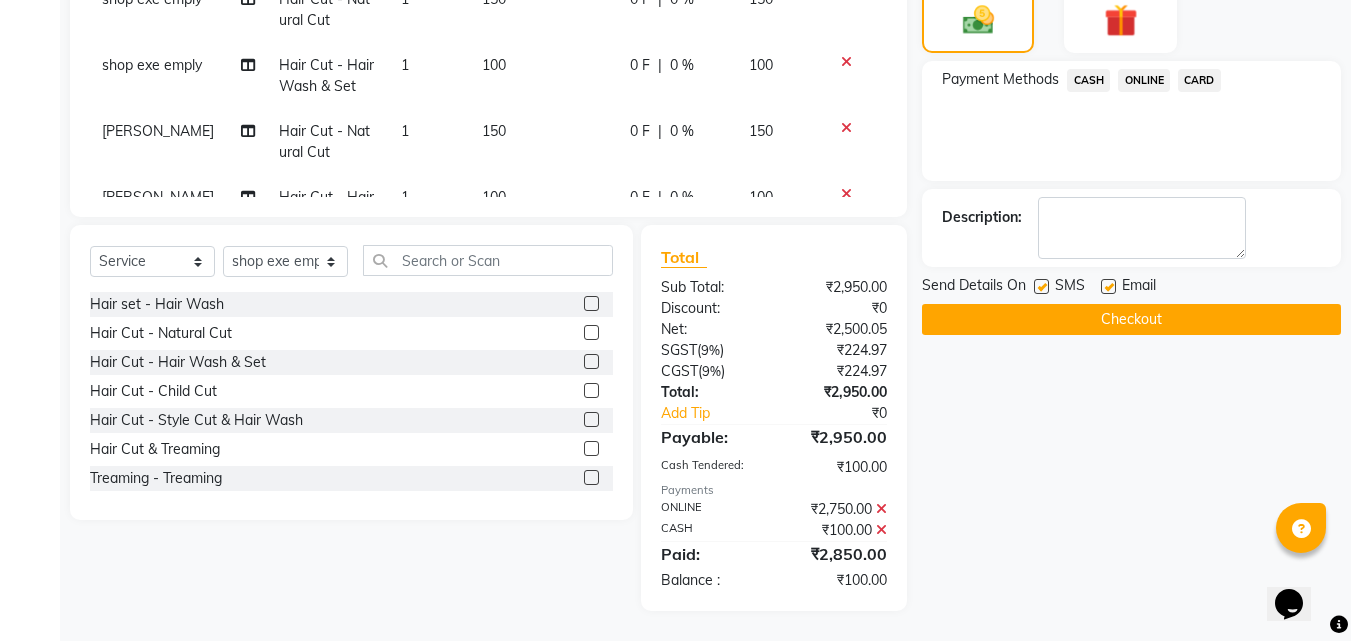 click 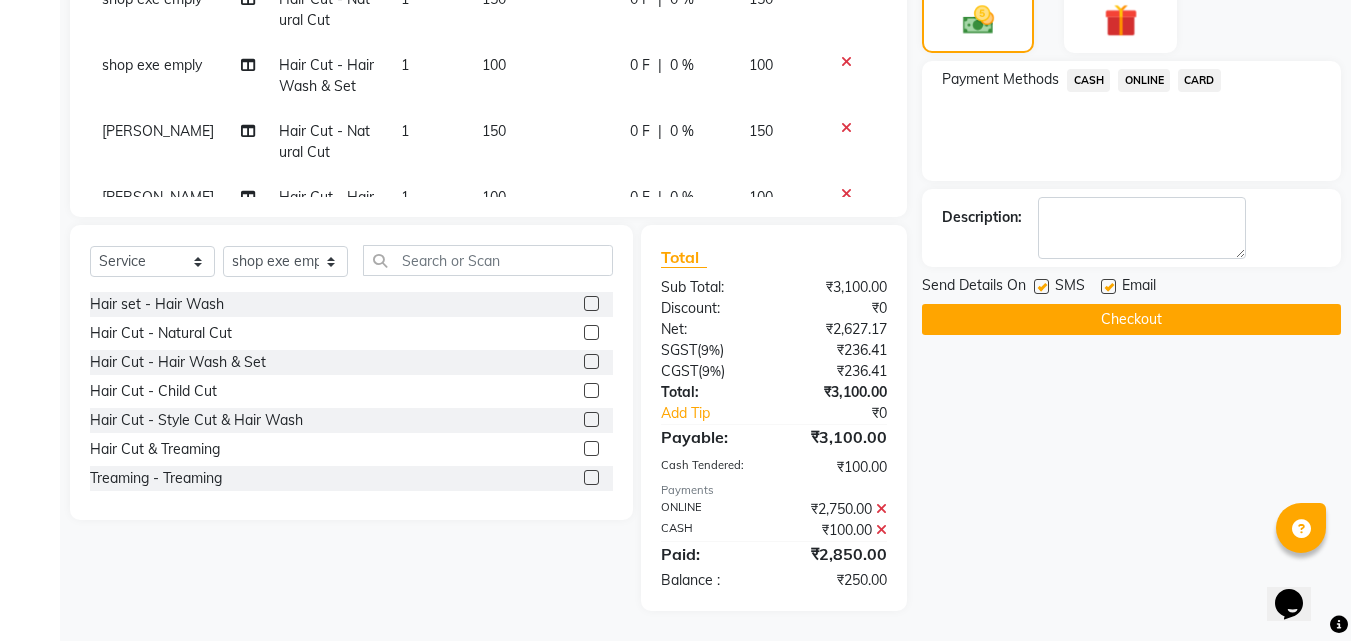 click 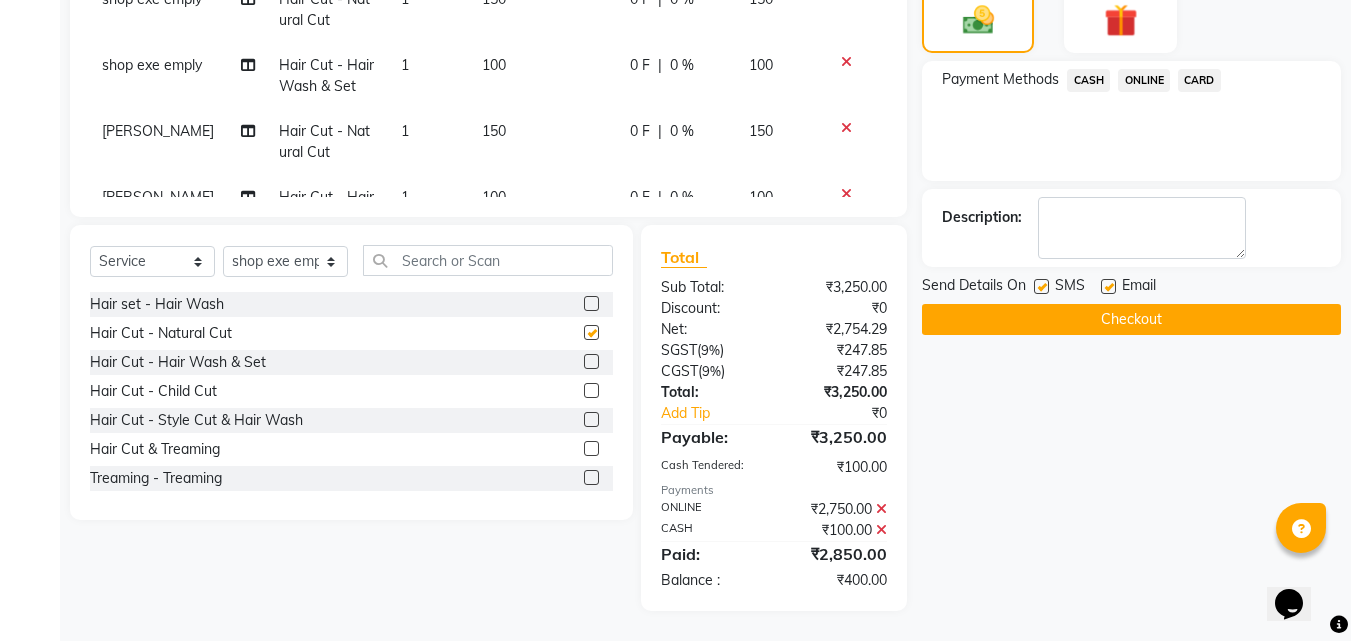 checkbox on "false" 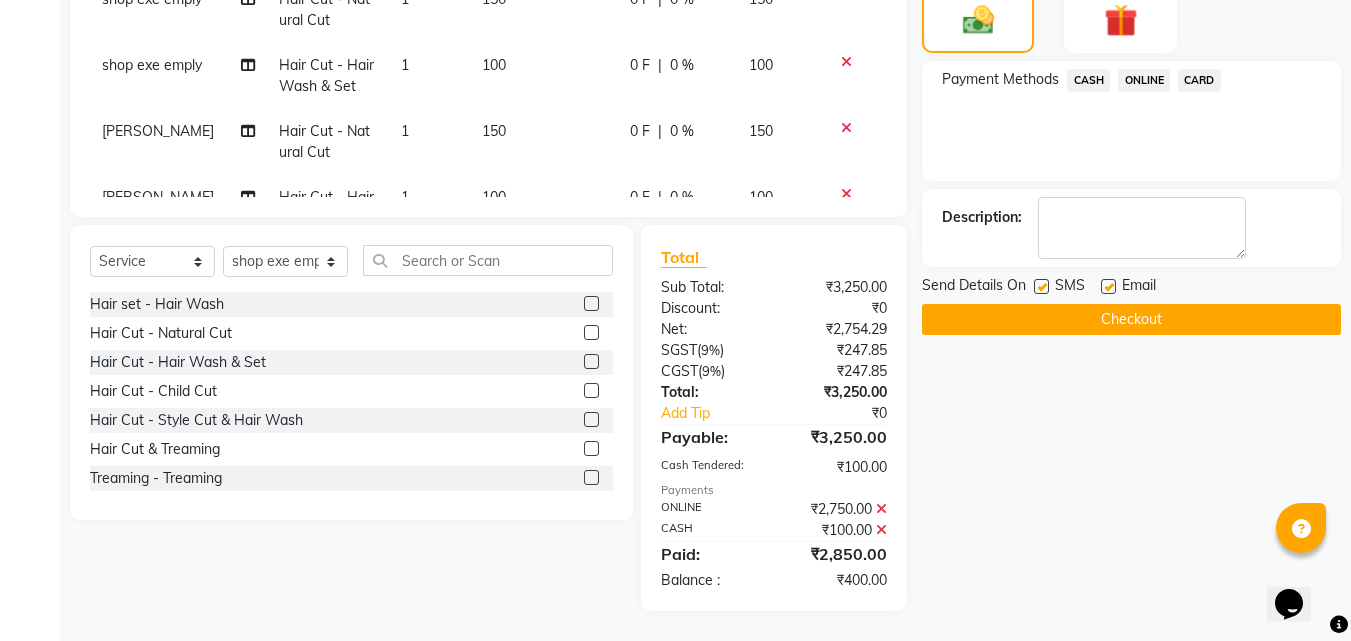 click 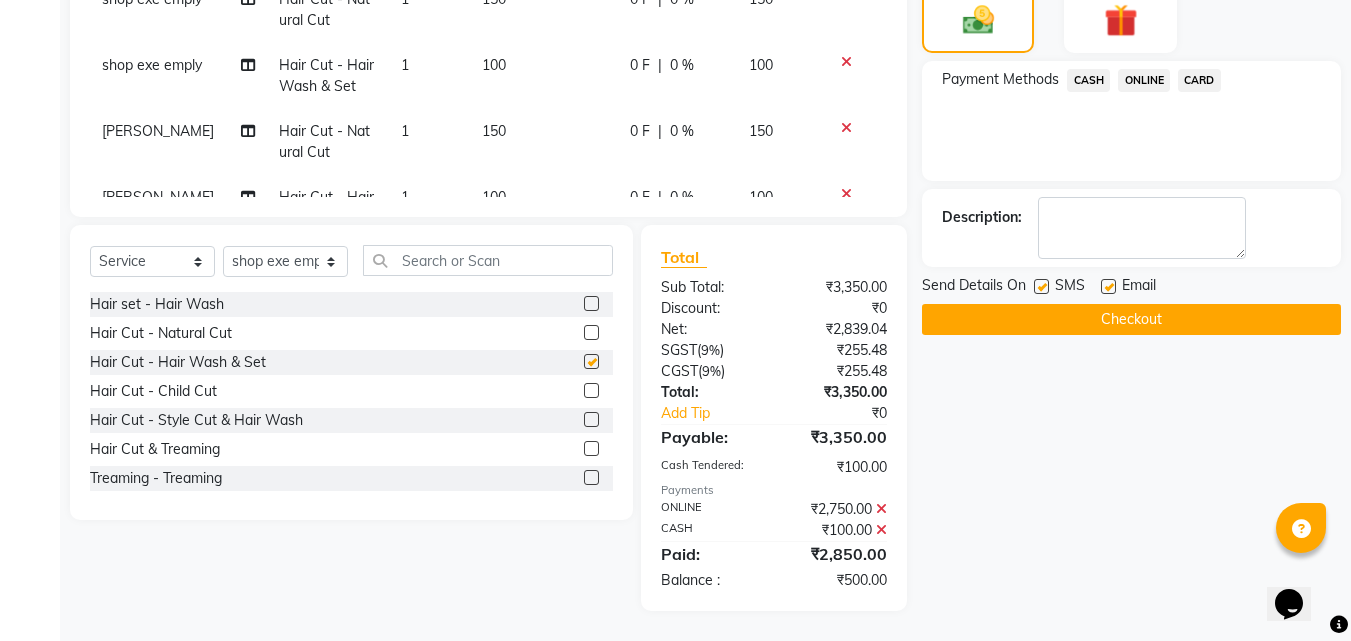 checkbox on "false" 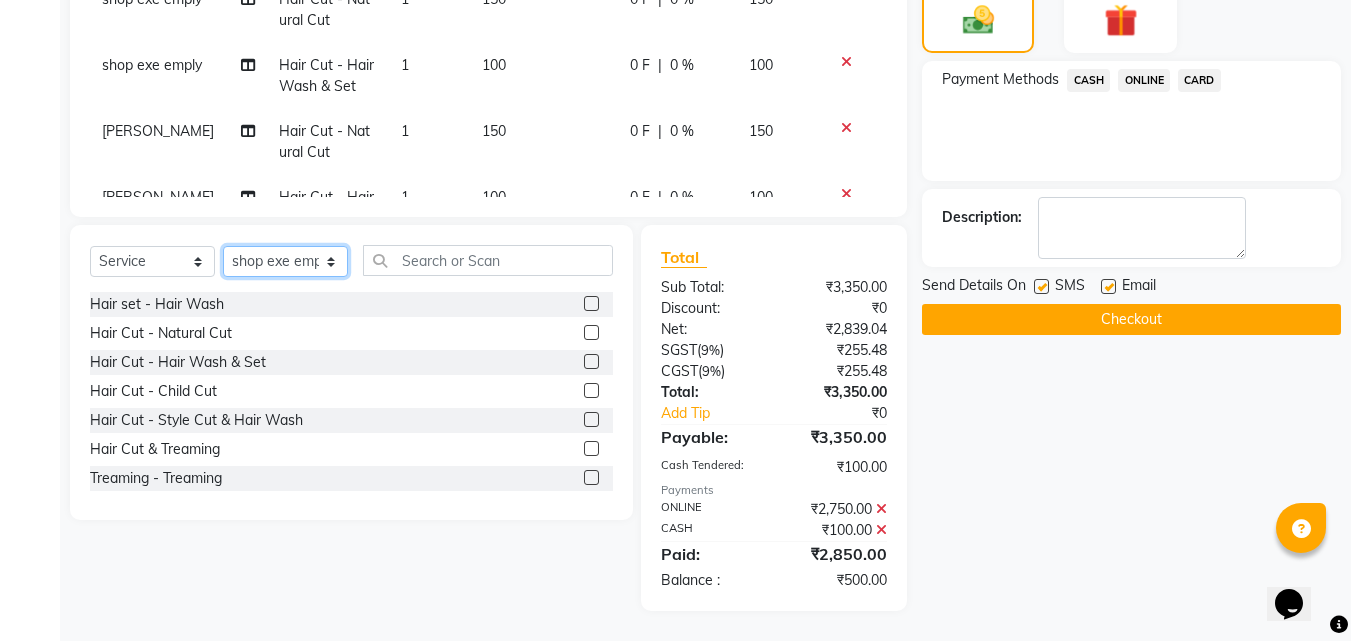 click on "Select Stylist [PERSON_NAME] PMS [PERSON_NAME] shop exe emply" 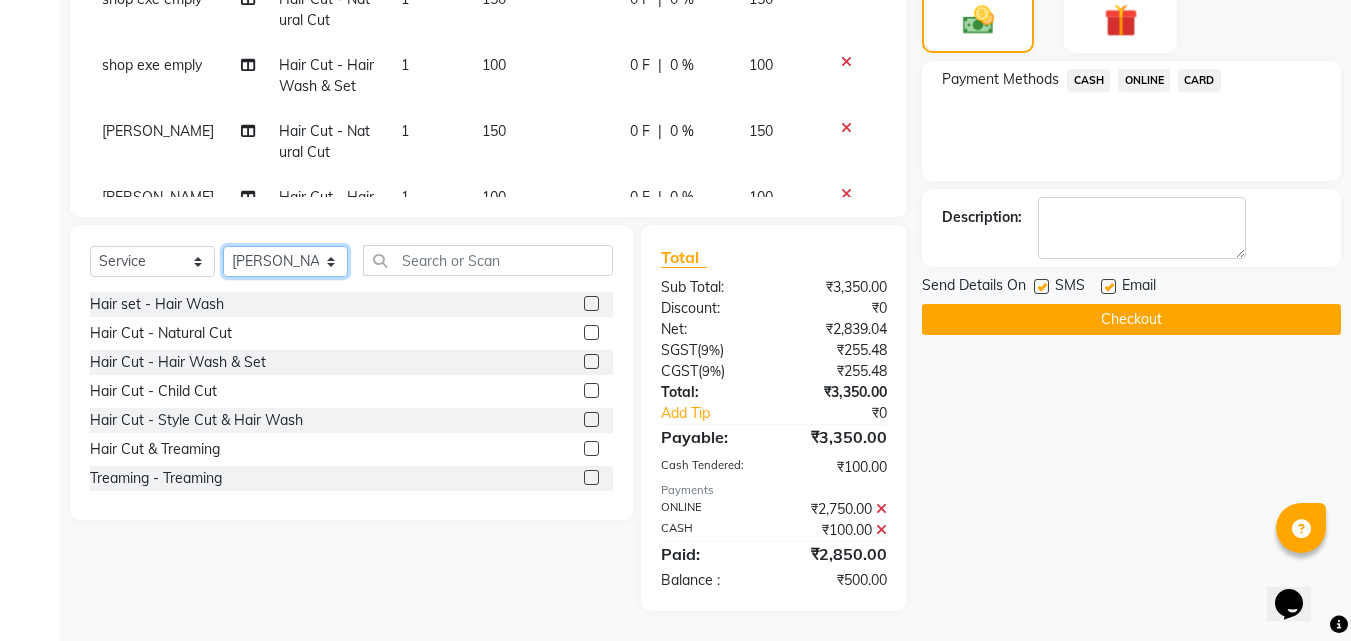click on "Select Stylist [PERSON_NAME] PMS [PERSON_NAME] shop exe emply" 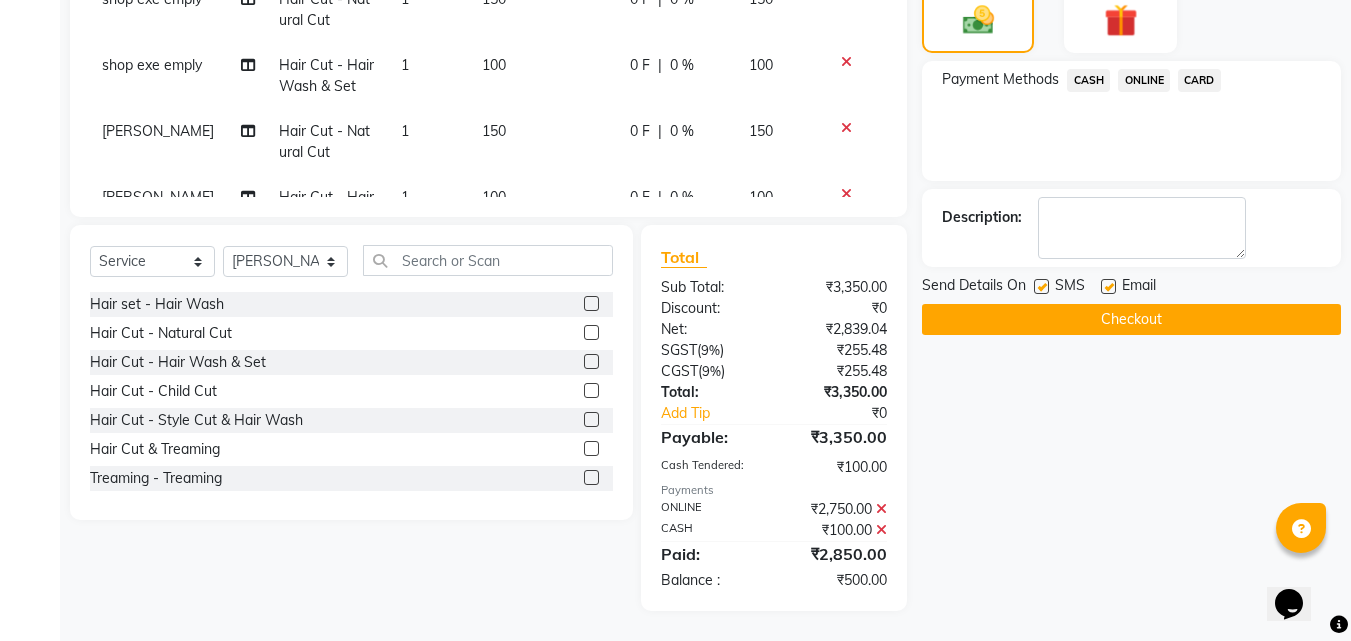click 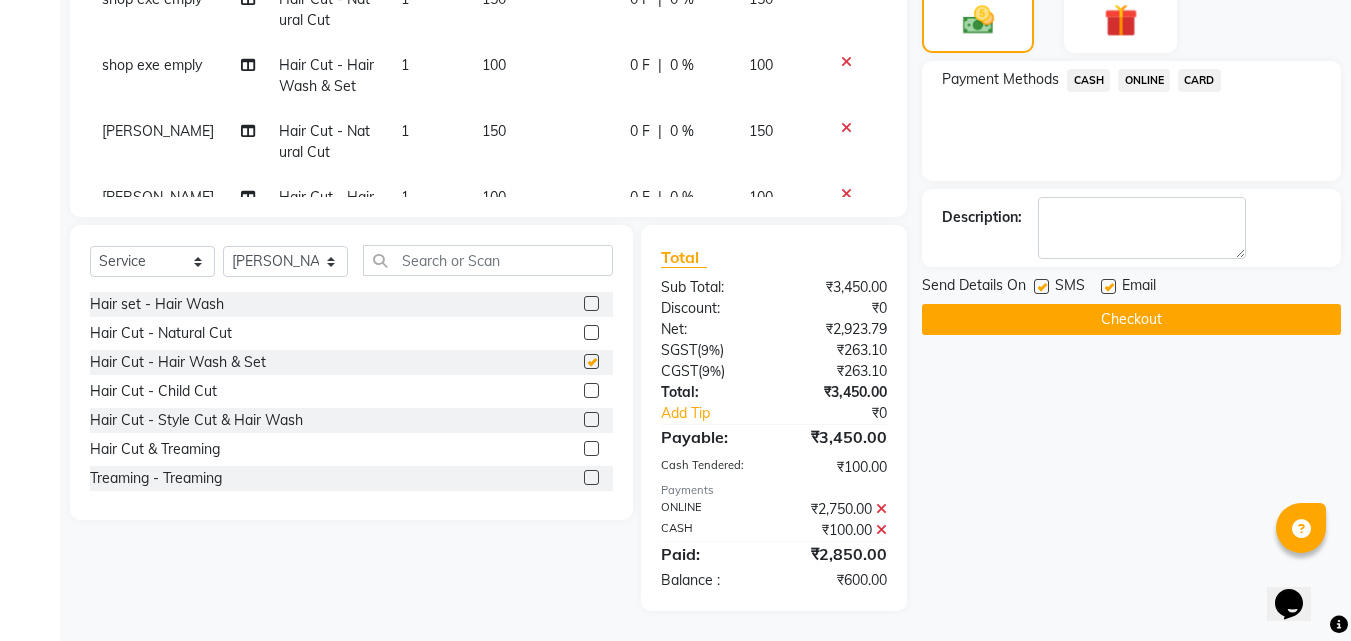 checkbox on "false" 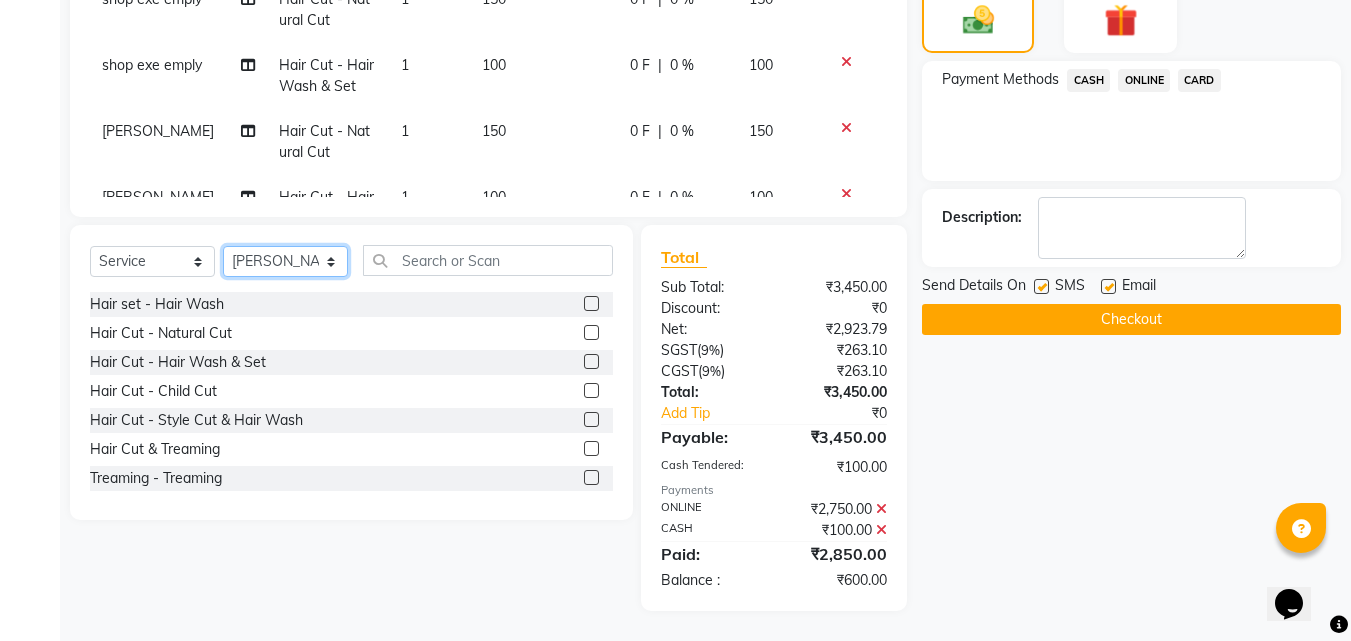 click on "Select Stylist [PERSON_NAME] PMS [PERSON_NAME] shop exe emply" 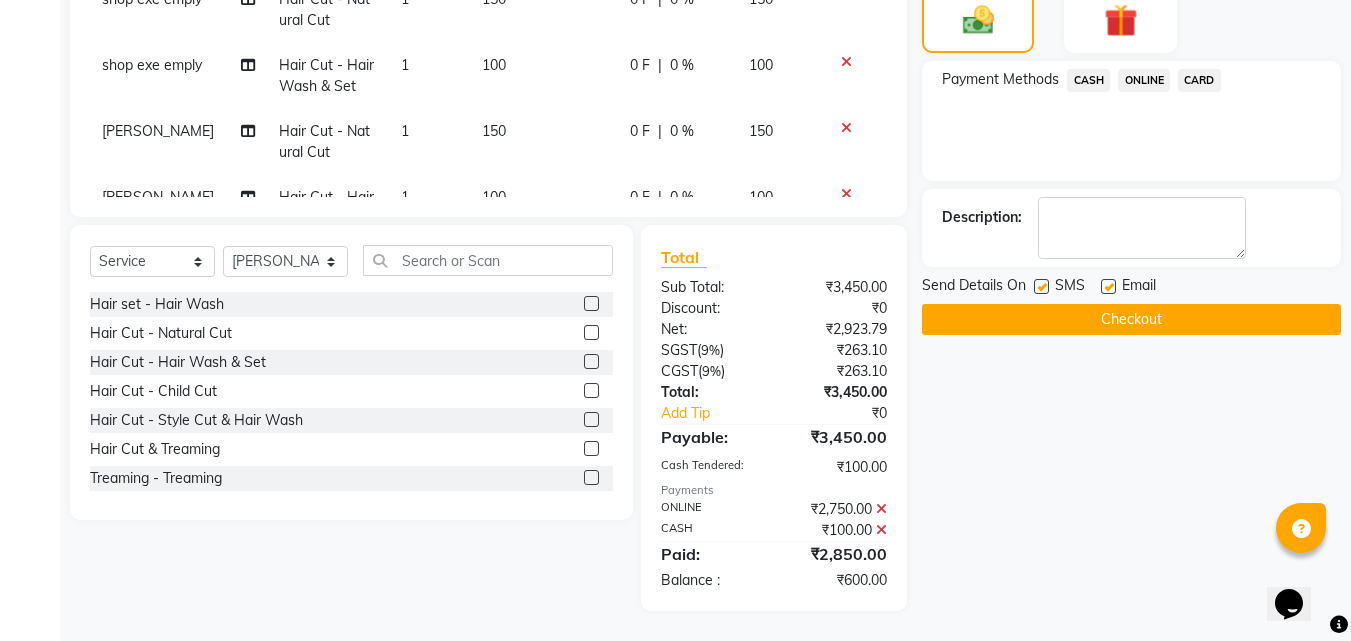 click 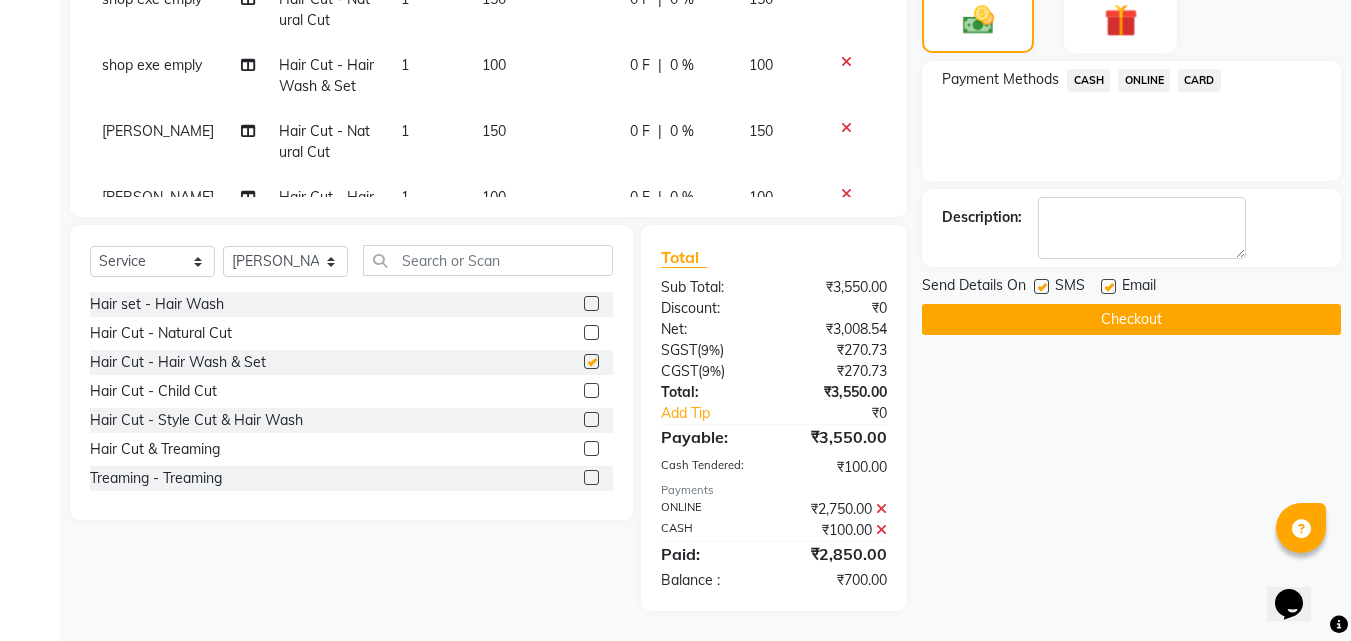 checkbox on "false" 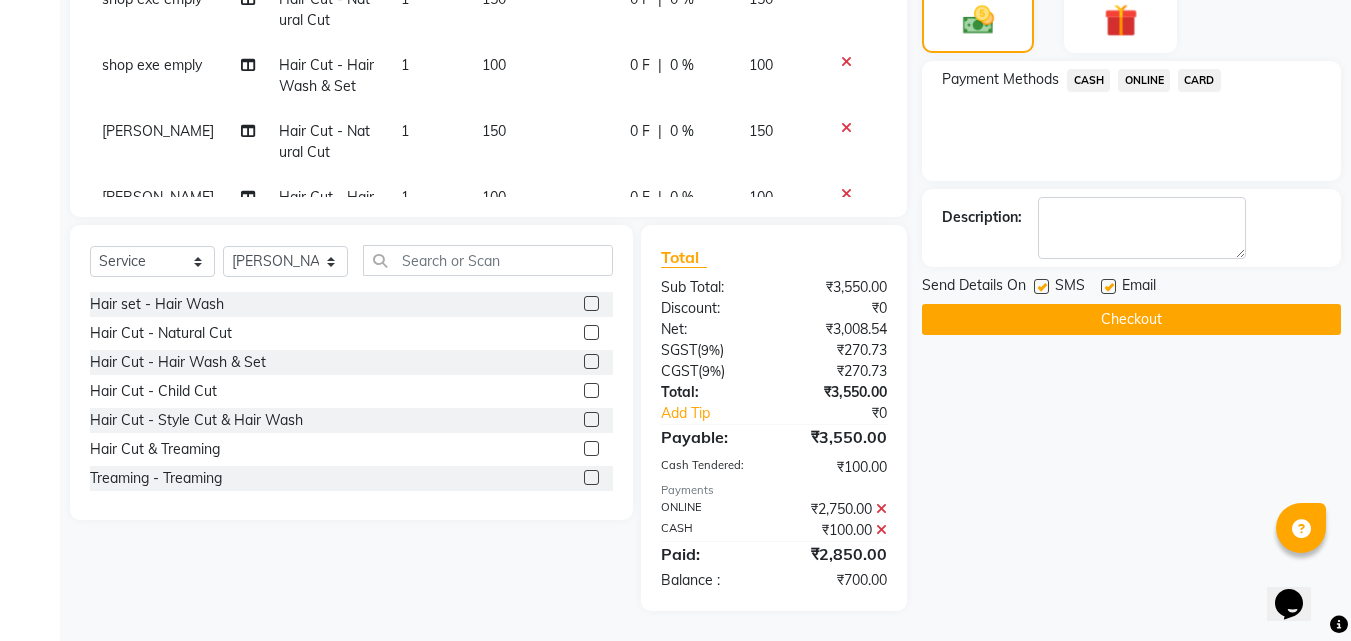 click 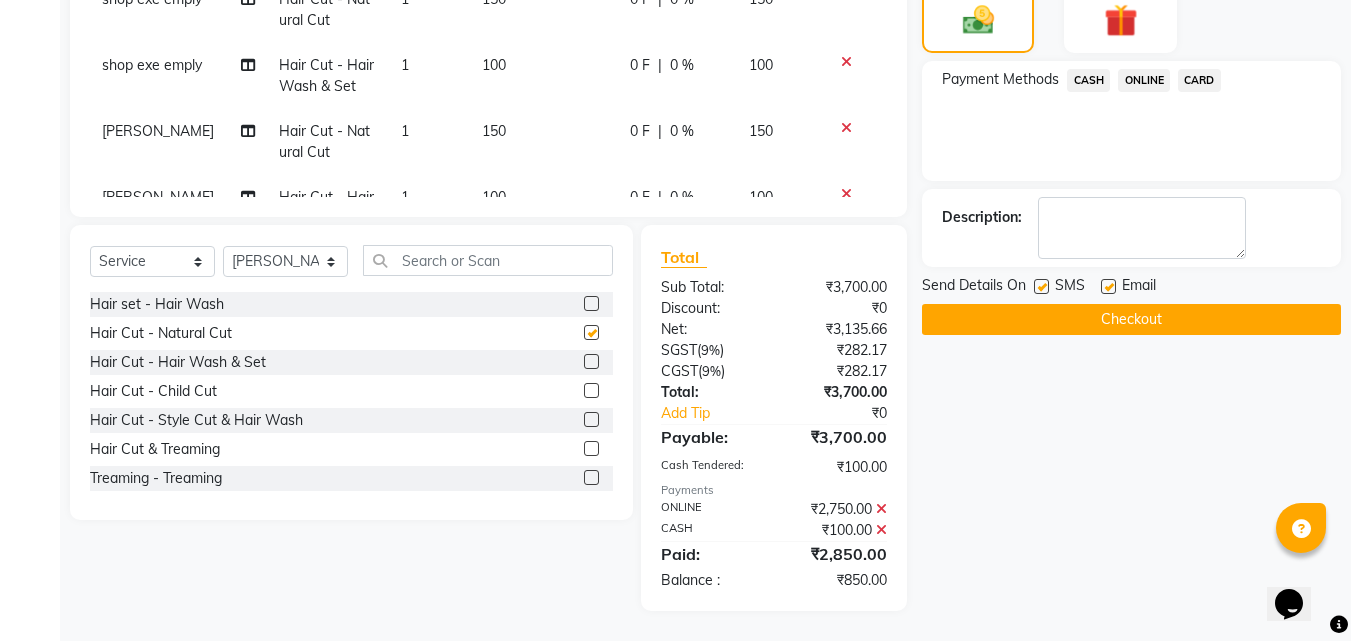 checkbox on "false" 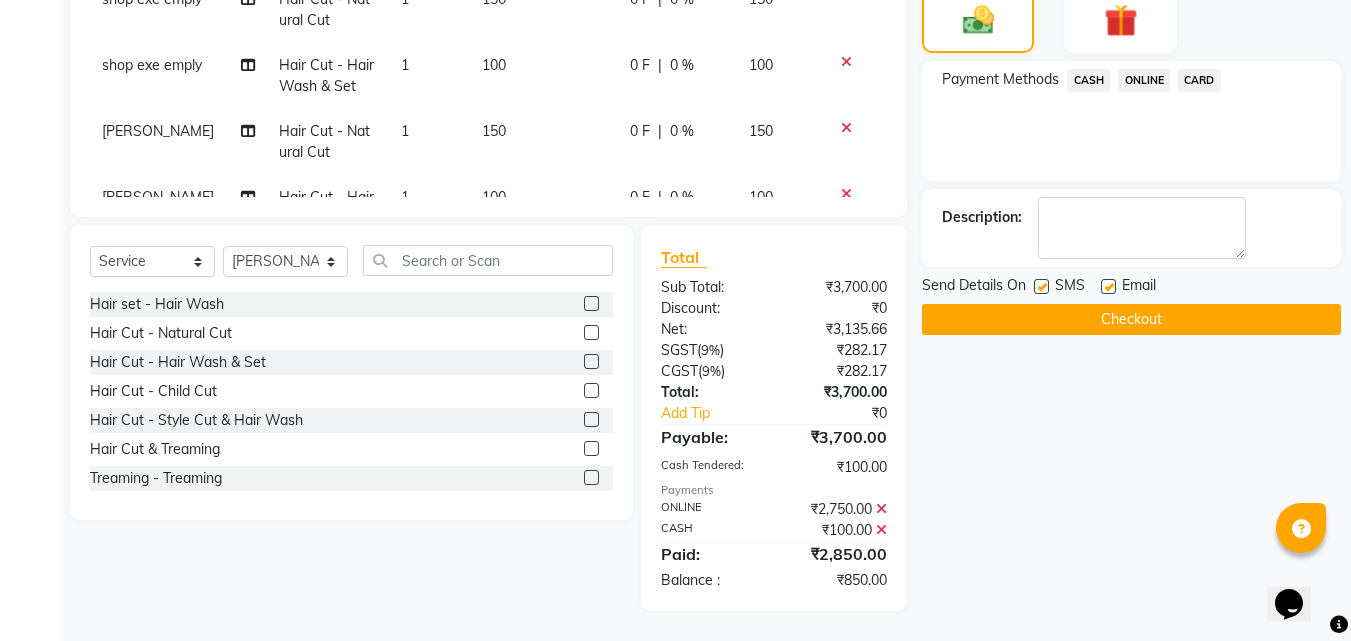 click 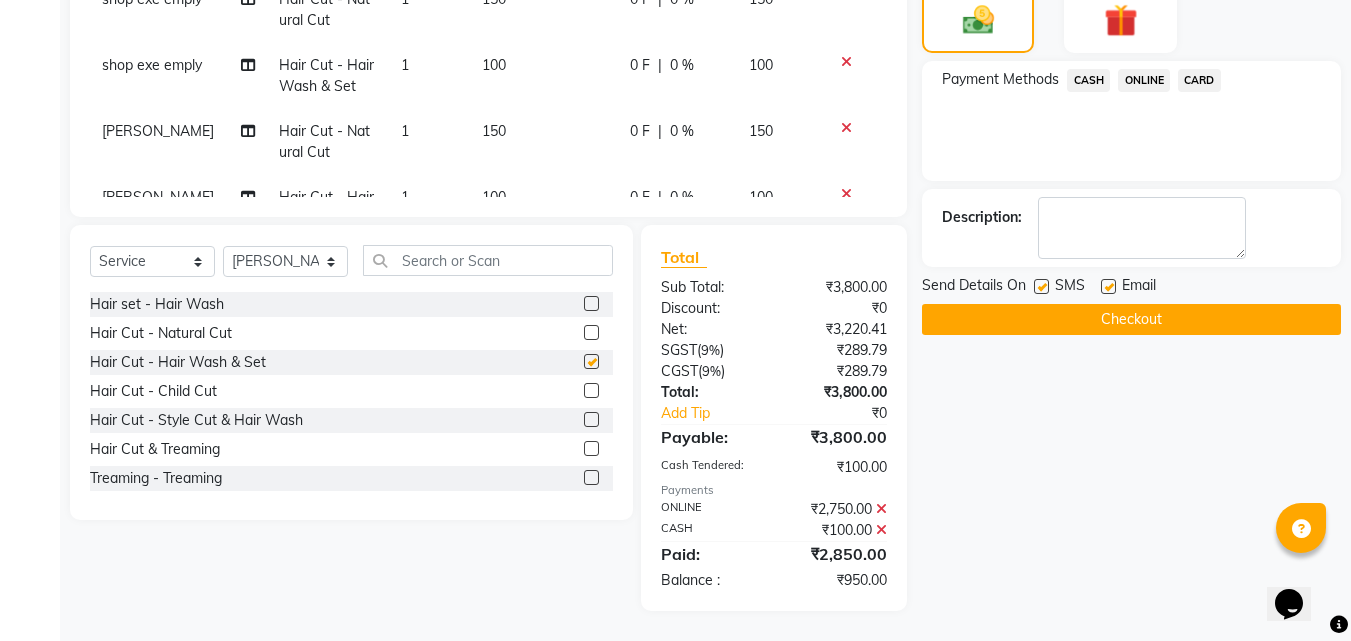 checkbox on "false" 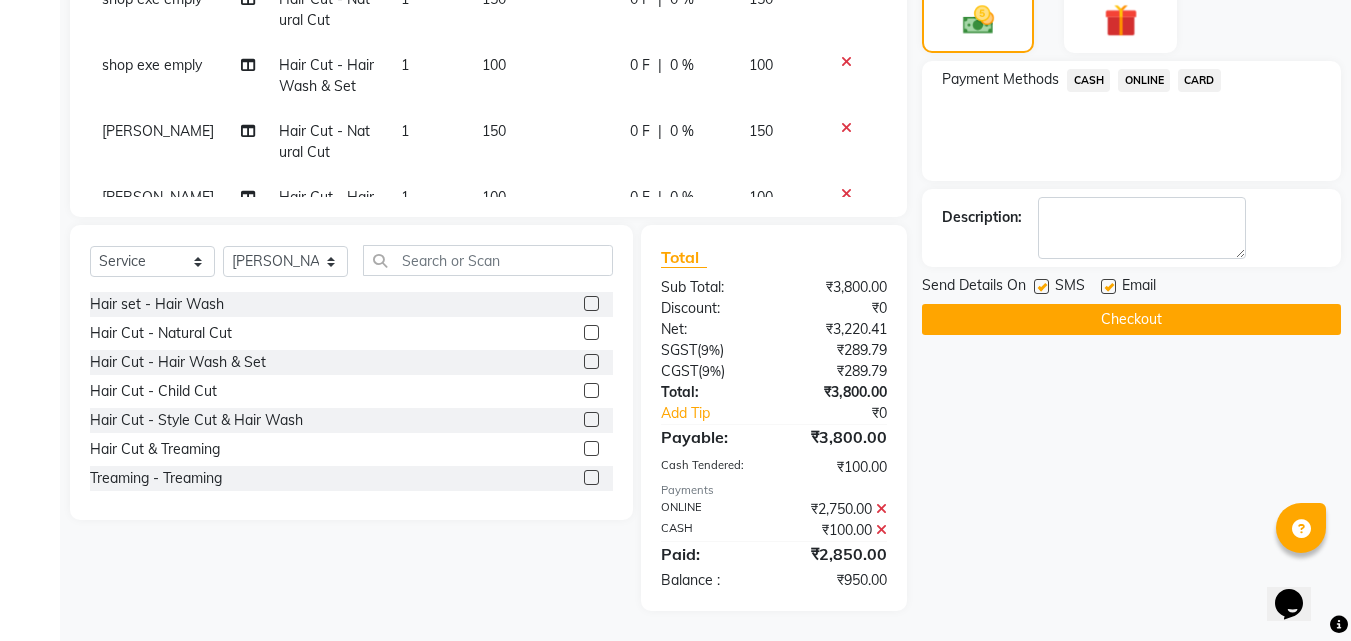click on "ONLINE" 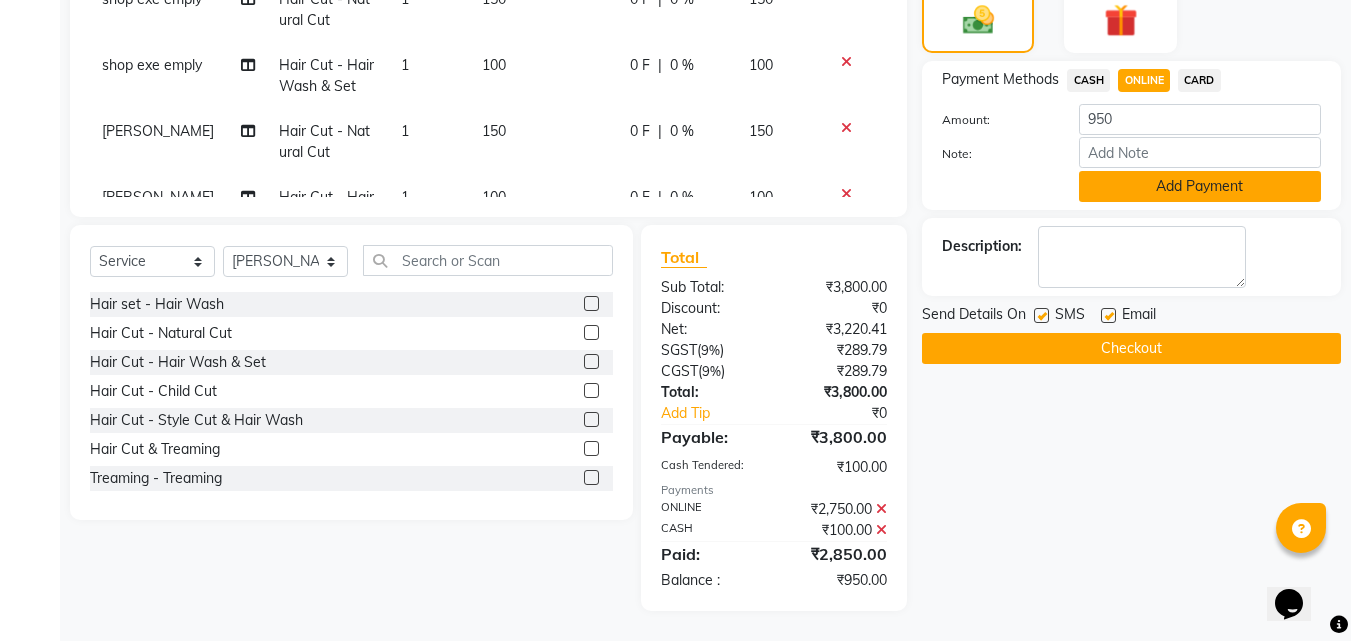 click on "Add Payment" 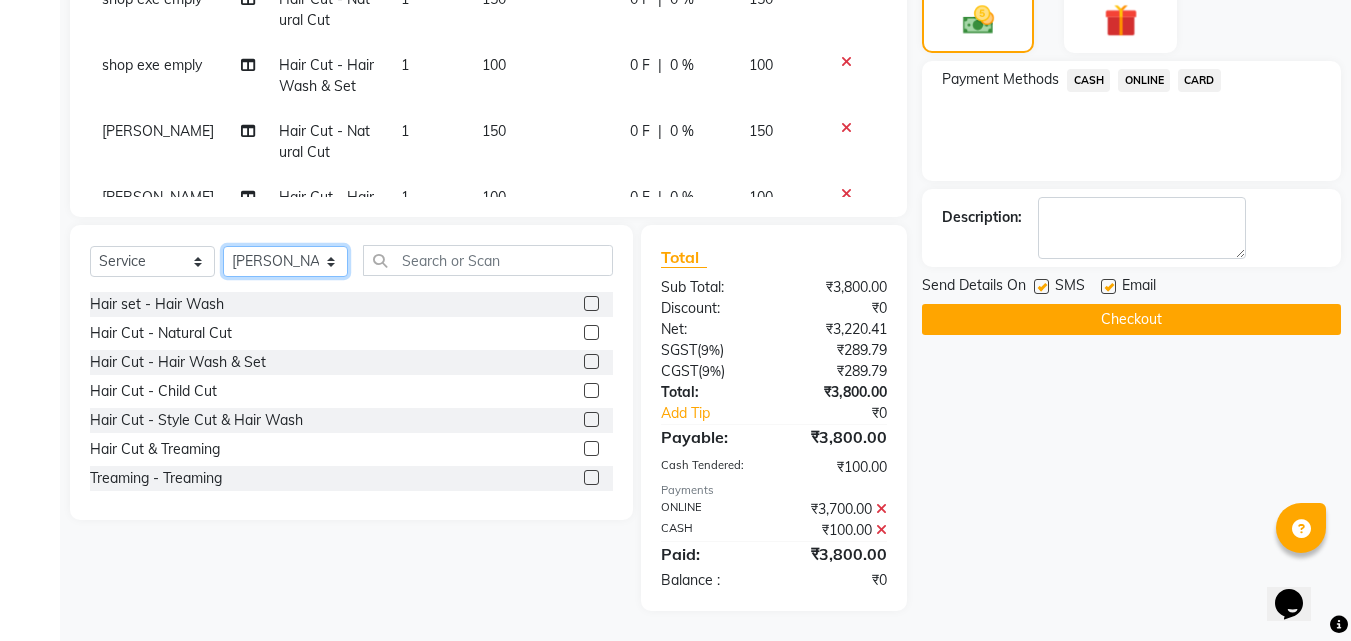 drag, startPoint x: 296, startPoint y: 255, endPoint x: 293, endPoint y: 276, distance: 21.213203 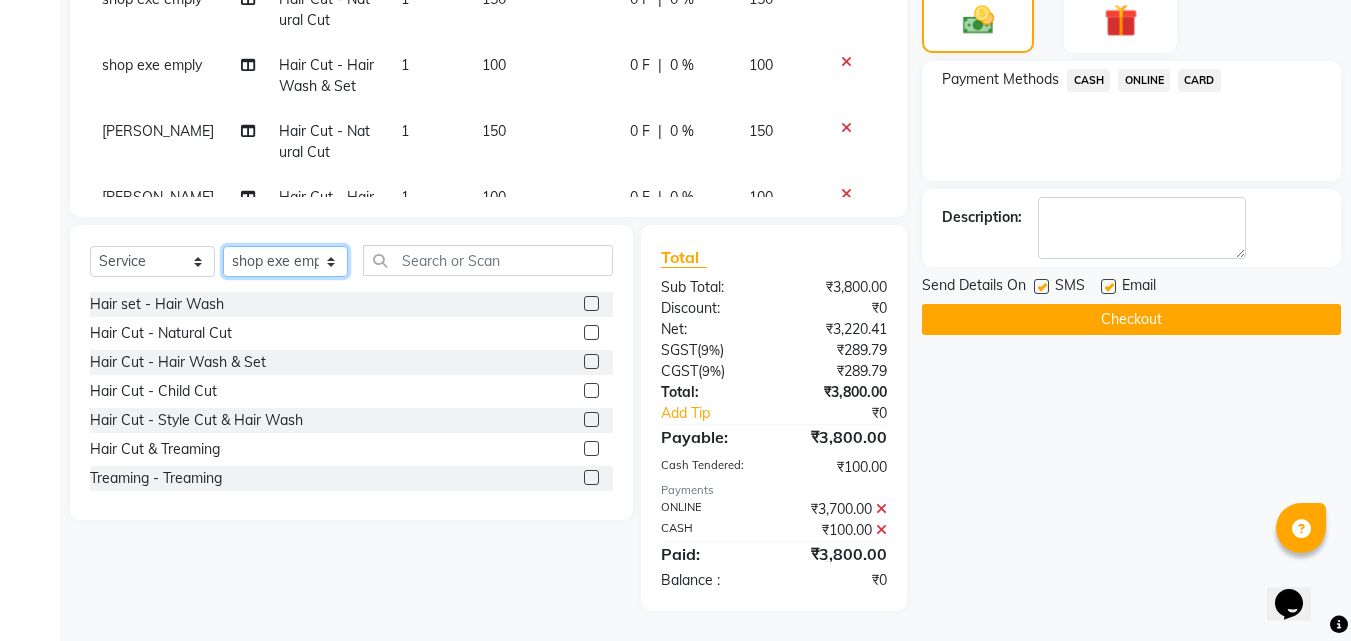click on "Select Stylist [PERSON_NAME] PMS [PERSON_NAME] shop exe emply" 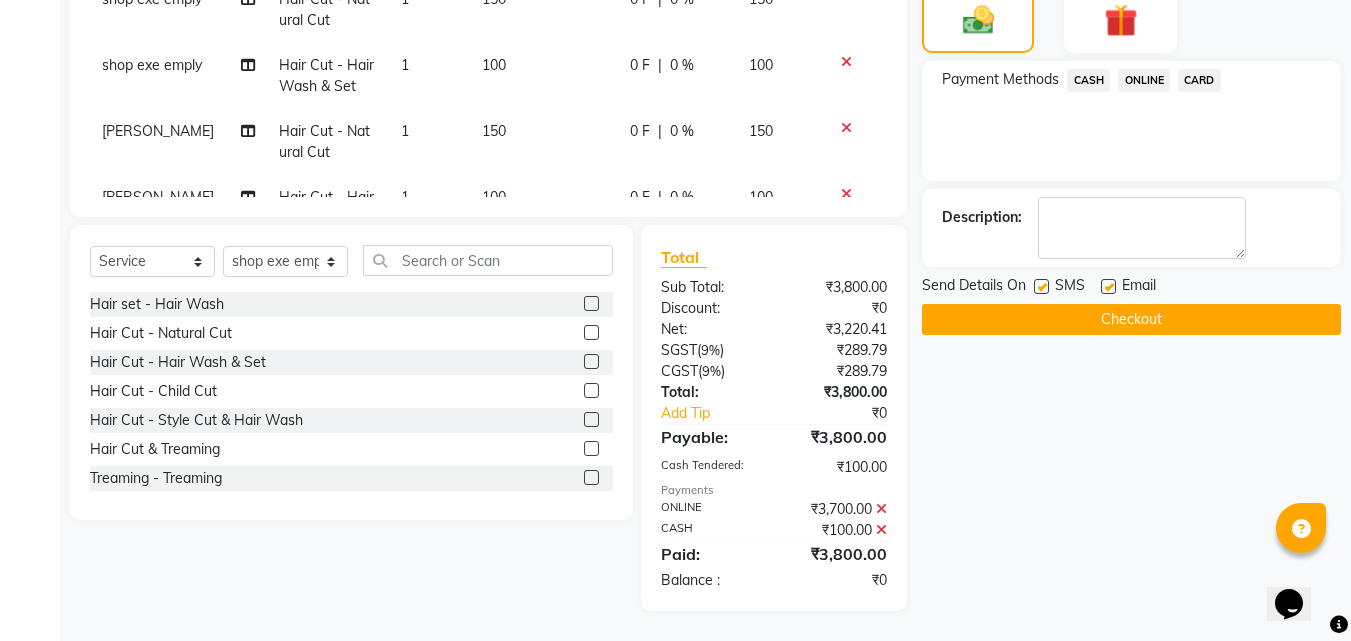 click 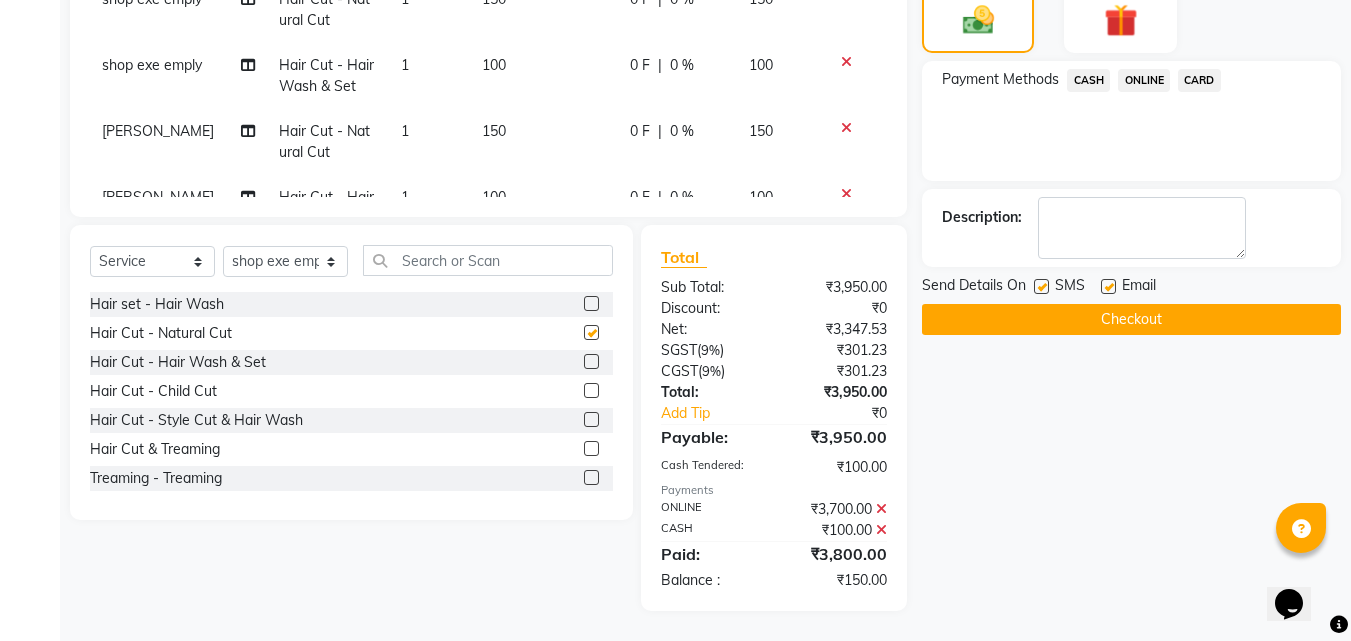 checkbox on "false" 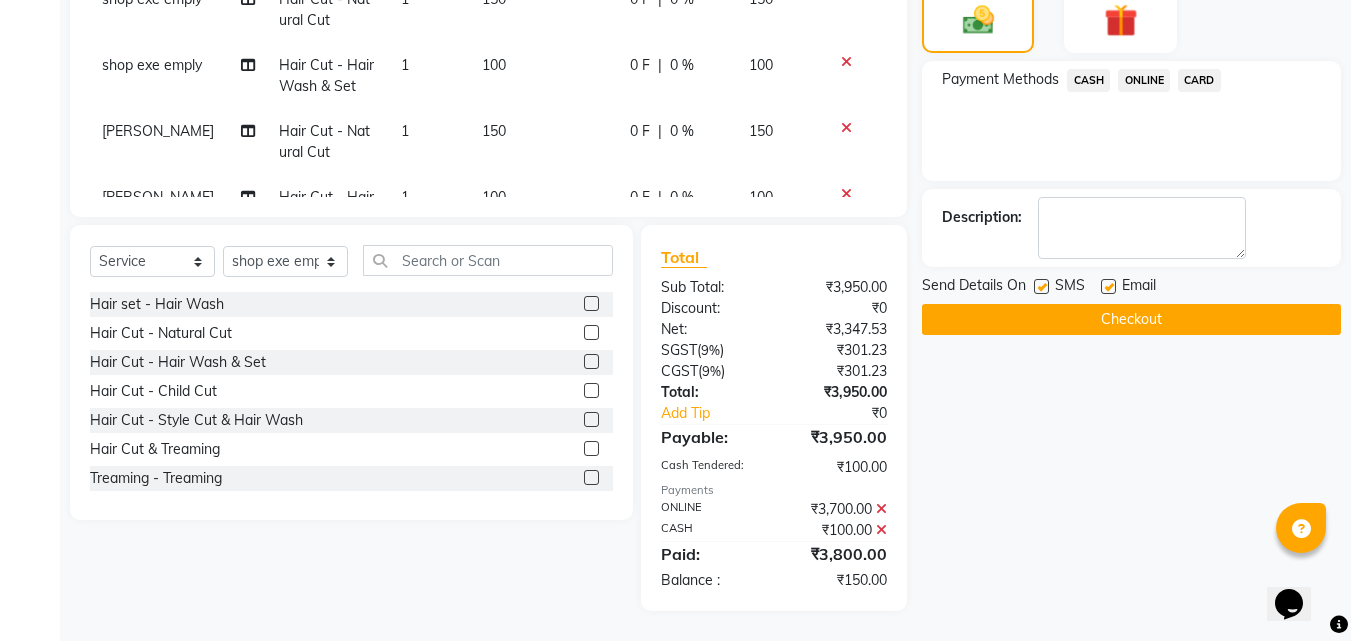 click 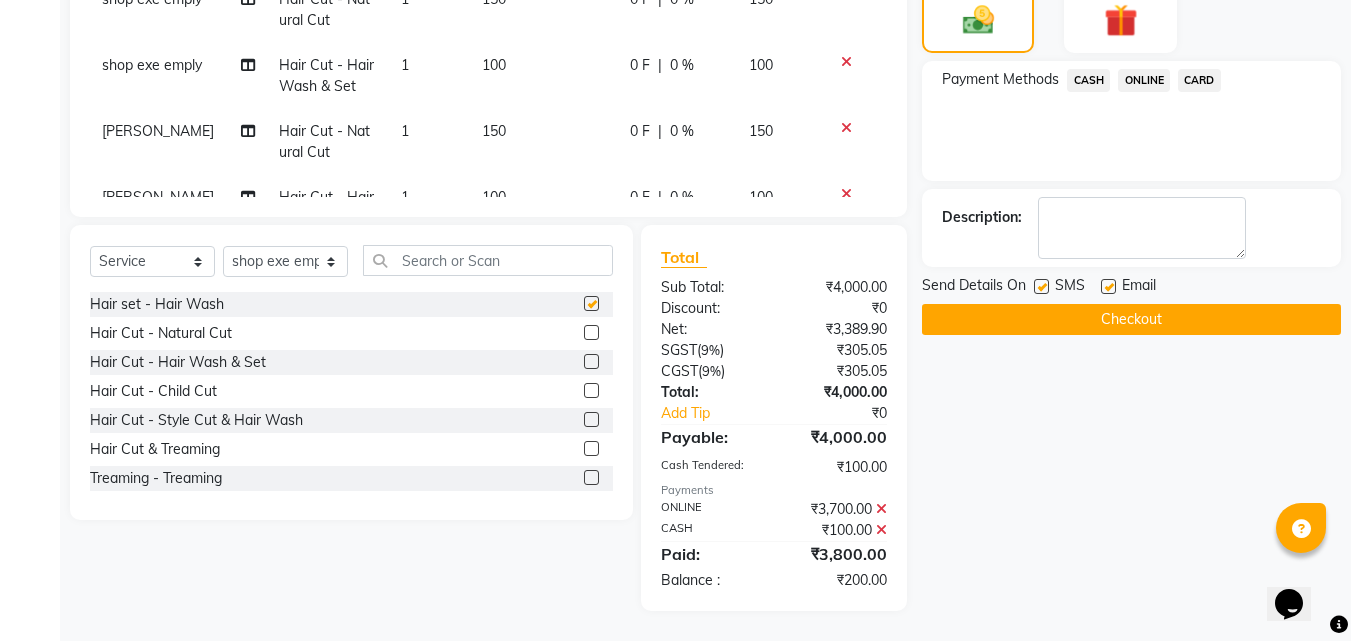 checkbox on "false" 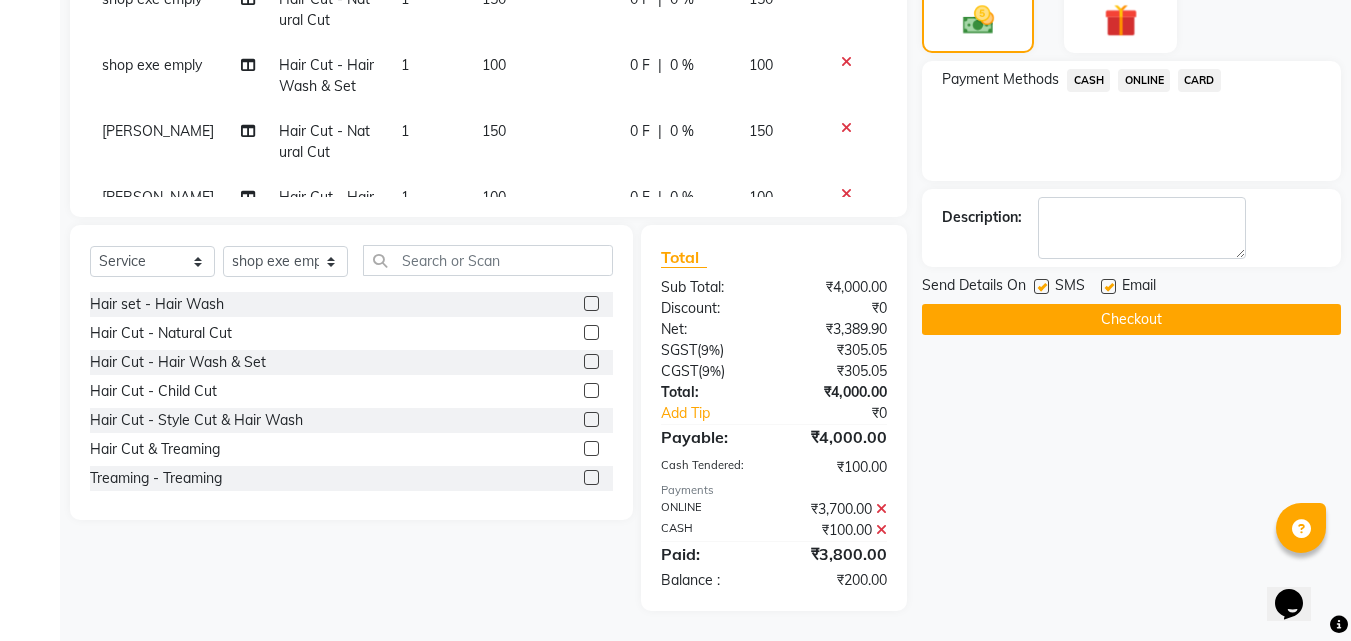 click on "CASH" 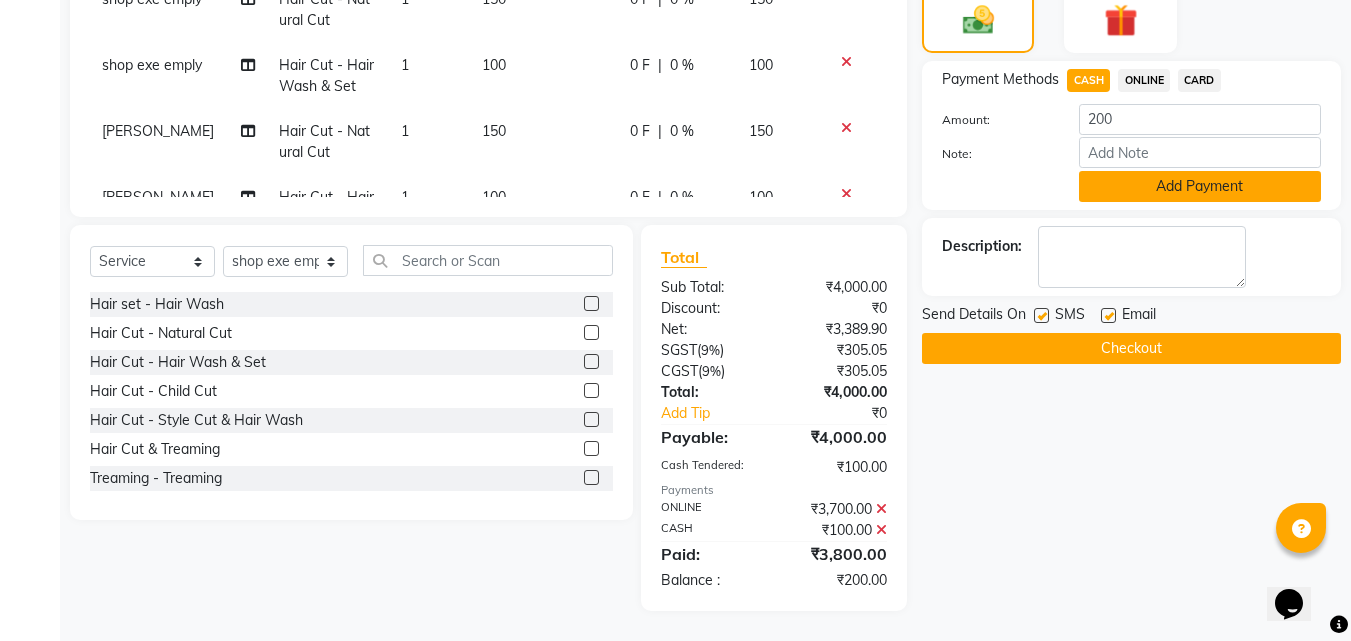 click on "Add Payment" 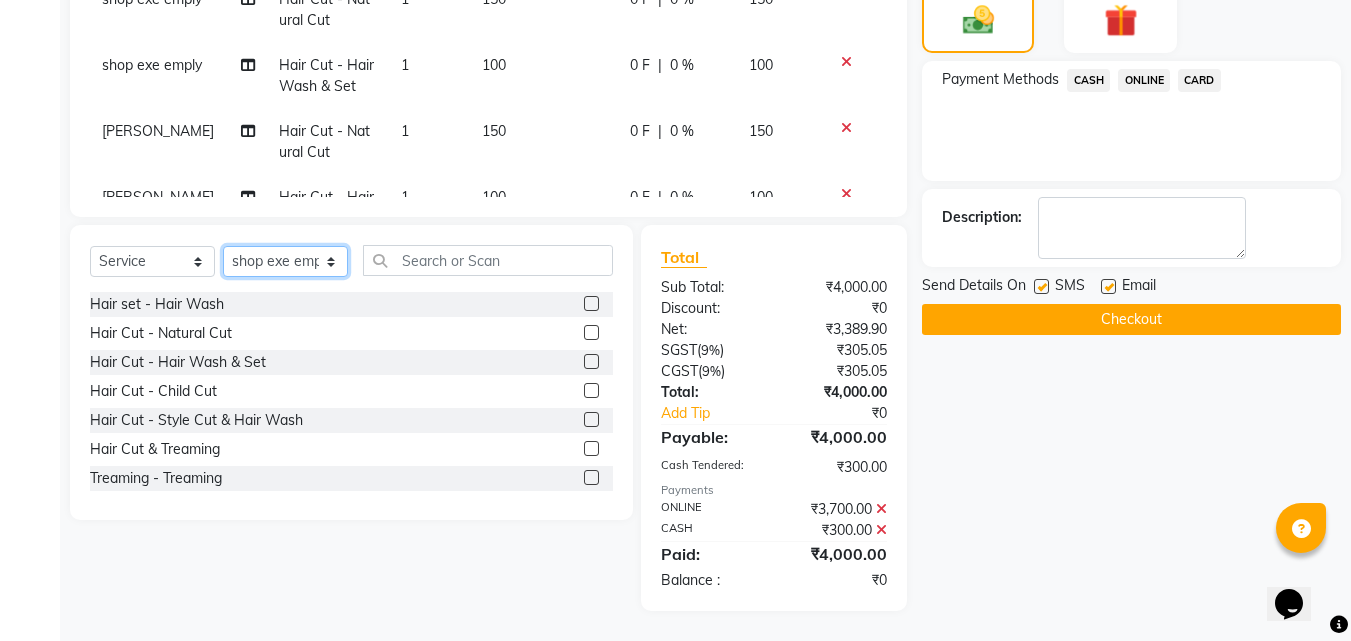 click on "Select Stylist [PERSON_NAME] PMS [PERSON_NAME] shop exe emply" 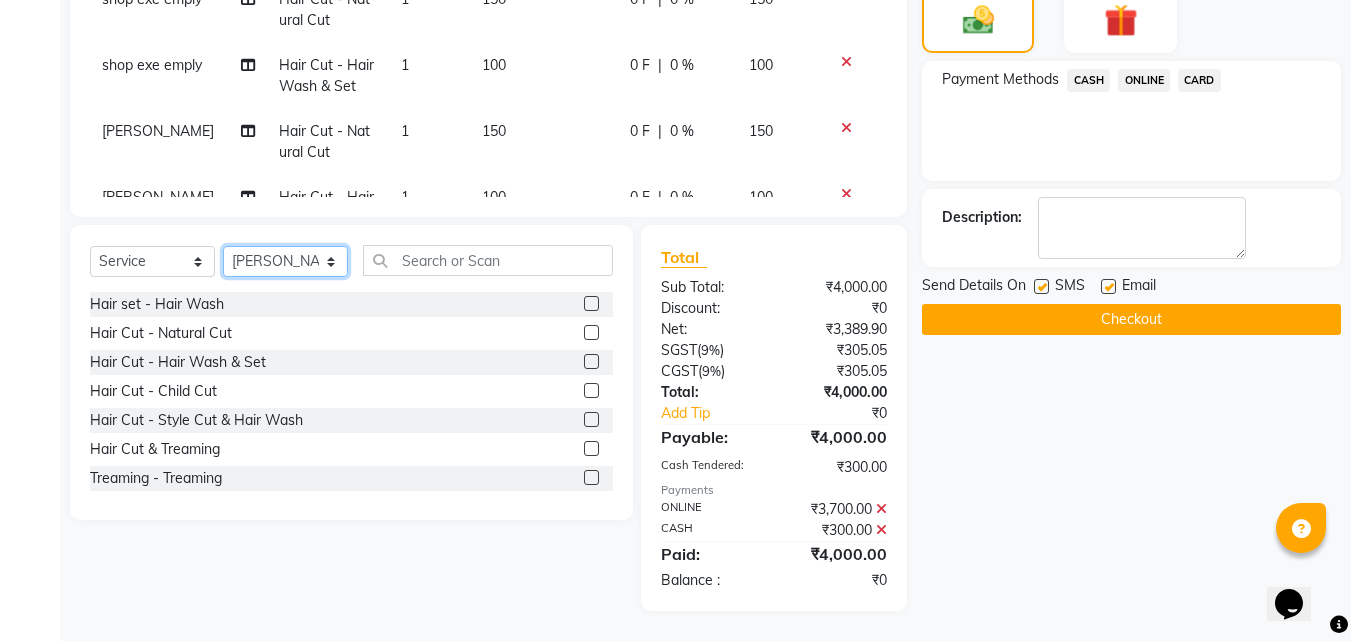 click on "Select Stylist [PERSON_NAME] PMS [PERSON_NAME] shop exe emply" 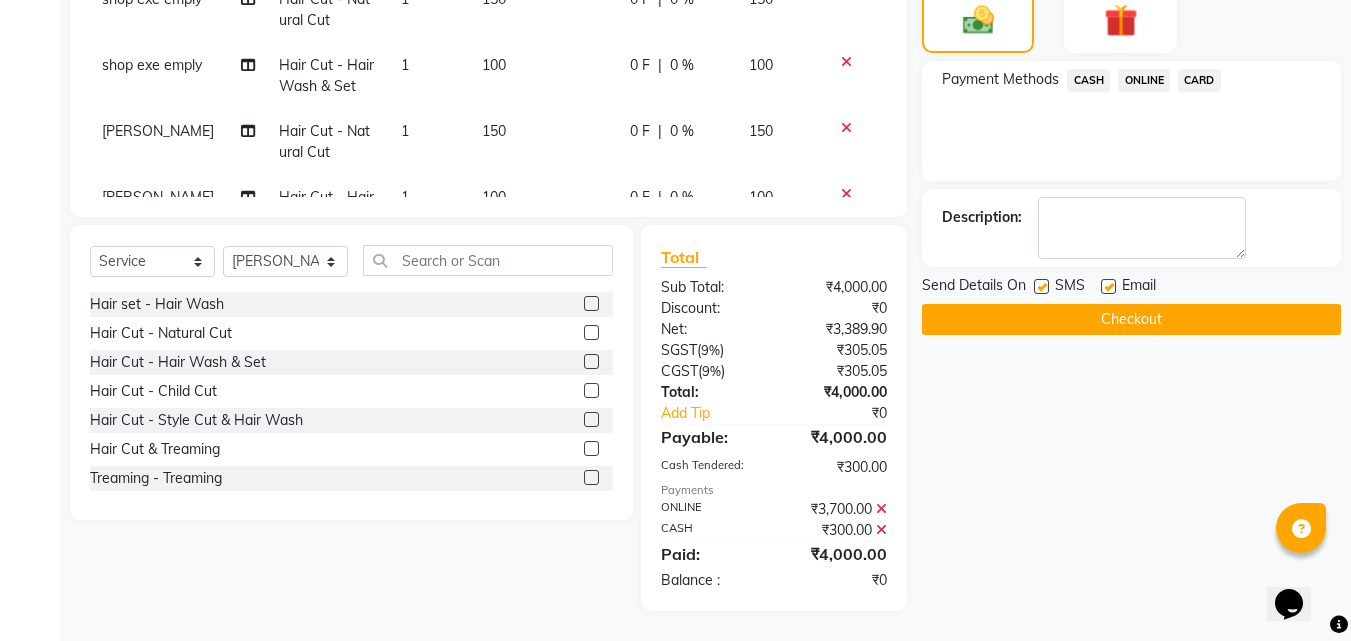 click 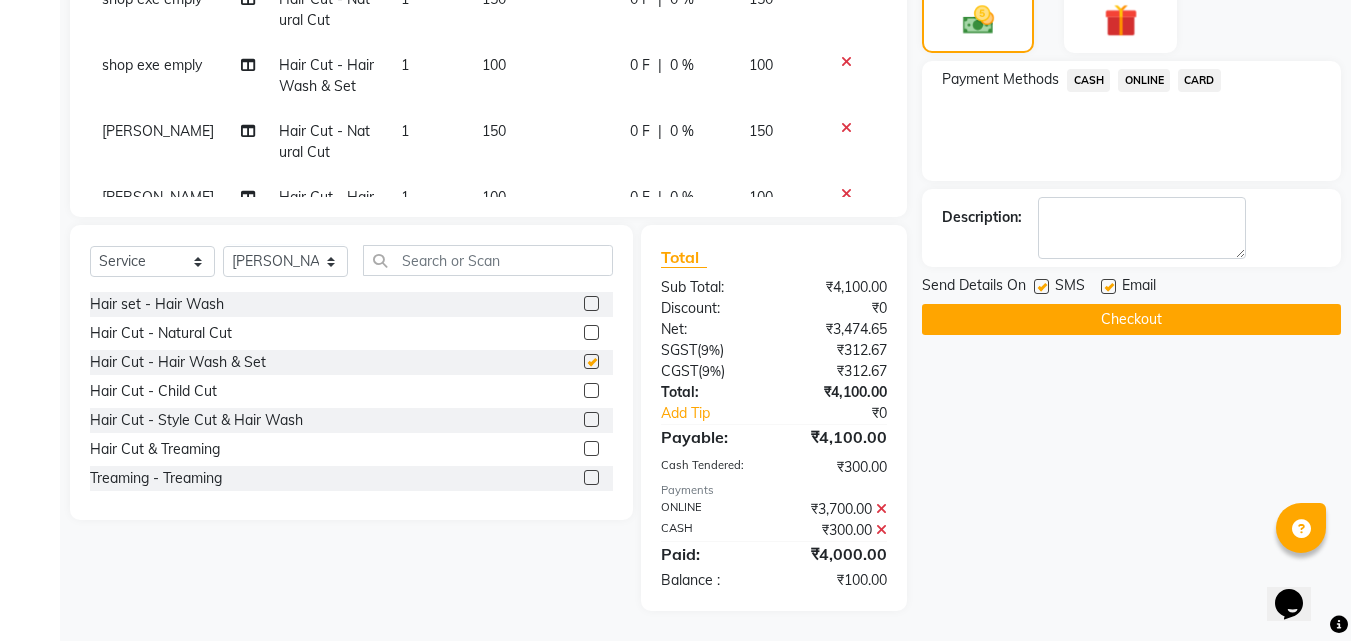 checkbox on "false" 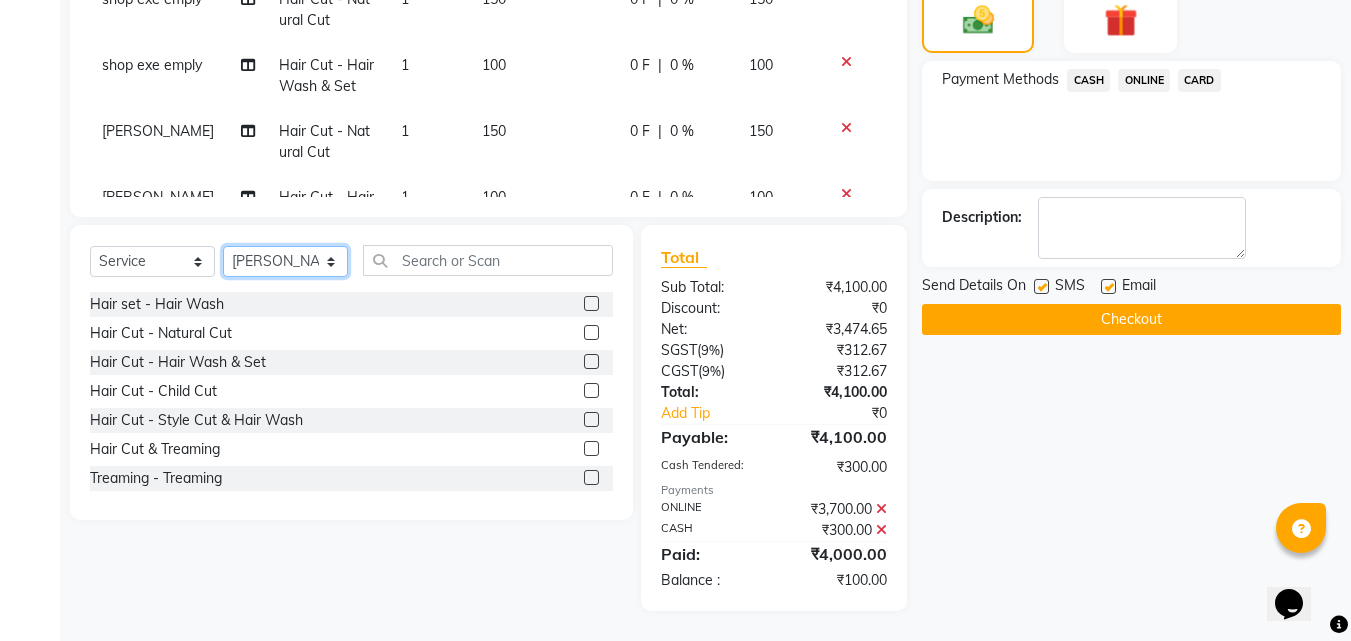 drag, startPoint x: 322, startPoint y: 256, endPoint x: 289, endPoint y: 273, distance: 37.12142 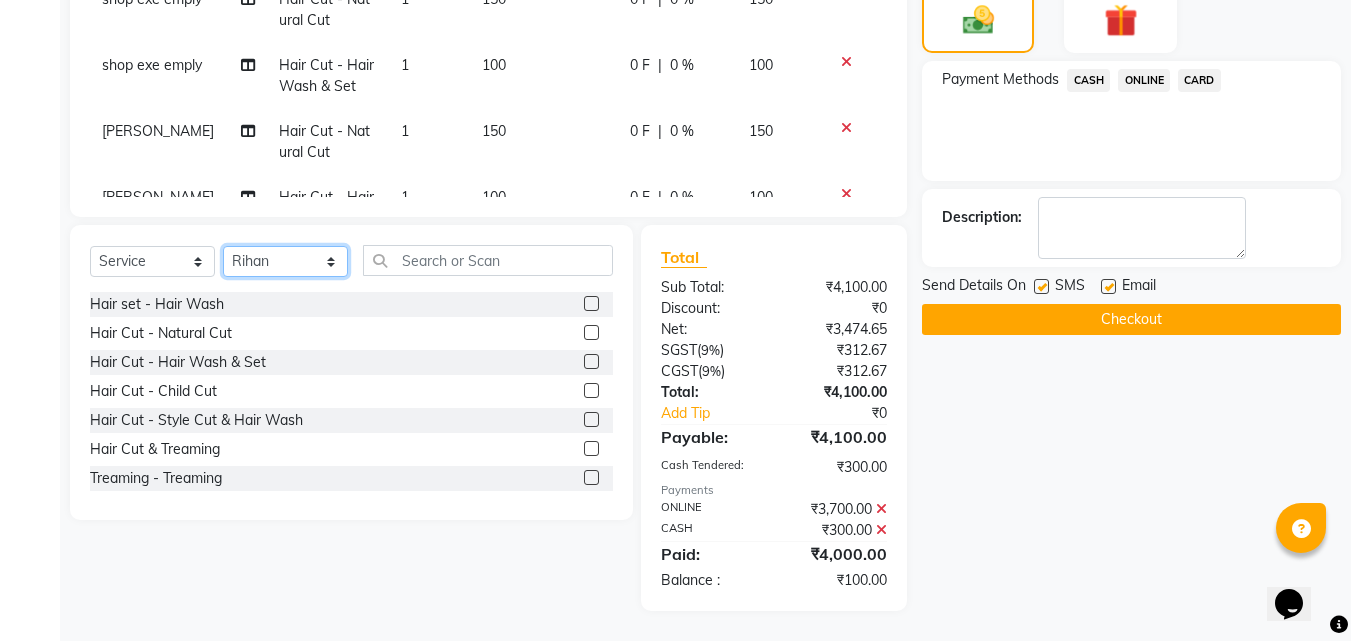 click on "Select Stylist [PERSON_NAME] PMS [PERSON_NAME] shop exe emply" 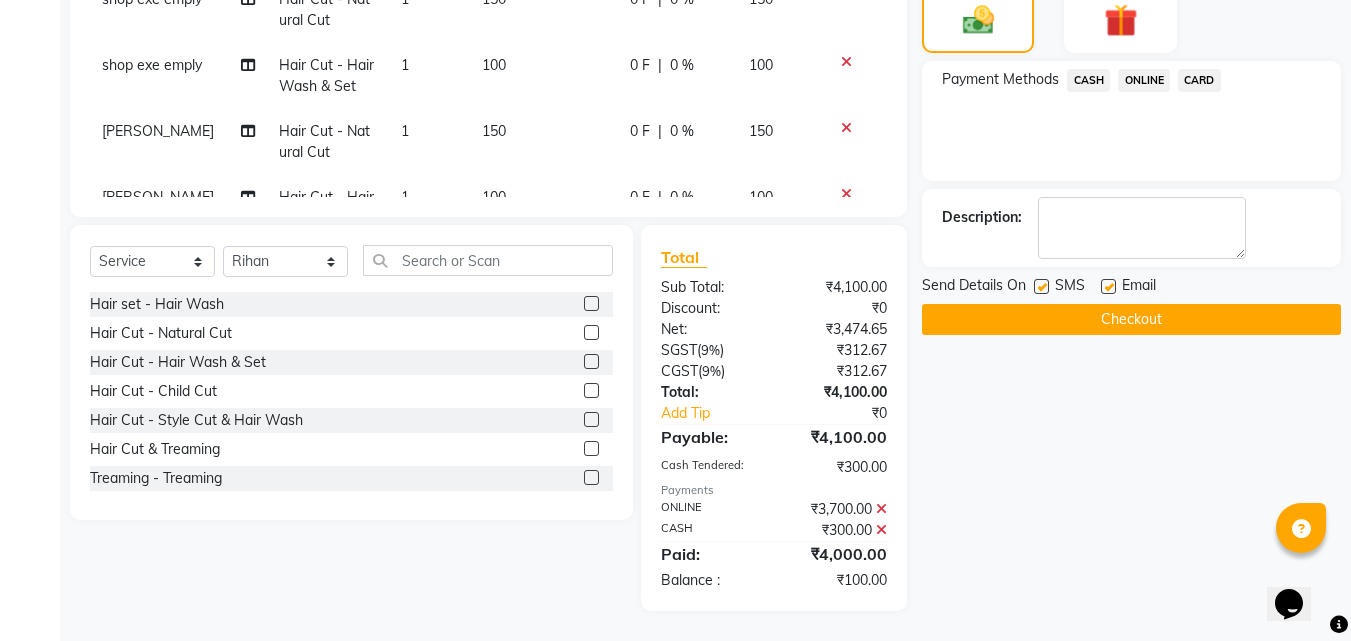 click 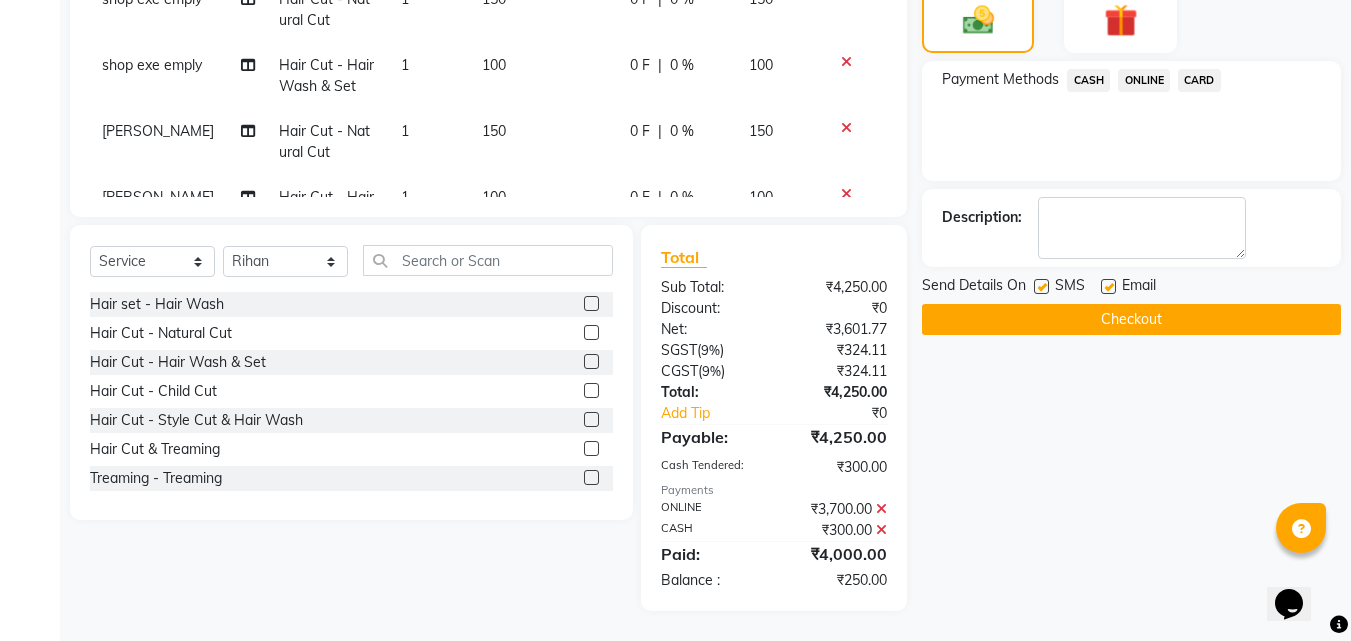 click 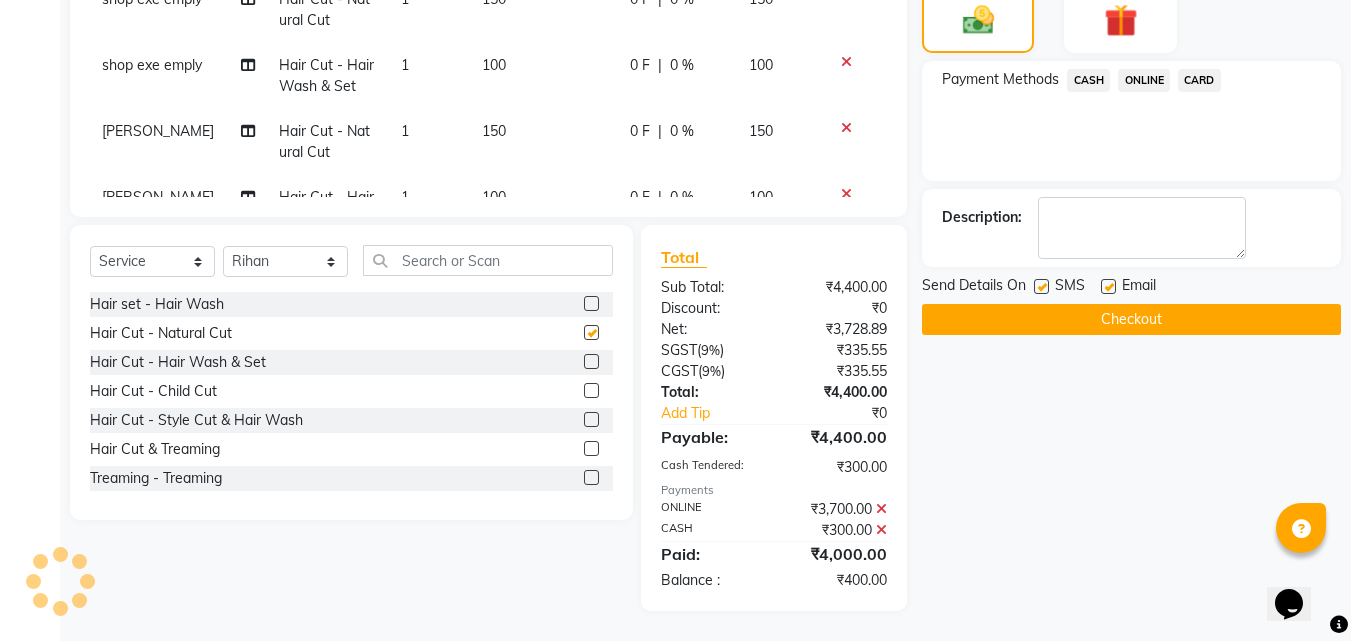 checkbox on "false" 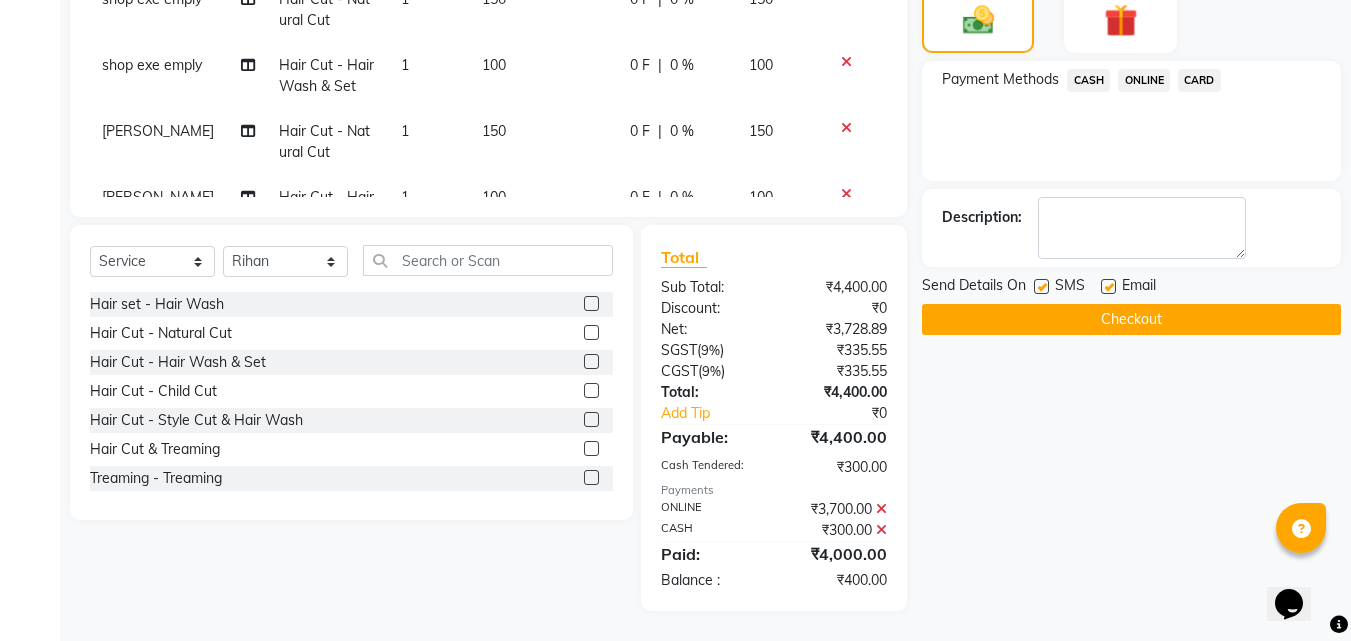 click 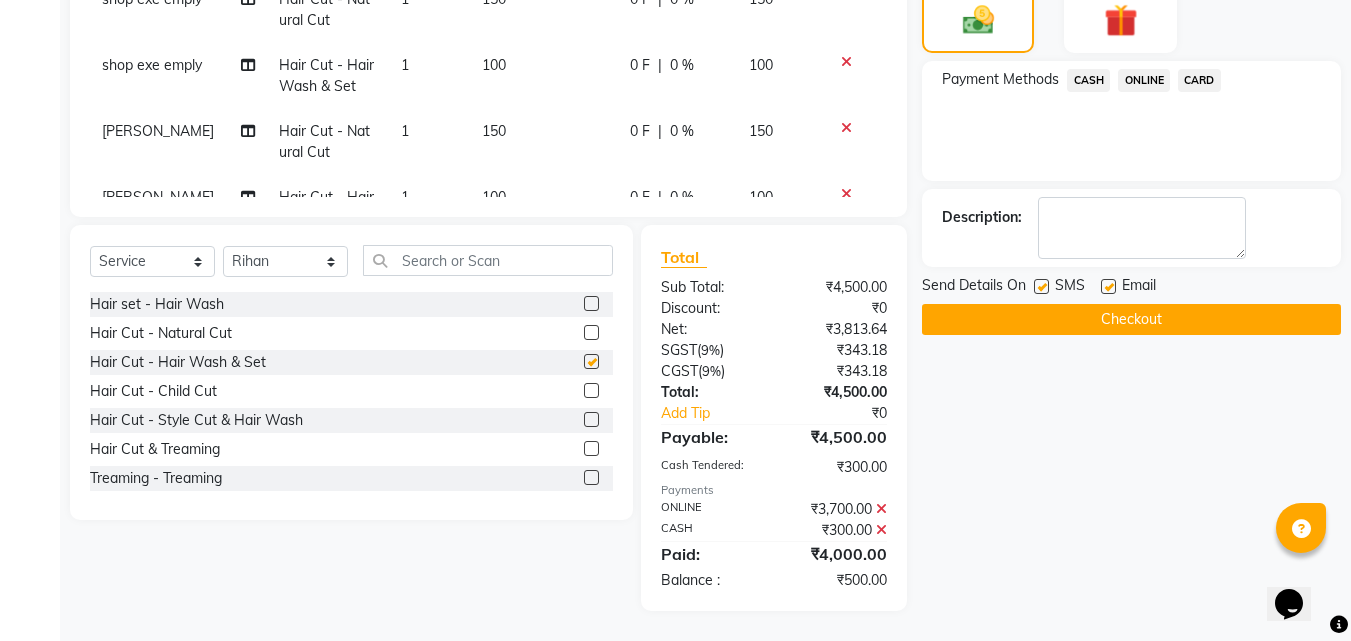 checkbox on "false" 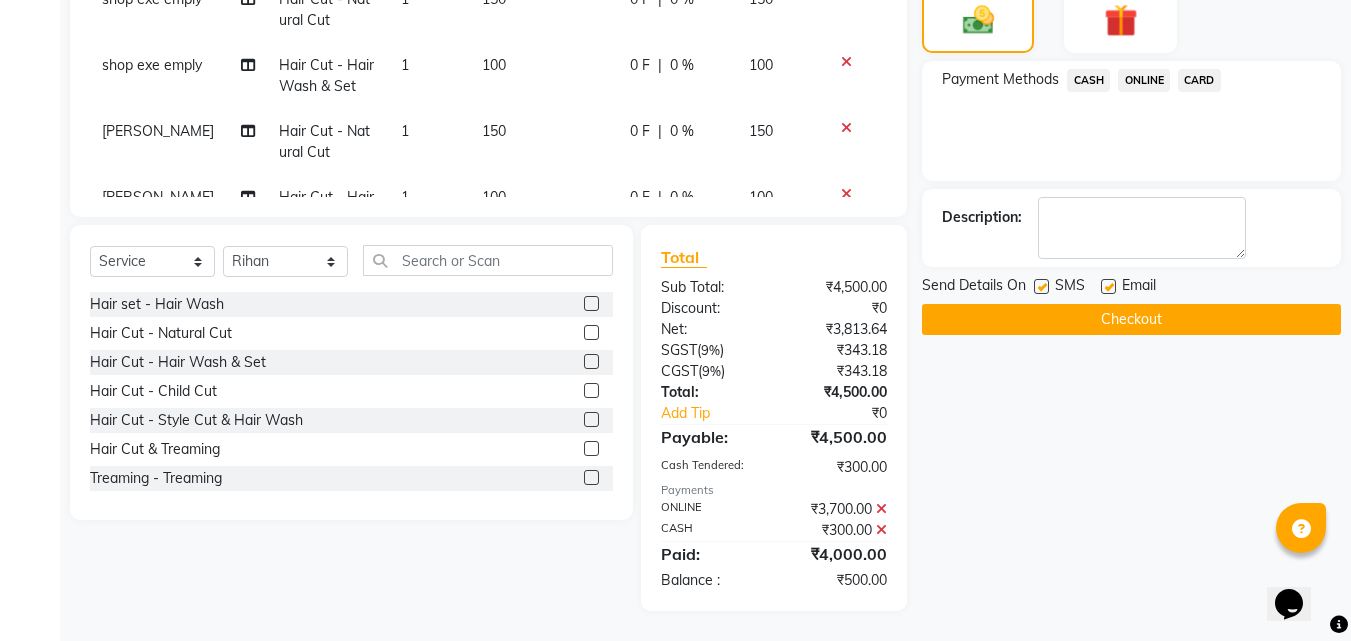 click on "ONLINE" 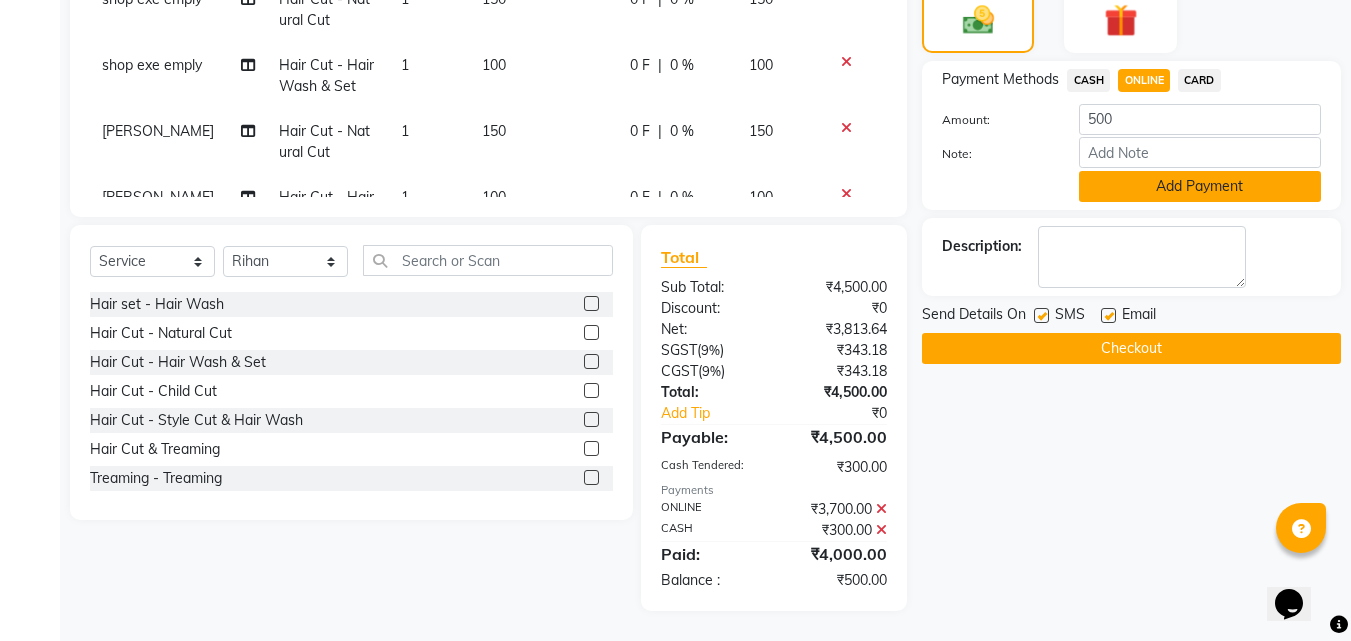 click on "Add Payment" 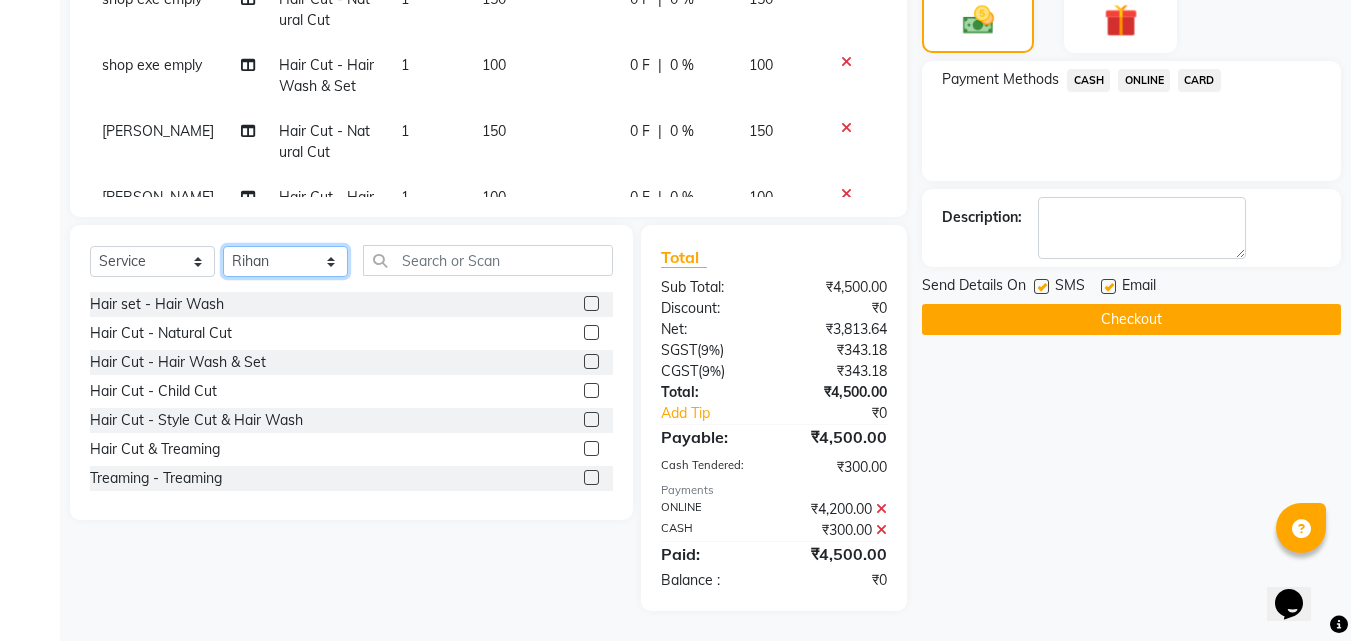 click on "Select Stylist [PERSON_NAME] PMS [PERSON_NAME] shop exe emply" 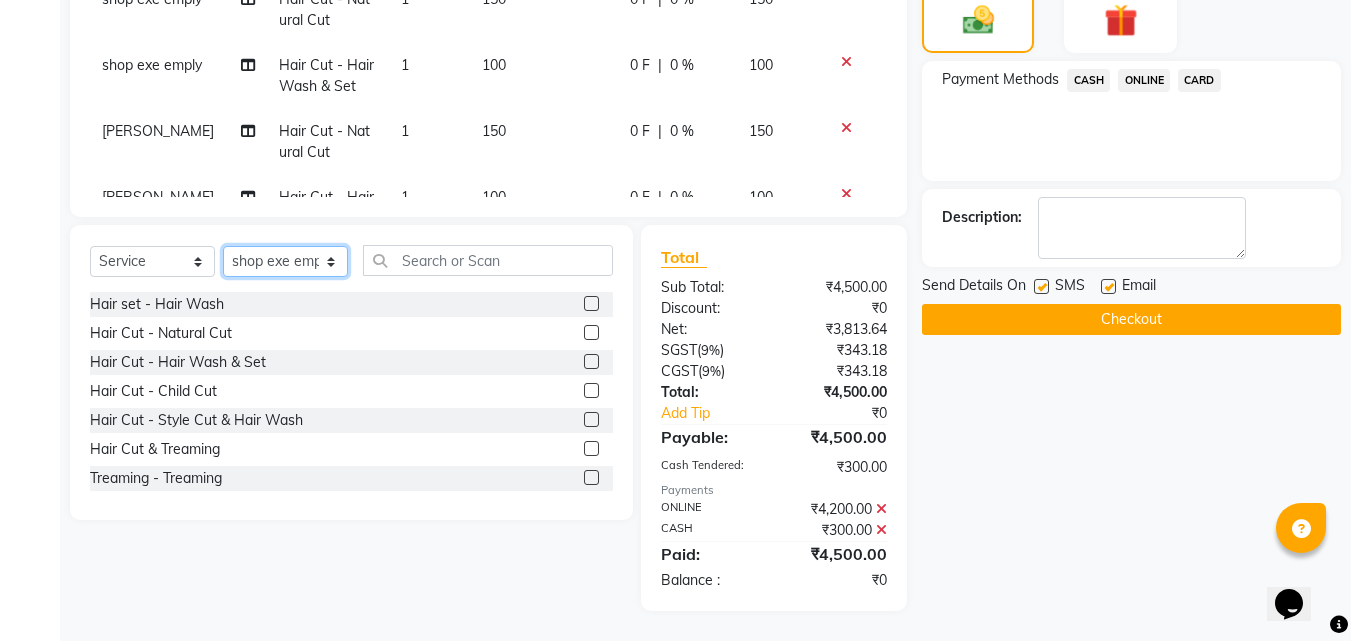 click on "Select Stylist [PERSON_NAME] PMS [PERSON_NAME] shop exe emply" 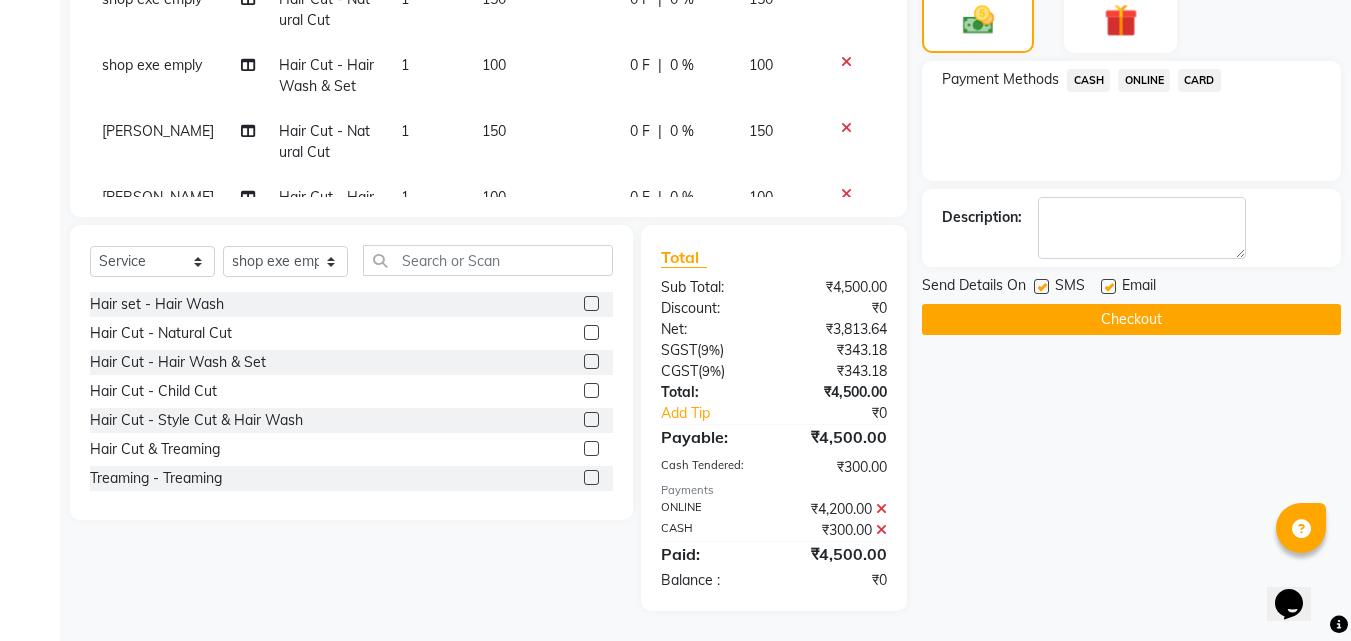 click 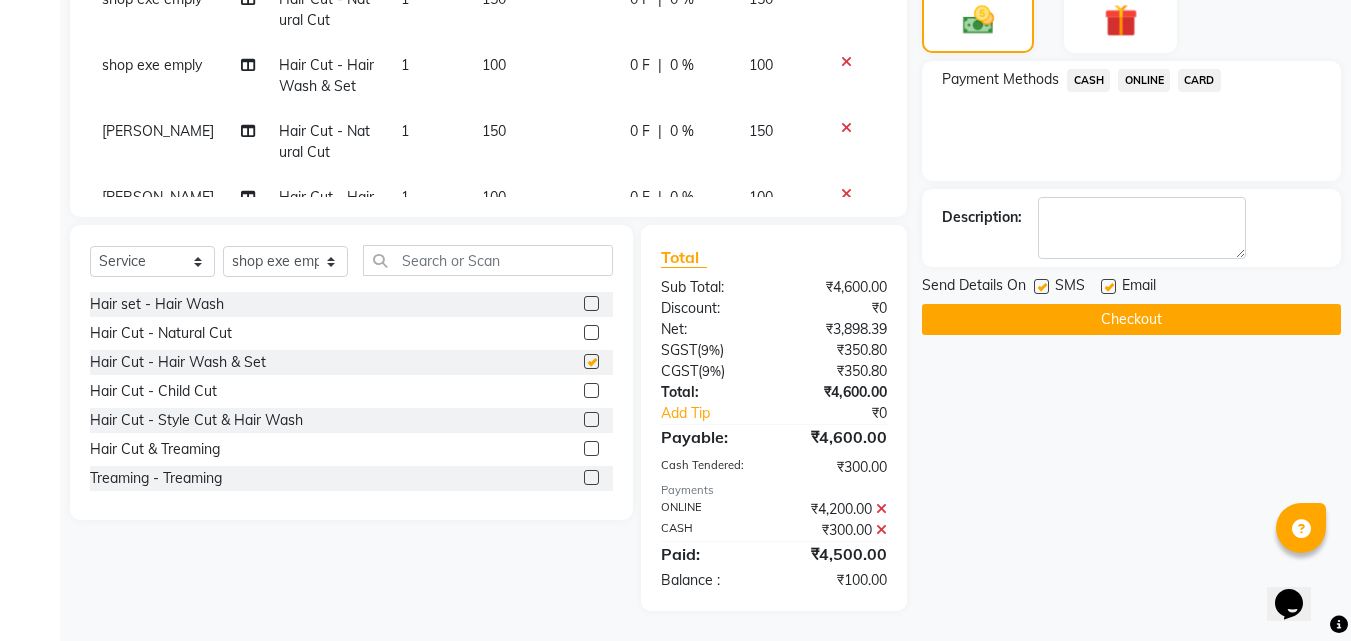 checkbox on "false" 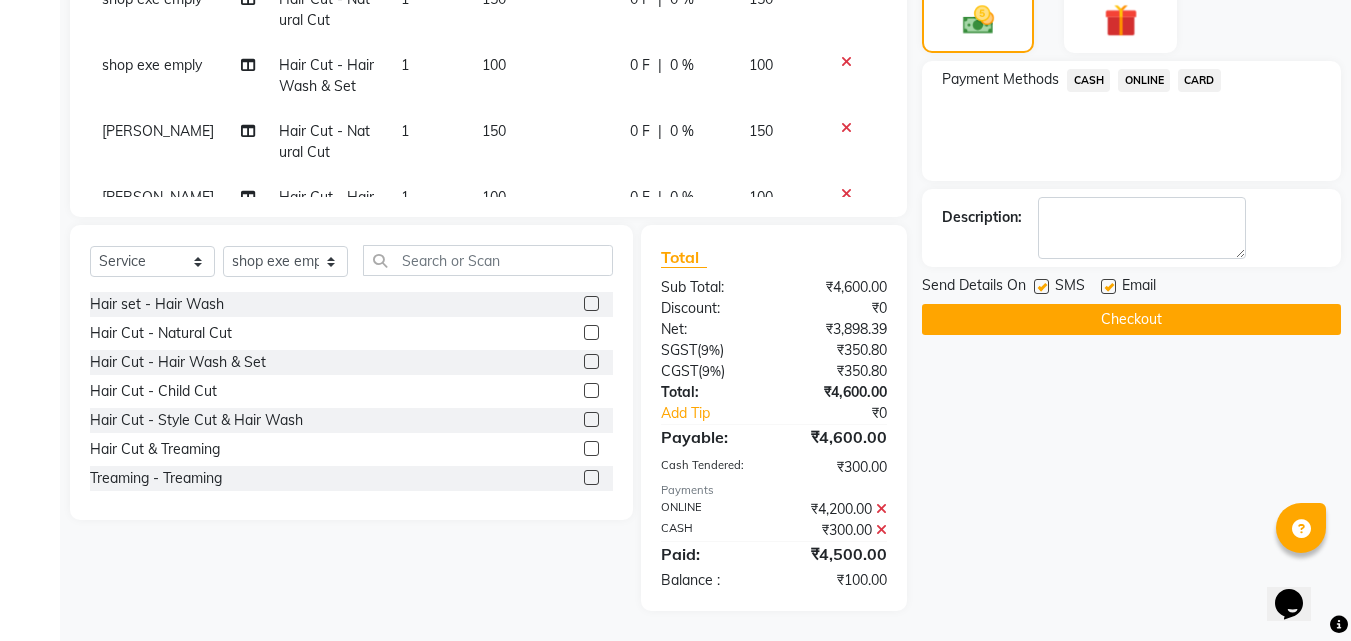click on "CASH" 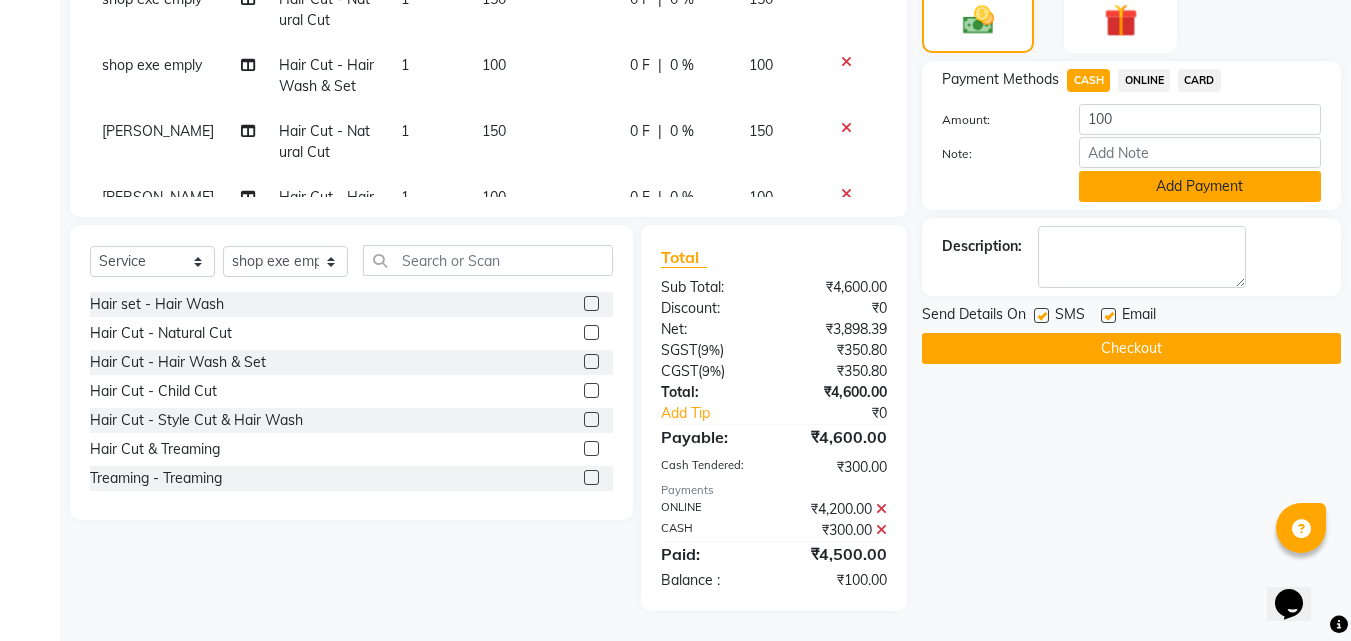 click on "Add Payment" 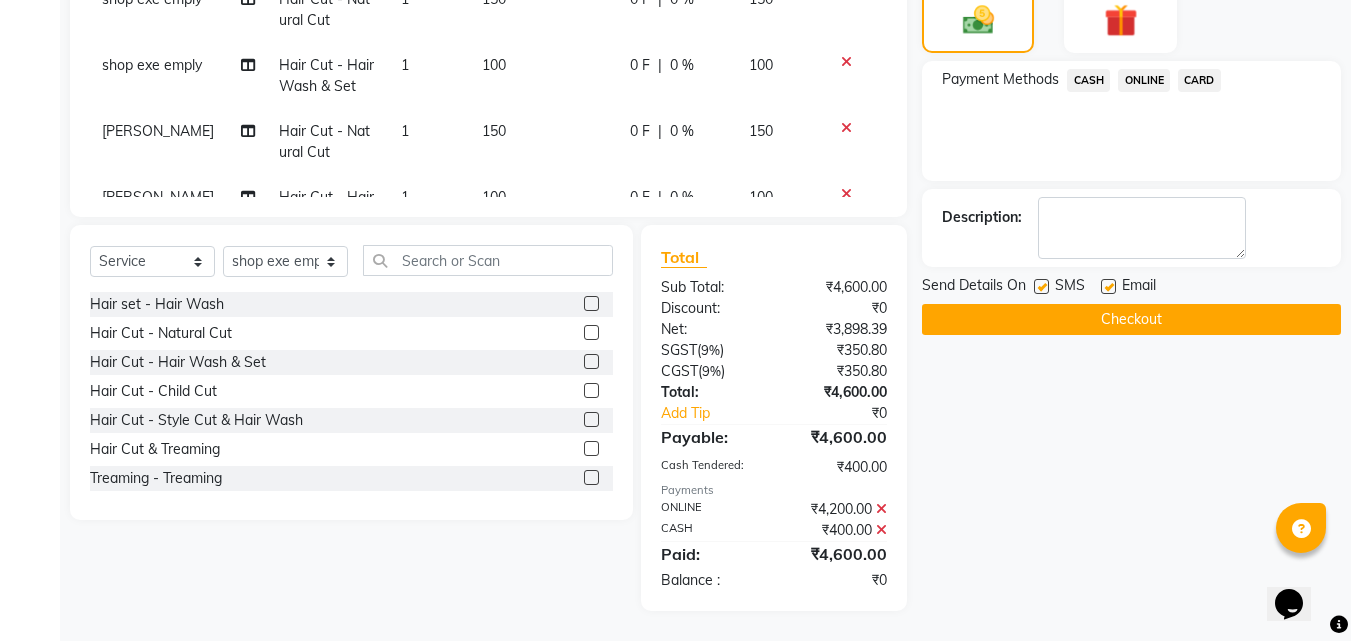 click on "Checkout" 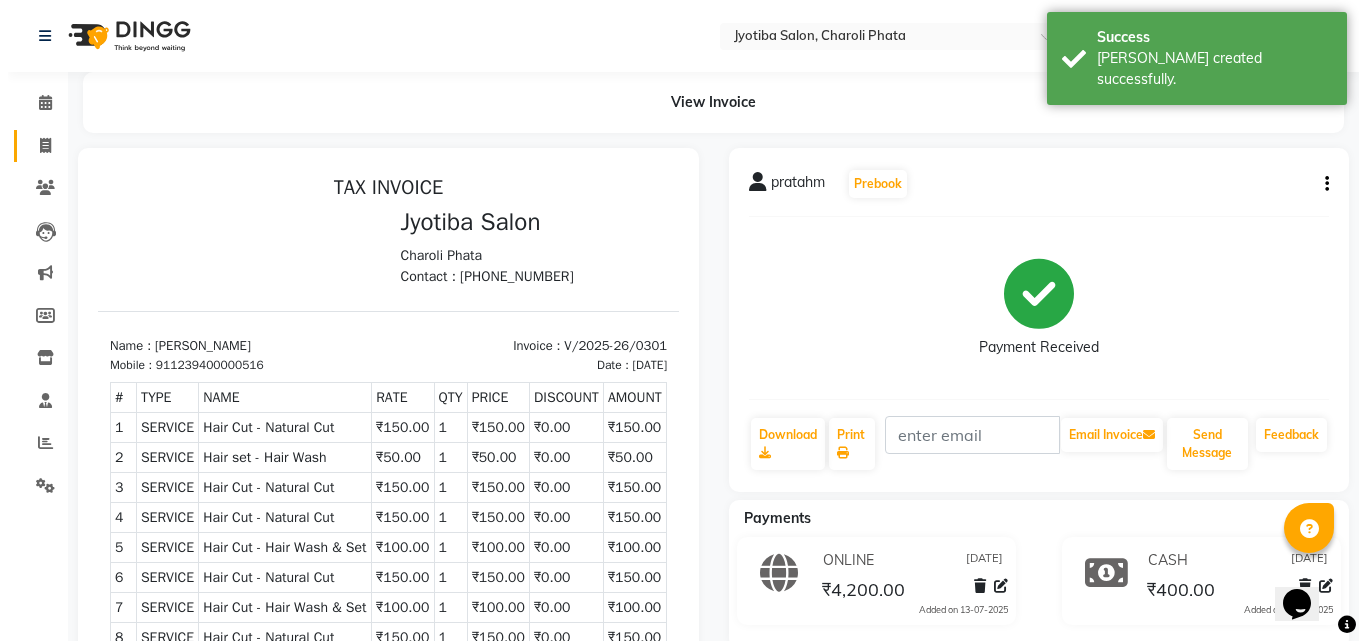 scroll, scrollTop: 0, scrollLeft: 0, axis: both 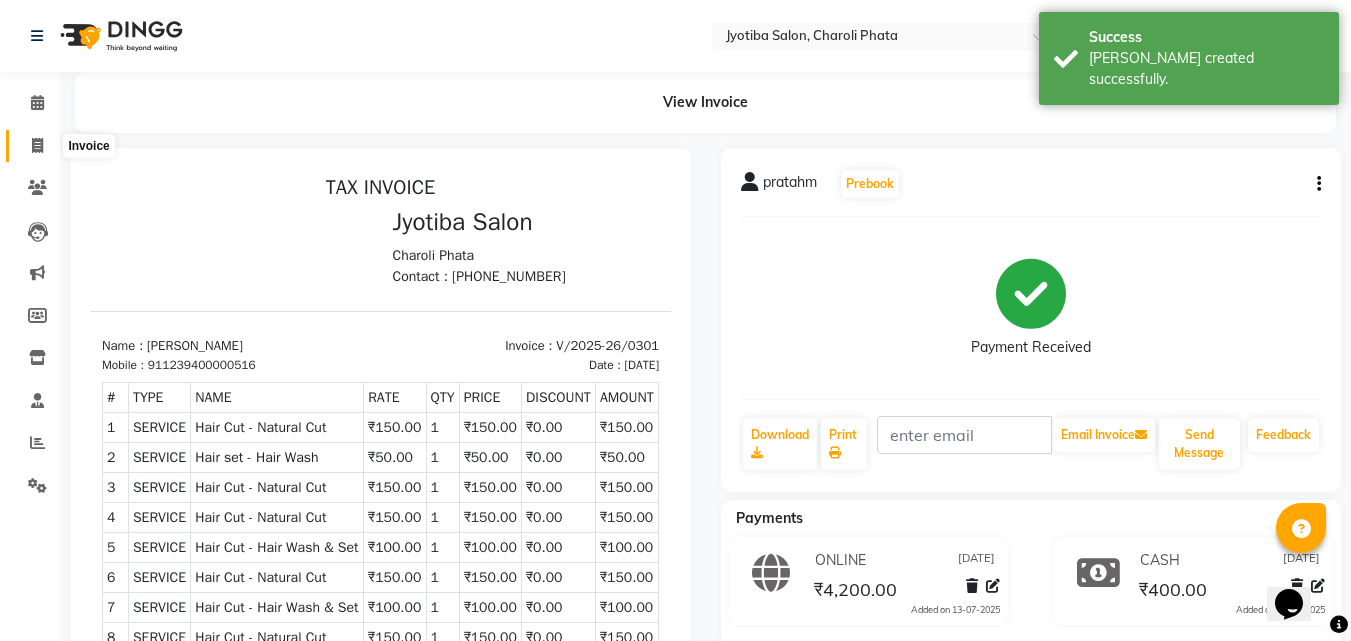 click 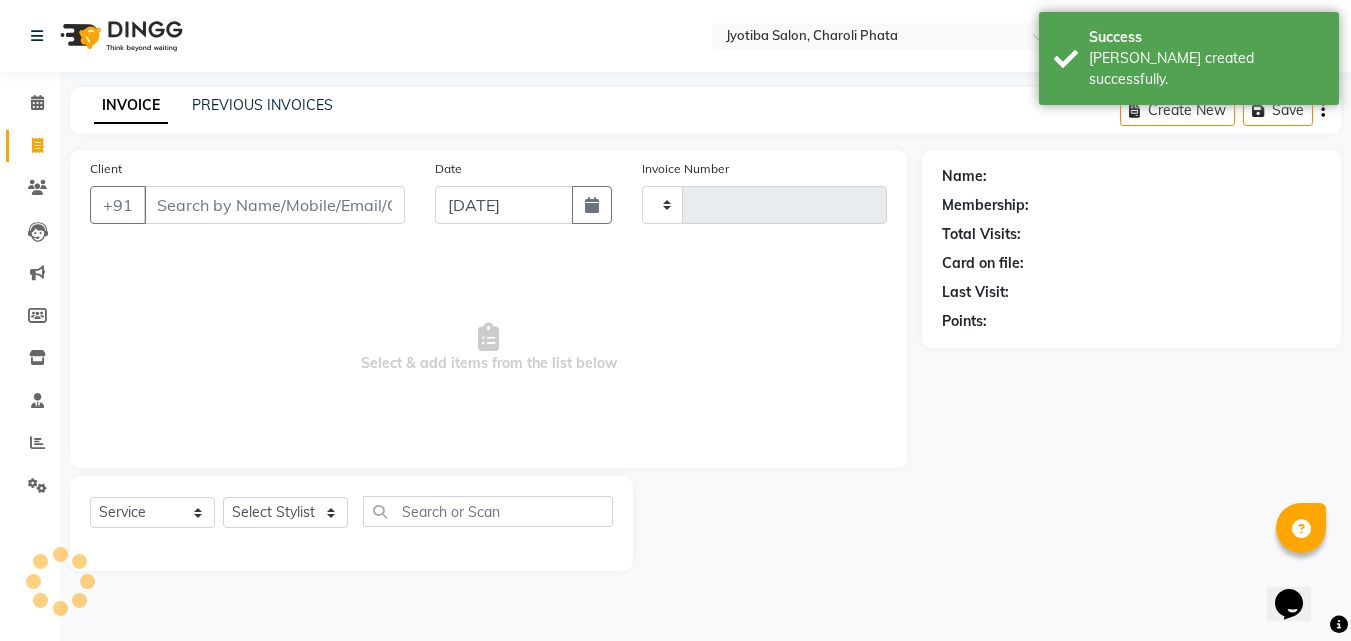 type on "0302" 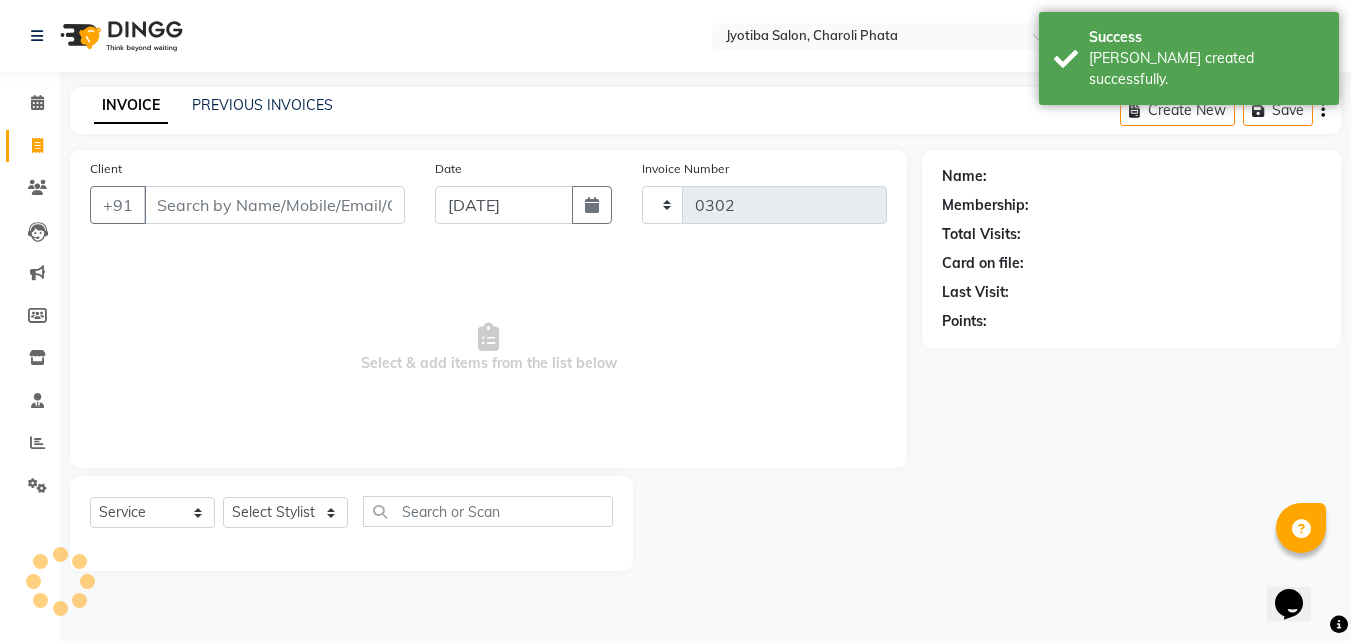 select on "5577" 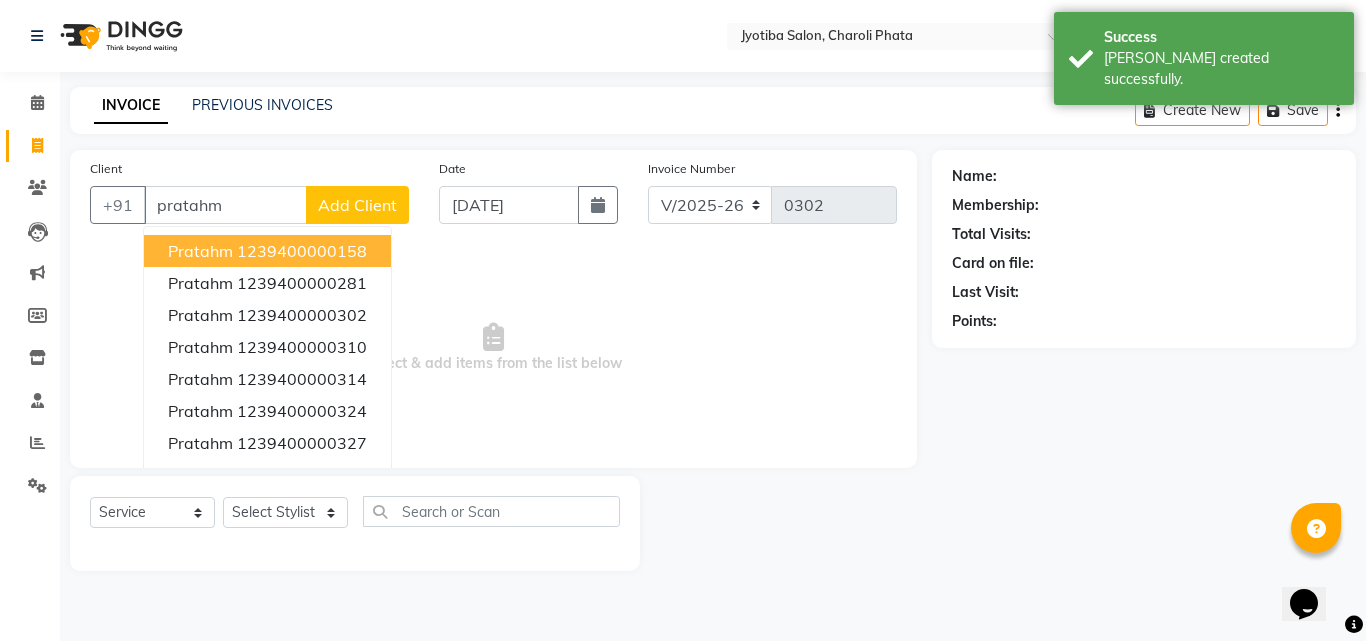 type on "pratahm" 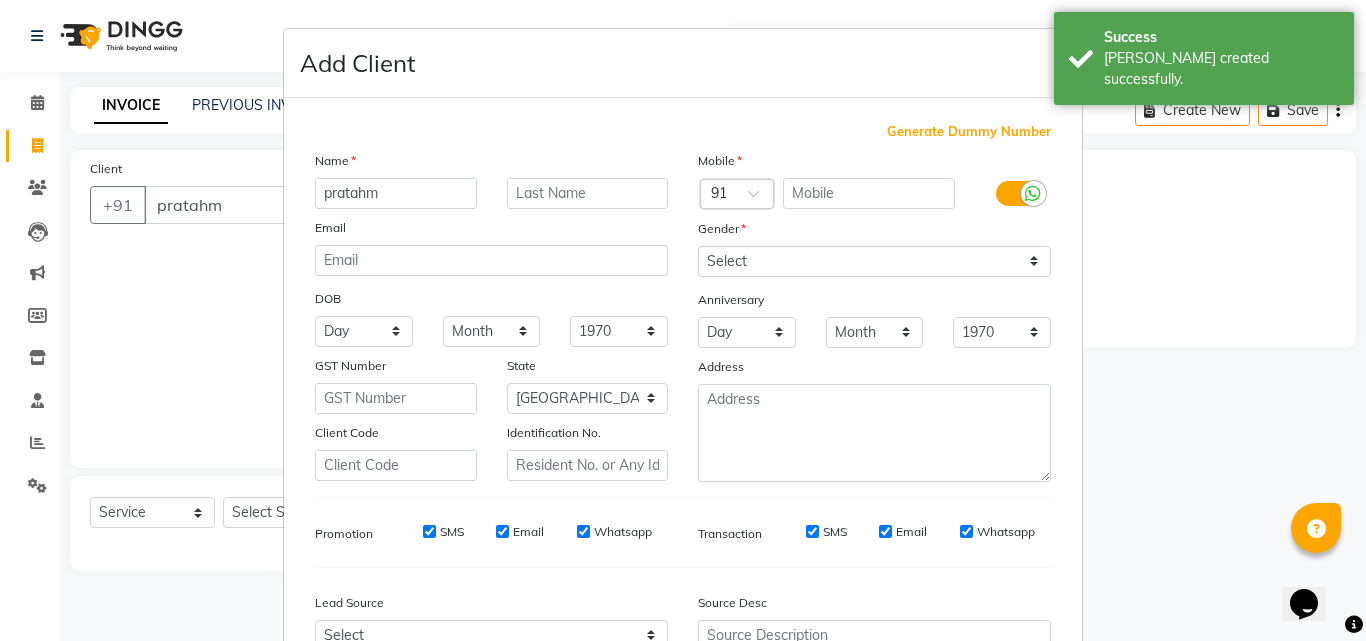 click on "Generate Dummy Number" at bounding box center (969, 132) 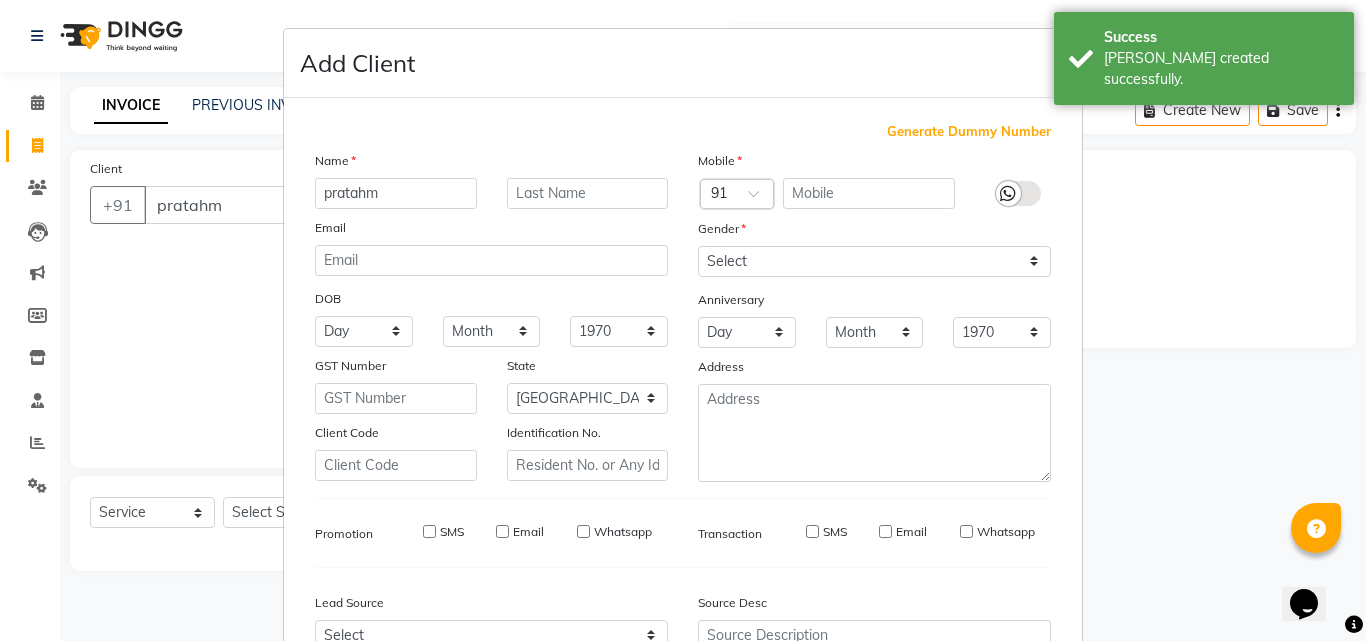 type on "1239400000517" 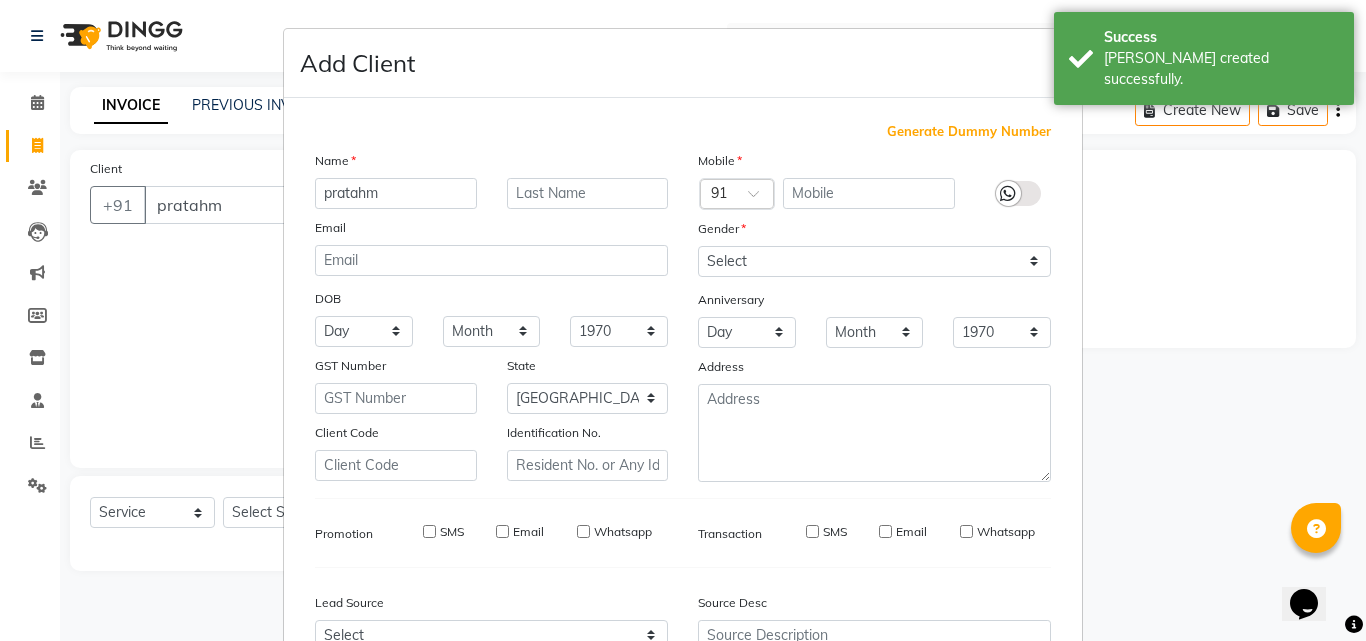 checkbox on "false" 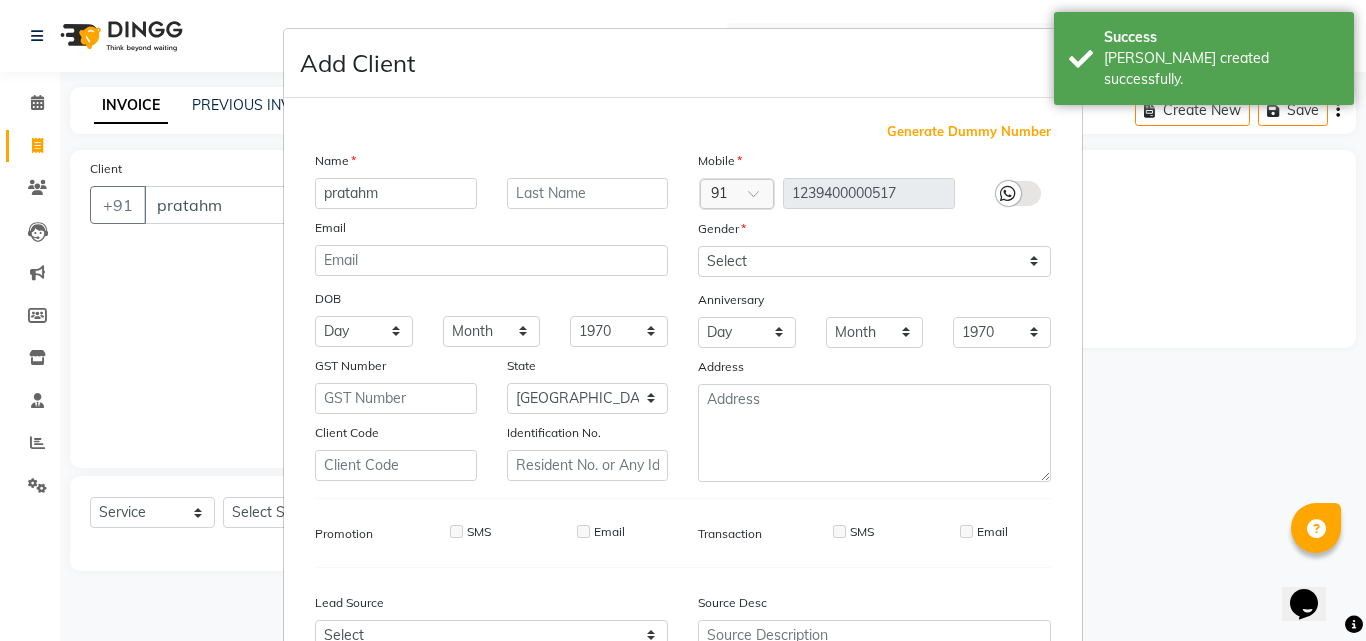 drag, startPoint x: 873, startPoint y: 245, endPoint x: 833, endPoint y: 266, distance: 45.17743 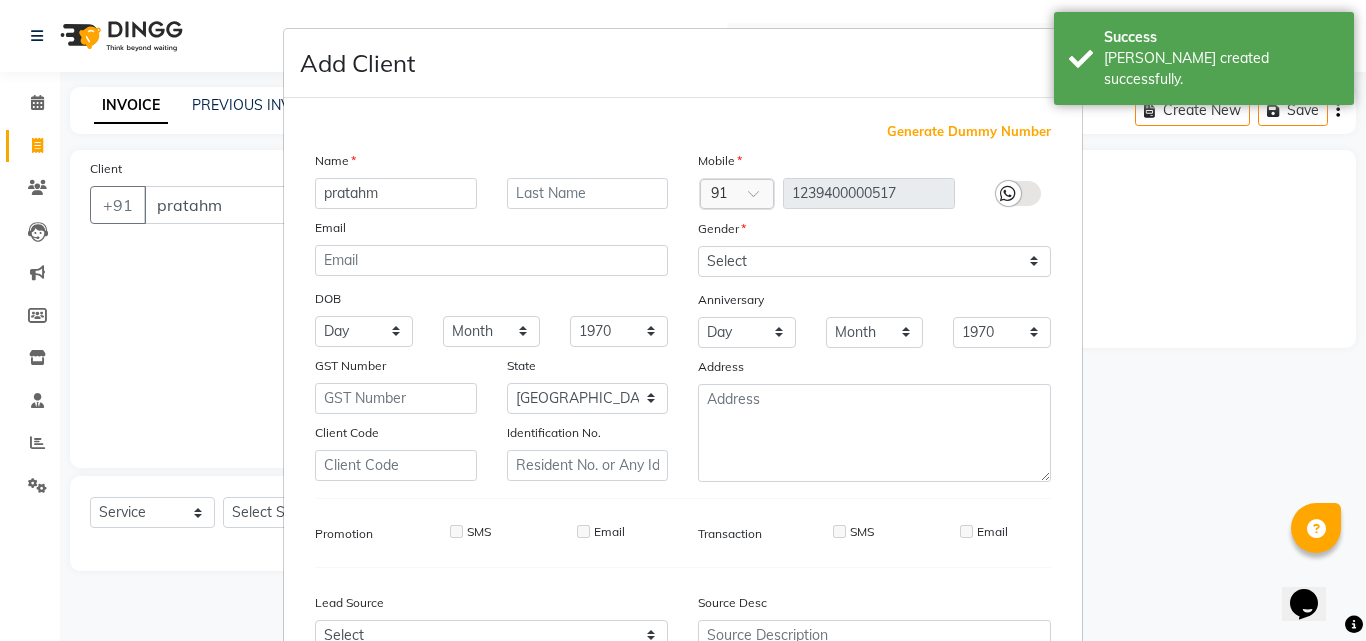 click on "Mobile Country Code × 91 1239400000517 Gender Select [DEMOGRAPHIC_DATA] [DEMOGRAPHIC_DATA] Other Prefer Not To Say Anniversary Day 01 02 03 04 05 06 07 08 09 10 11 12 13 14 15 16 17 18 19 20 21 22 23 24 25 26 27 28 29 30 31 Month January February March April May June July August September October November [DATE] 1971 1972 1973 1974 1975 1976 1977 1978 1979 1980 1981 1982 1983 1984 1985 1986 1987 1988 1989 1990 1991 1992 1993 1994 1995 1996 1997 1998 1999 2000 2001 2002 2003 2004 2005 2006 2007 2008 2009 2010 2011 2012 2013 2014 2015 2016 2017 2018 2019 2020 2021 2022 2023 2024 2025 Address" at bounding box center [874, 316] 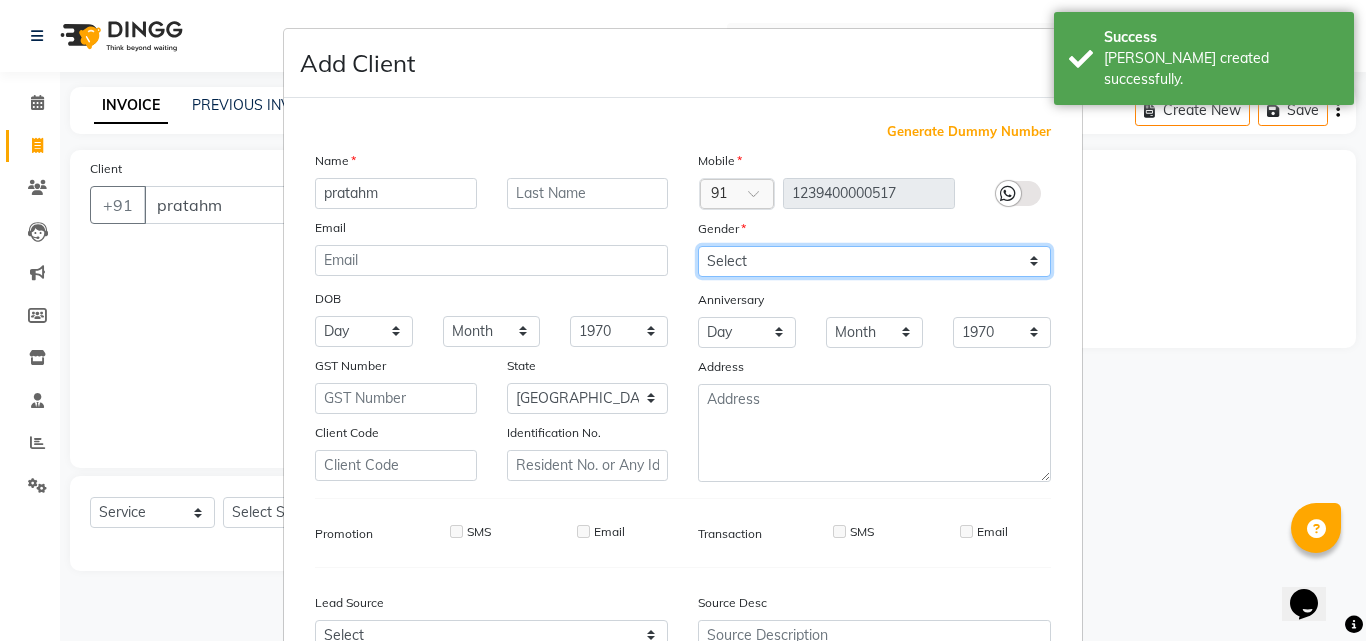 click on "Select [DEMOGRAPHIC_DATA] [DEMOGRAPHIC_DATA] Other Prefer Not To Say" at bounding box center (874, 261) 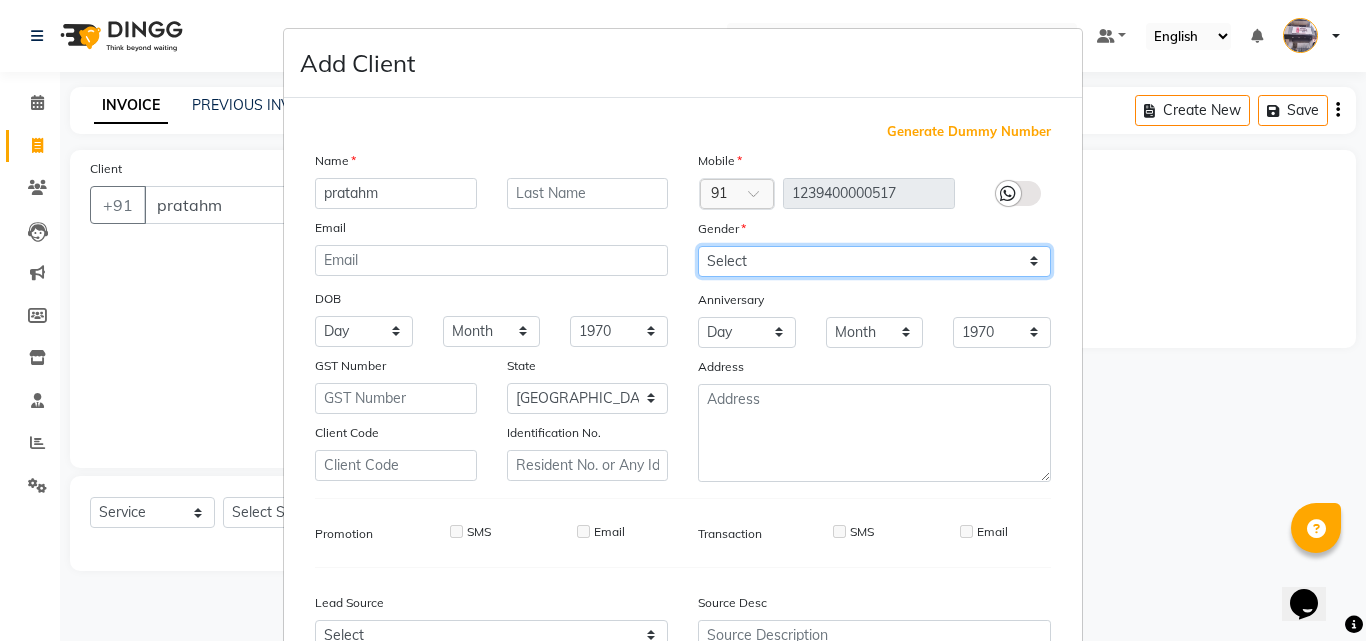 select on "[DEMOGRAPHIC_DATA]" 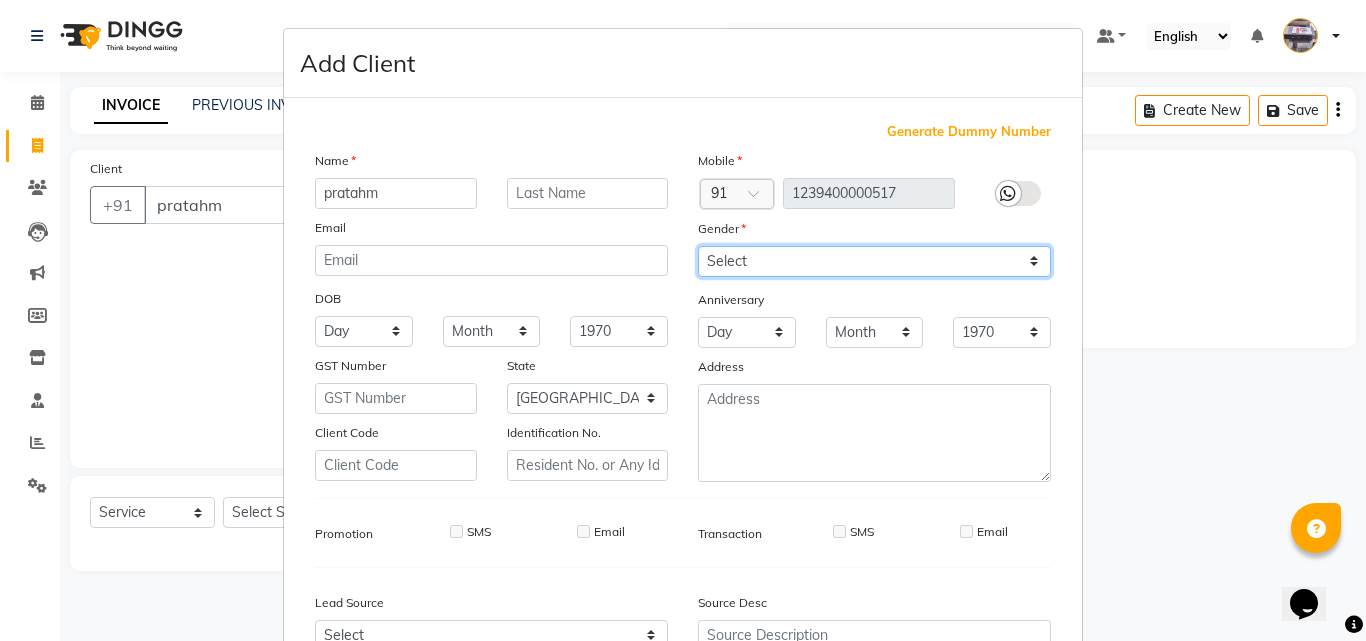 click on "Select [DEMOGRAPHIC_DATA] [DEMOGRAPHIC_DATA] Other Prefer Not To Say" at bounding box center (874, 261) 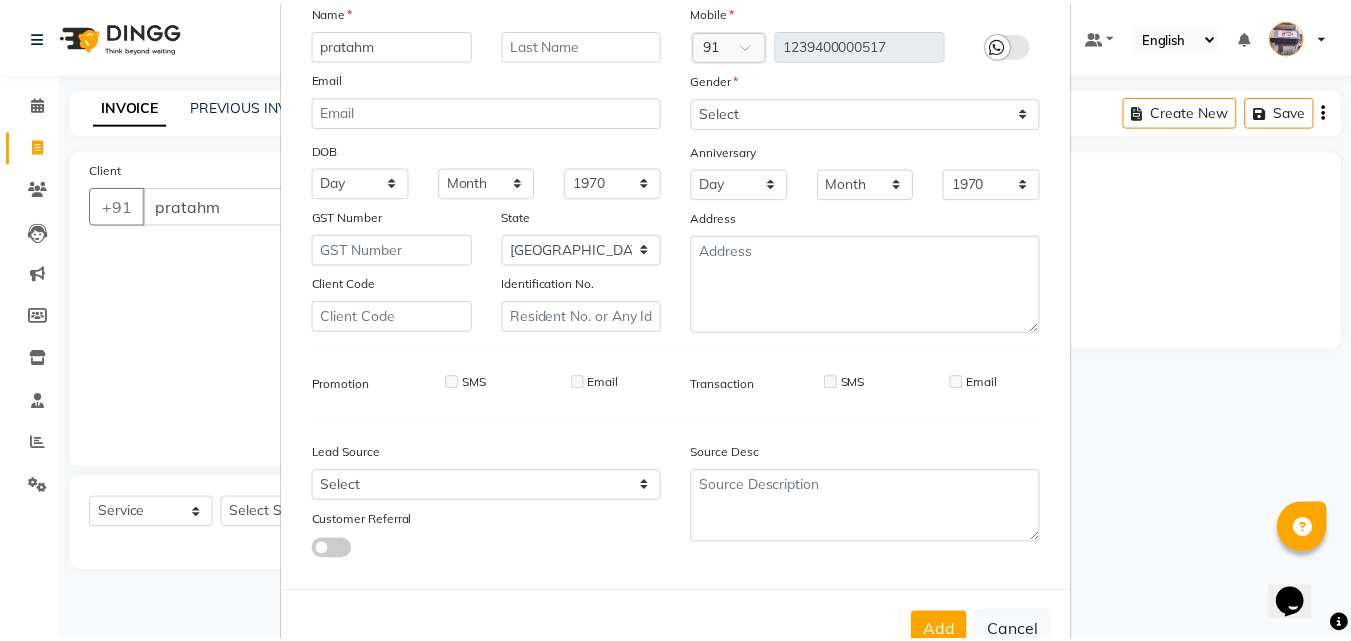 scroll, scrollTop: 208, scrollLeft: 0, axis: vertical 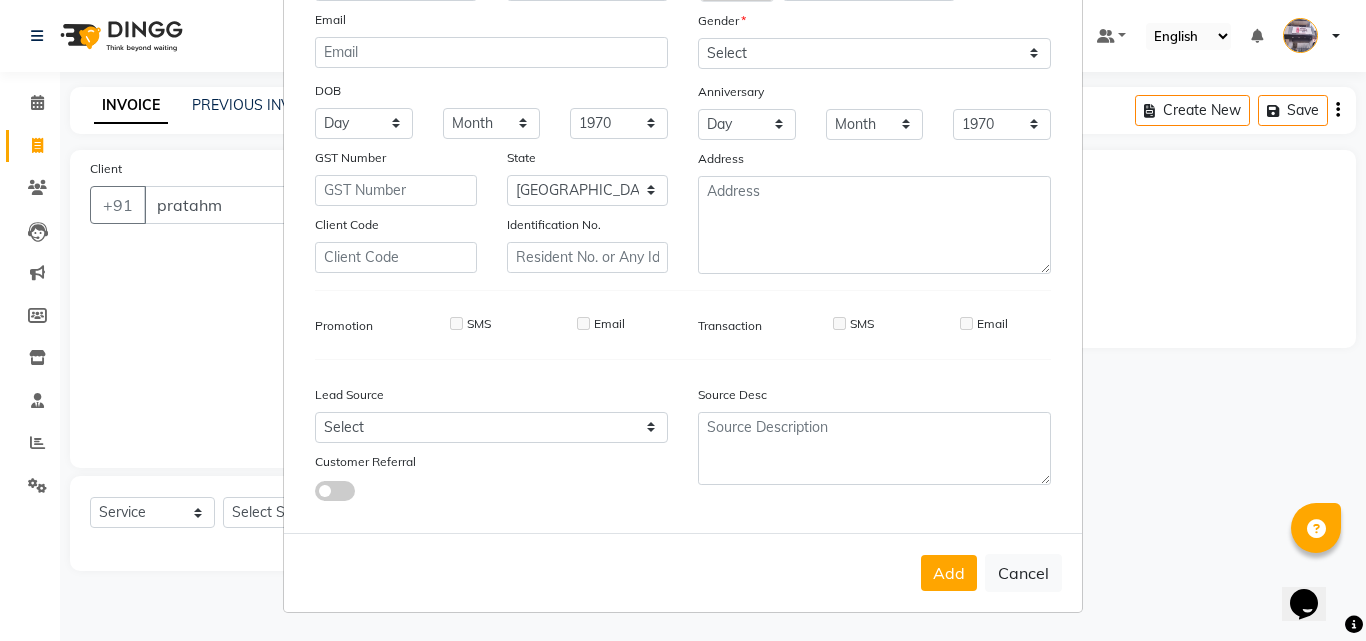 click on "Add" at bounding box center [949, 573] 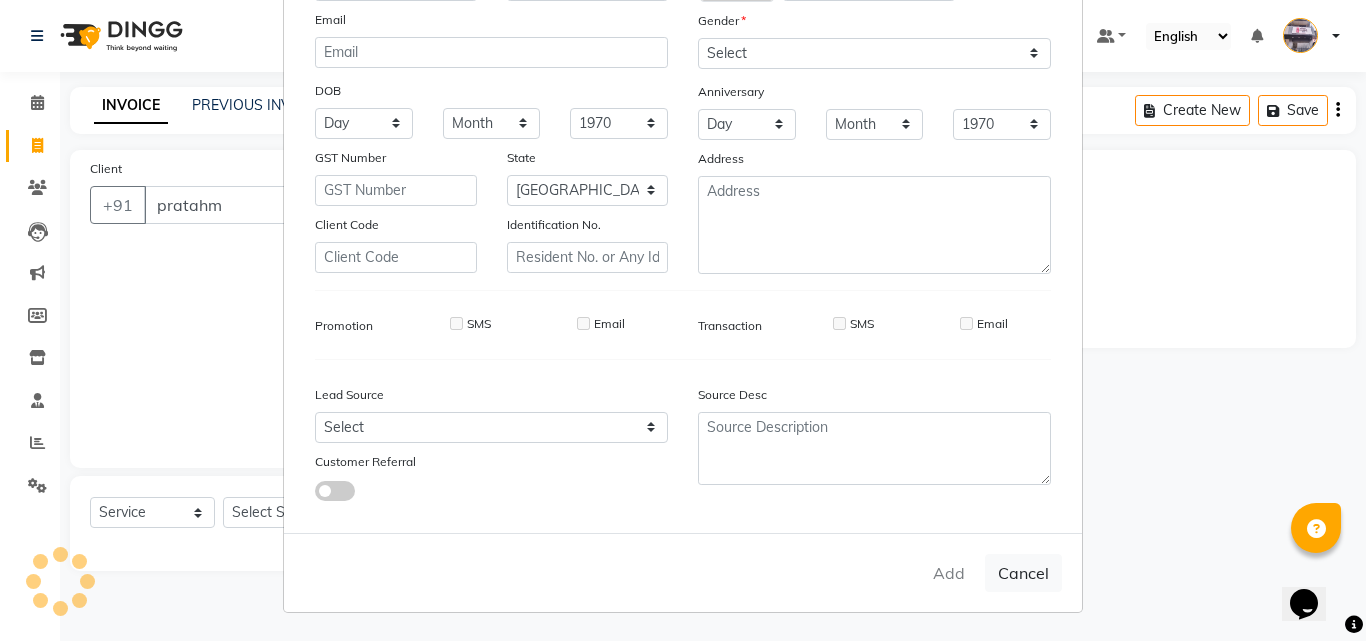 type on "1239400000517" 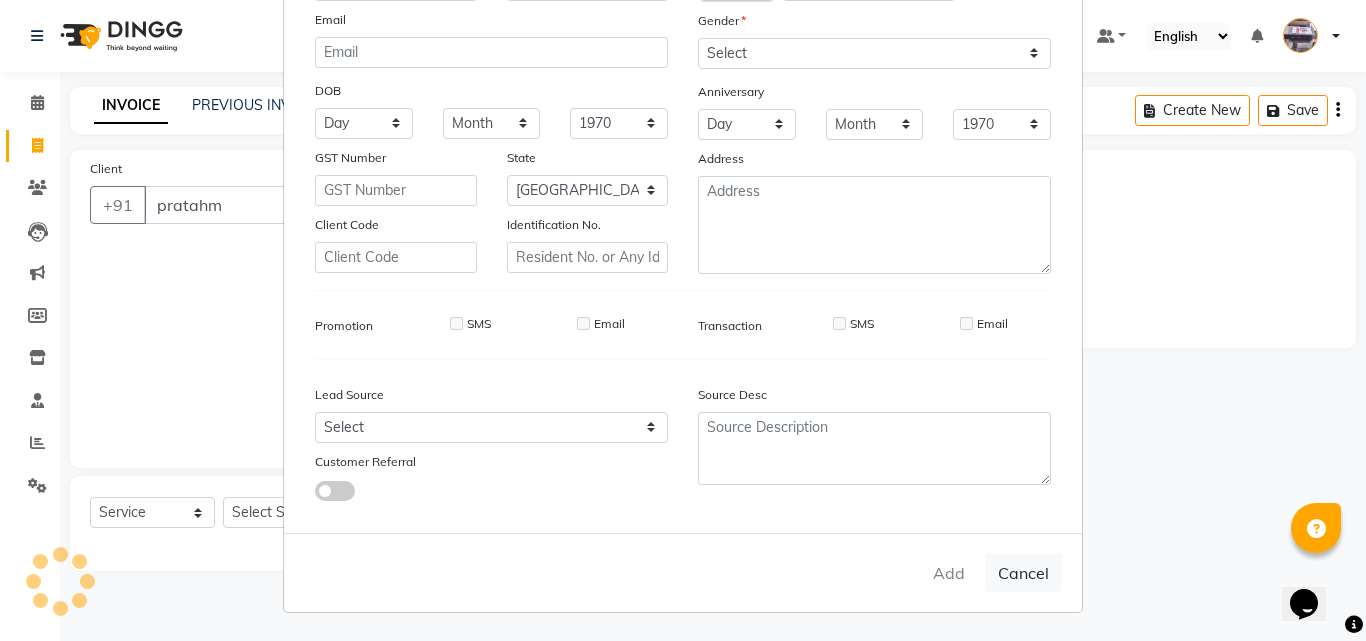 type 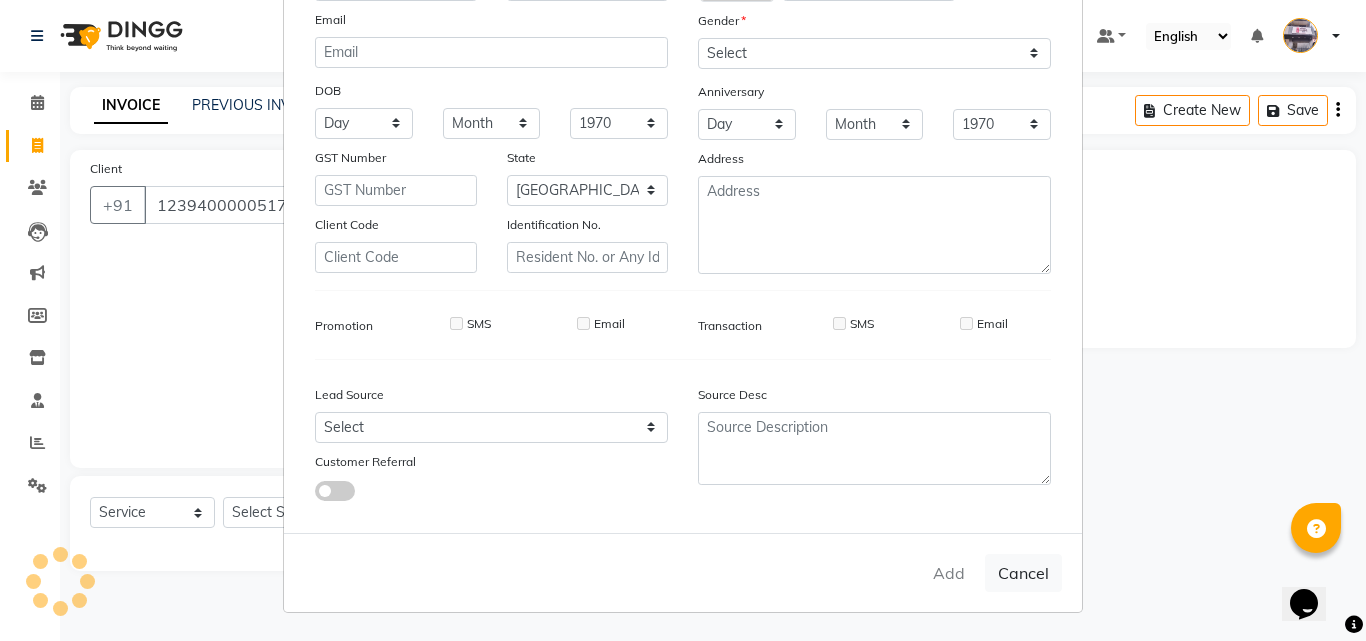 select 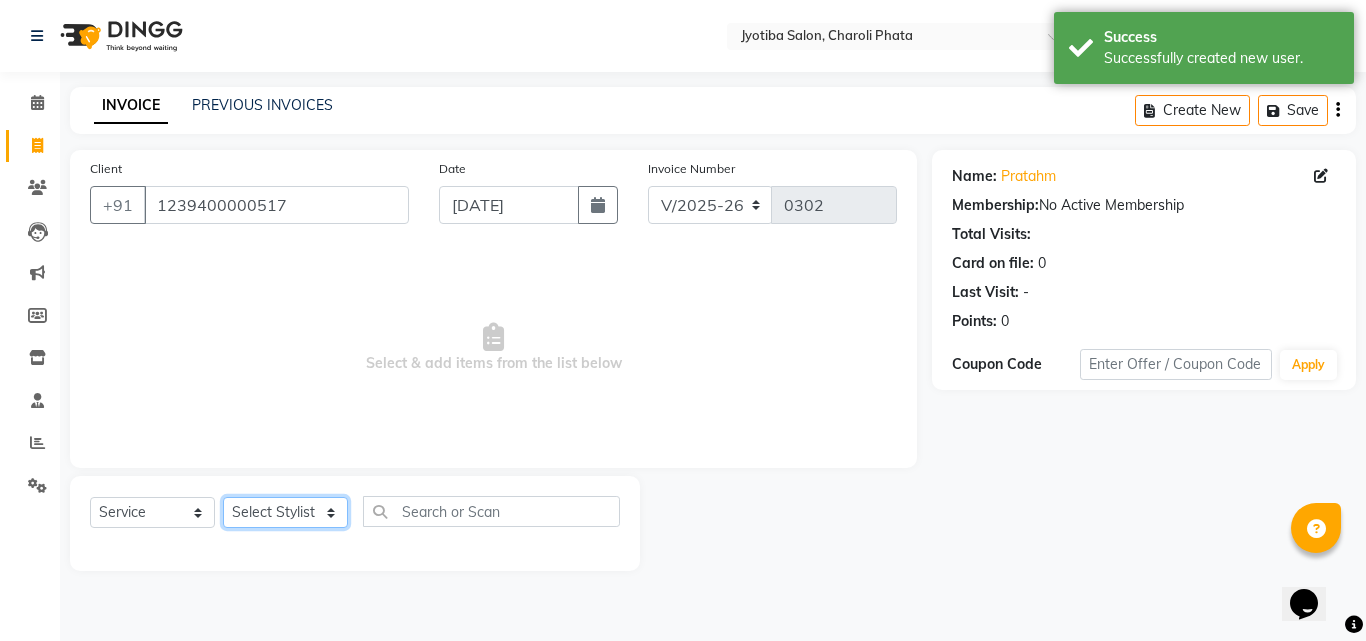 click on "Select Stylist [PERSON_NAME] PMS [PERSON_NAME] shop exe emply" 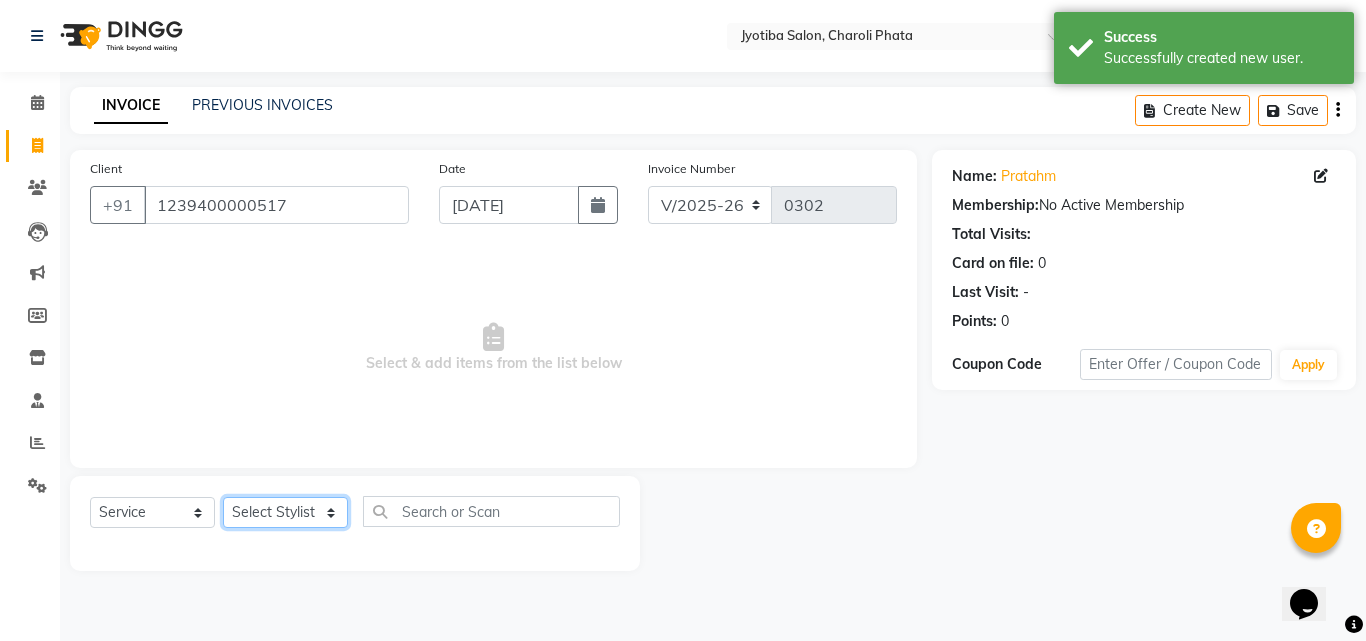 select on "38050" 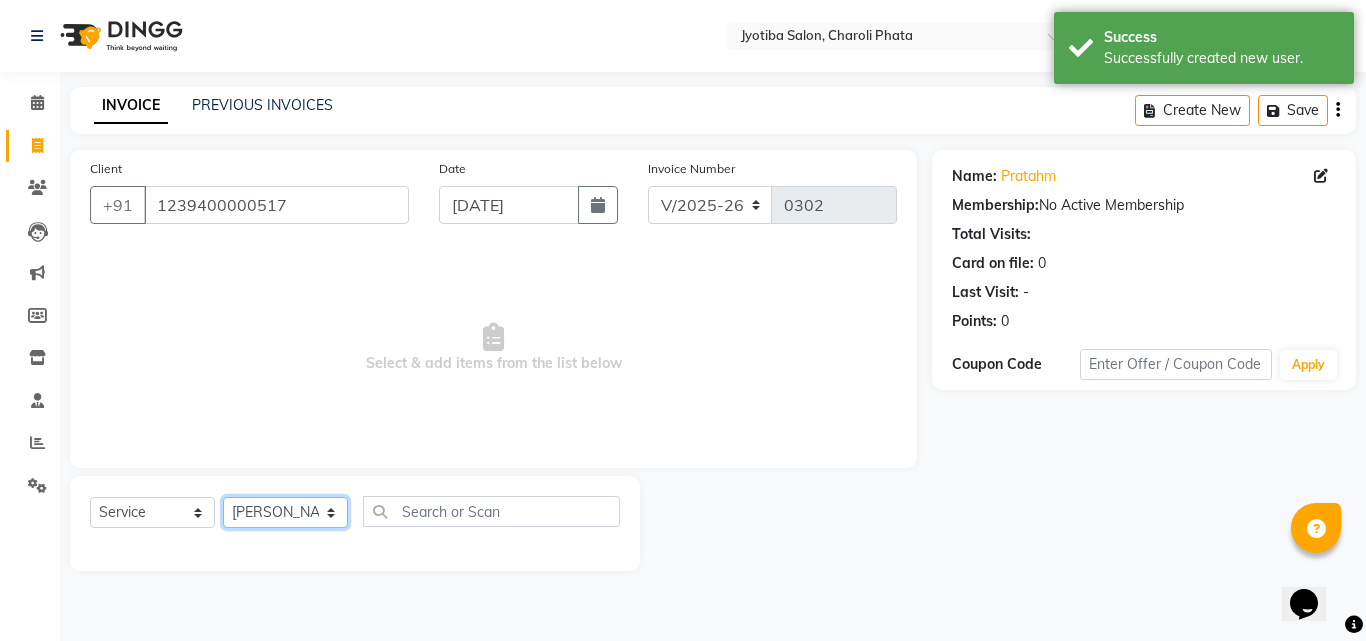 click on "Select Stylist [PERSON_NAME] PMS [PERSON_NAME] shop exe emply" 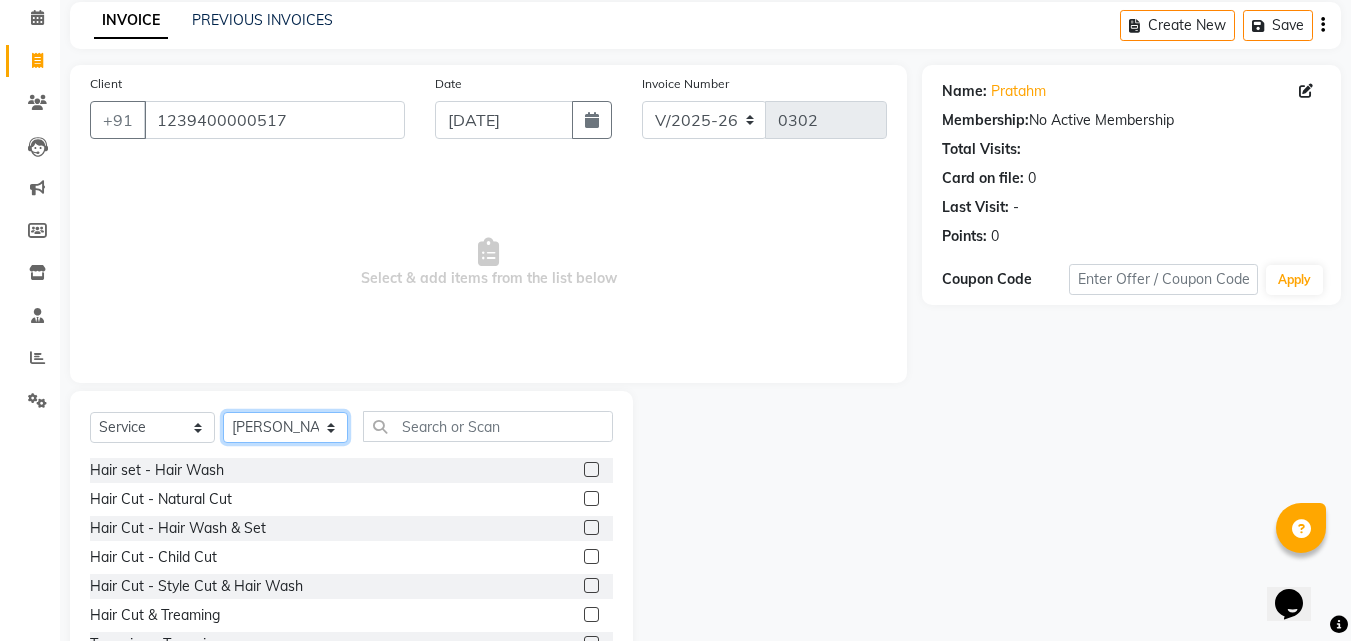 scroll, scrollTop: 160, scrollLeft: 0, axis: vertical 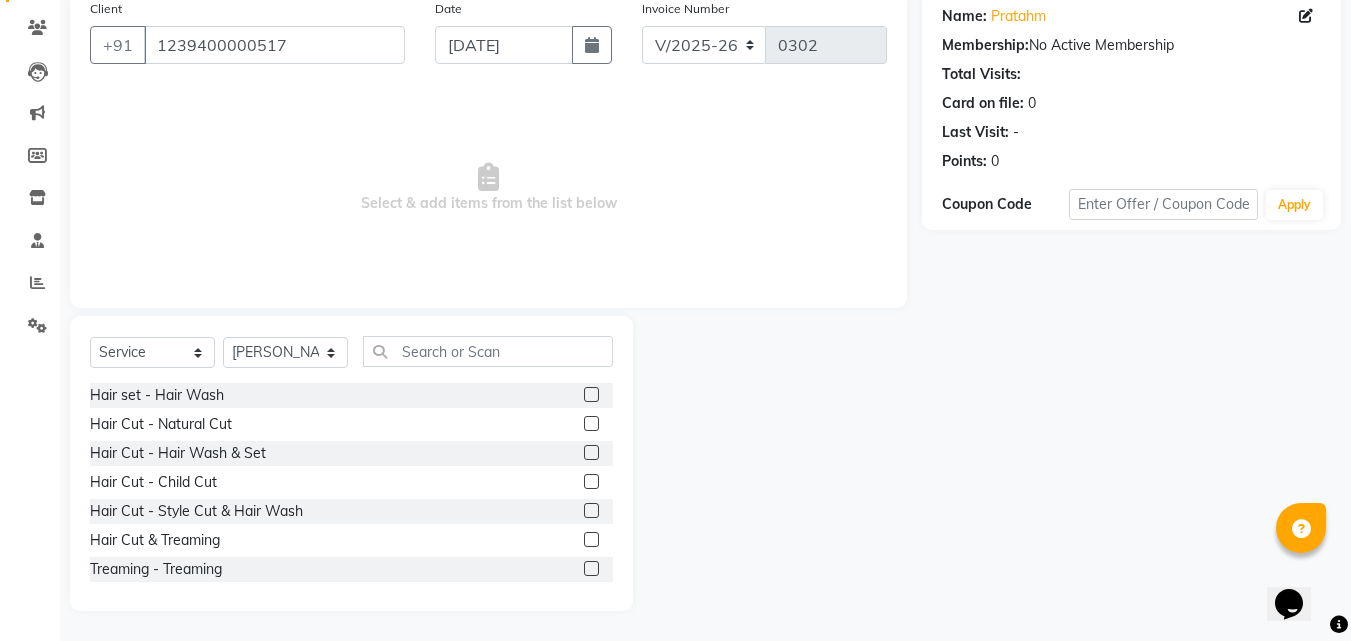 click 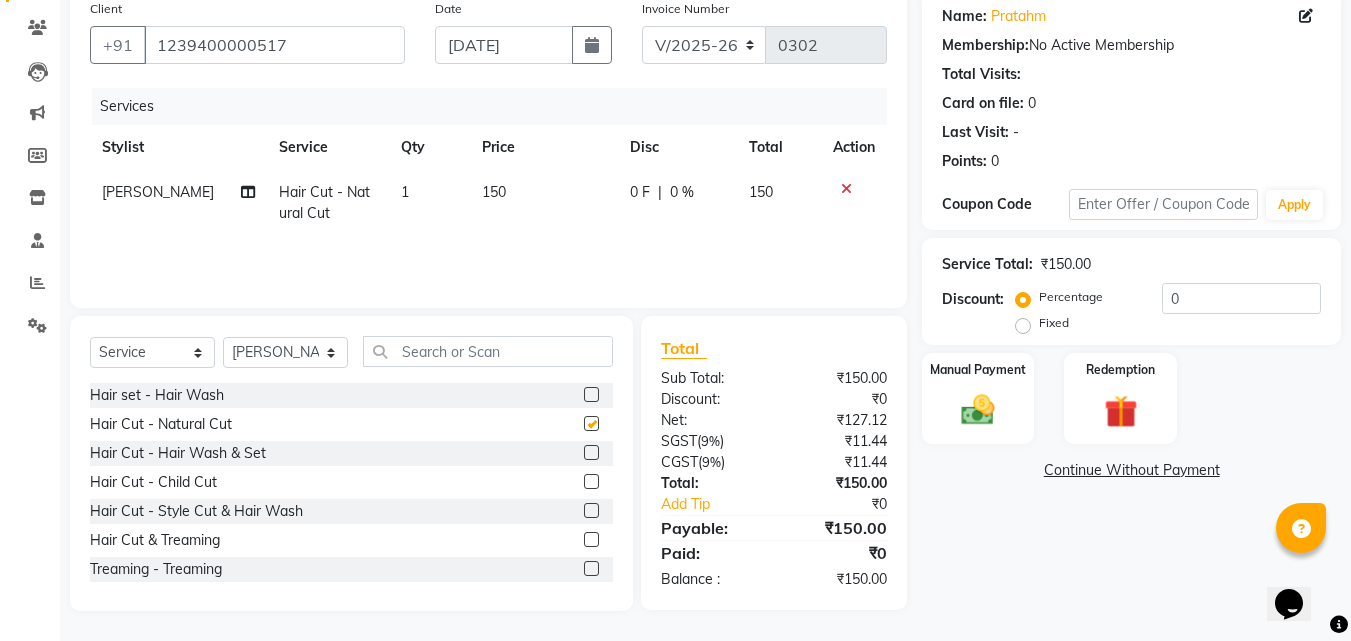 checkbox on "false" 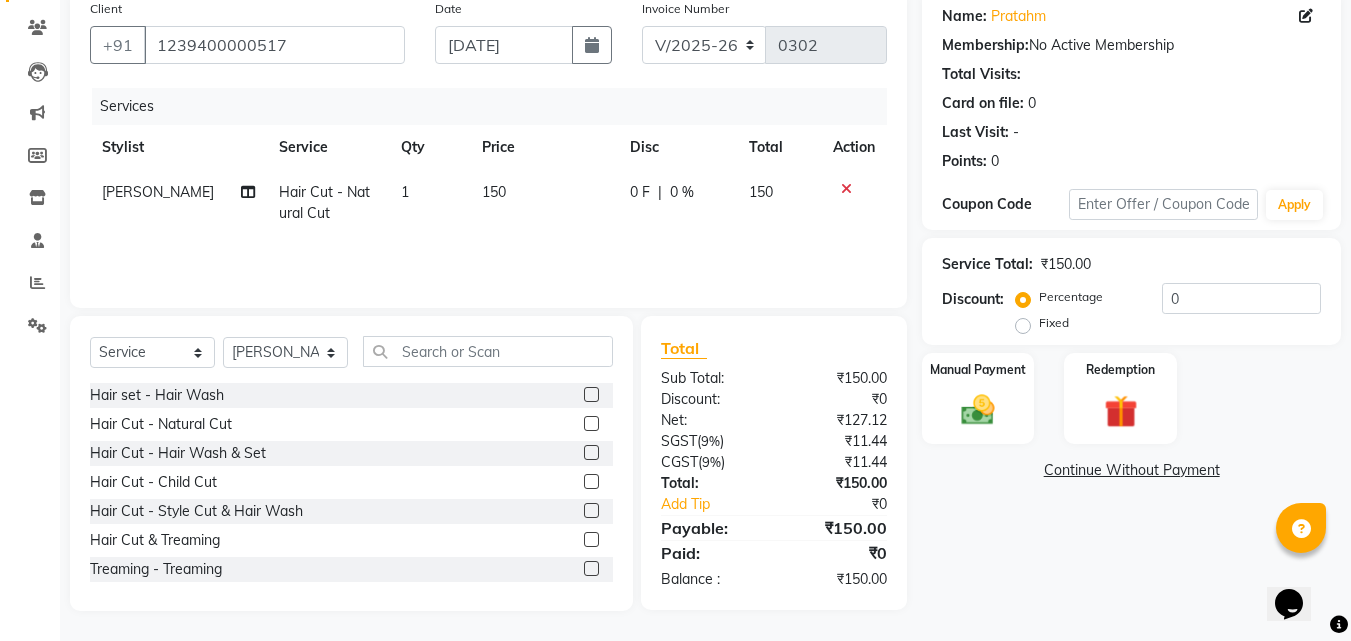 click 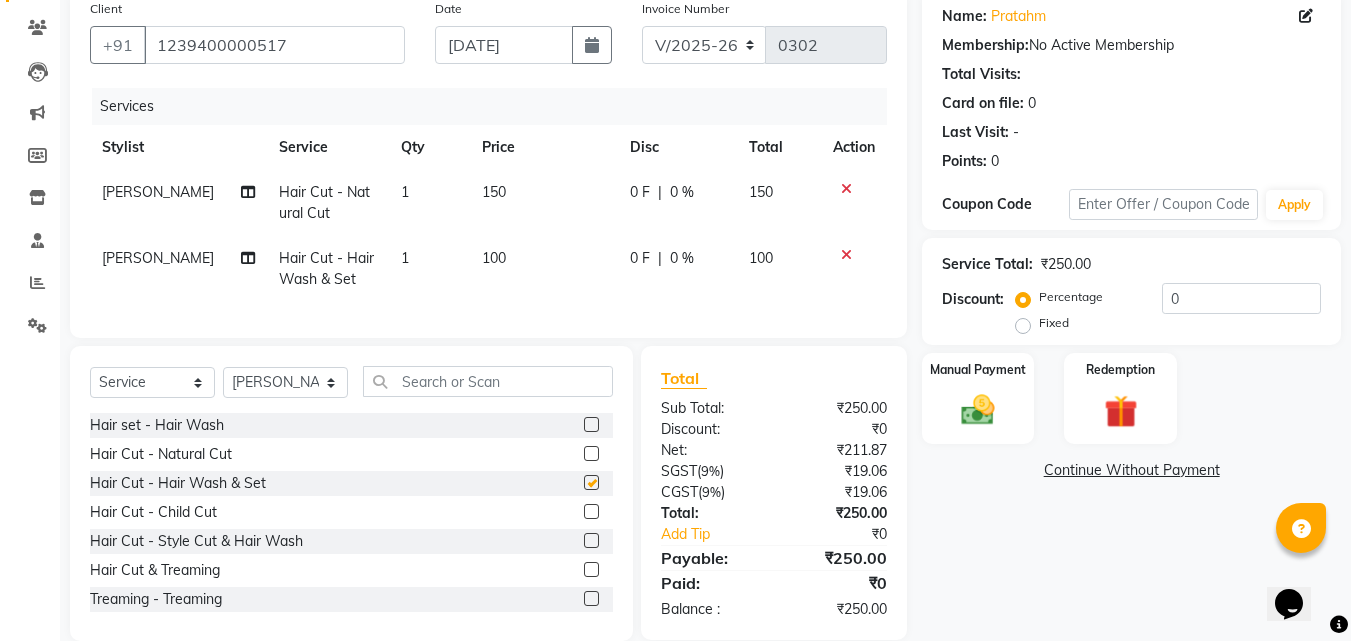 checkbox on "false" 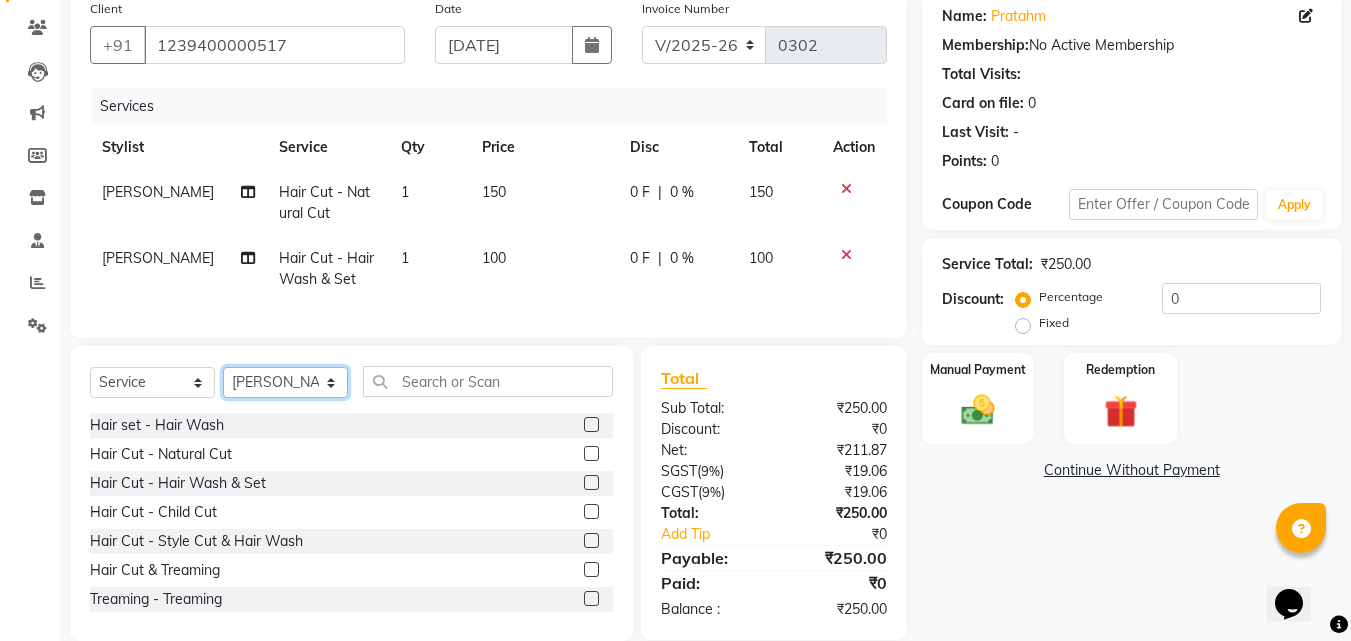 click on "Select Stylist [PERSON_NAME] PMS [PERSON_NAME] shop exe emply" 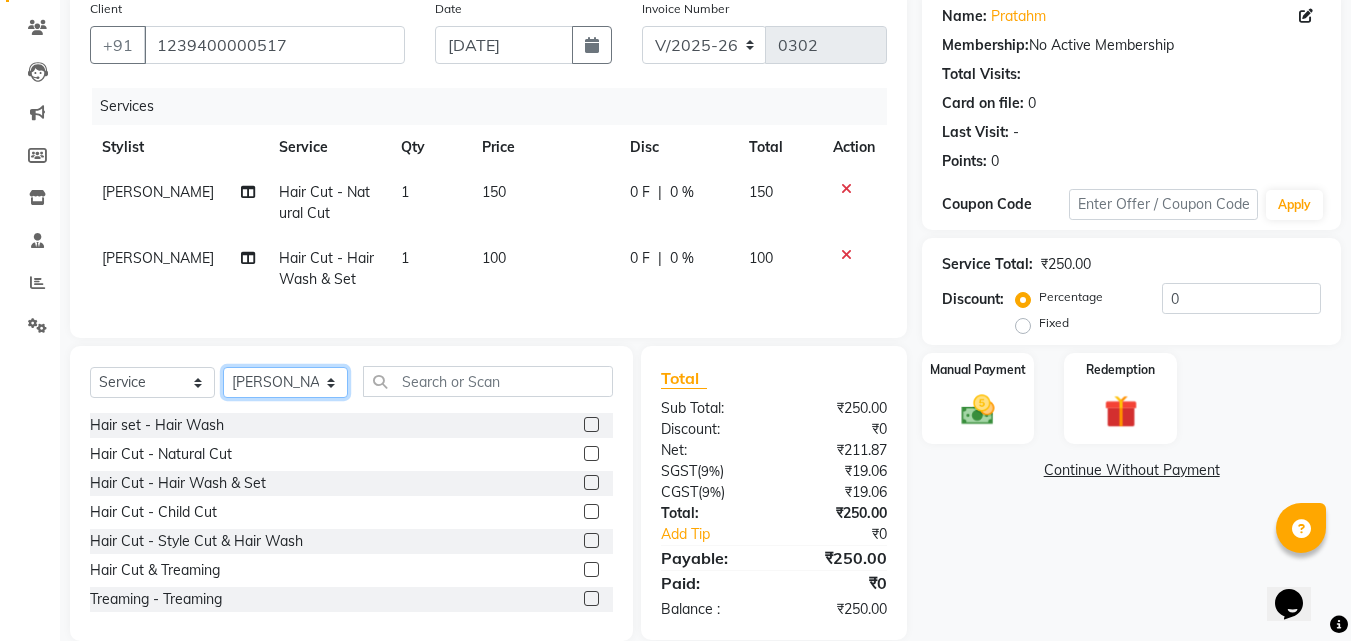 select on "51258" 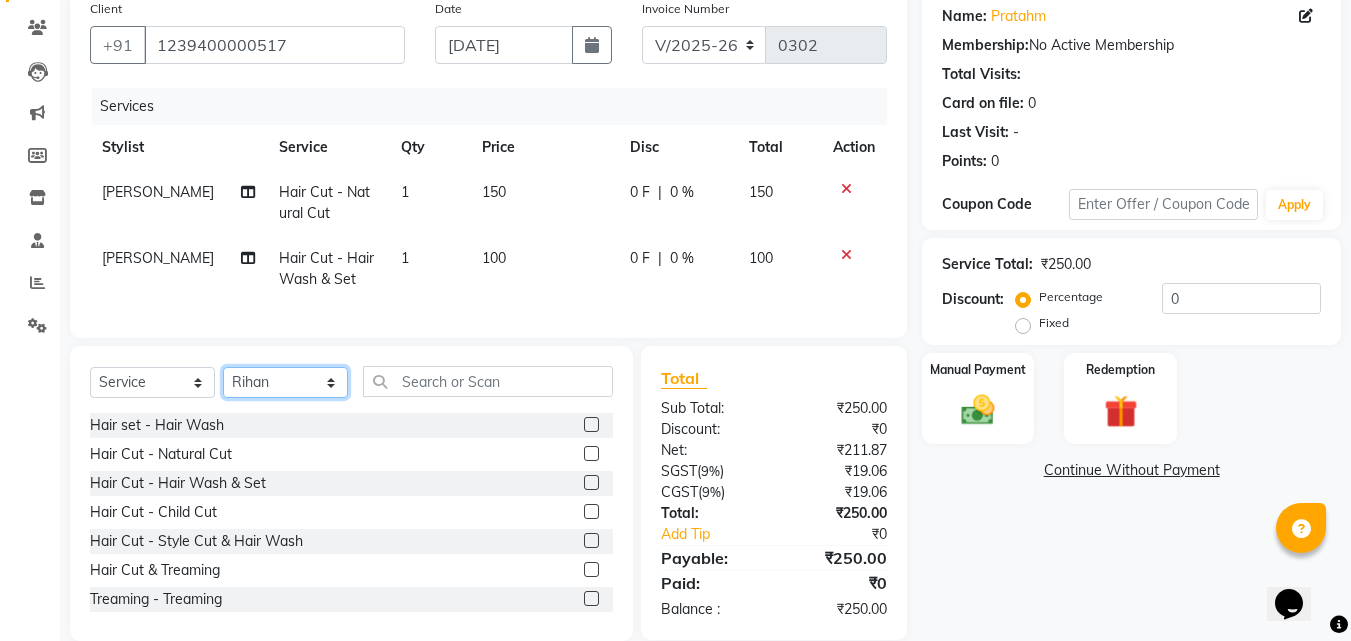 click on "Select Stylist [PERSON_NAME] PMS [PERSON_NAME] shop exe emply" 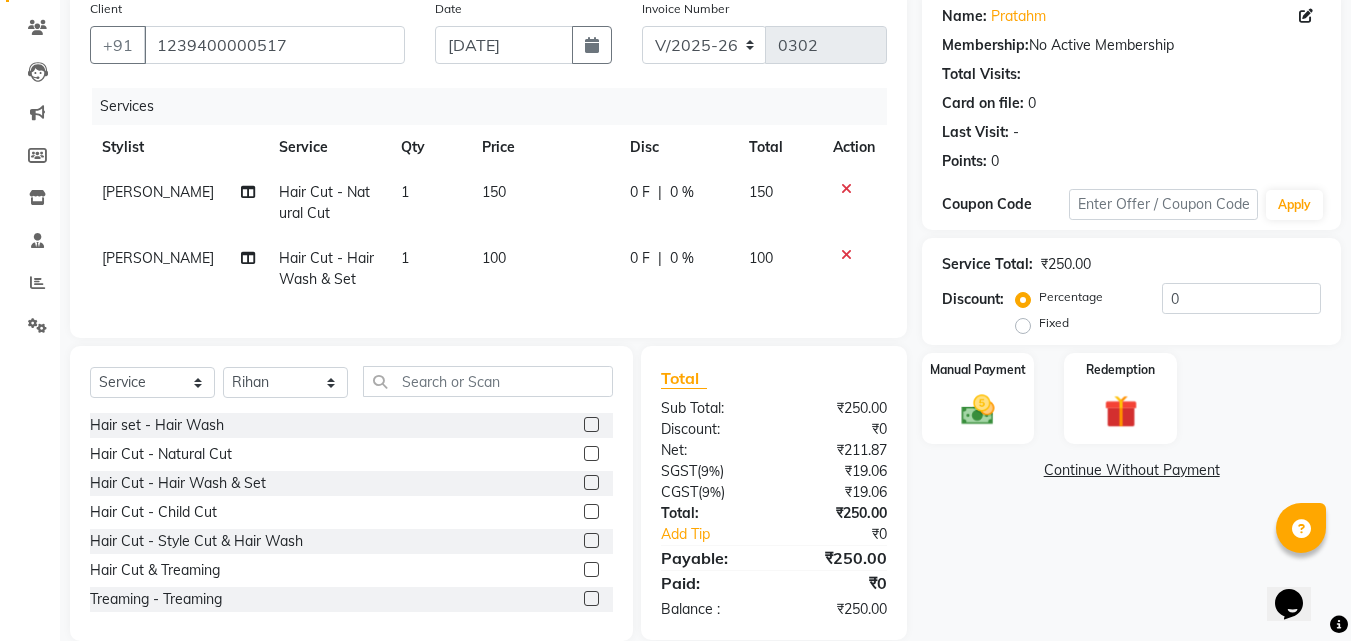 click 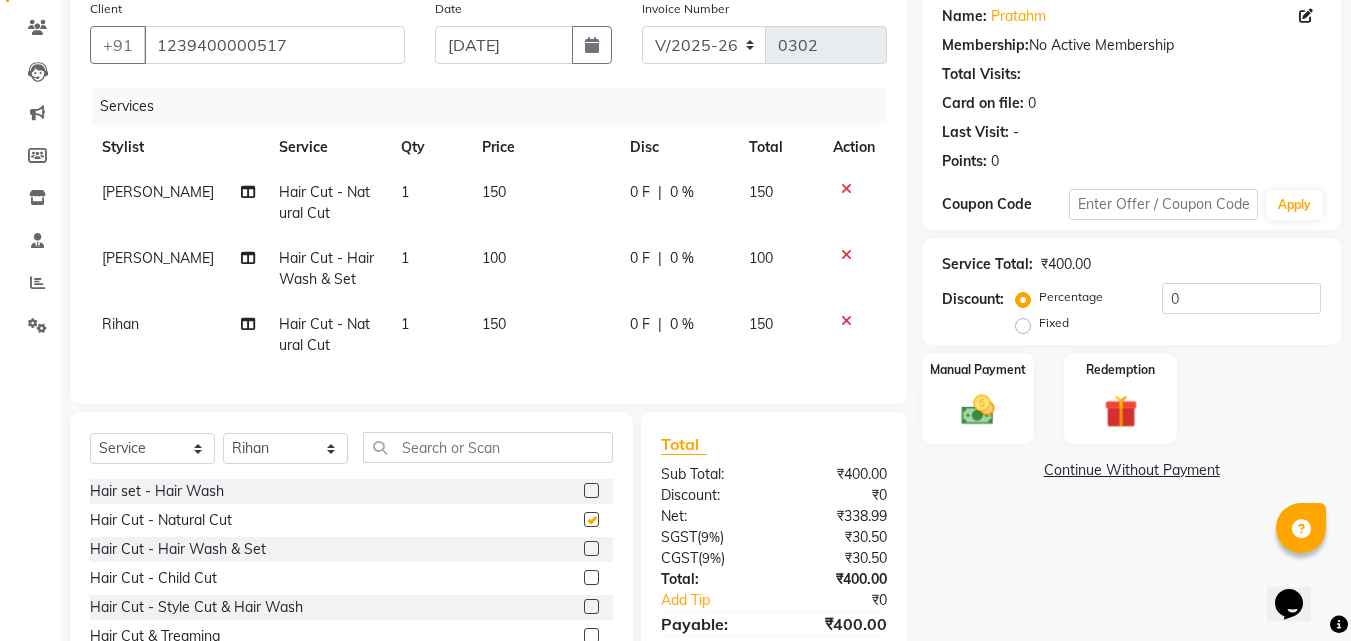 checkbox on "false" 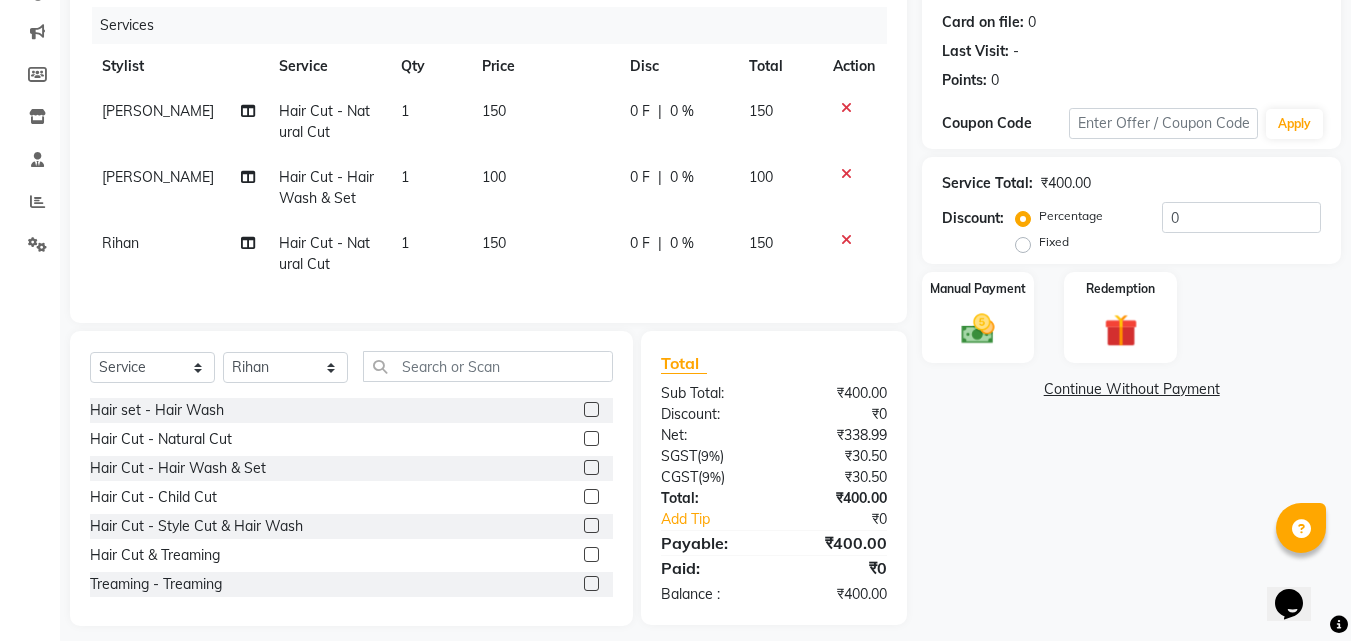 scroll, scrollTop: 271, scrollLeft: 0, axis: vertical 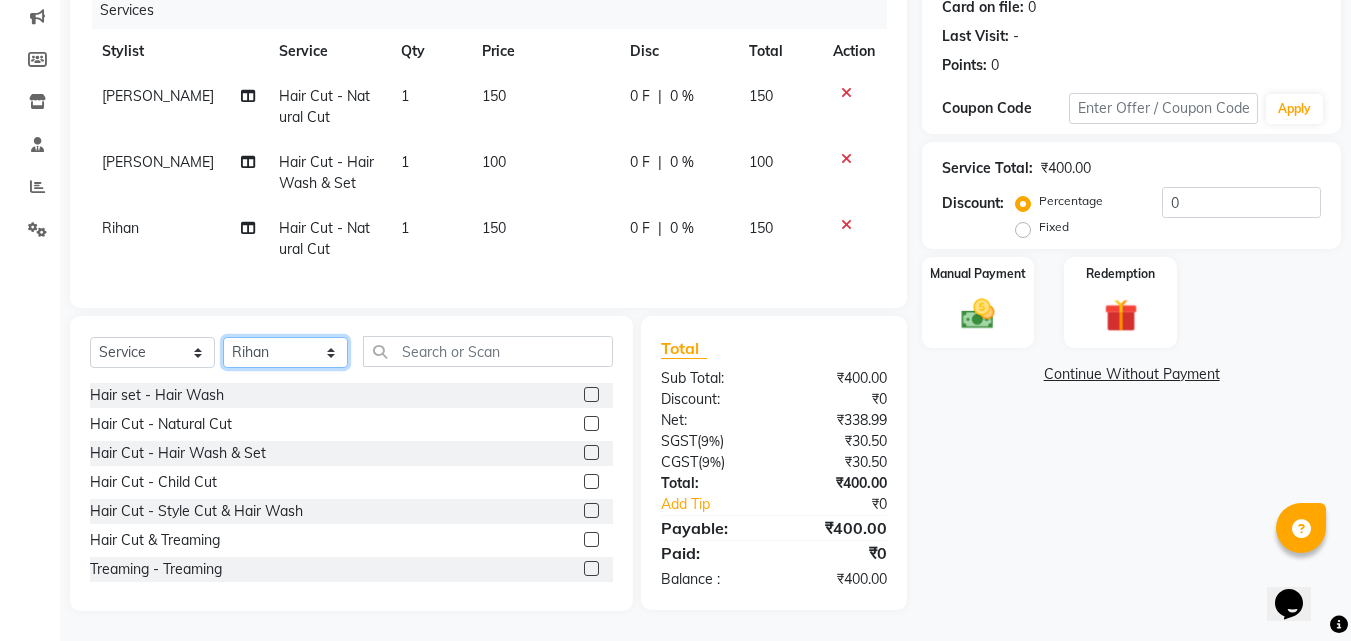 drag, startPoint x: 307, startPoint y: 344, endPoint x: 294, endPoint y: 361, distance: 21.400934 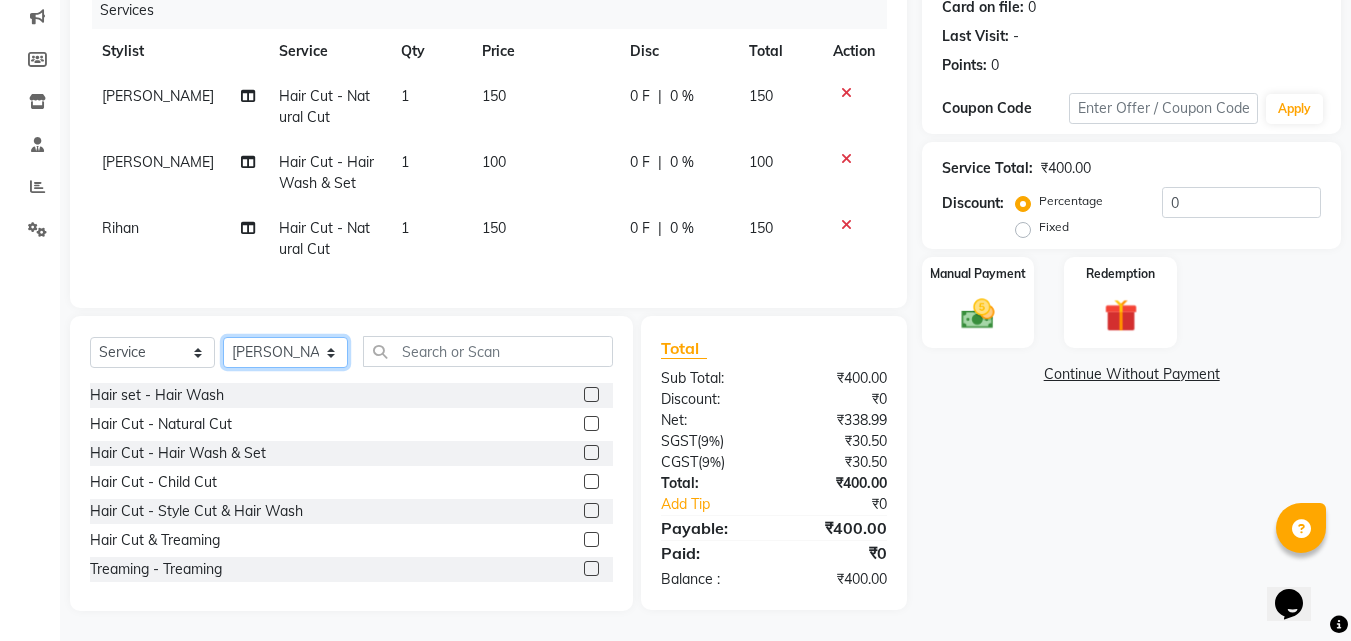 click on "Select Stylist [PERSON_NAME] PMS [PERSON_NAME] shop exe emply" 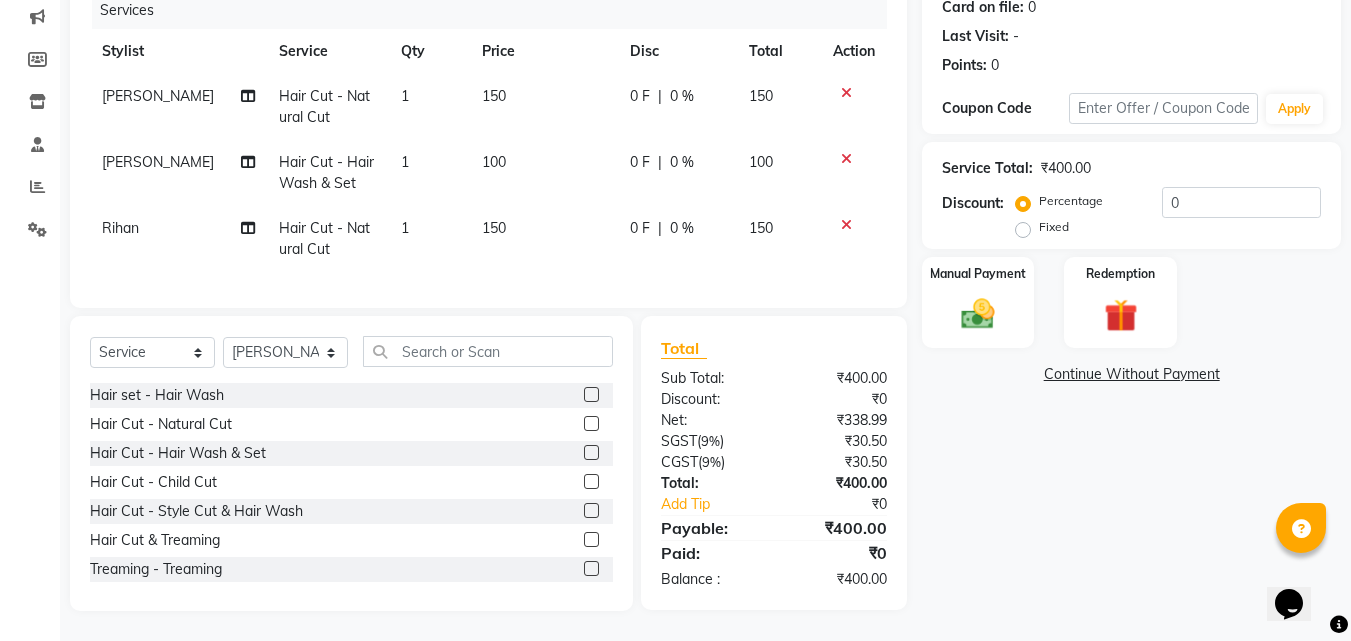 click 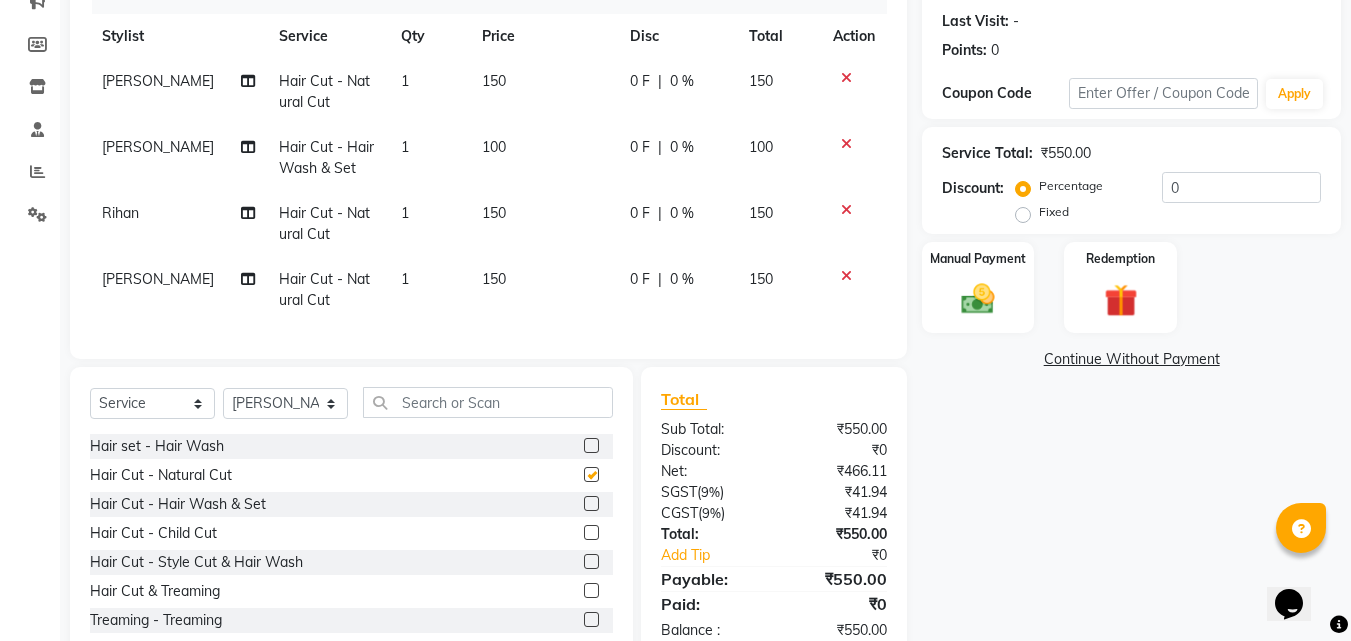 checkbox on "false" 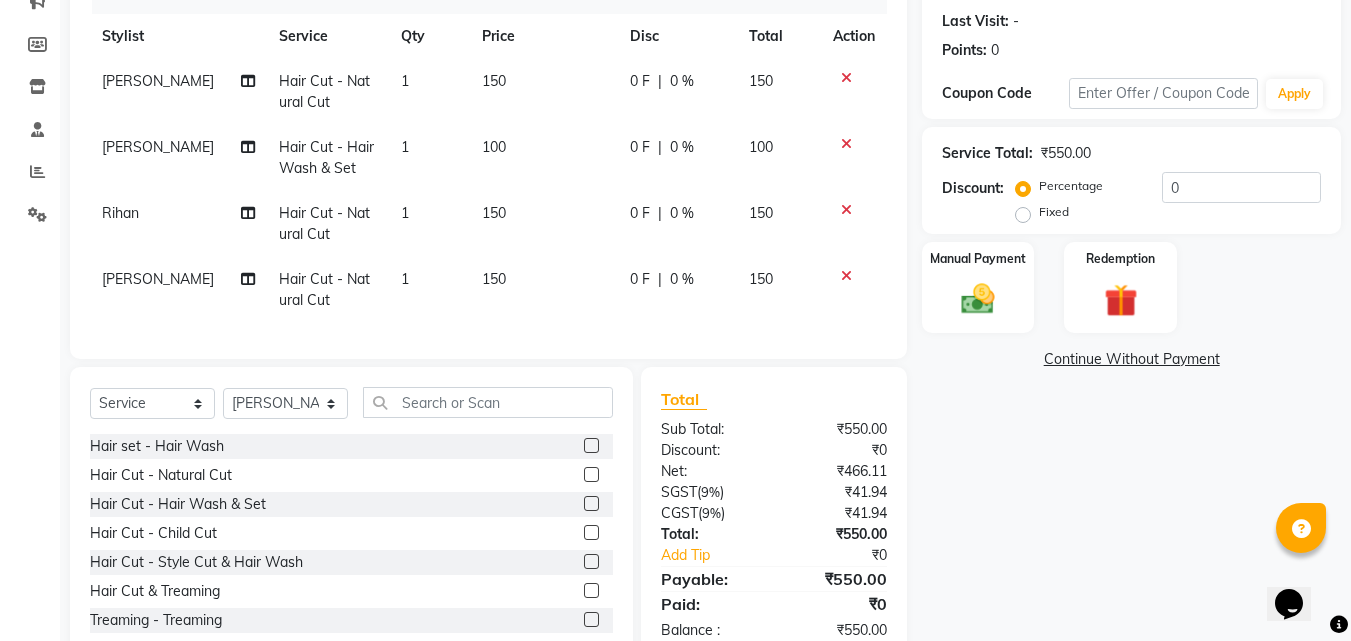 click 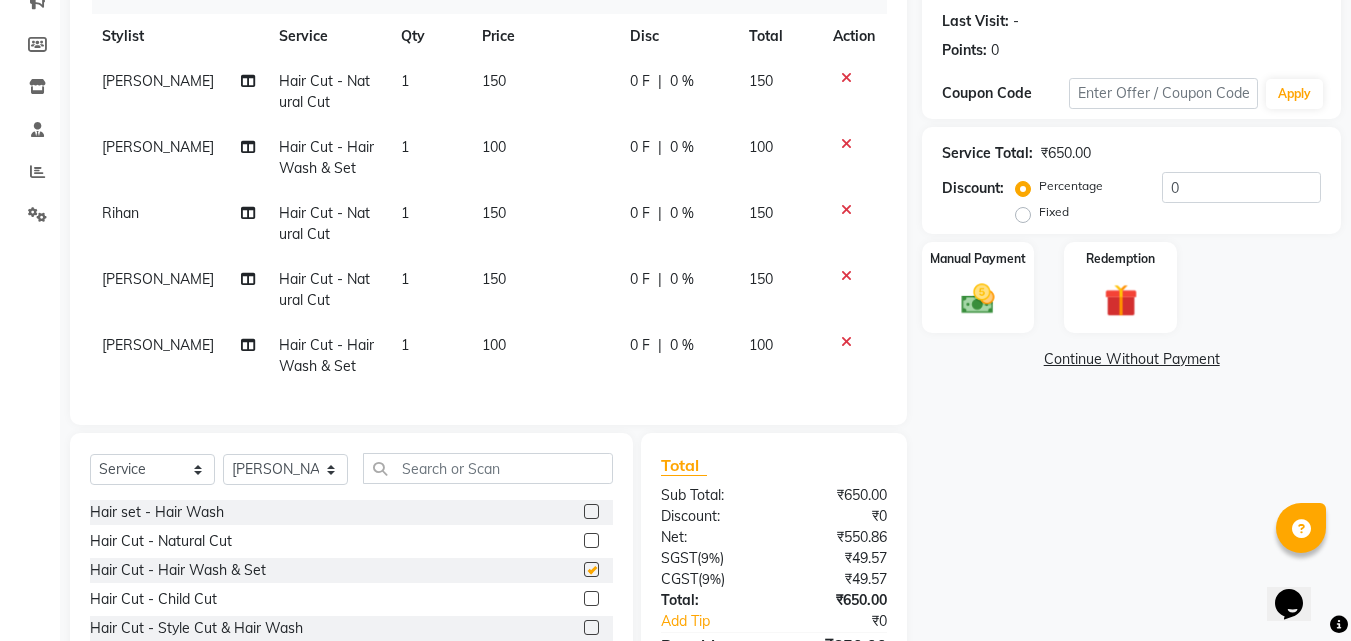 checkbox on "false" 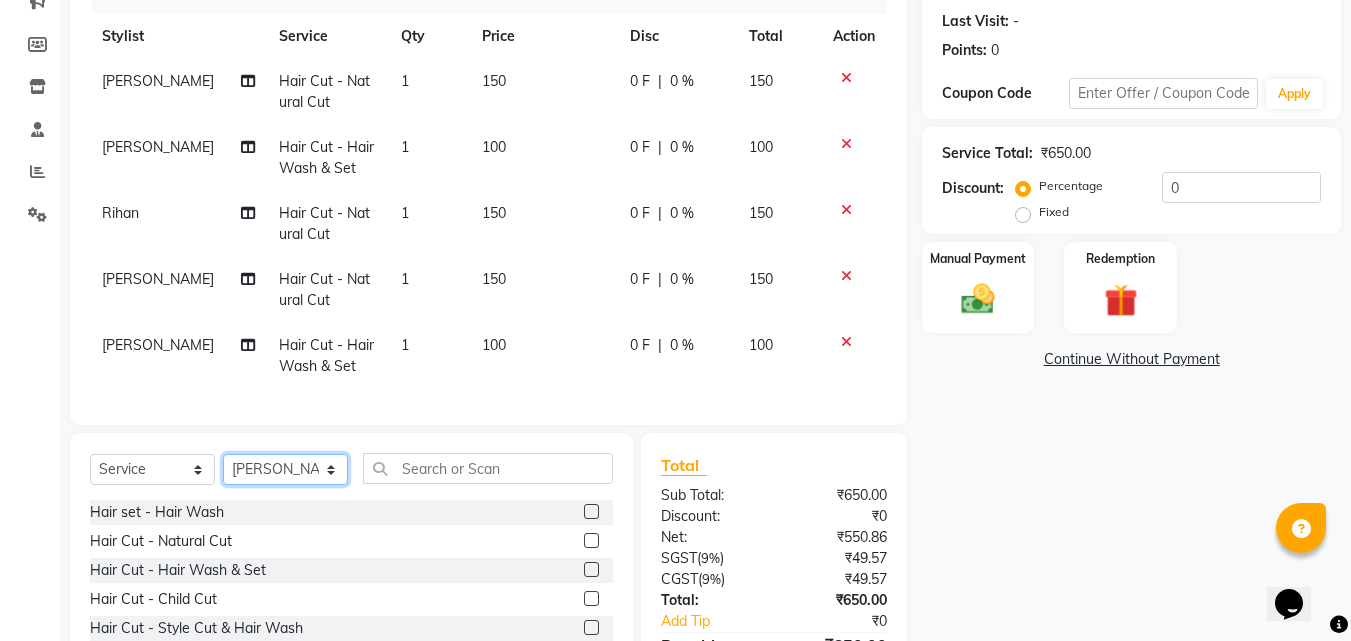 click on "Select Stylist [PERSON_NAME] PMS [PERSON_NAME] shop exe emply" 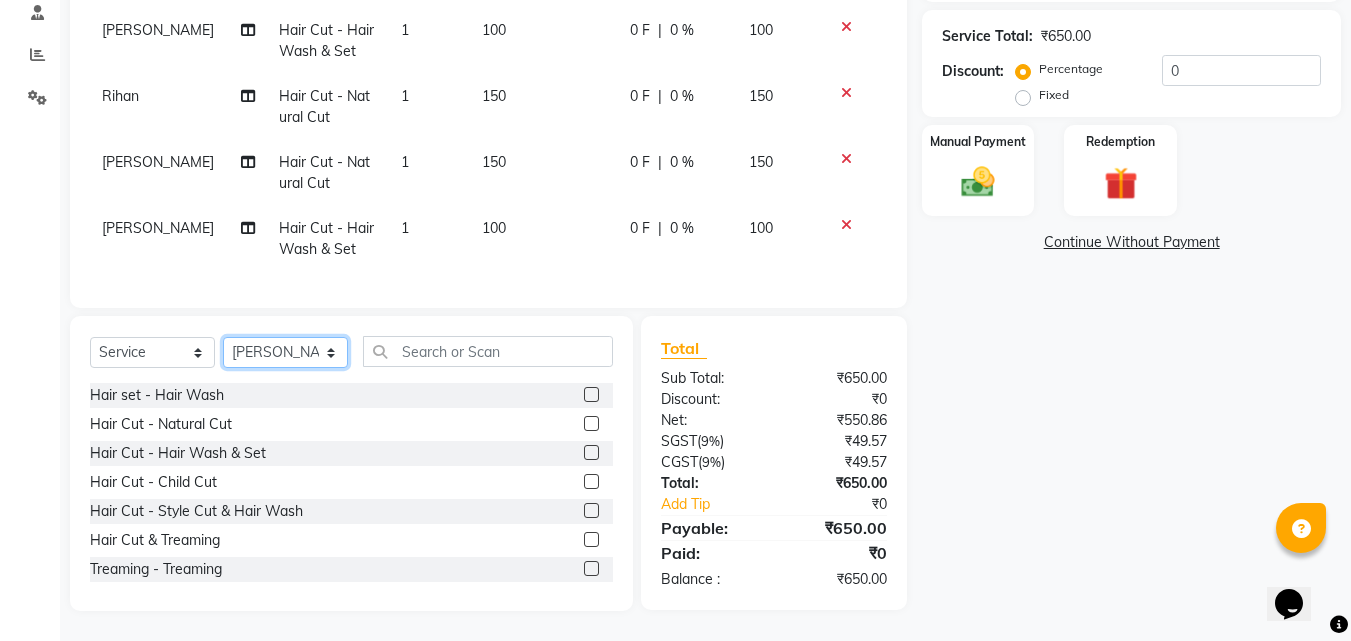 scroll, scrollTop: 403, scrollLeft: 0, axis: vertical 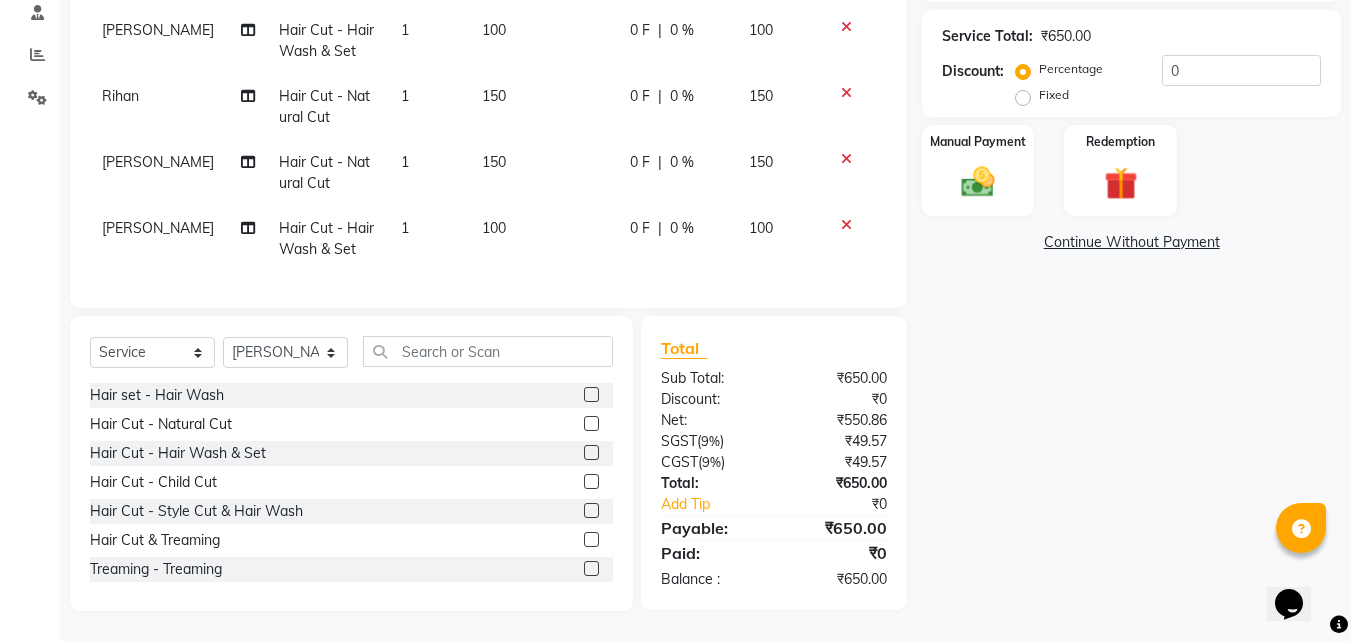 click 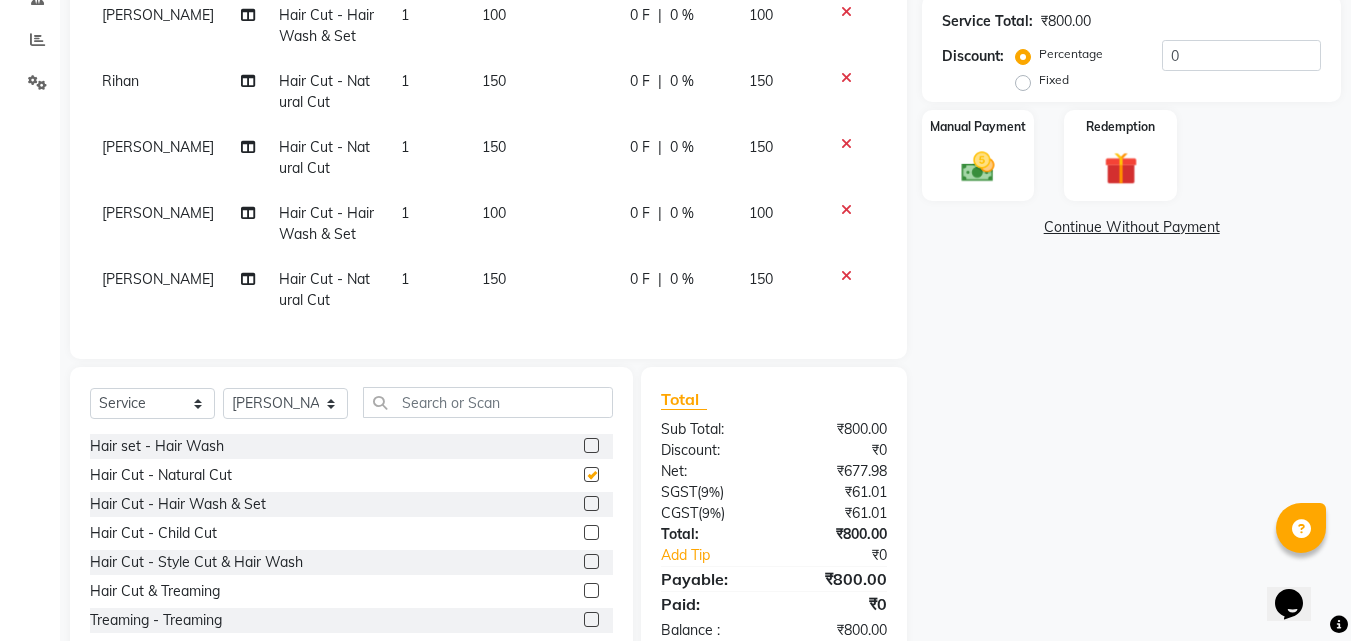 checkbox on "false" 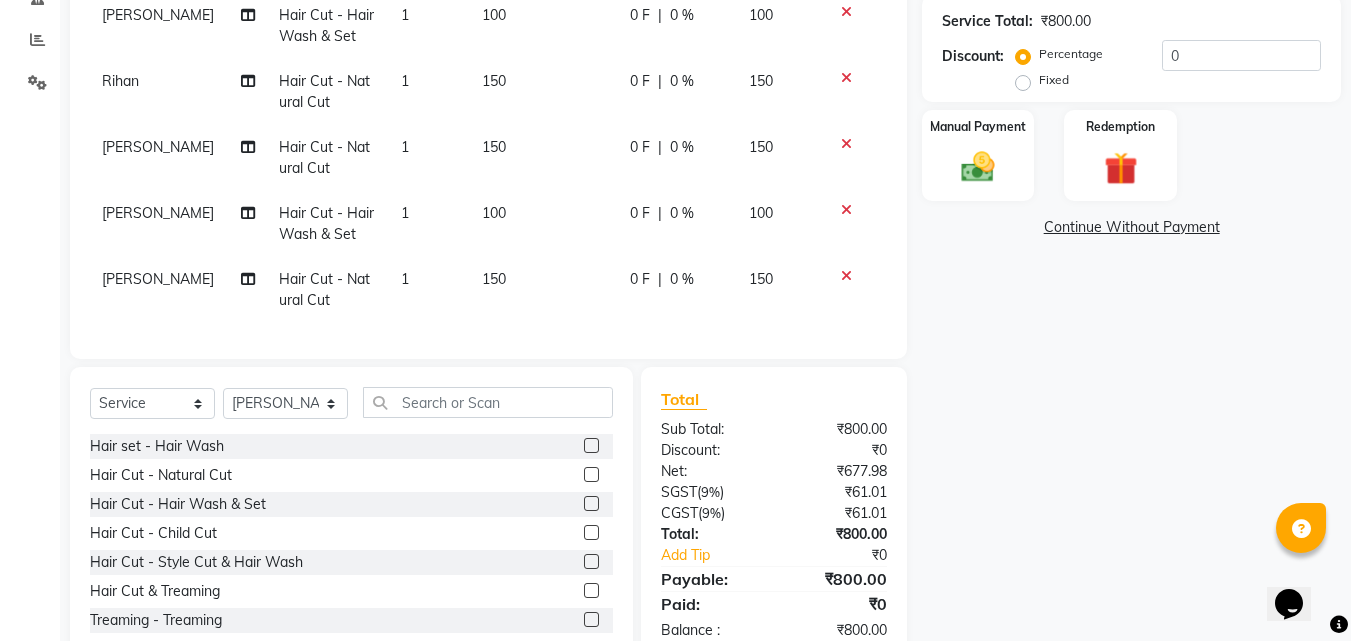 click 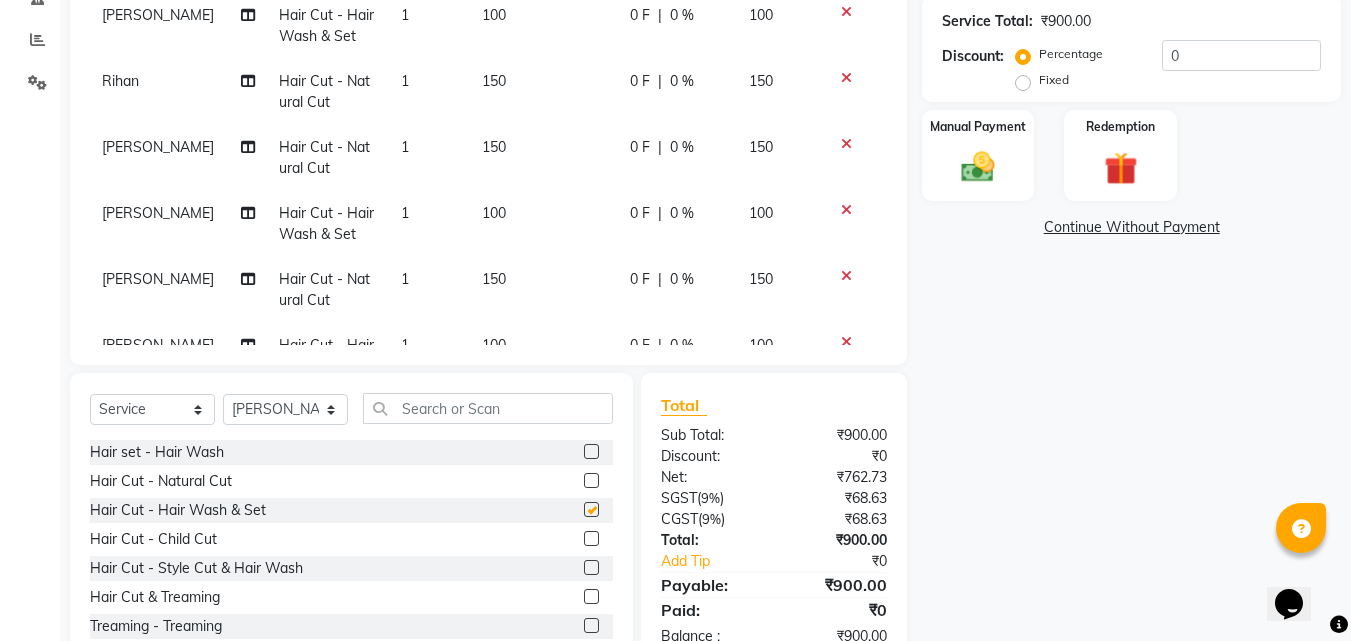 checkbox on "false" 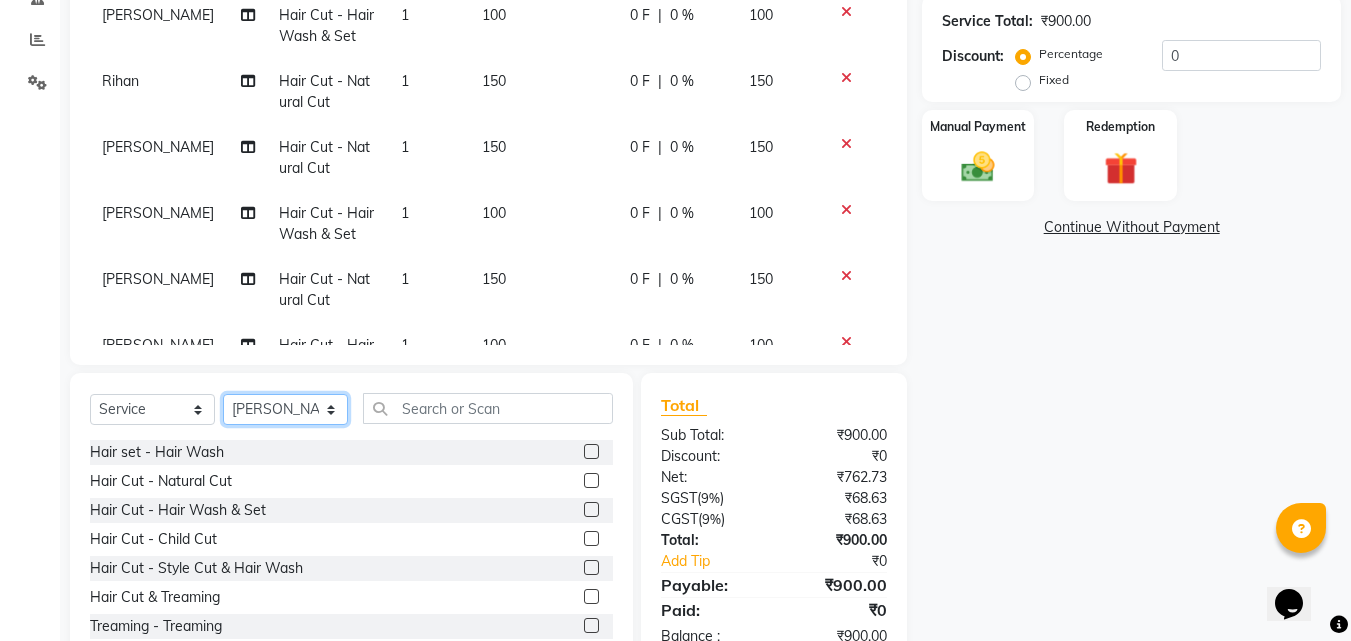 click on "Select Stylist [PERSON_NAME] PMS [PERSON_NAME] shop exe emply" 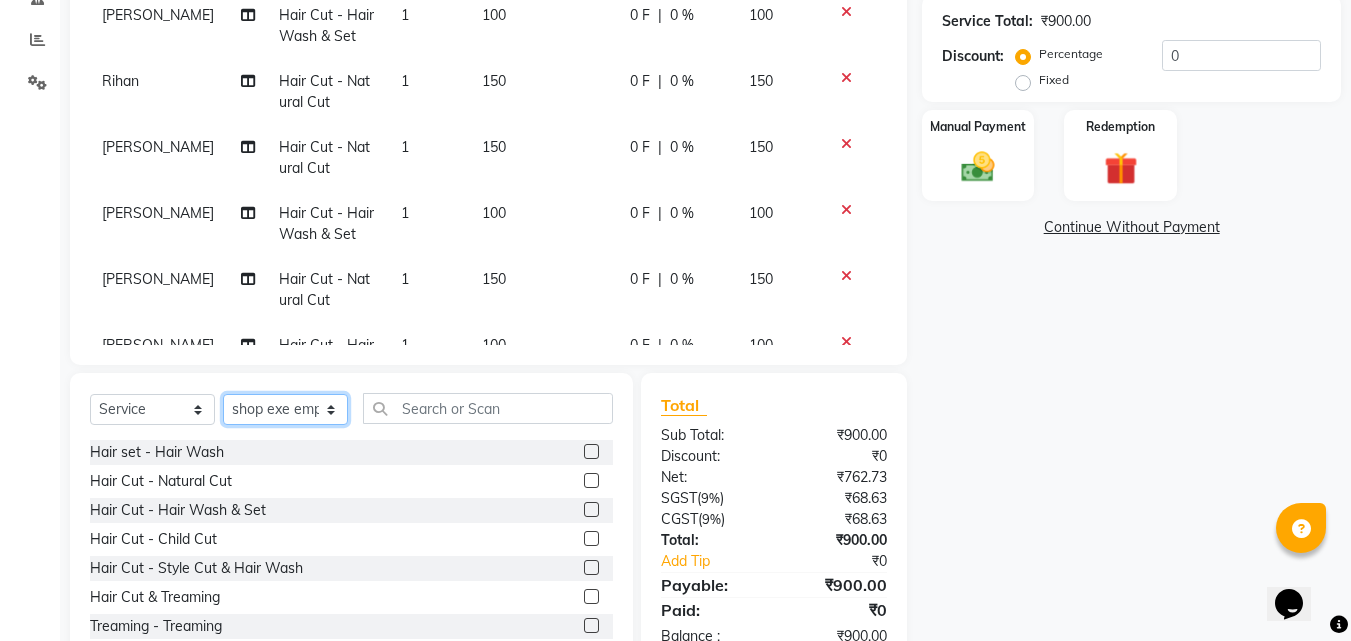 click on "Select Stylist [PERSON_NAME] PMS [PERSON_NAME] shop exe emply" 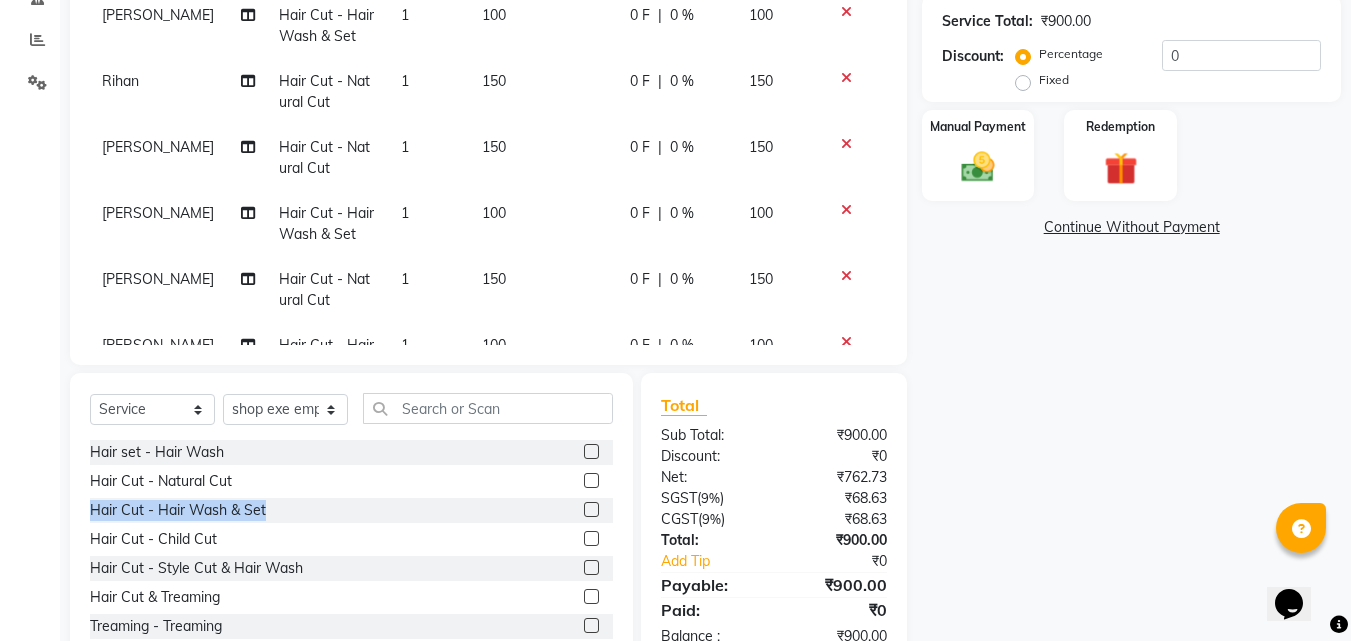 drag, startPoint x: 569, startPoint y: 507, endPoint x: 573, endPoint y: 475, distance: 32.24903 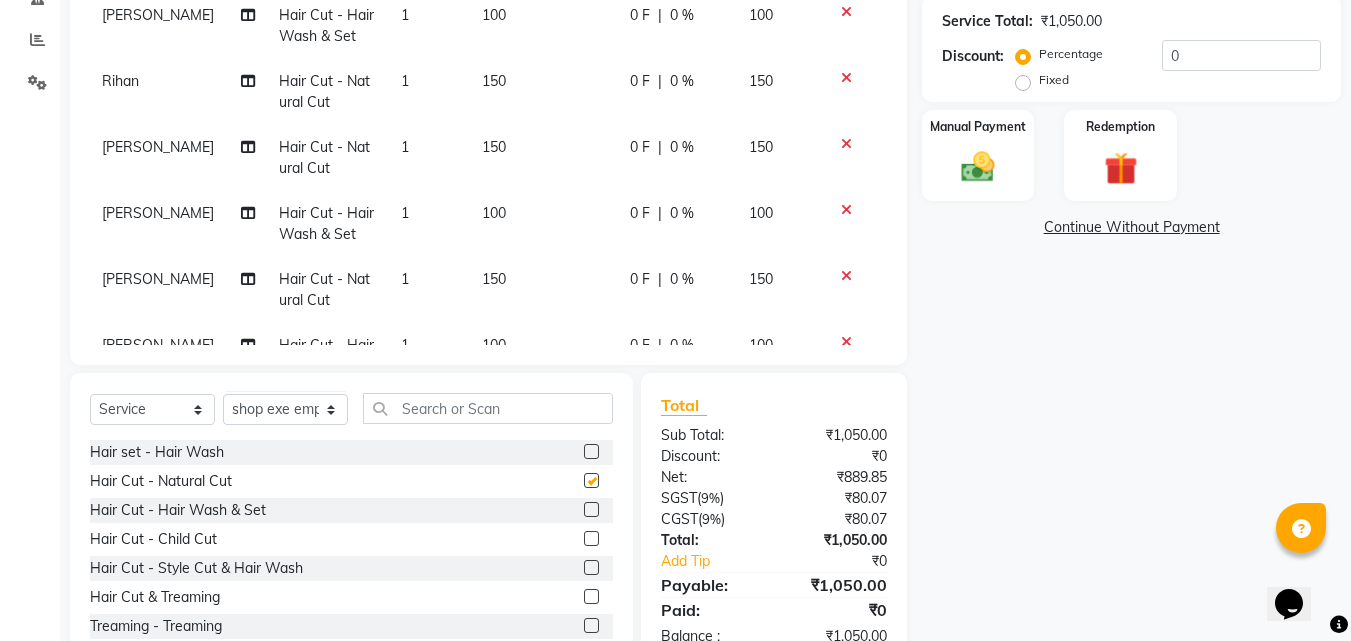 checkbox on "false" 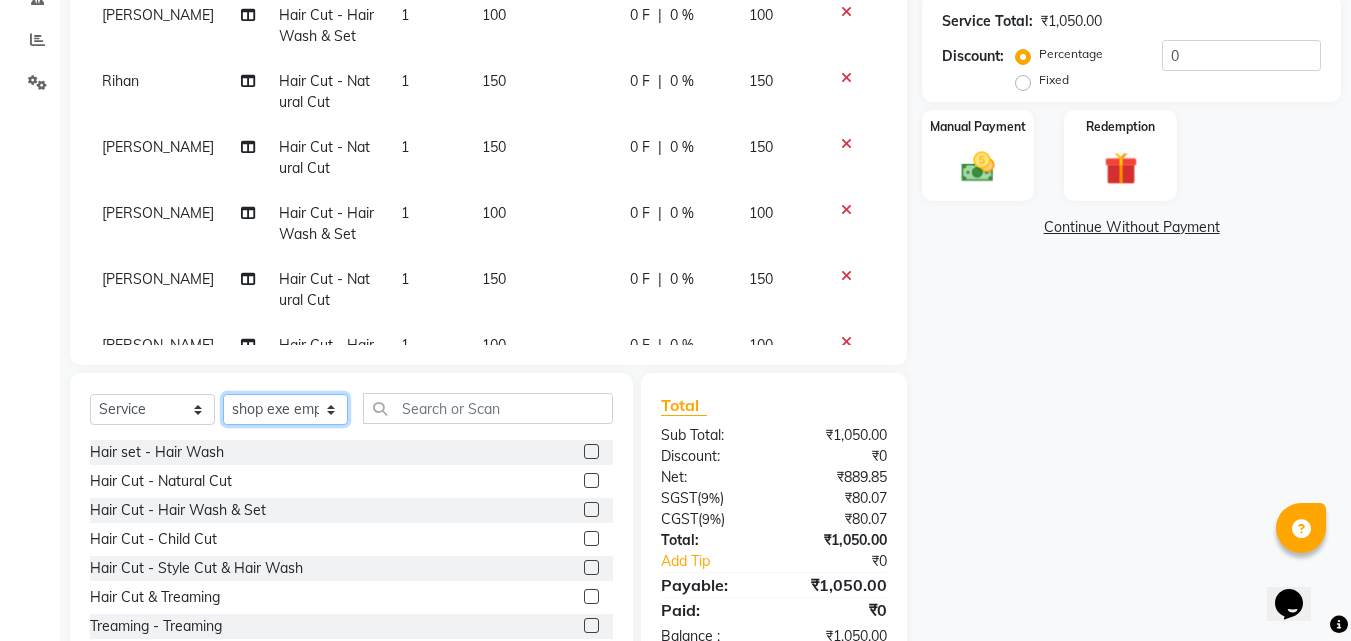 drag, startPoint x: 312, startPoint y: 409, endPoint x: 301, endPoint y: 416, distance: 13.038404 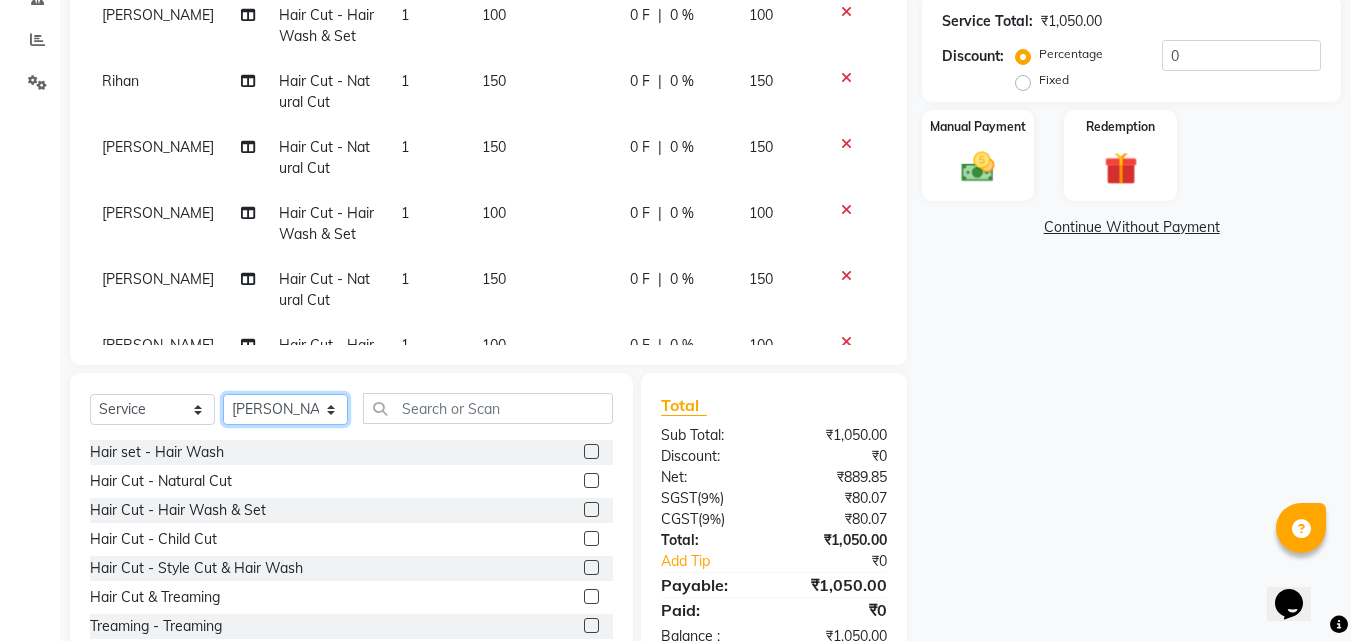 click on "Select Stylist [PERSON_NAME] PMS [PERSON_NAME] shop exe emply" 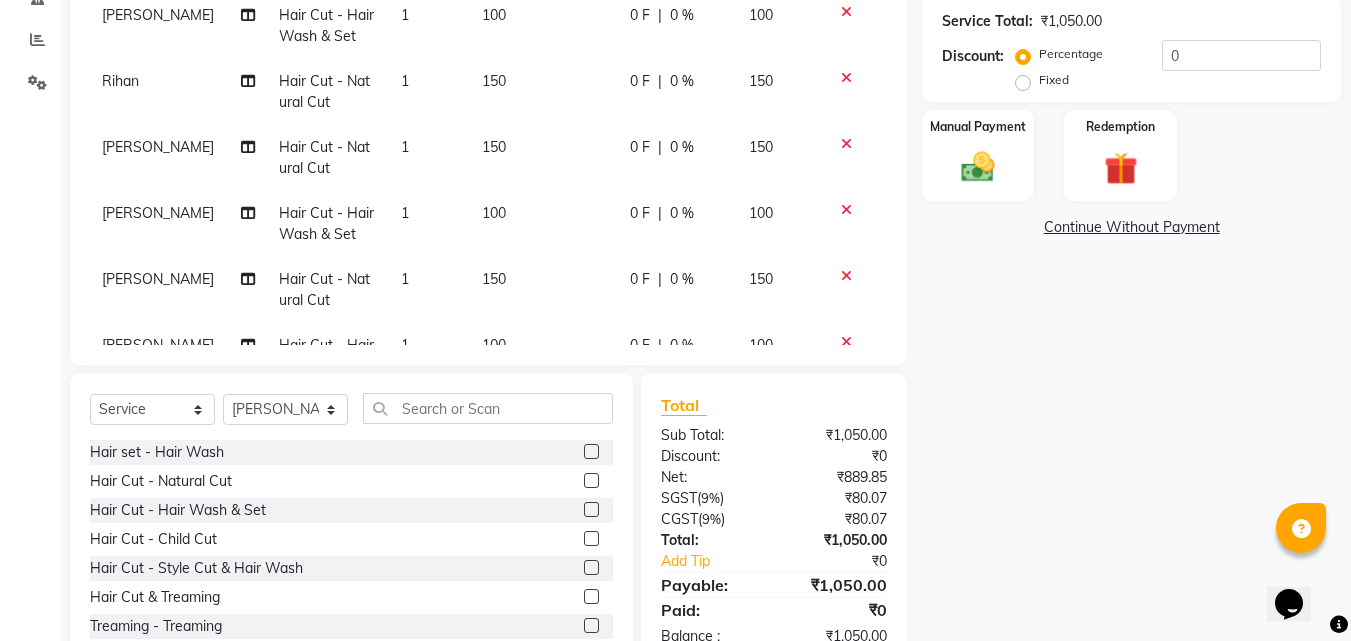 click 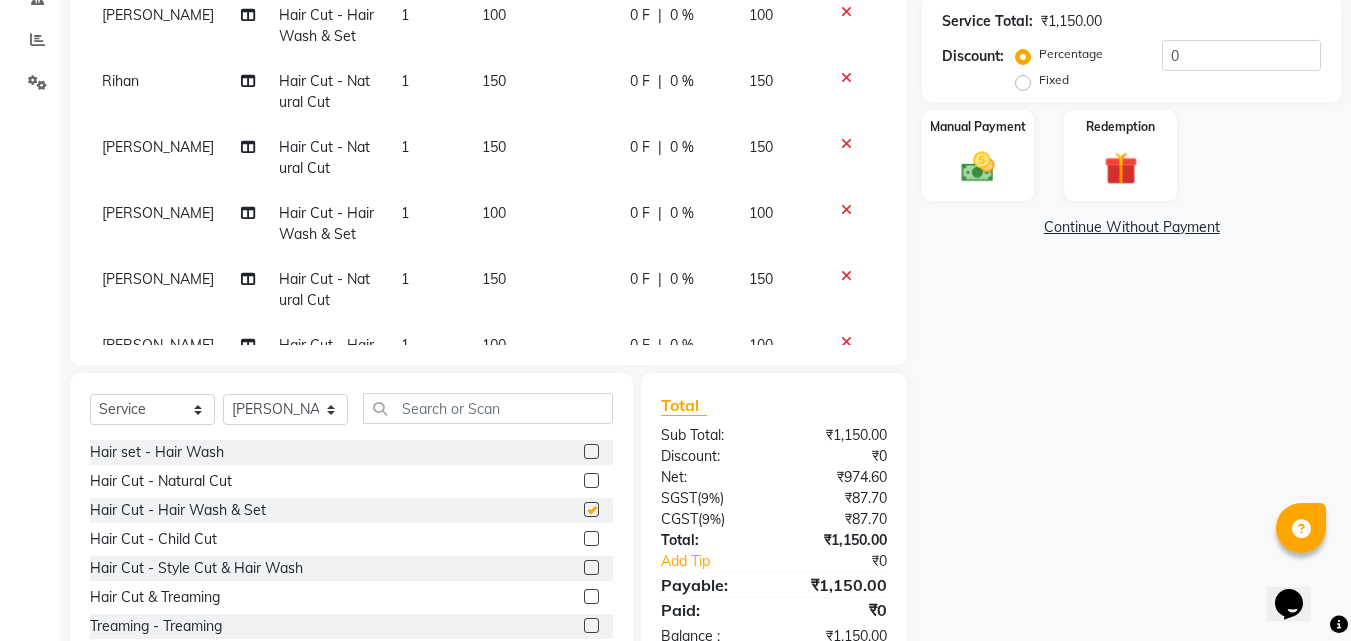 checkbox on "false" 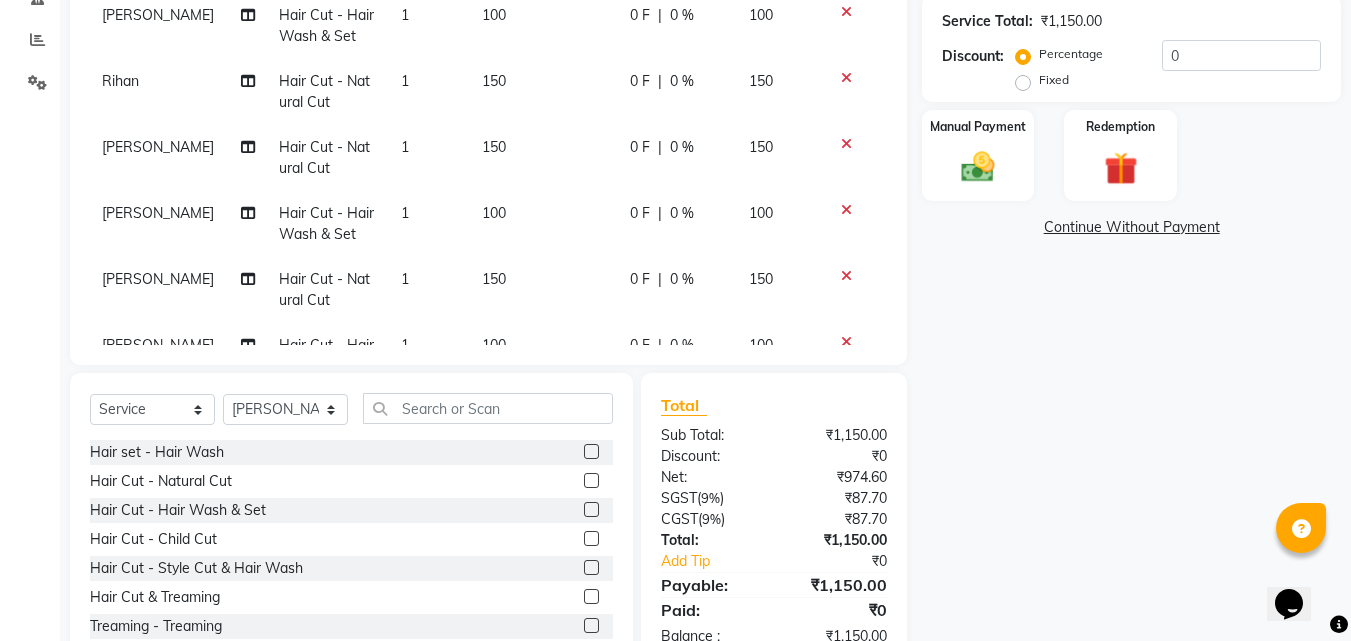 click 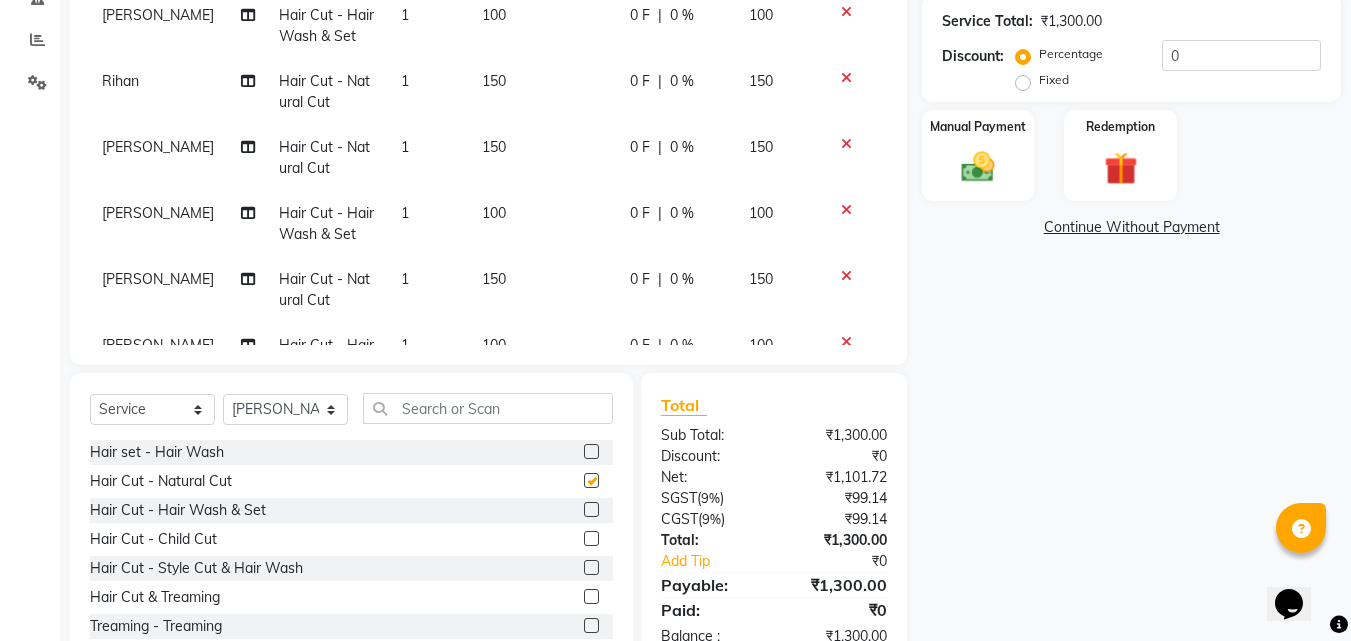 checkbox on "false" 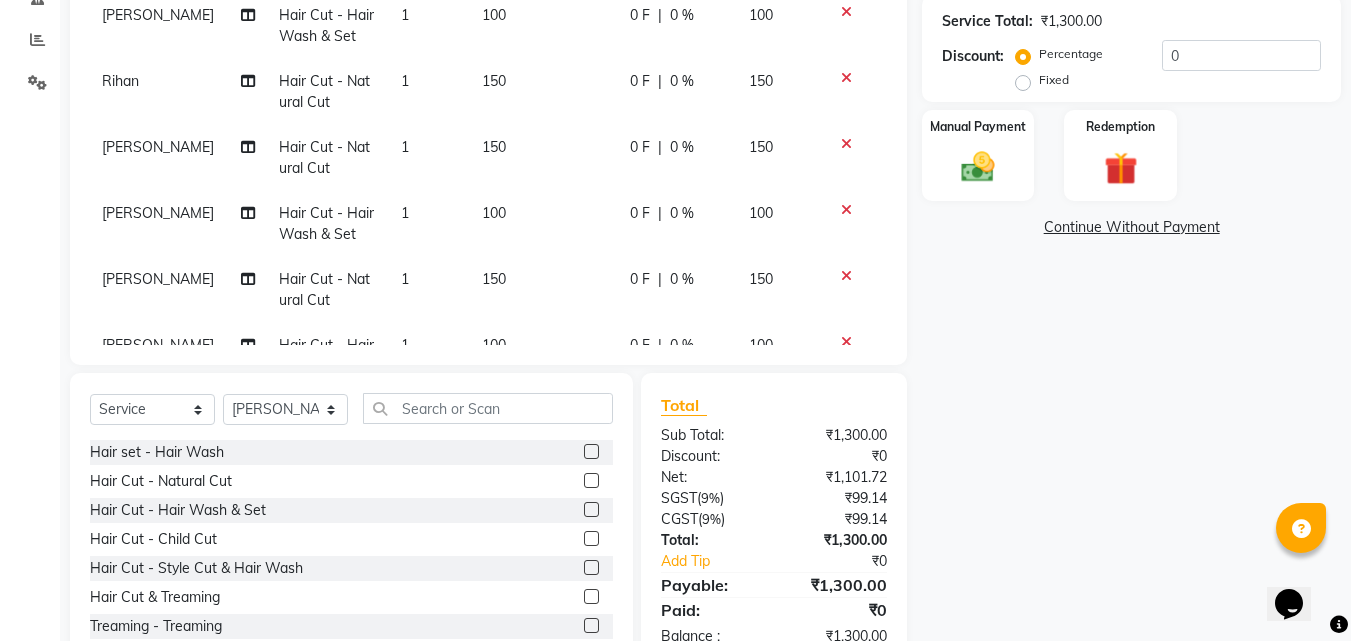 click 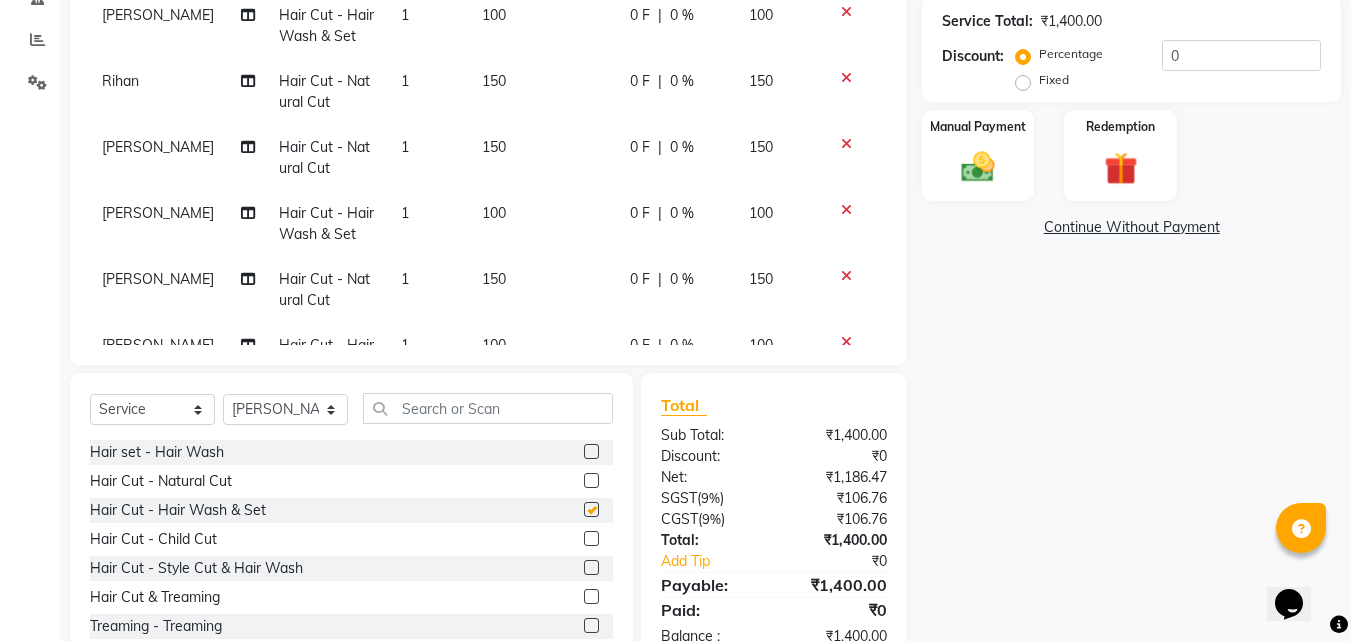 checkbox on "false" 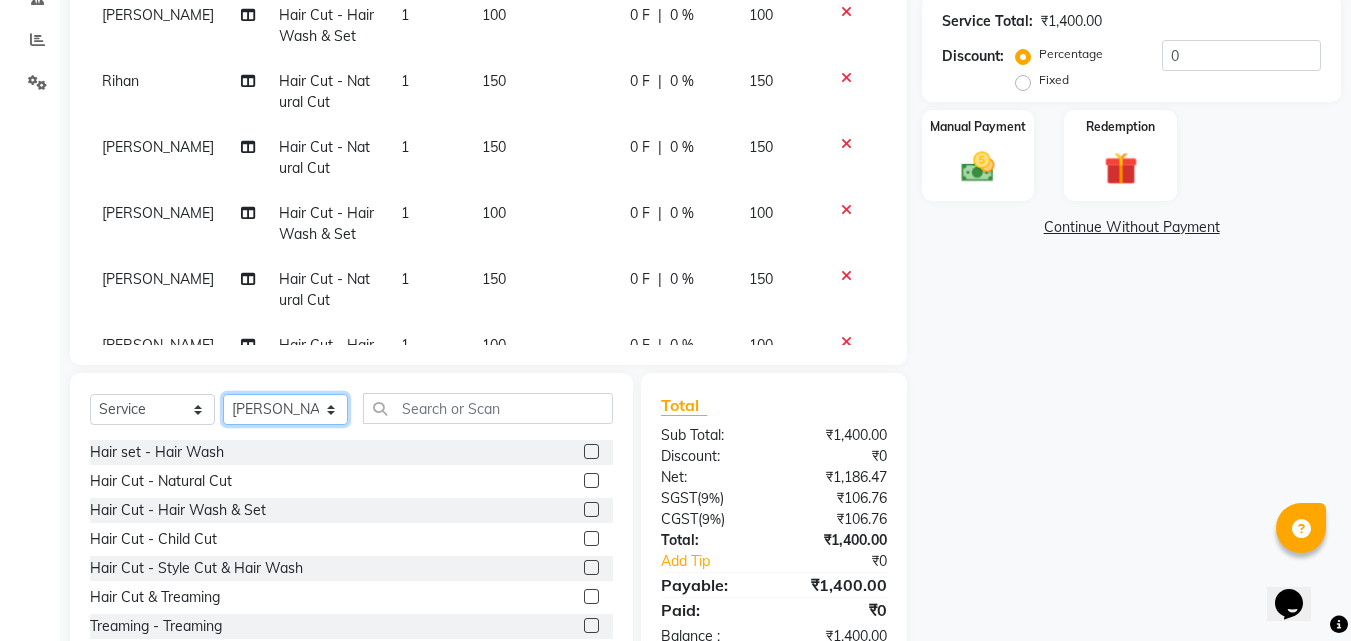 click on "Select Stylist [PERSON_NAME] PMS [PERSON_NAME] shop exe emply" 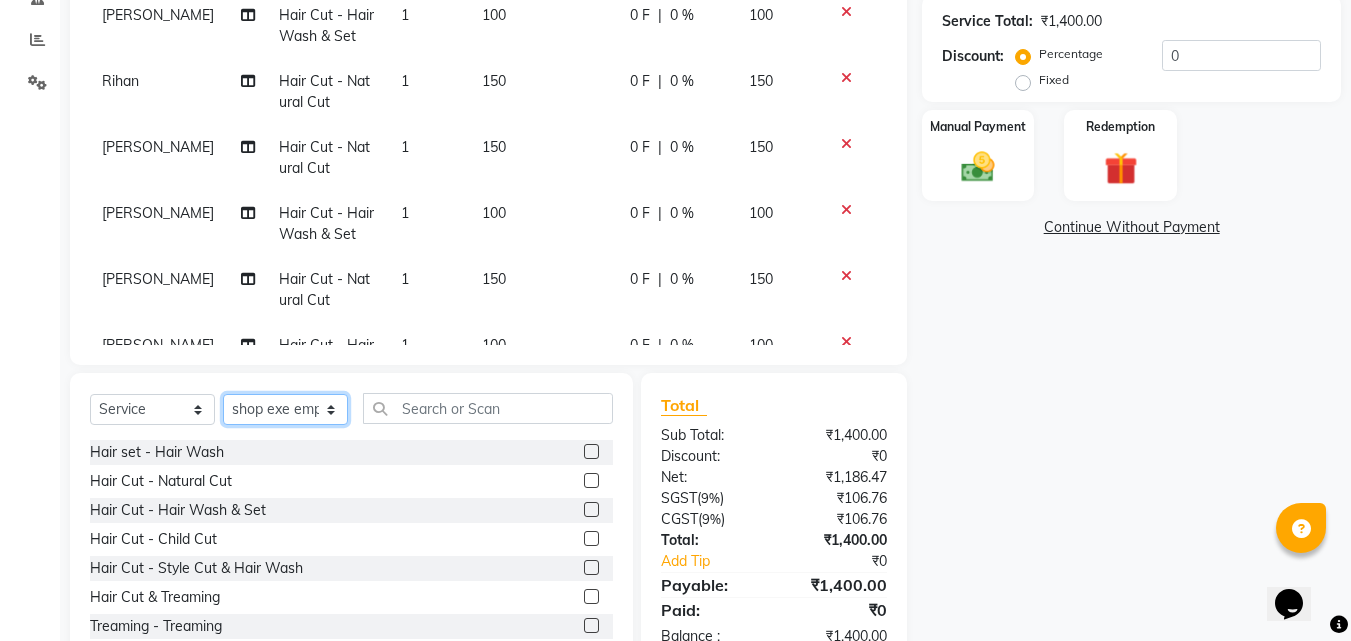 click on "Select Stylist [PERSON_NAME] PMS [PERSON_NAME] shop exe emply" 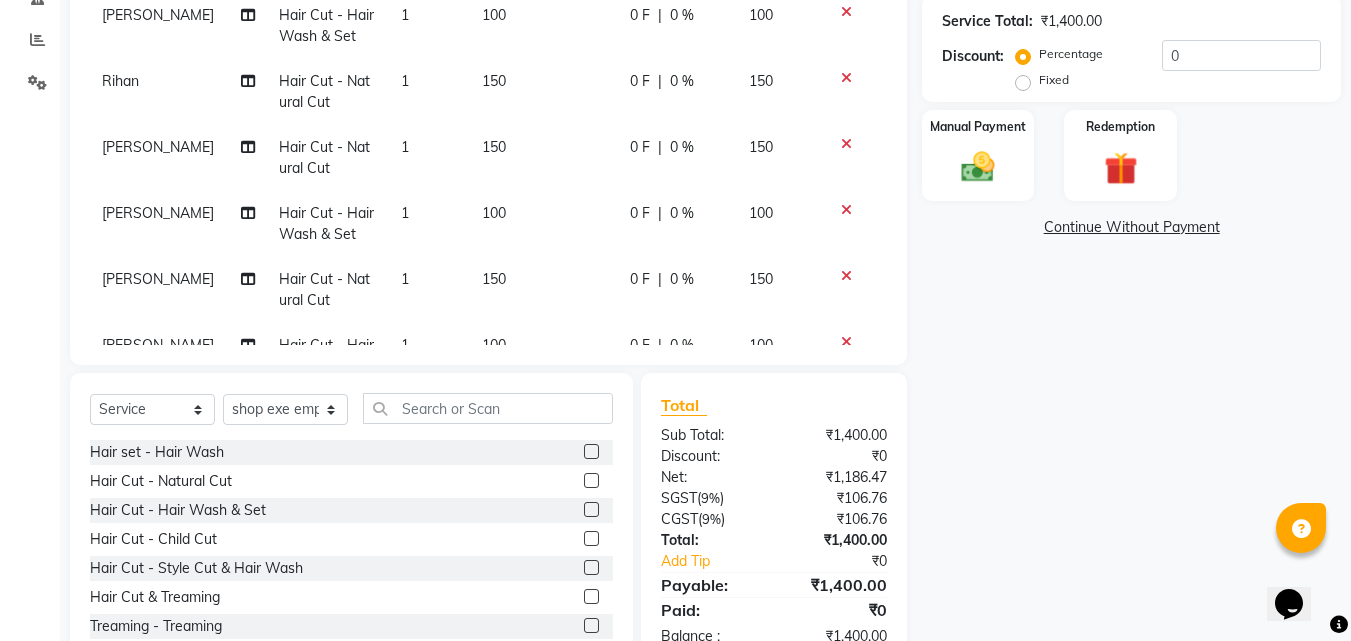 click 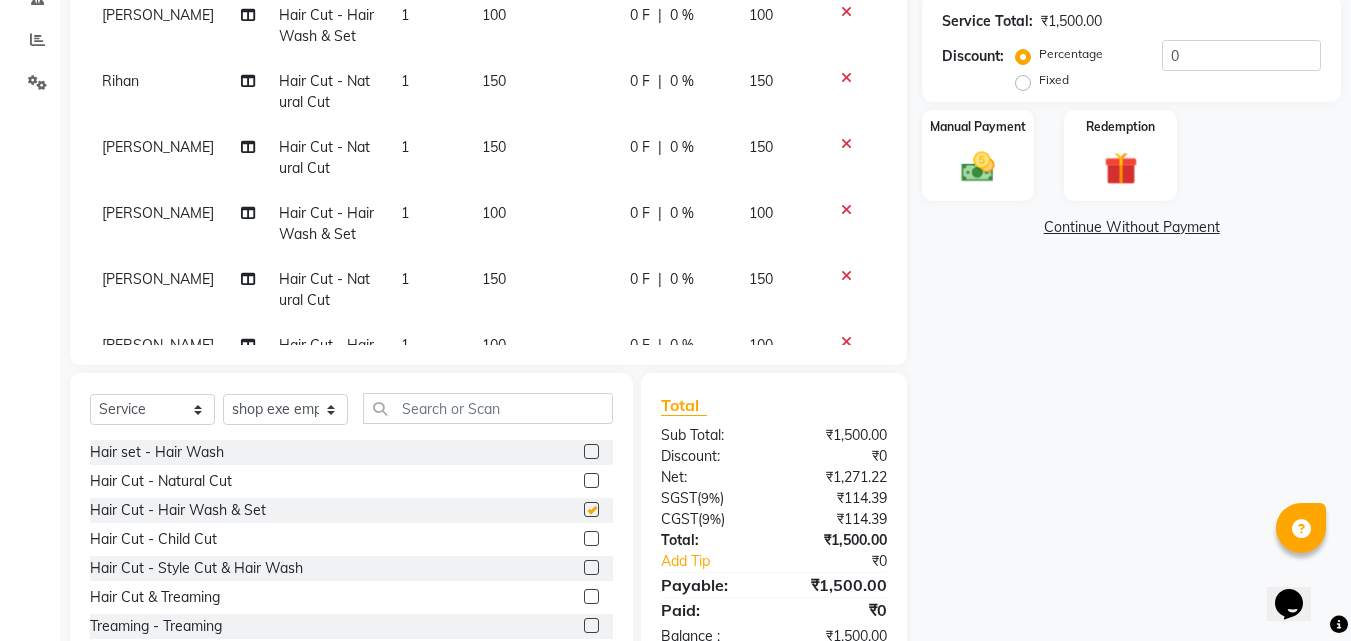 checkbox on "false" 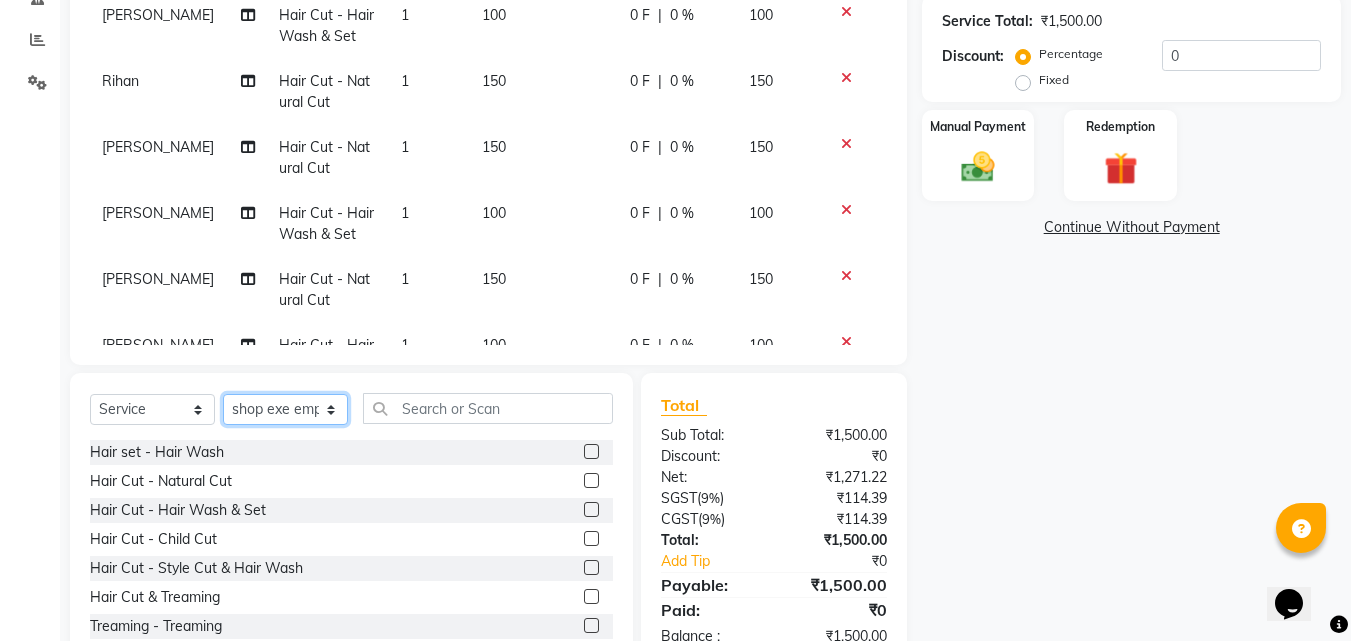 click on "Select Stylist [PERSON_NAME] PMS [PERSON_NAME] shop exe emply" 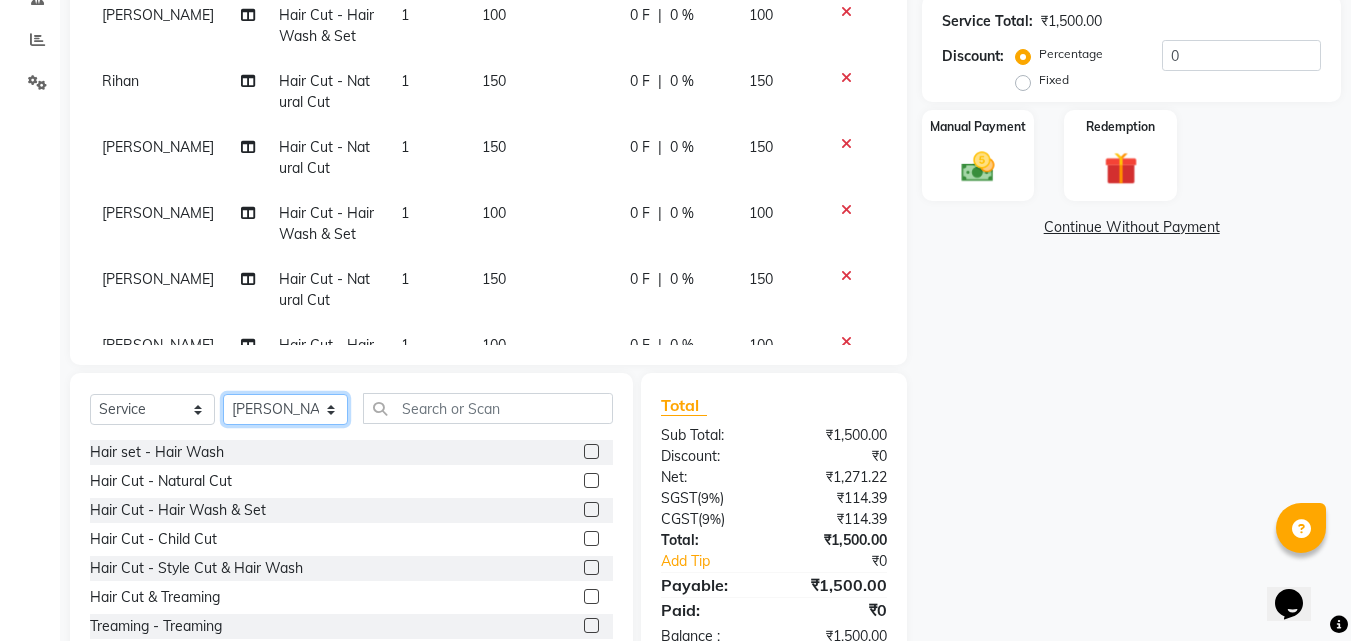 click on "Select Stylist [PERSON_NAME] PMS [PERSON_NAME] shop exe emply" 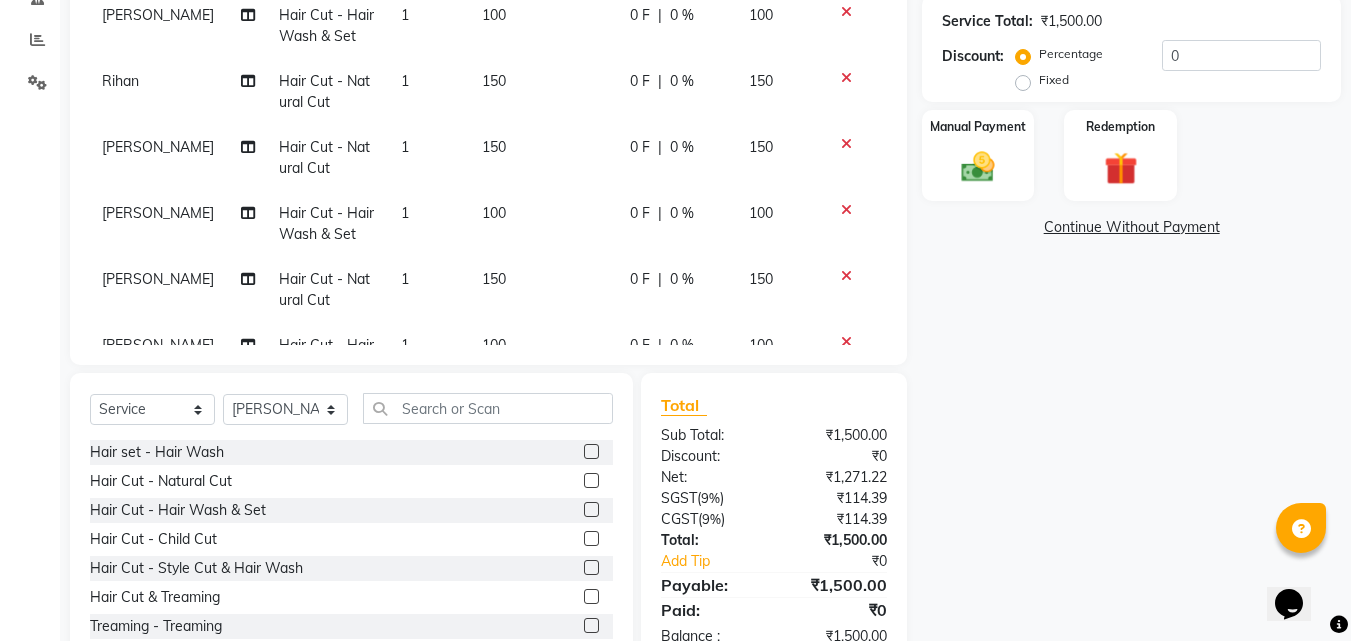click 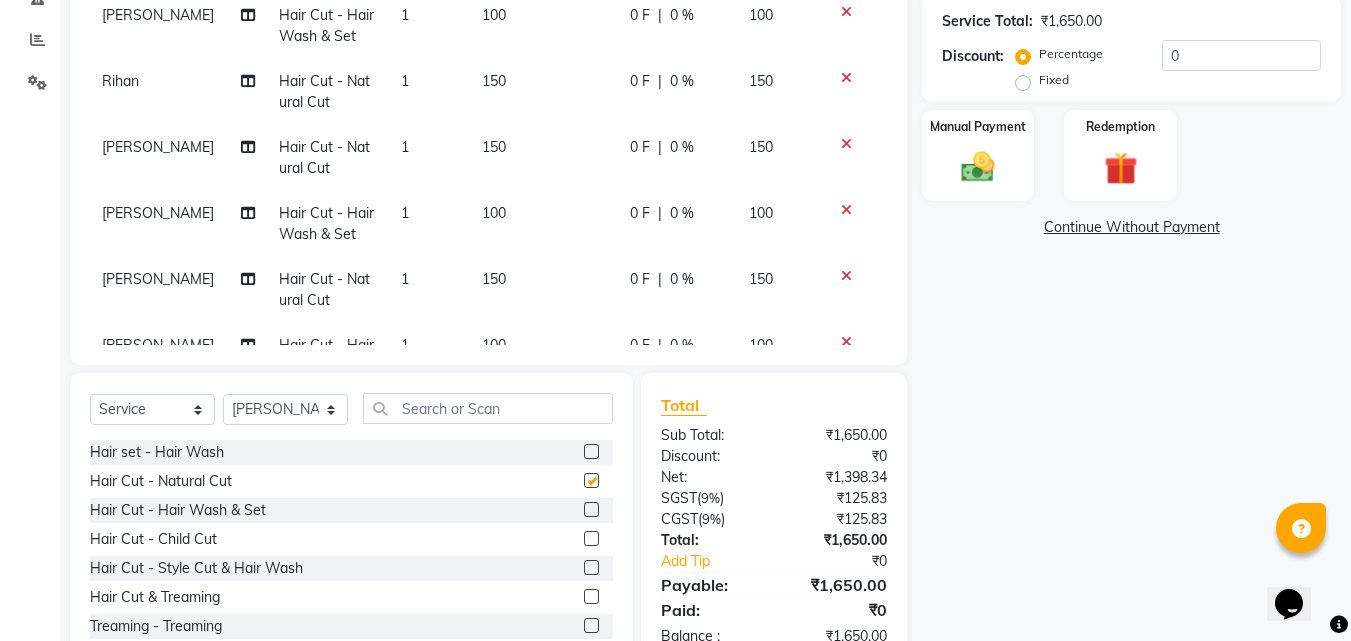 checkbox on "false" 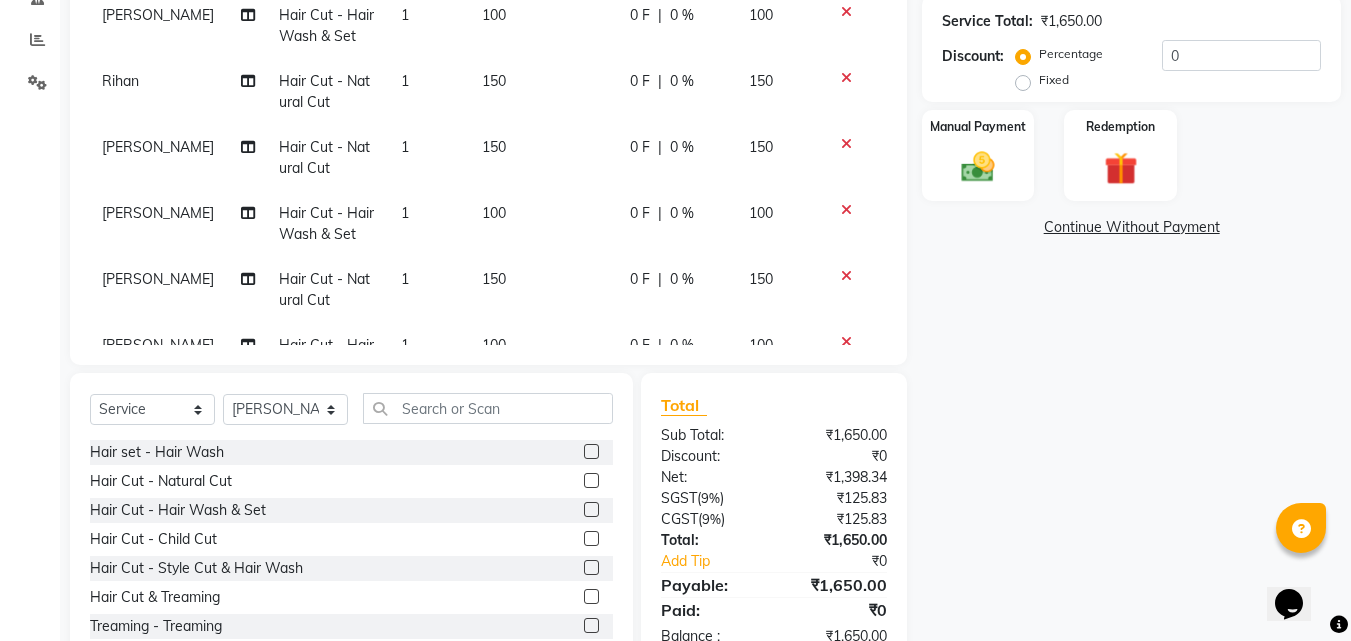 click 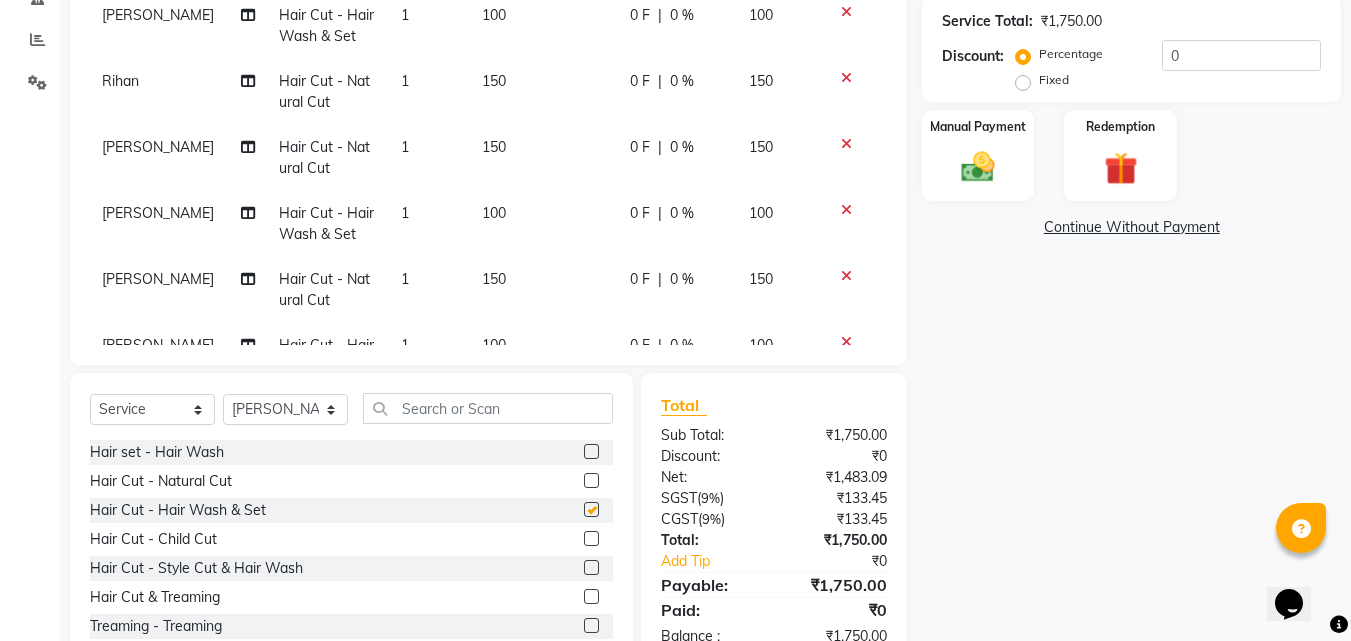 checkbox on "false" 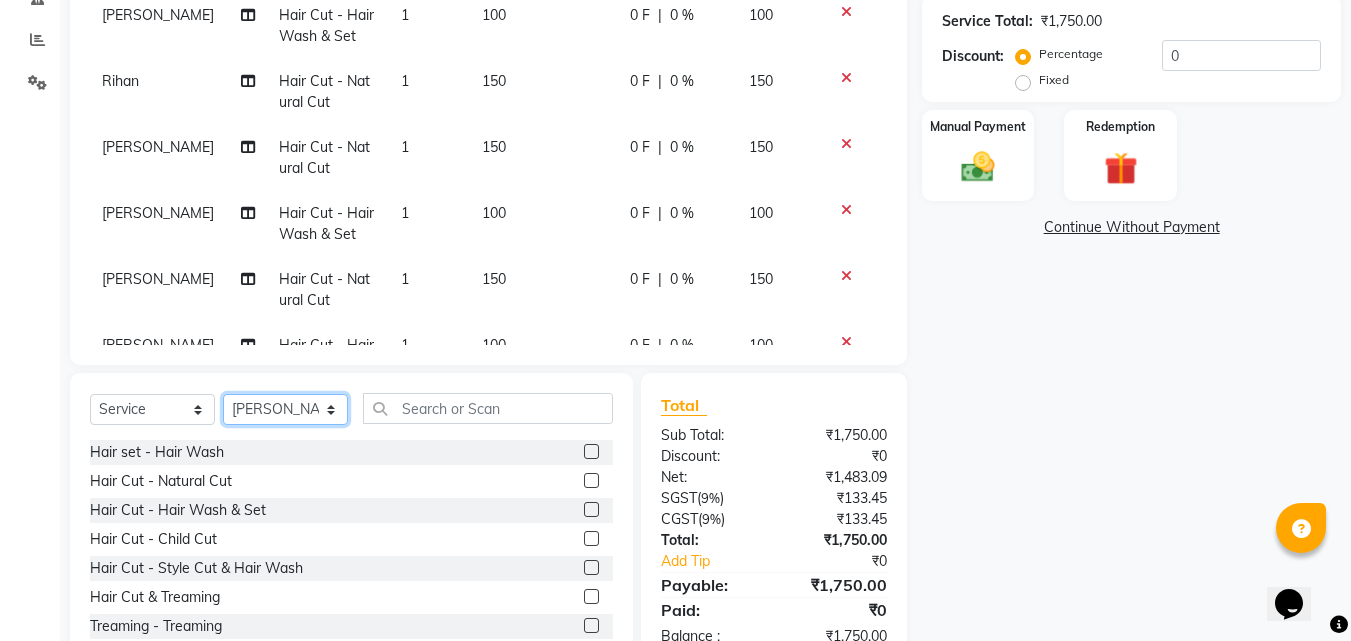 click on "Select Stylist [PERSON_NAME] PMS [PERSON_NAME] shop exe emply" 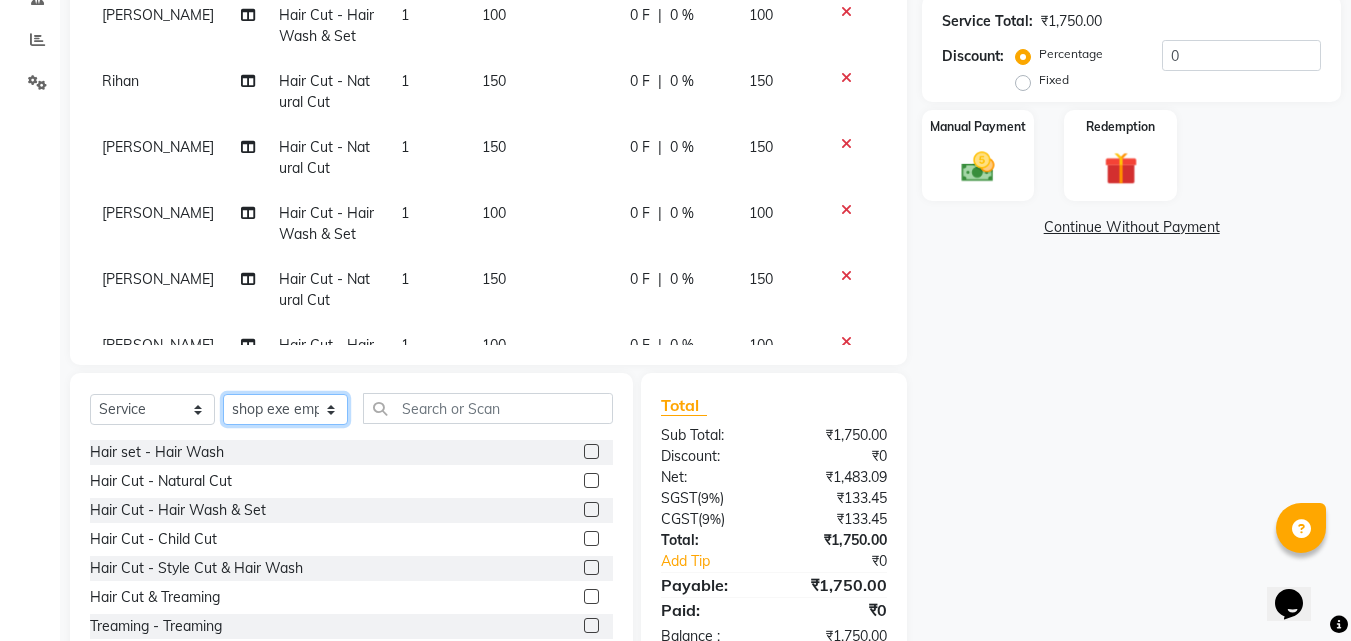 click on "Select Stylist [PERSON_NAME] PMS [PERSON_NAME] shop exe emply" 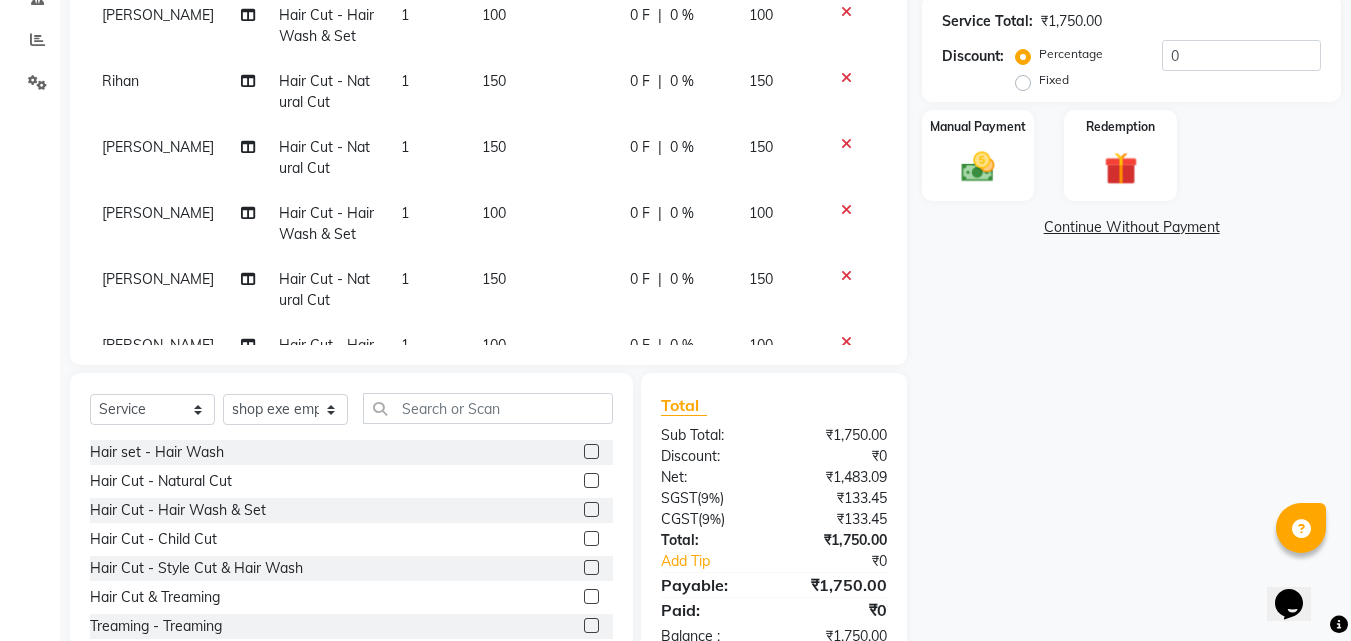 click 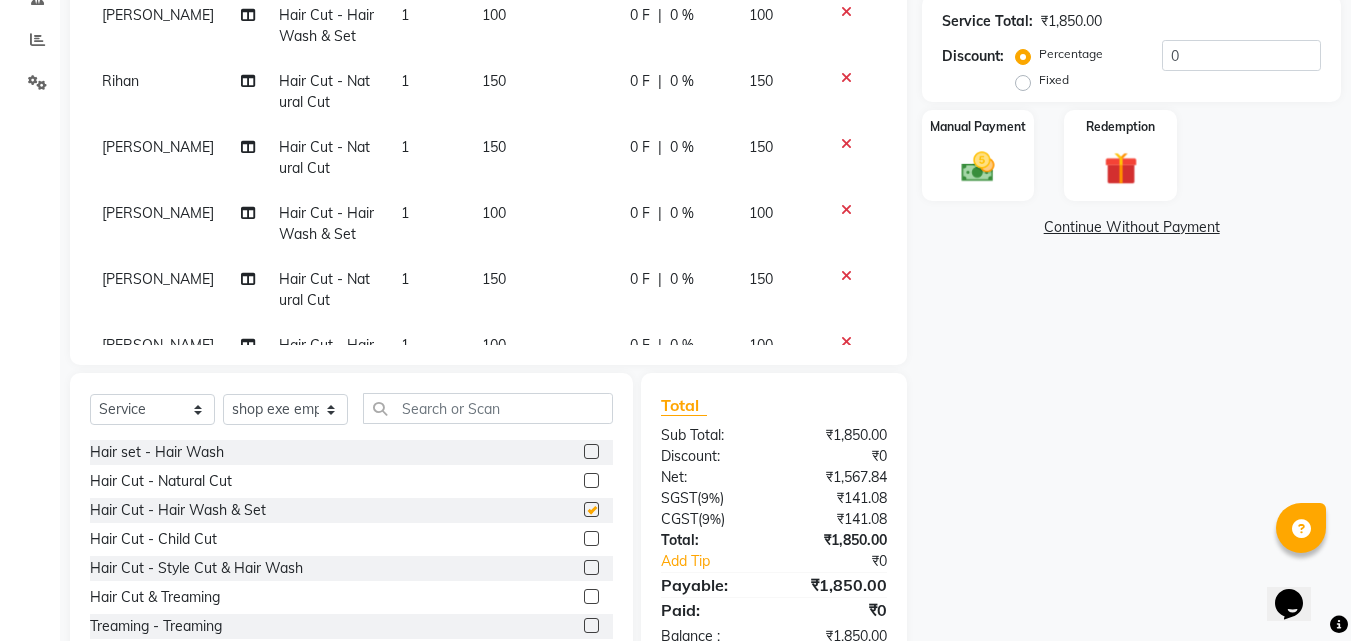 checkbox on "false" 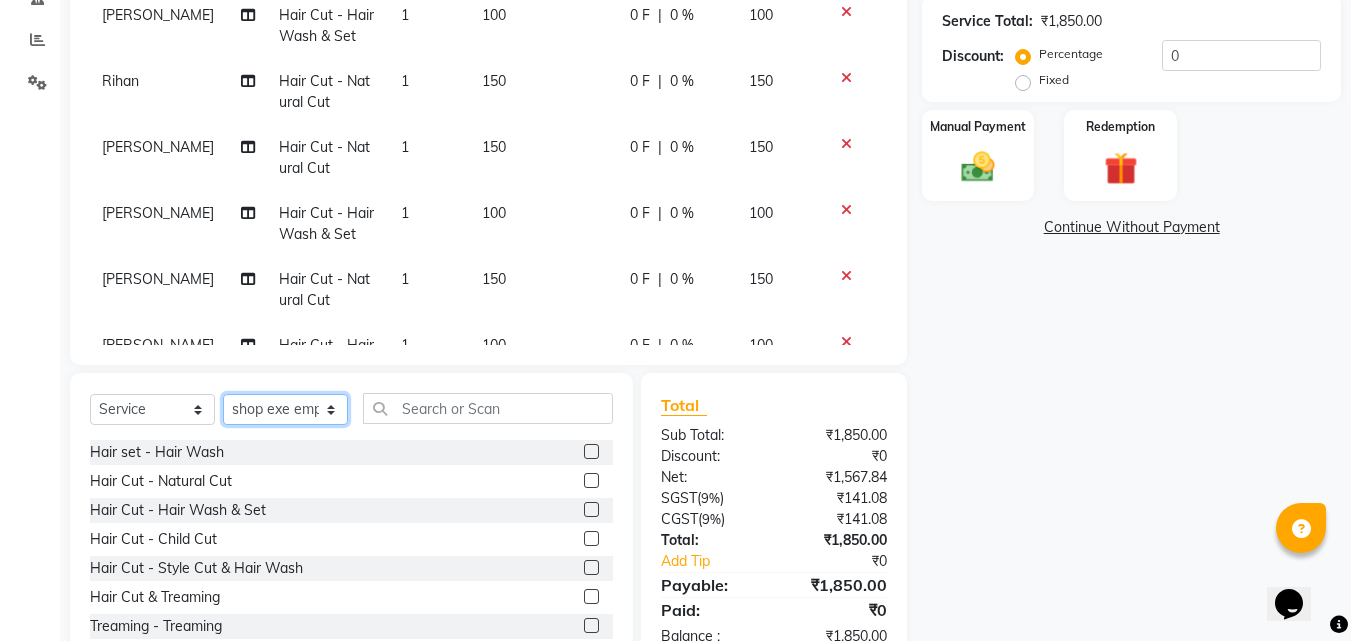 click on "Select Stylist [PERSON_NAME] PMS [PERSON_NAME] shop exe emply" 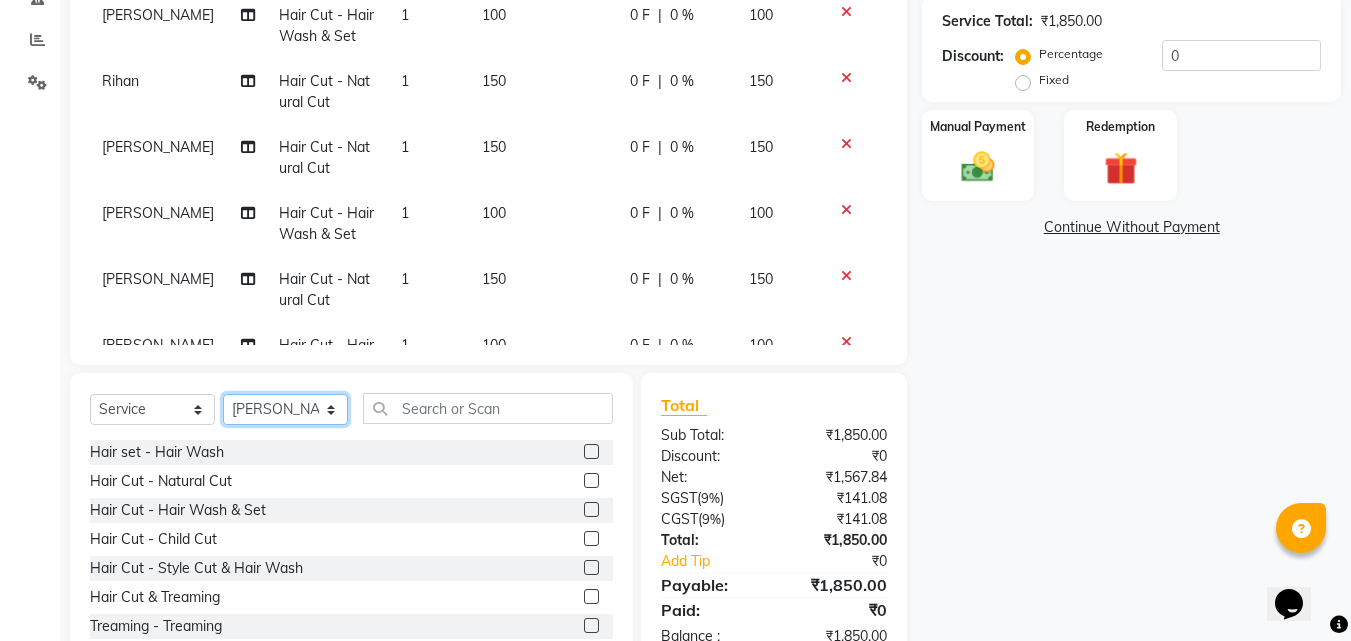 click on "Select Stylist [PERSON_NAME] PMS [PERSON_NAME] shop exe emply" 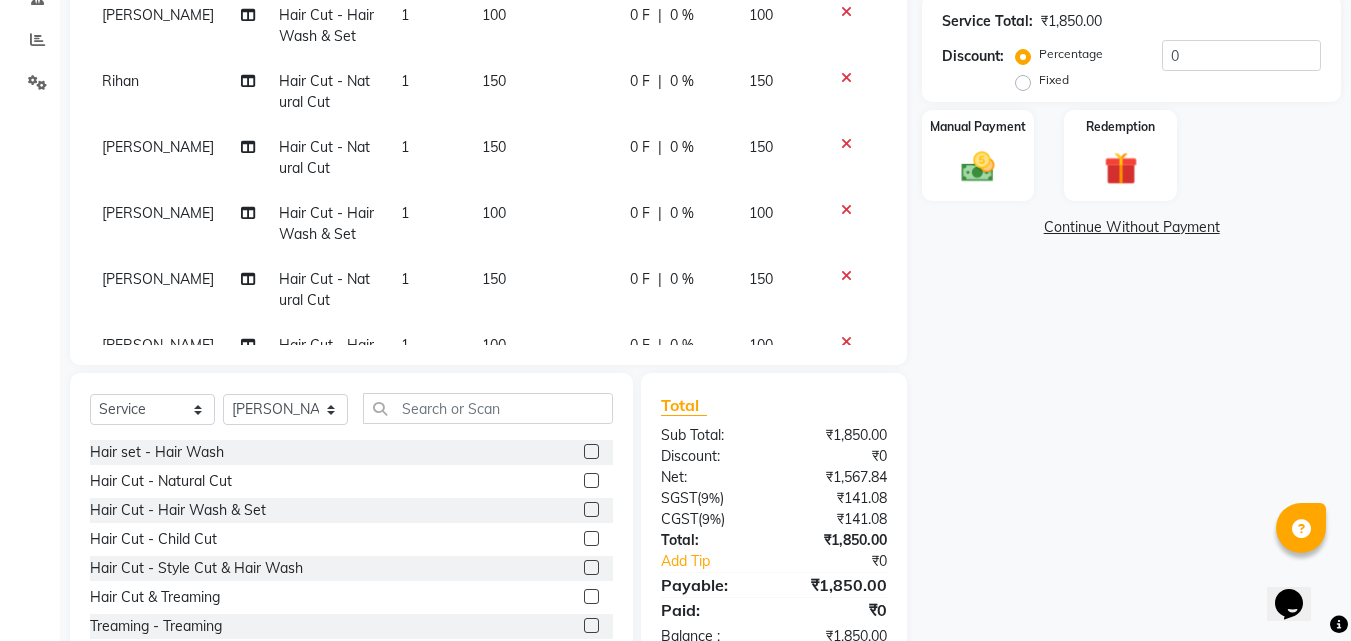 drag, startPoint x: 576, startPoint y: 478, endPoint x: 572, endPoint y: 490, distance: 12.649111 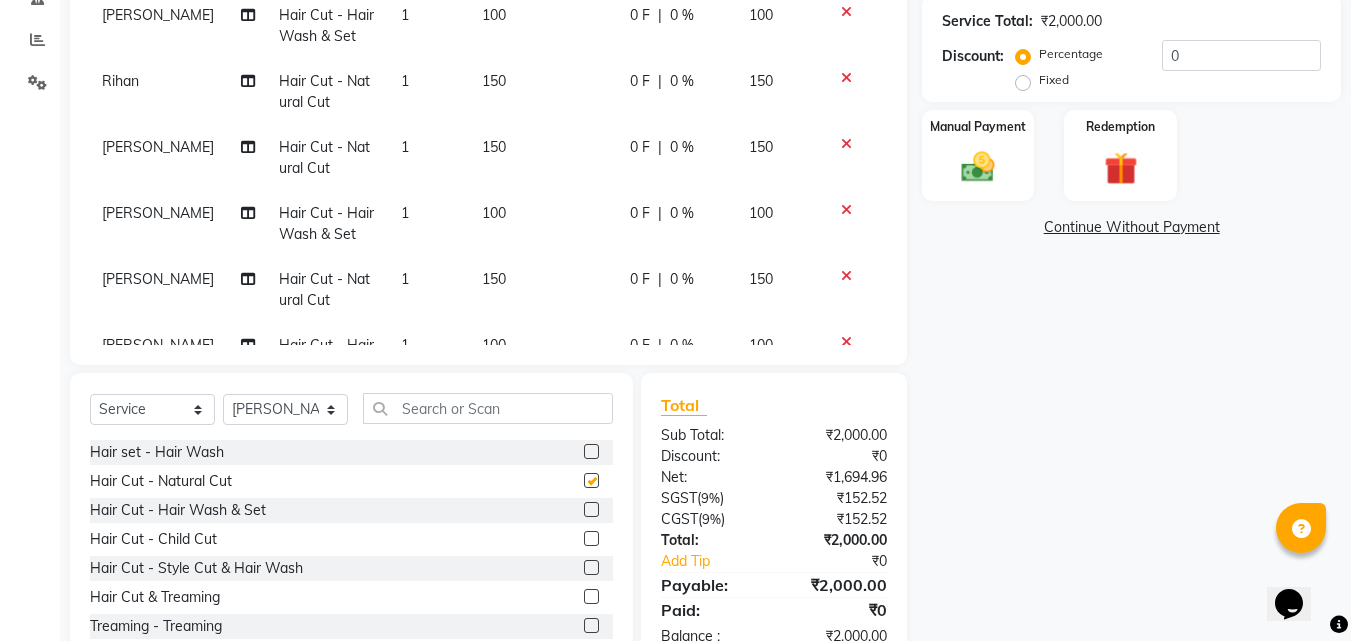 checkbox on "false" 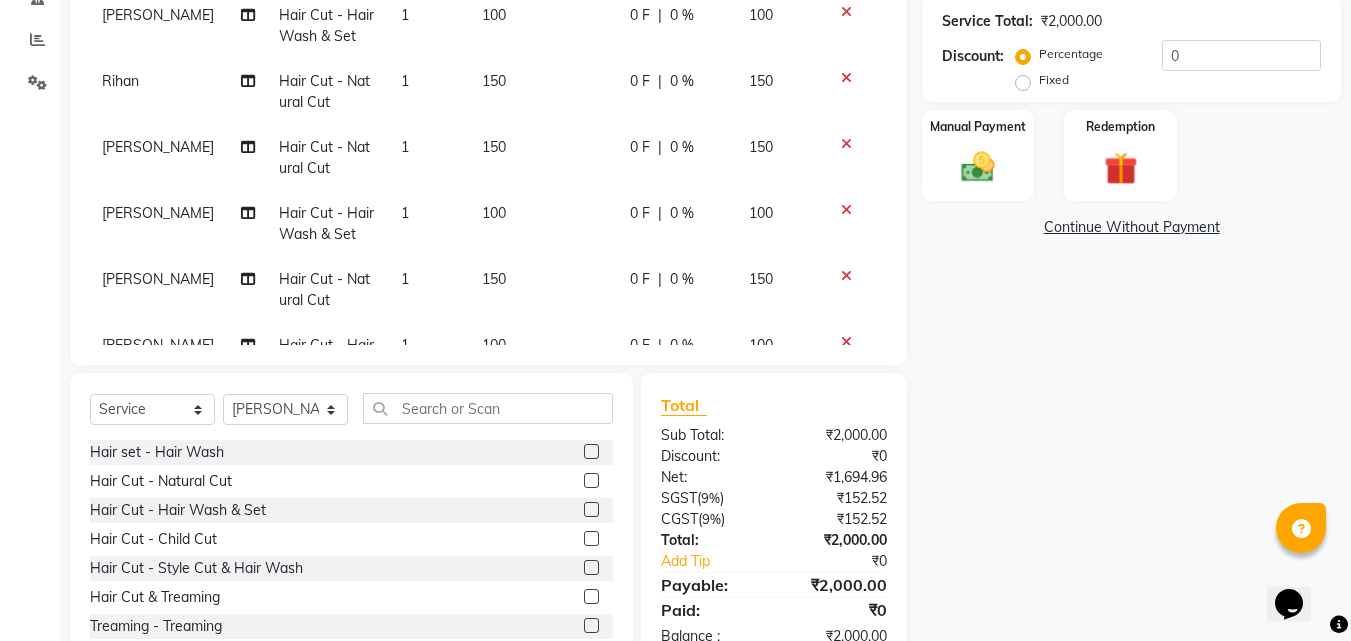 click 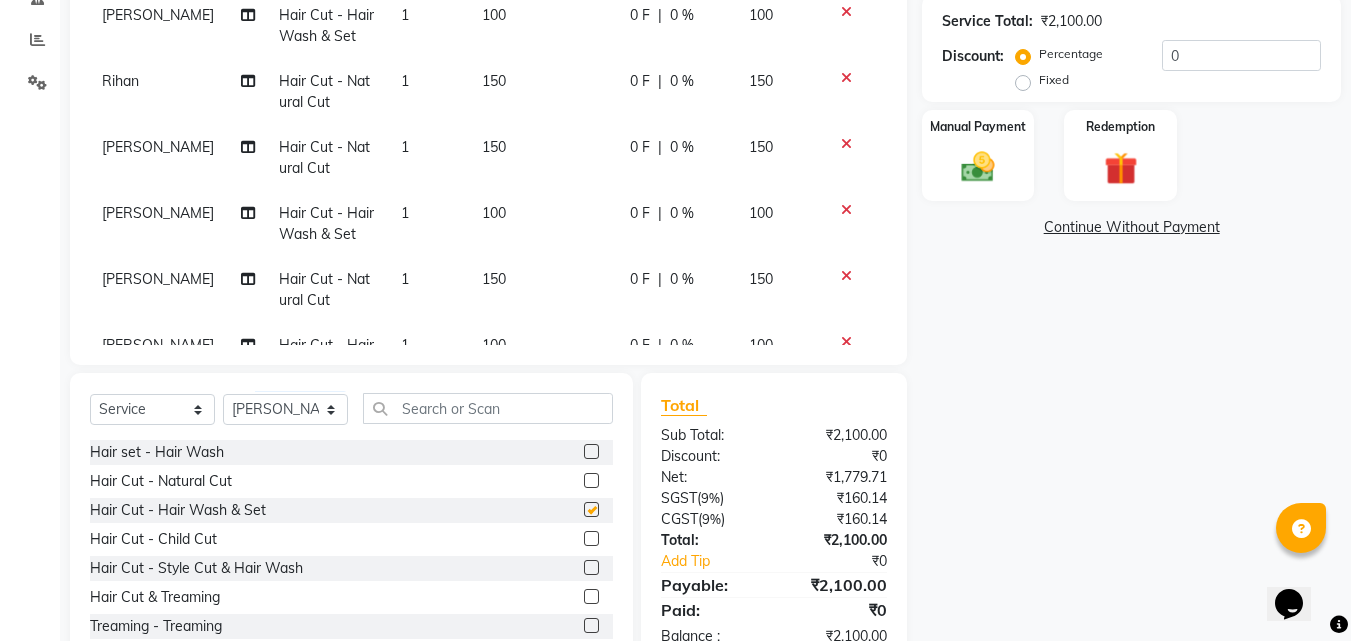 checkbox on "false" 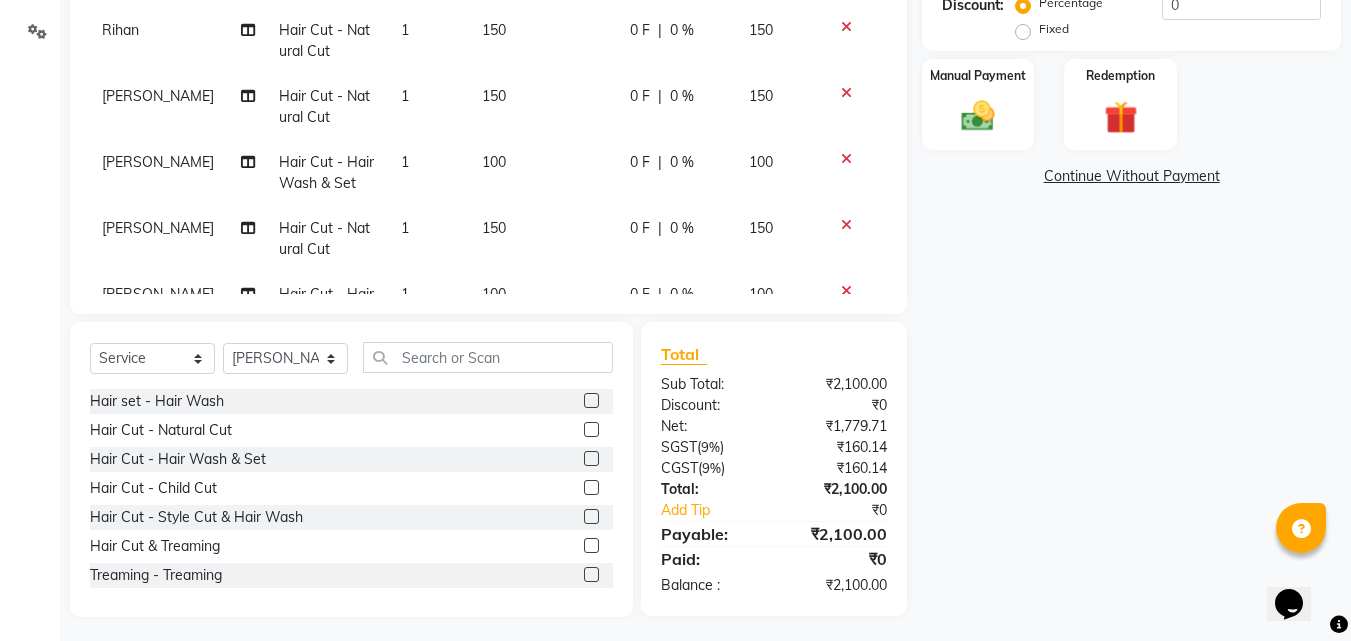 scroll, scrollTop: 460, scrollLeft: 0, axis: vertical 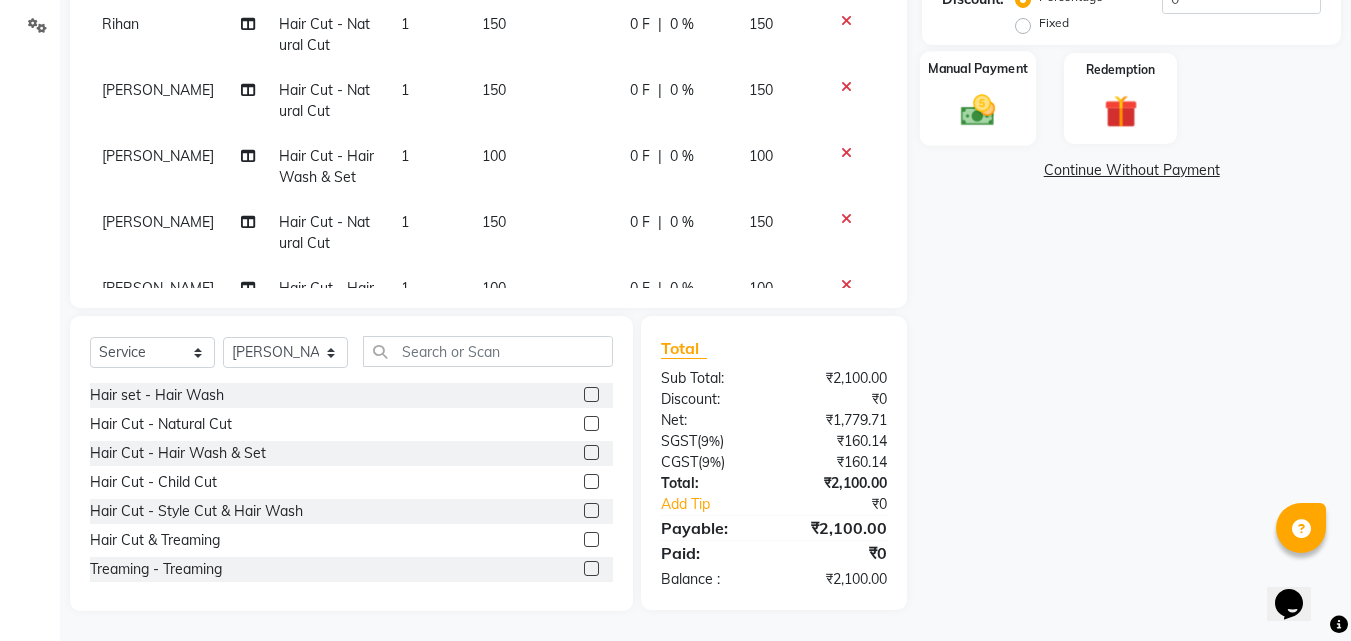 click on "Manual Payment" 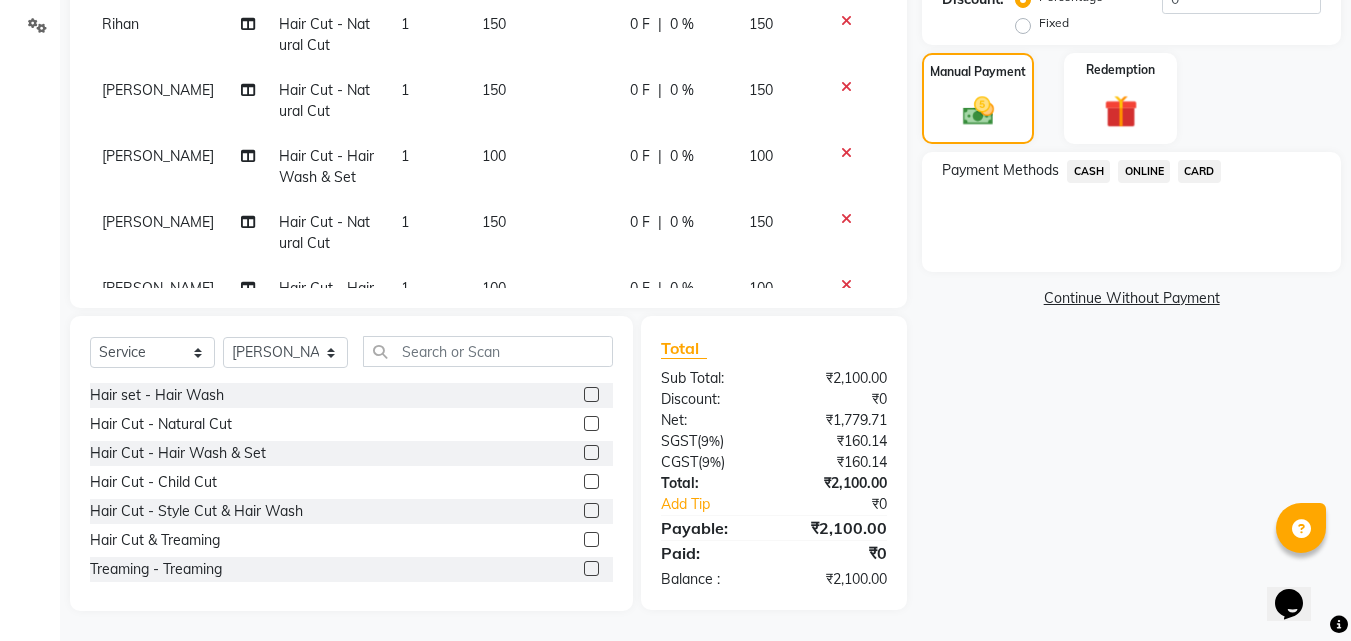 click on "ONLINE" 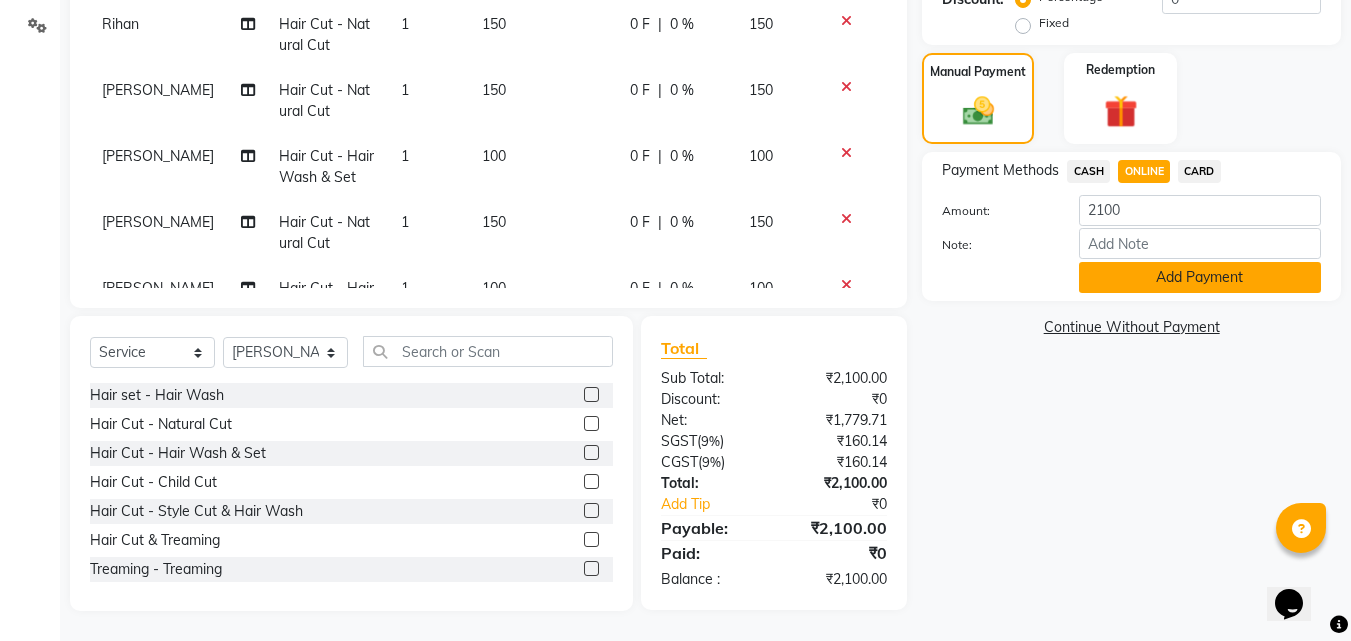 click on "Add Payment" 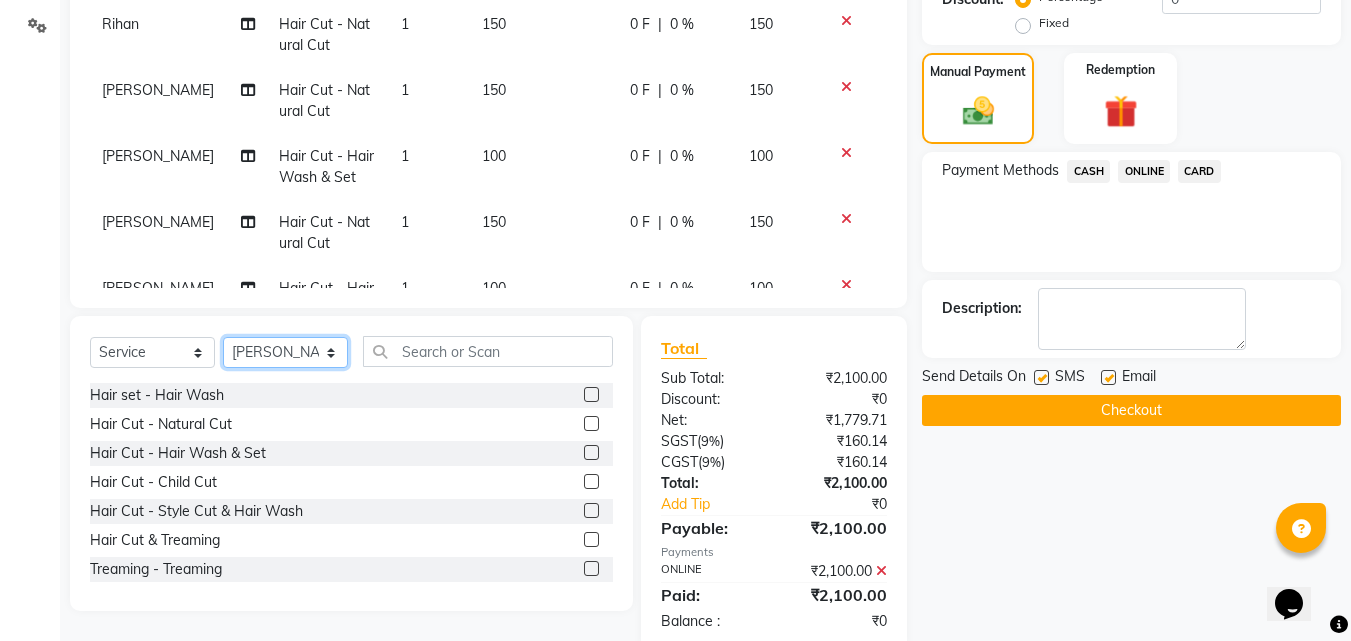 click on "Select Stylist [PERSON_NAME] PMS [PERSON_NAME] shop exe emply" 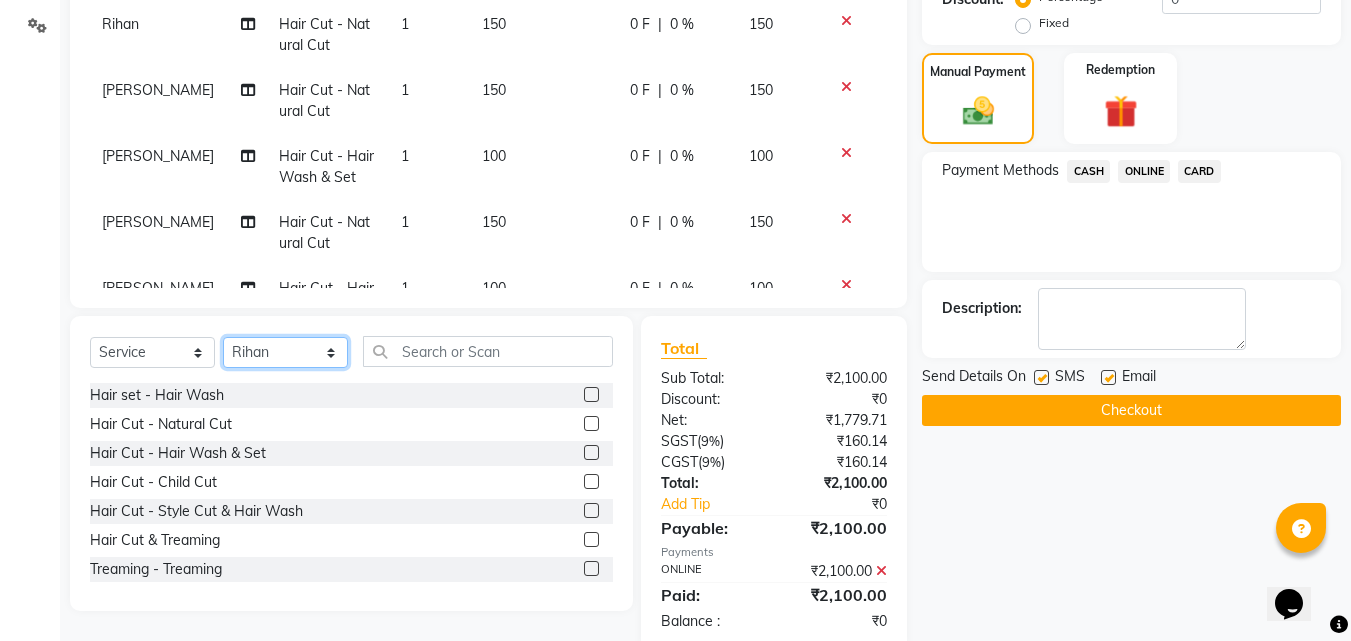 click on "Select Stylist [PERSON_NAME] PMS [PERSON_NAME] shop exe emply" 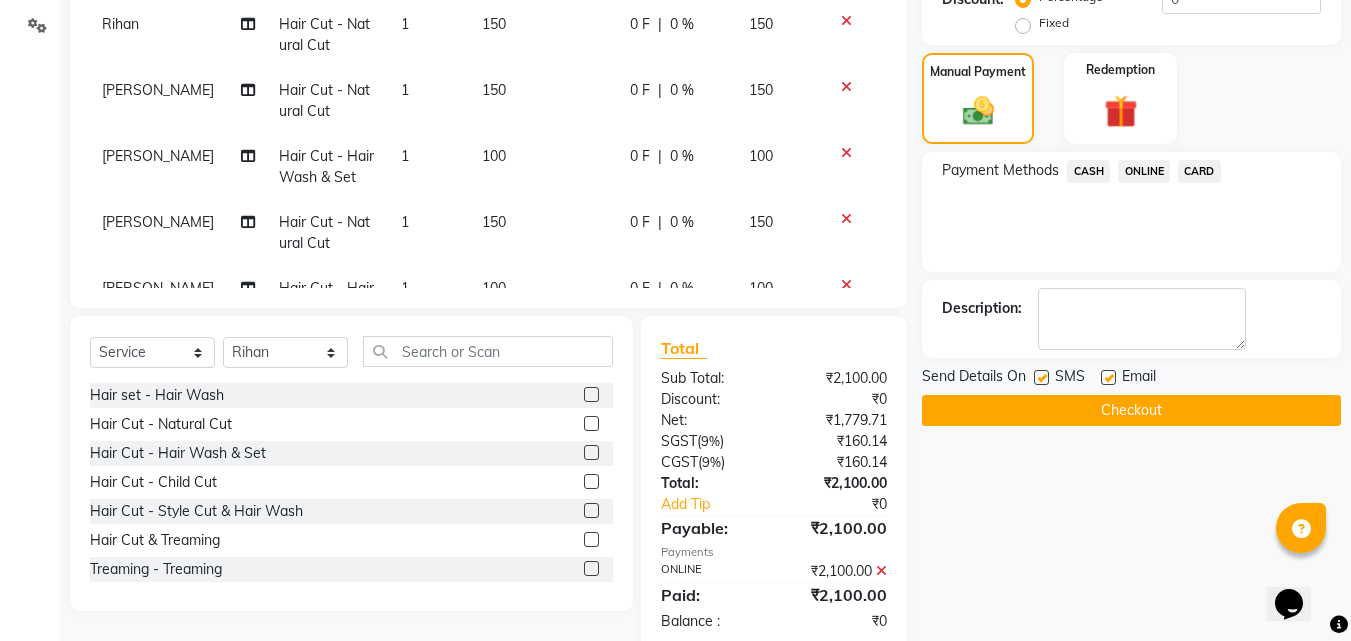 click 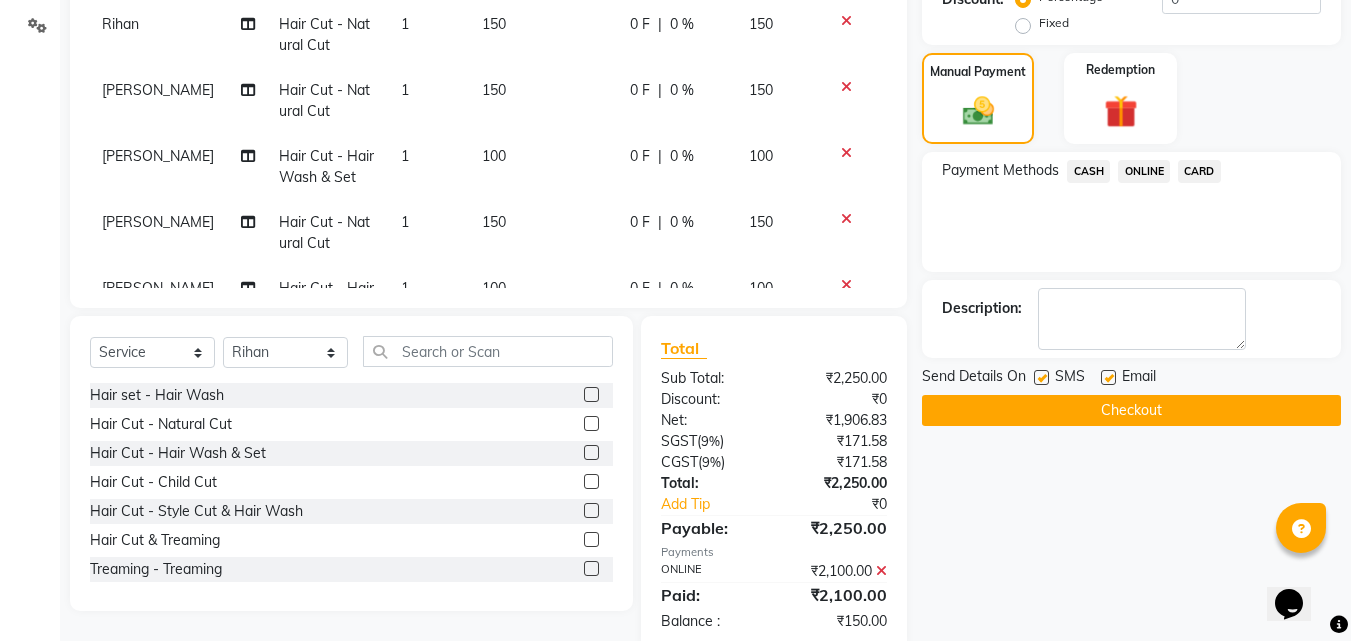 click 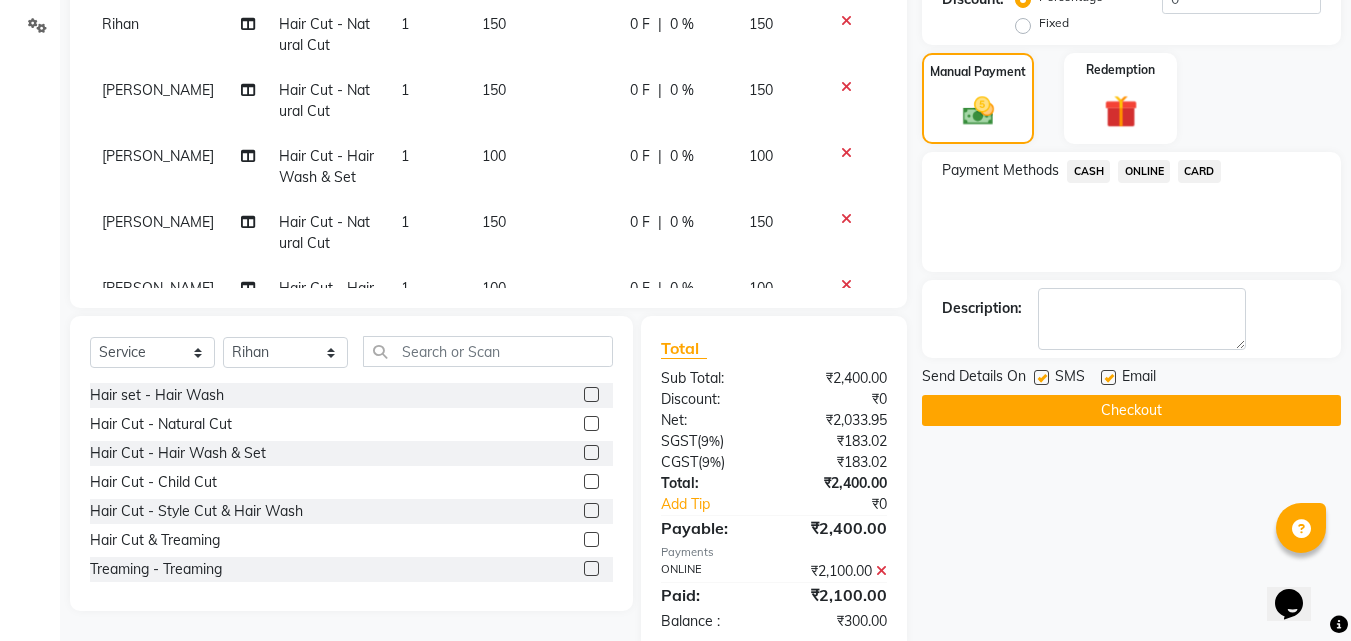 click 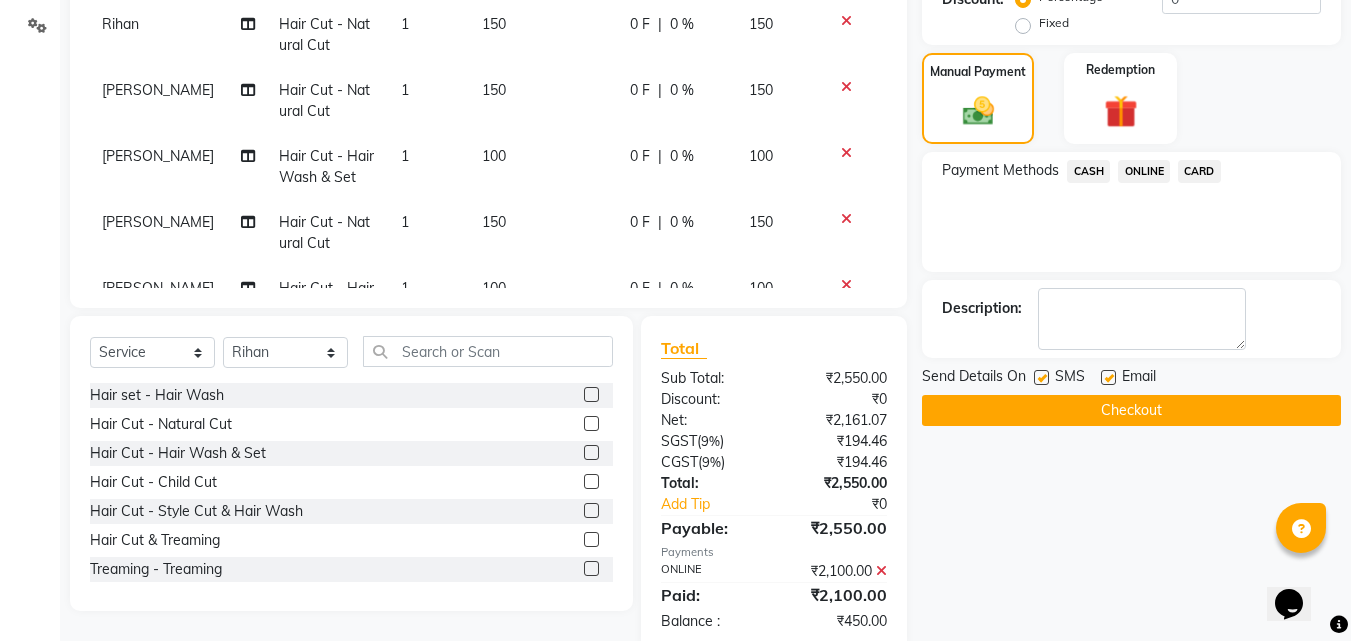 click 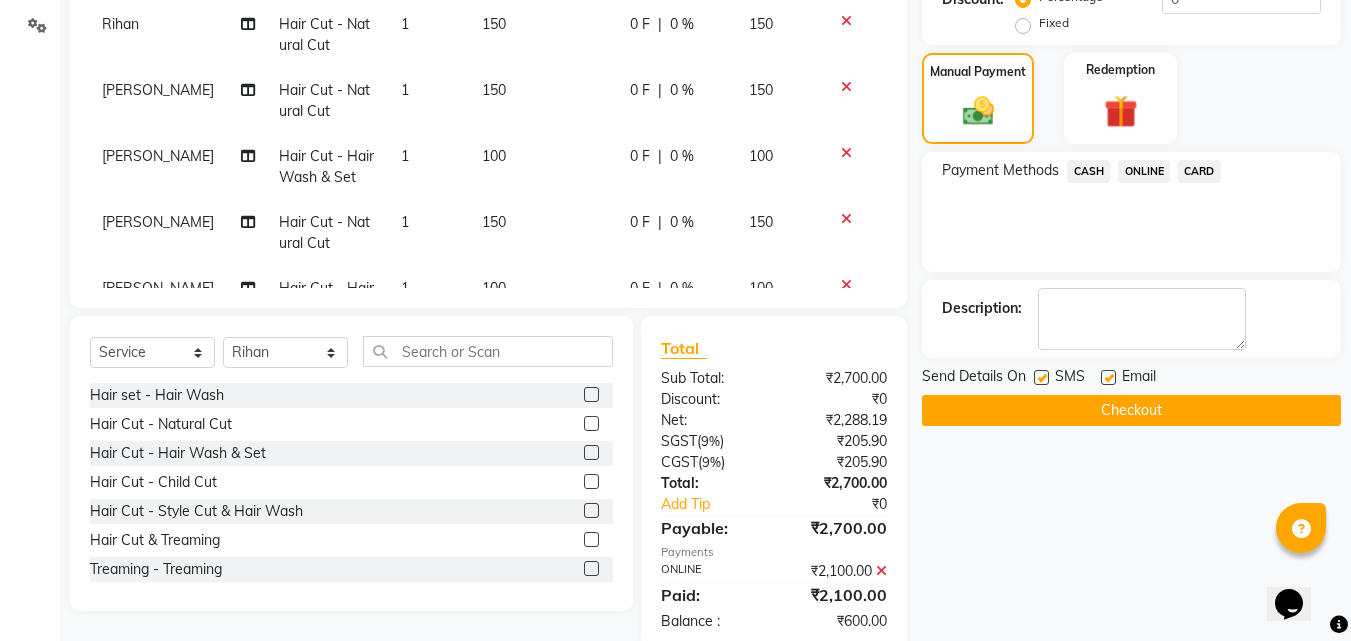 click 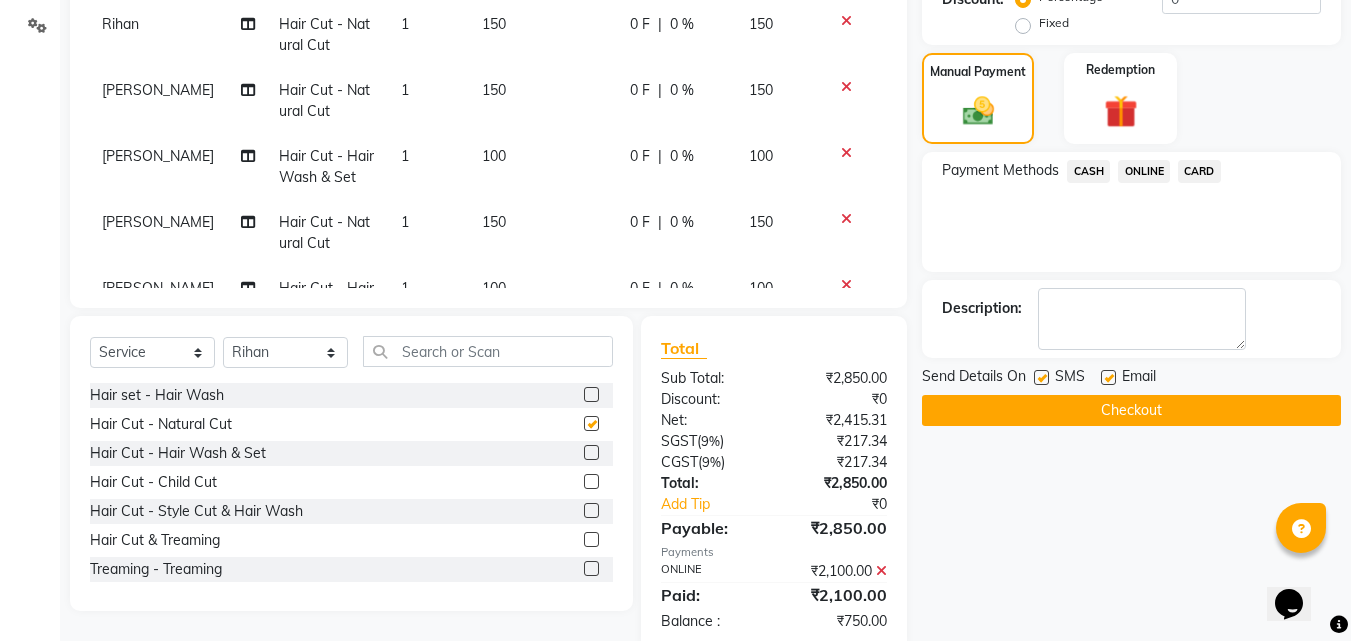 checkbox on "false" 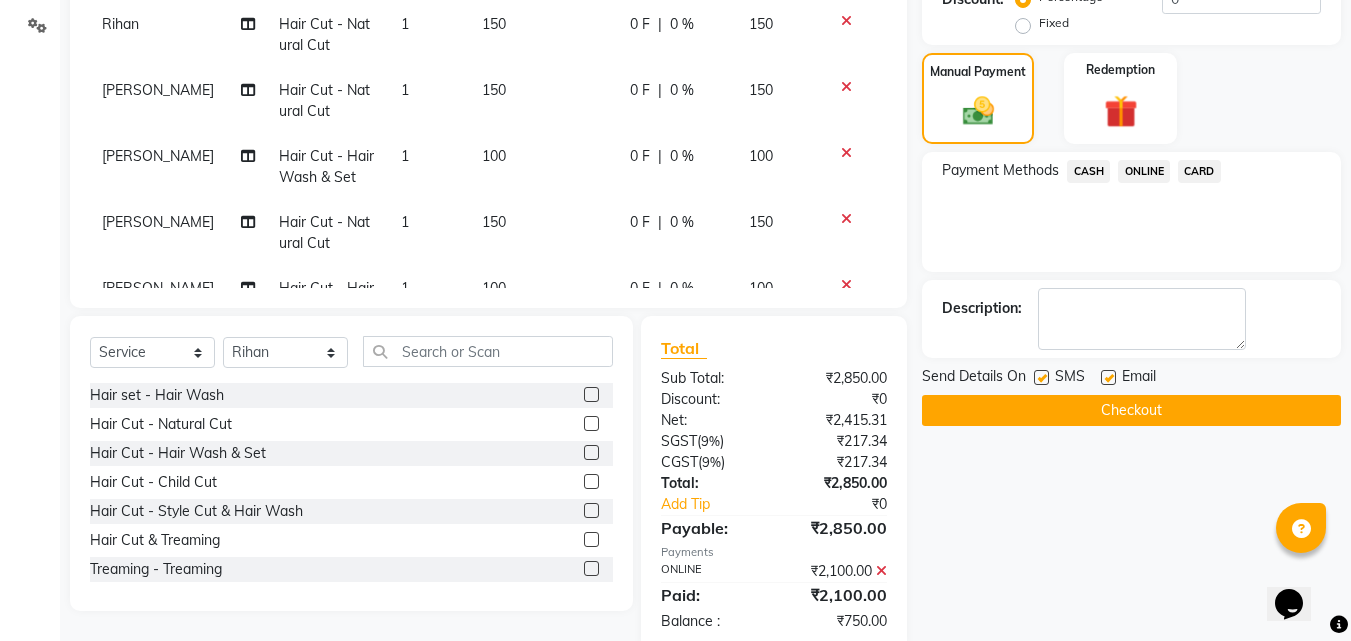 click on "CASH" 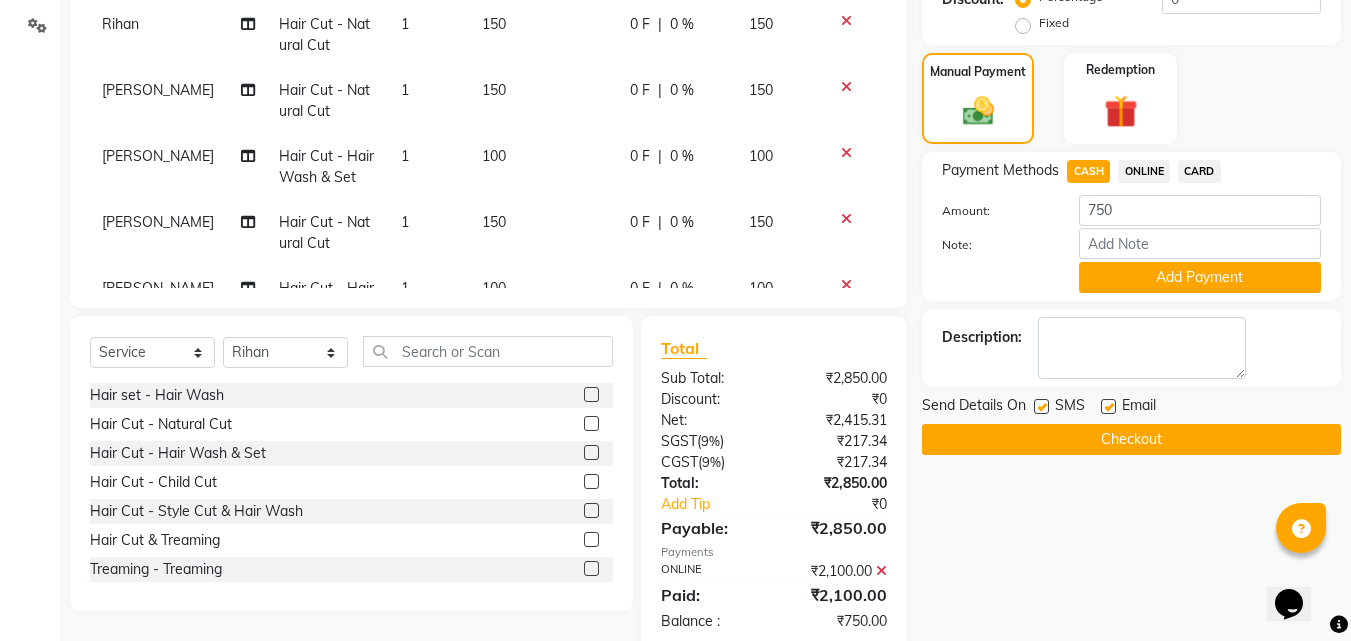 click on "Add Payment" 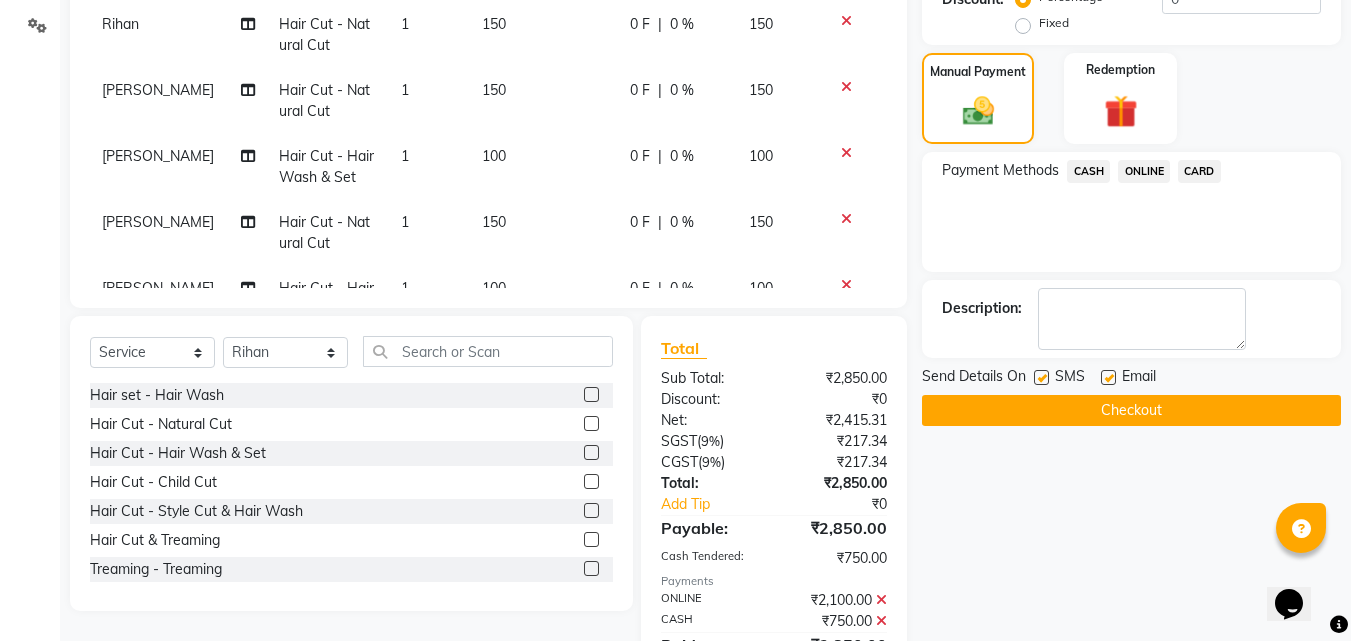 scroll, scrollTop: 551, scrollLeft: 0, axis: vertical 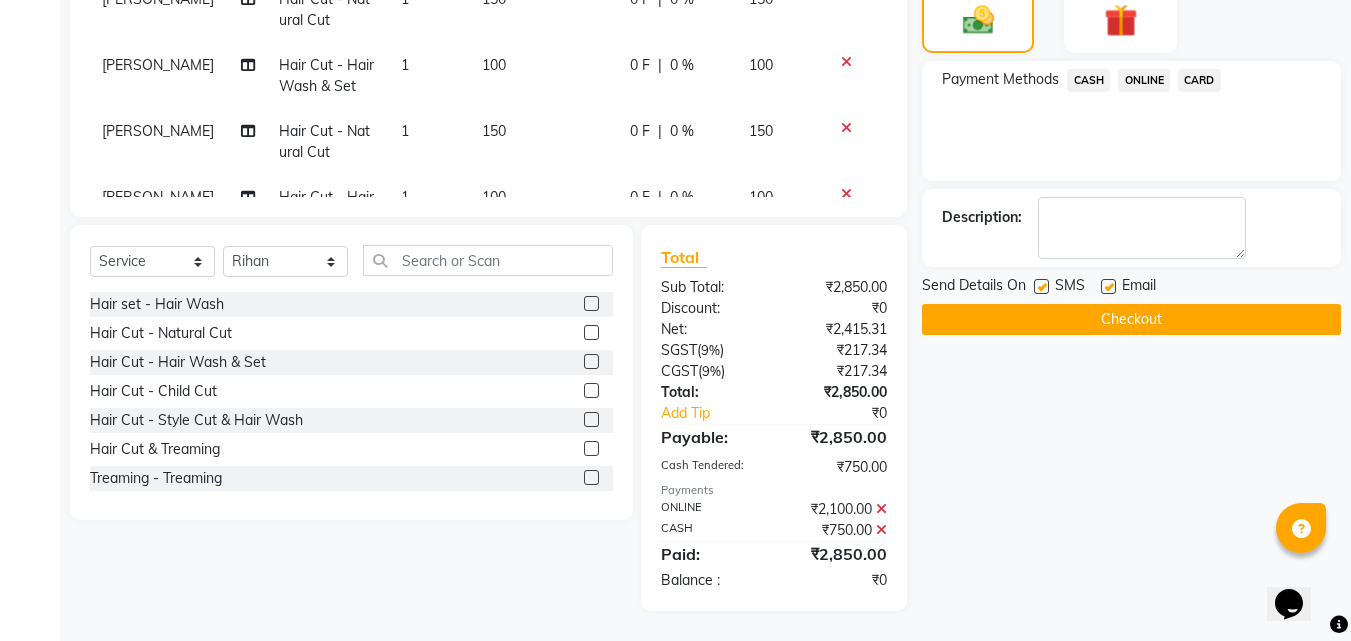 click on "Checkout" 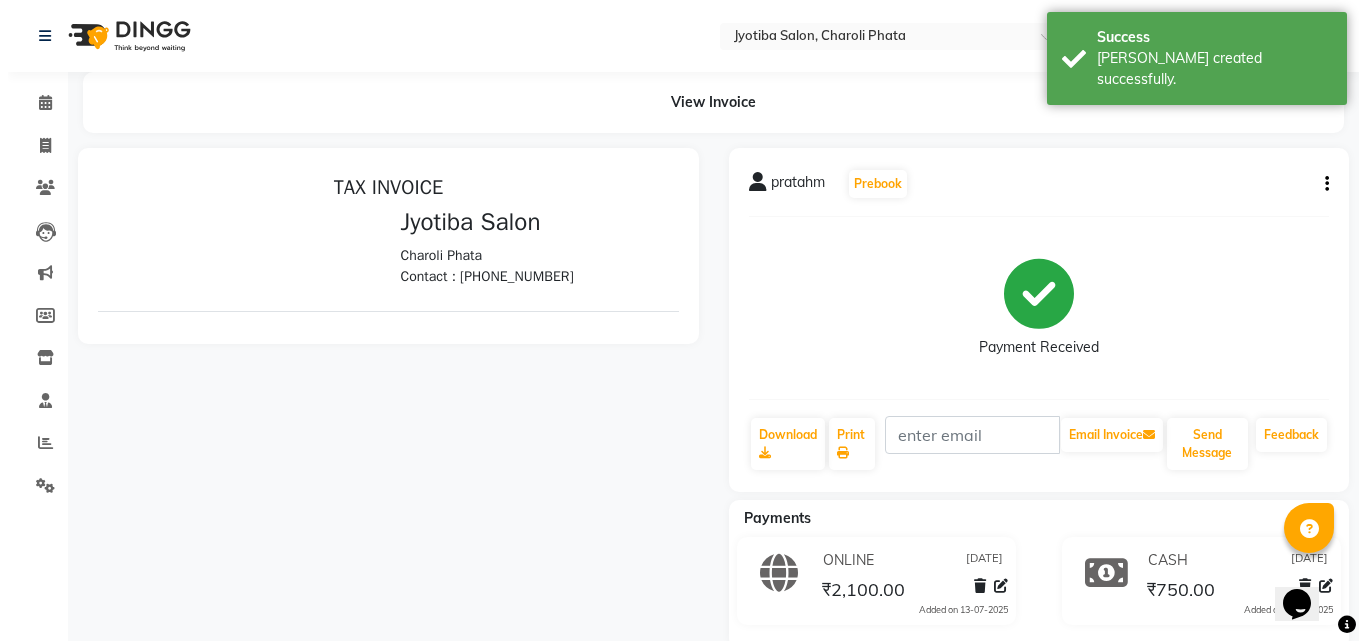 scroll, scrollTop: 0, scrollLeft: 0, axis: both 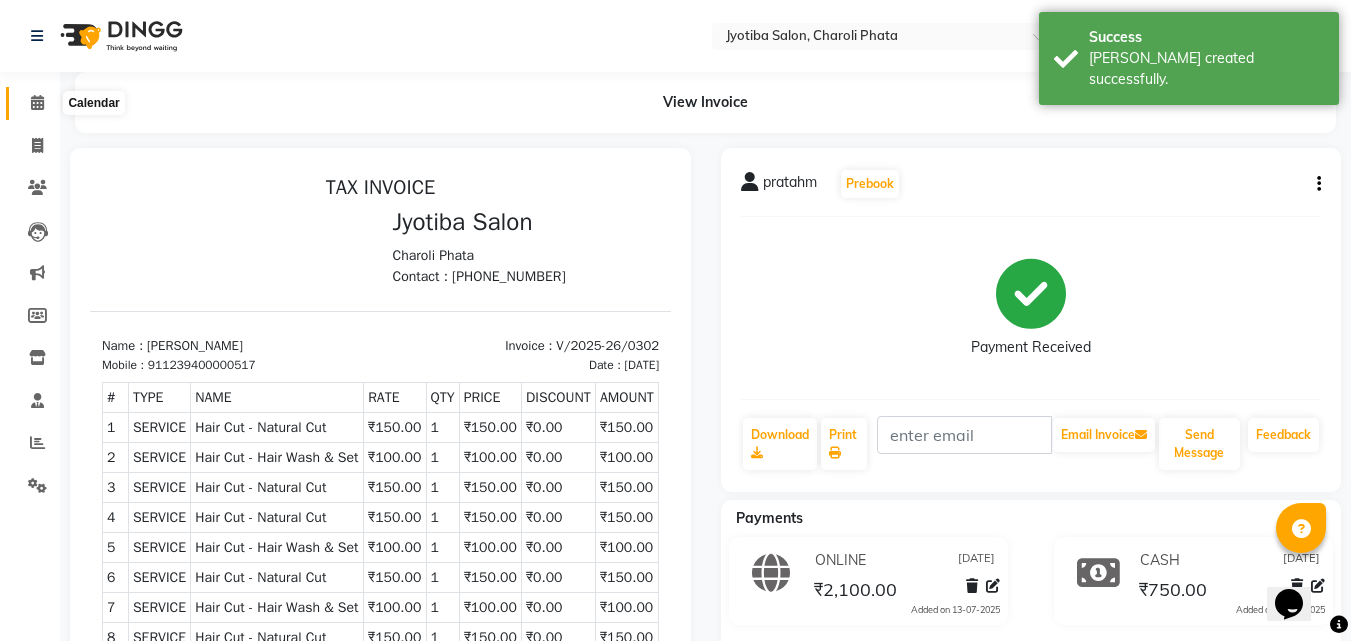 click 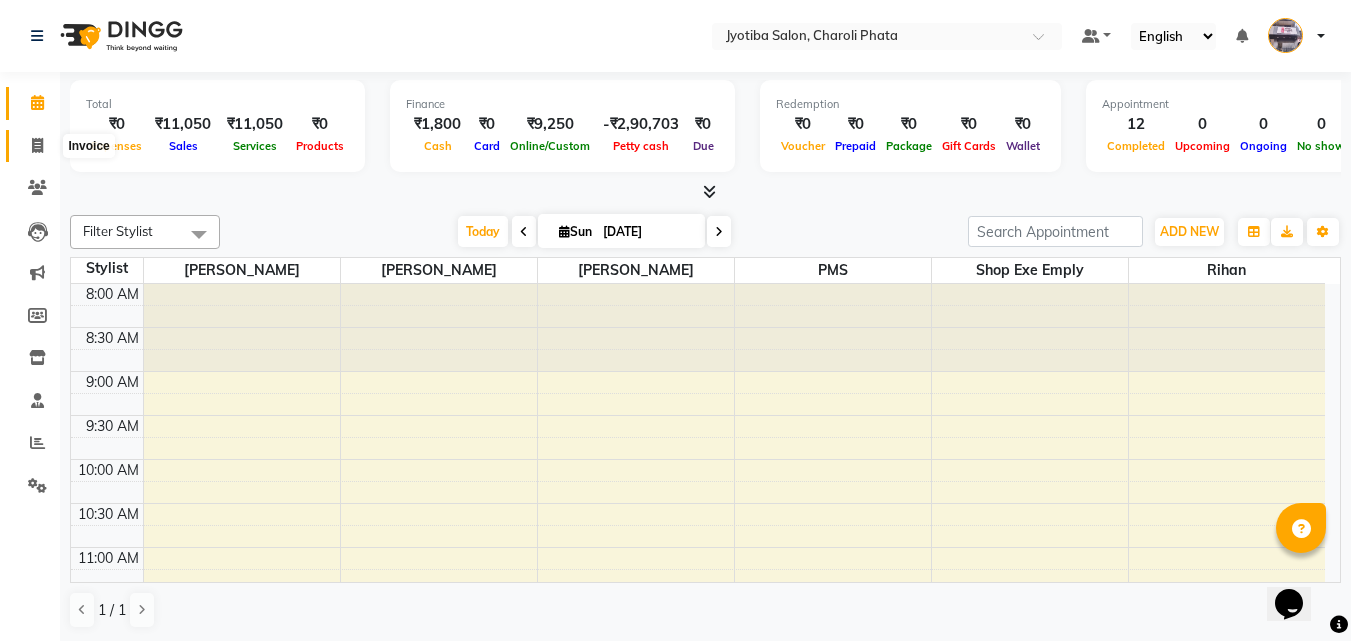 click 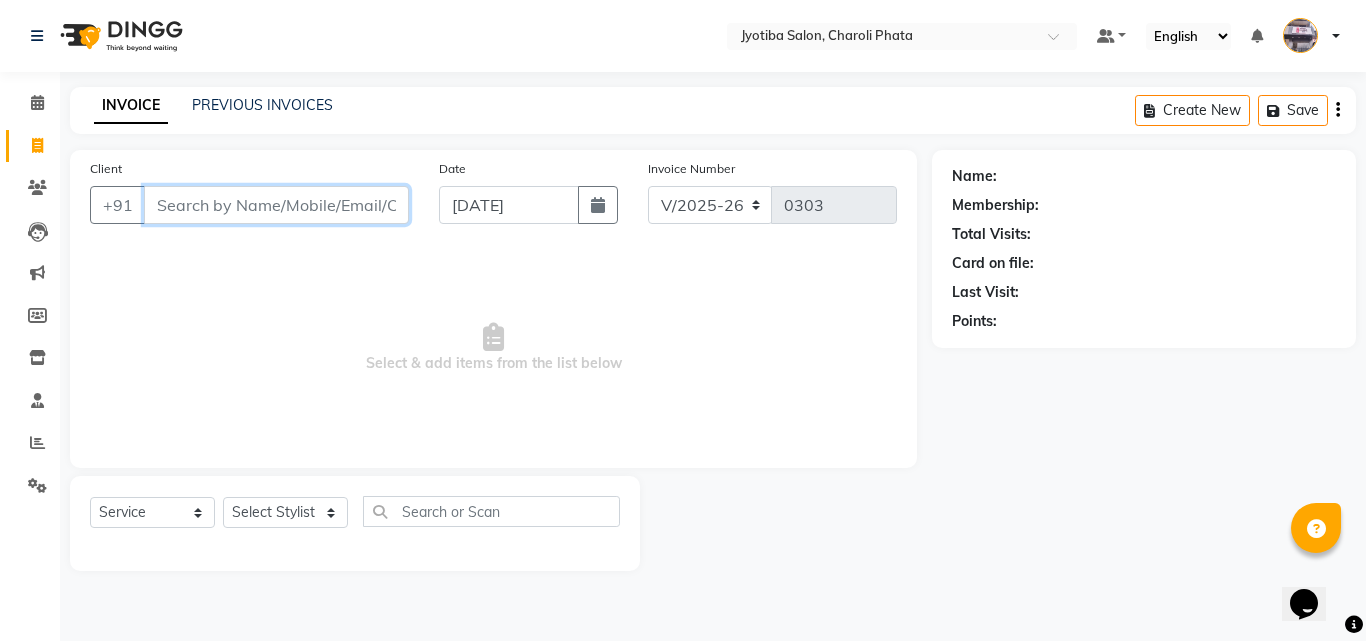 click on "Client" at bounding box center (276, 205) 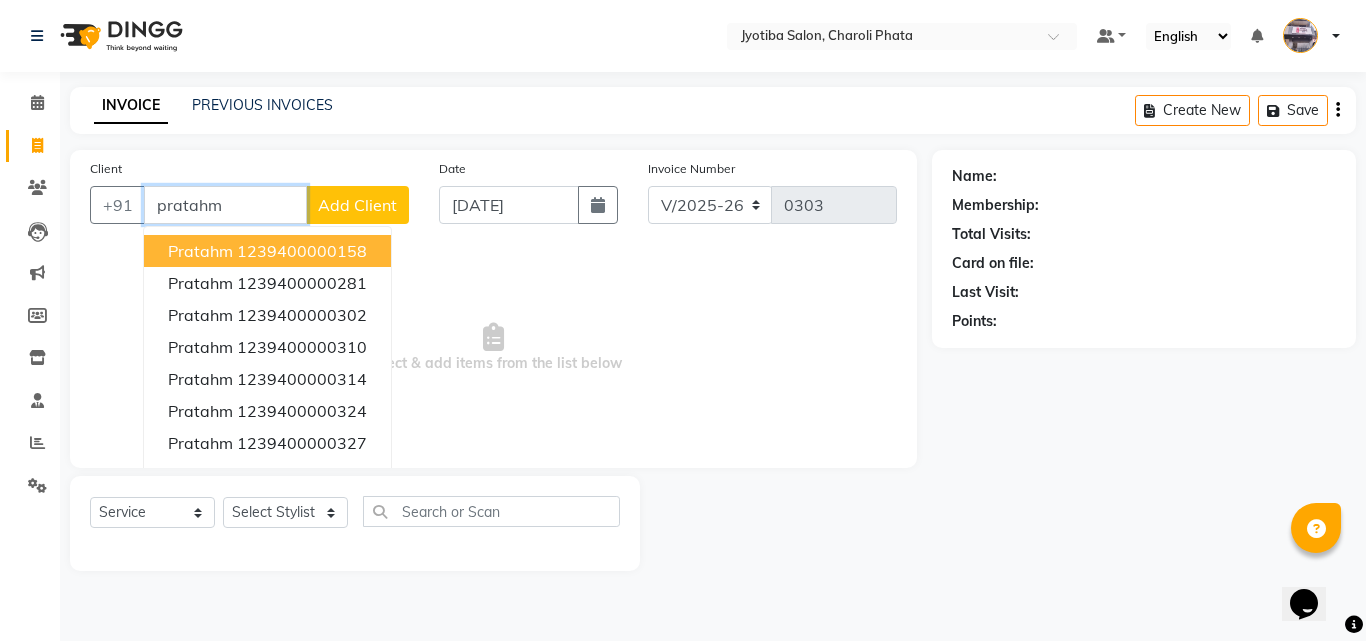 type on "pratahm" 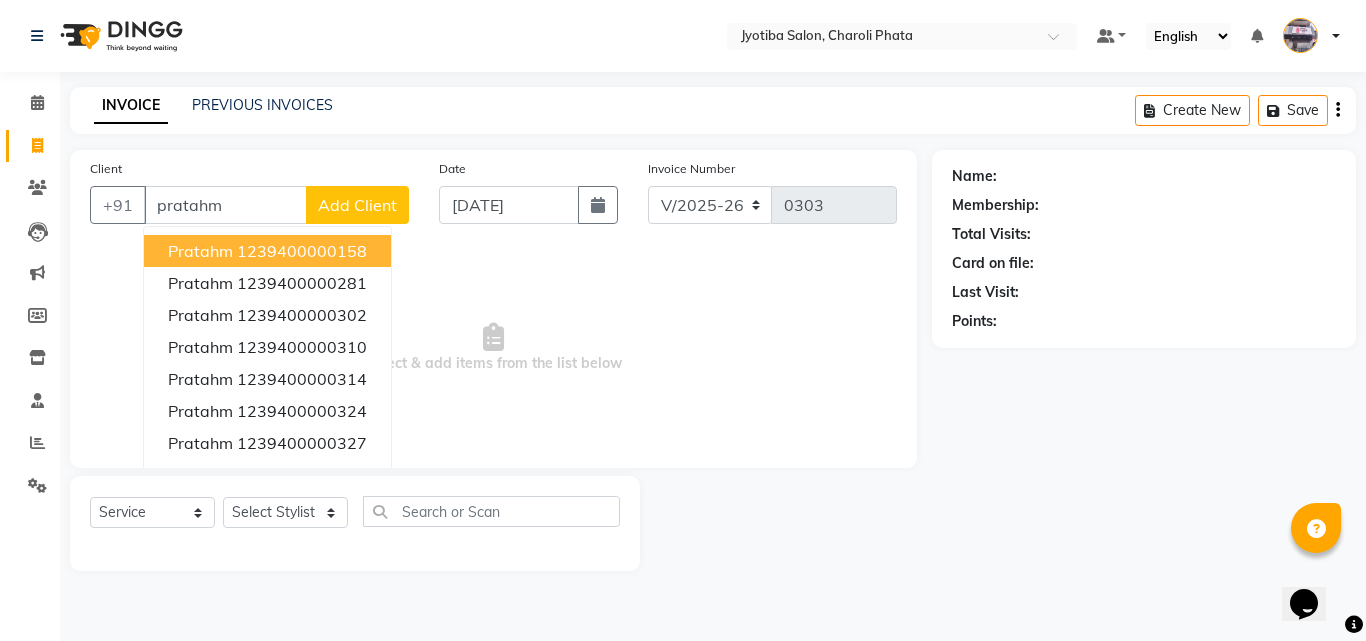 click on "Add Client" 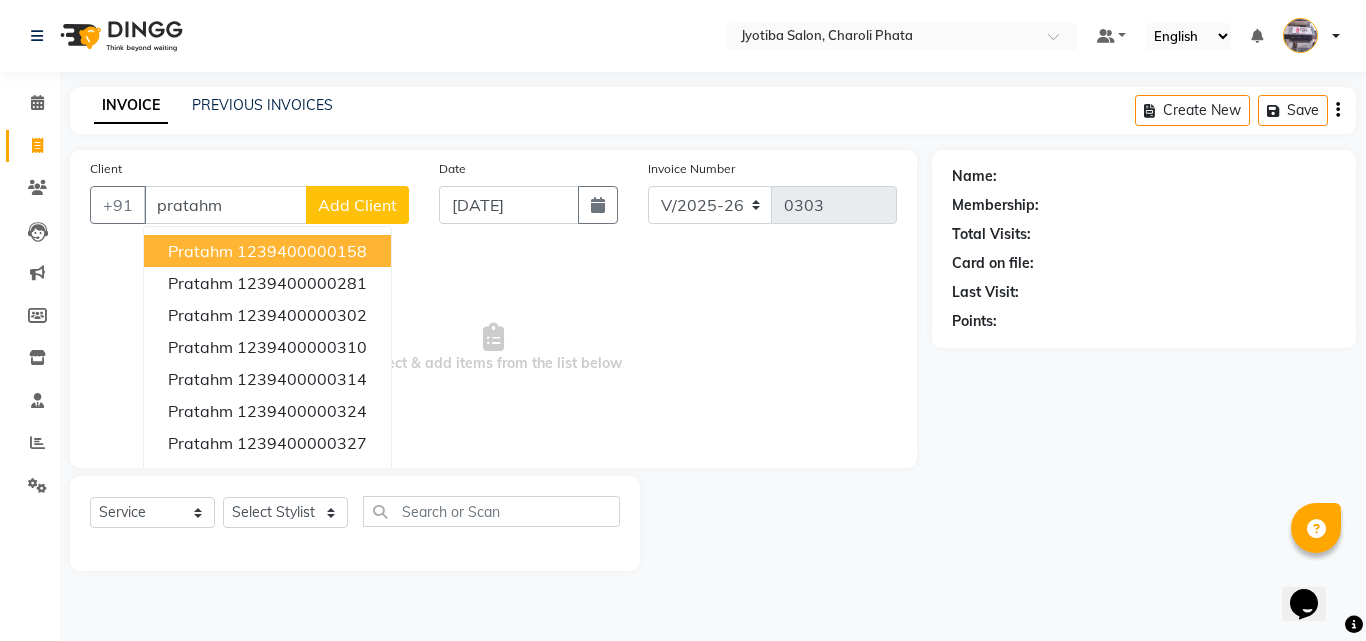 type 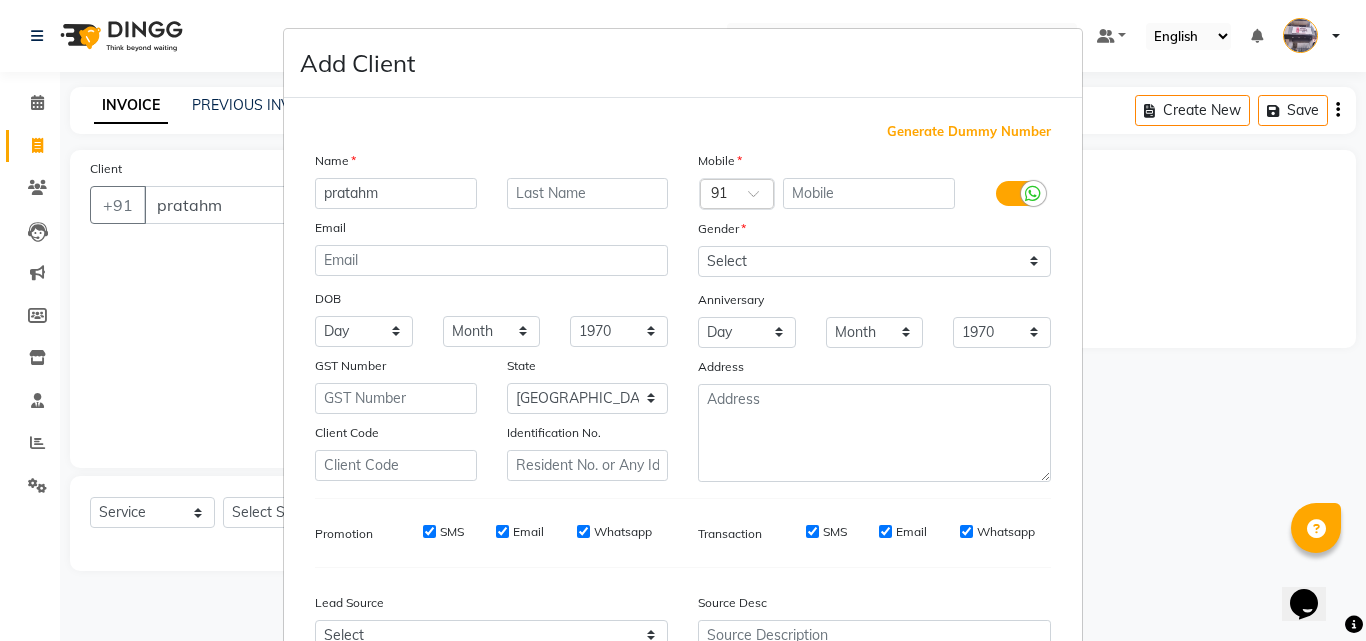 click on "Generate Dummy Number" at bounding box center [969, 132] 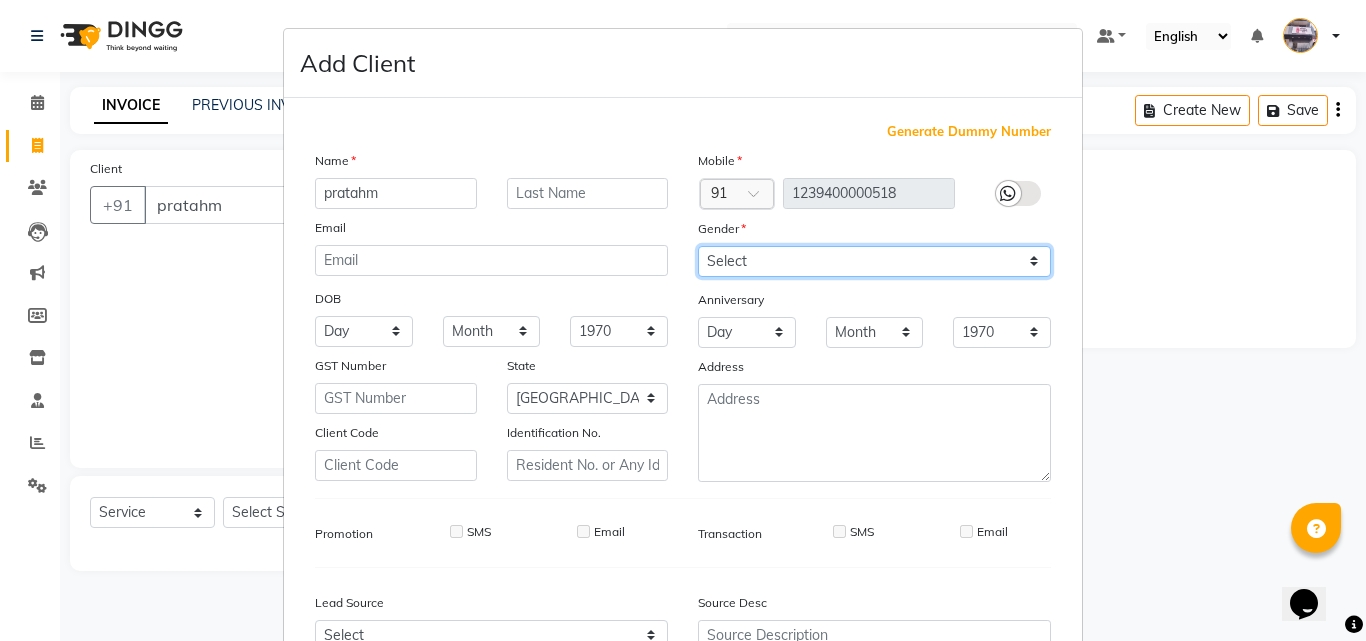 drag, startPoint x: 877, startPoint y: 256, endPoint x: 834, endPoint y: 275, distance: 47.010635 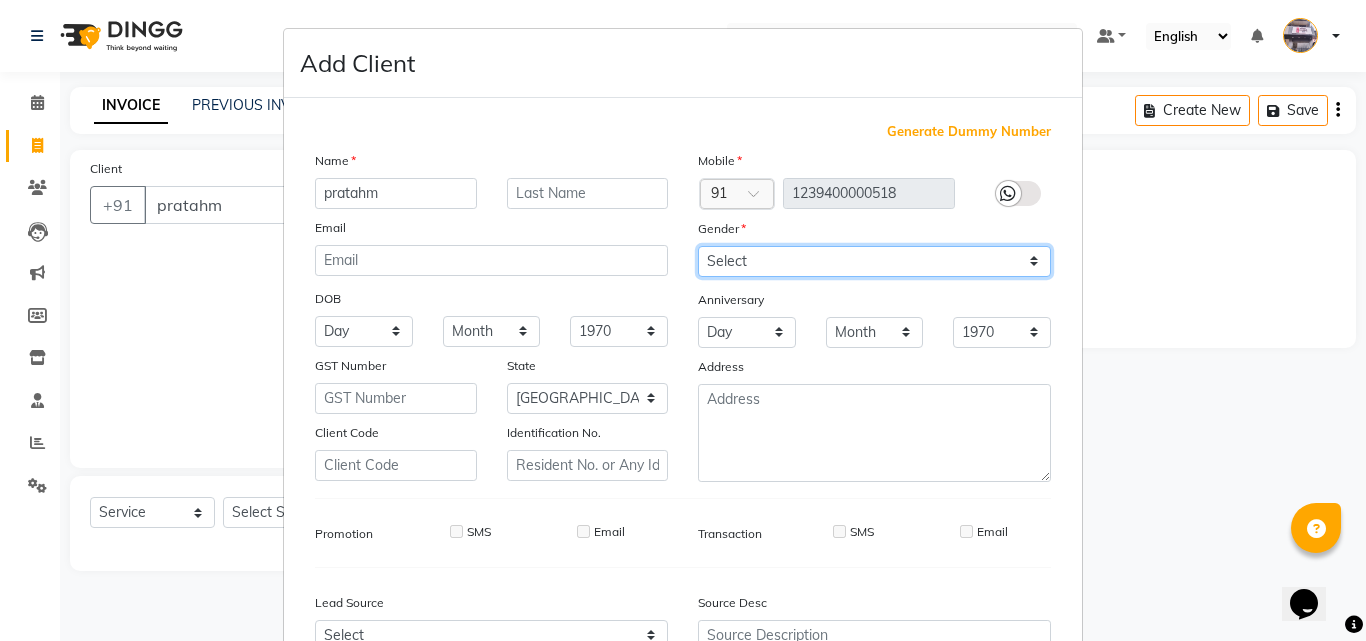 click on "Select [DEMOGRAPHIC_DATA] [DEMOGRAPHIC_DATA] Other Prefer Not To Say" at bounding box center (874, 261) 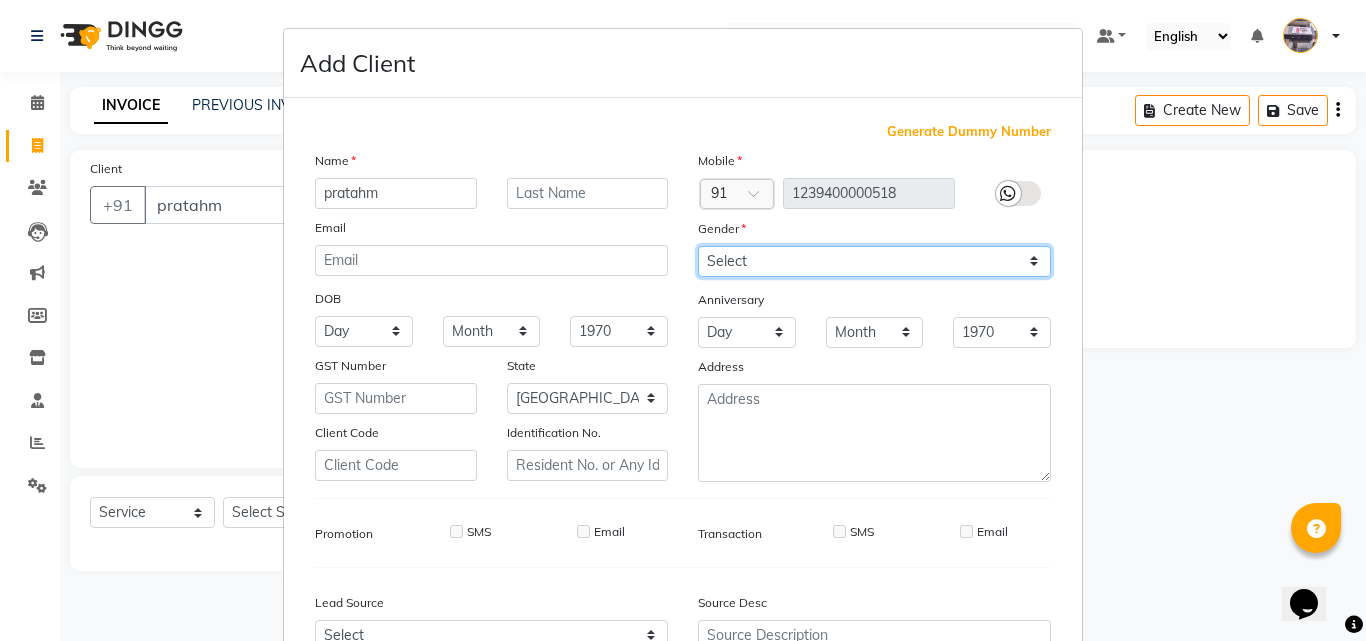 click on "Select [DEMOGRAPHIC_DATA] [DEMOGRAPHIC_DATA] Other Prefer Not To Say" at bounding box center [874, 261] 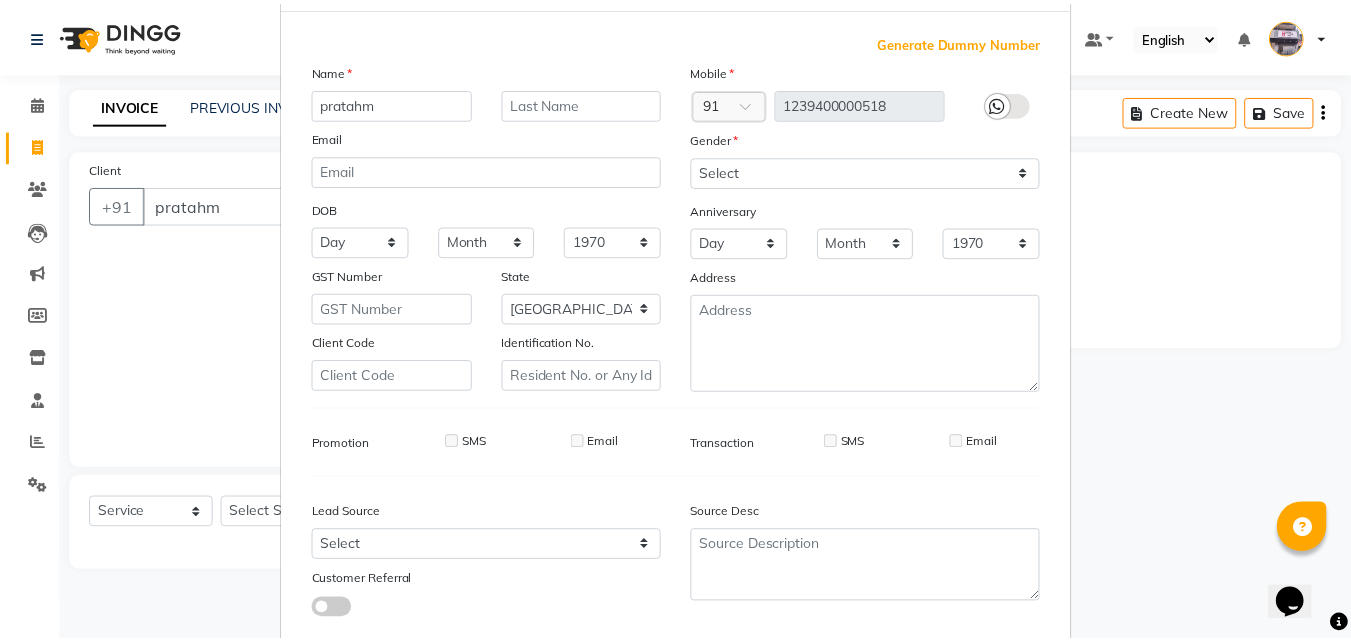 scroll, scrollTop: 208, scrollLeft: 0, axis: vertical 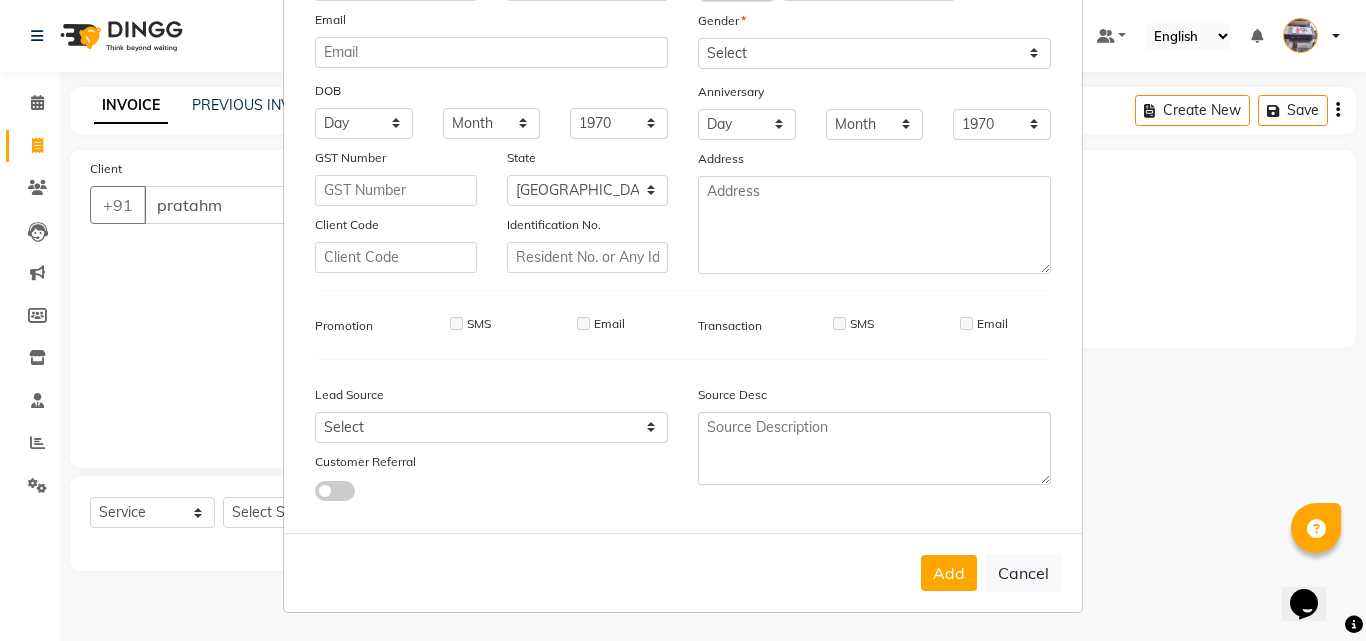 drag, startPoint x: 924, startPoint y: 559, endPoint x: 914, endPoint y: 561, distance: 10.198039 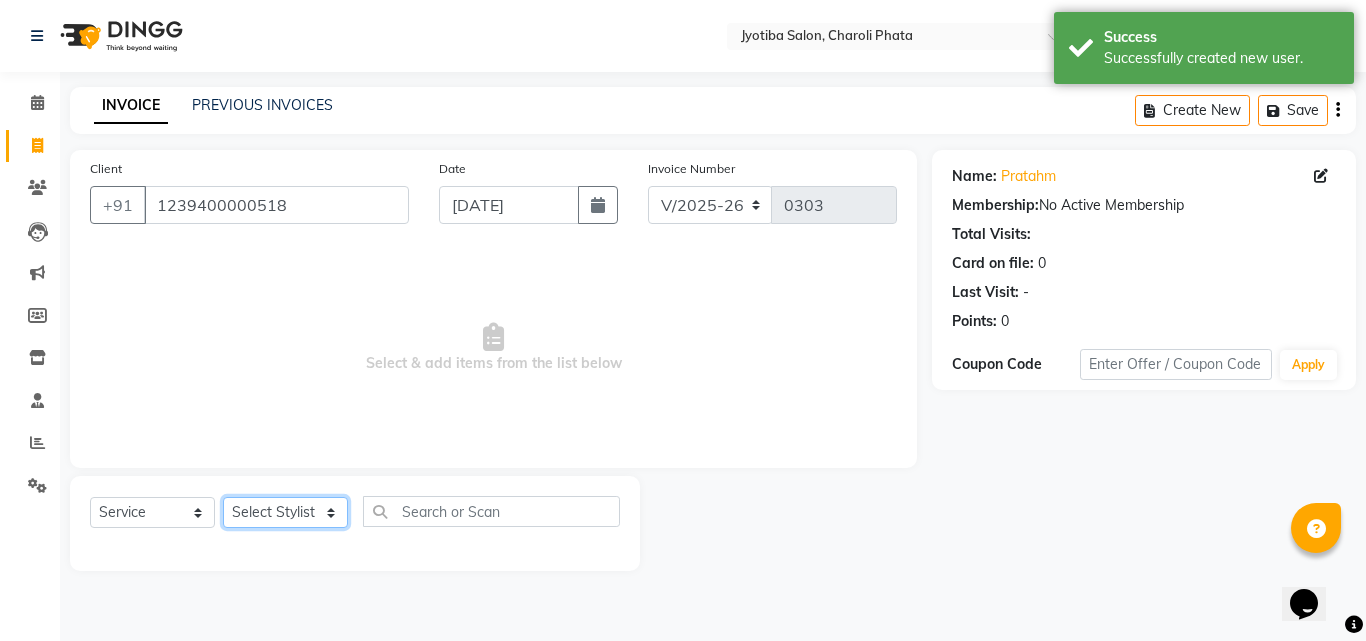 click on "Select Stylist [PERSON_NAME] PMS [PERSON_NAME] shop exe emply" 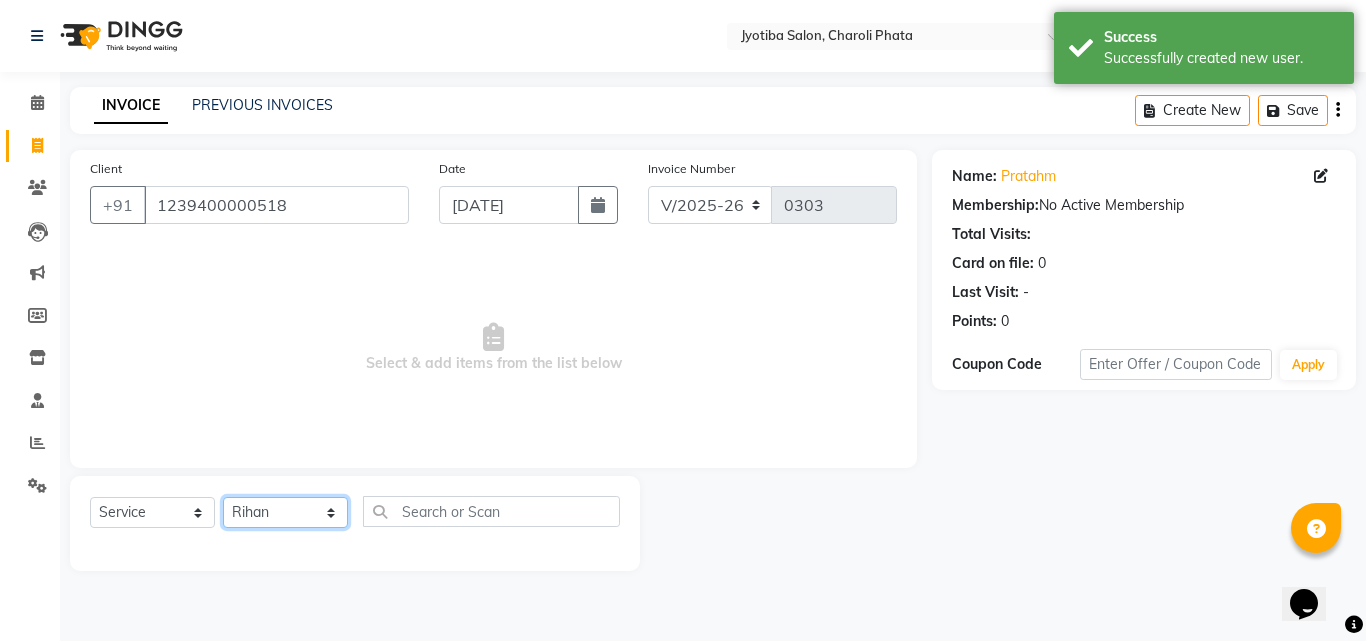 click on "Select Stylist [PERSON_NAME] PMS [PERSON_NAME] shop exe emply" 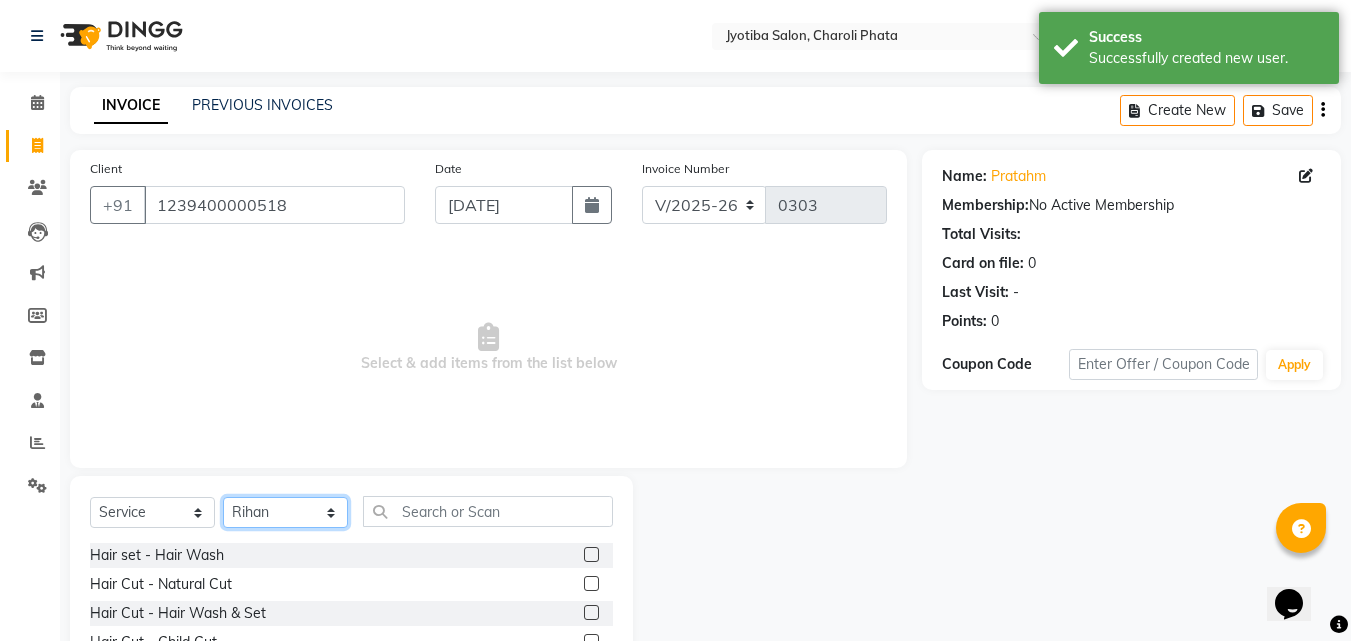 scroll, scrollTop: 160, scrollLeft: 0, axis: vertical 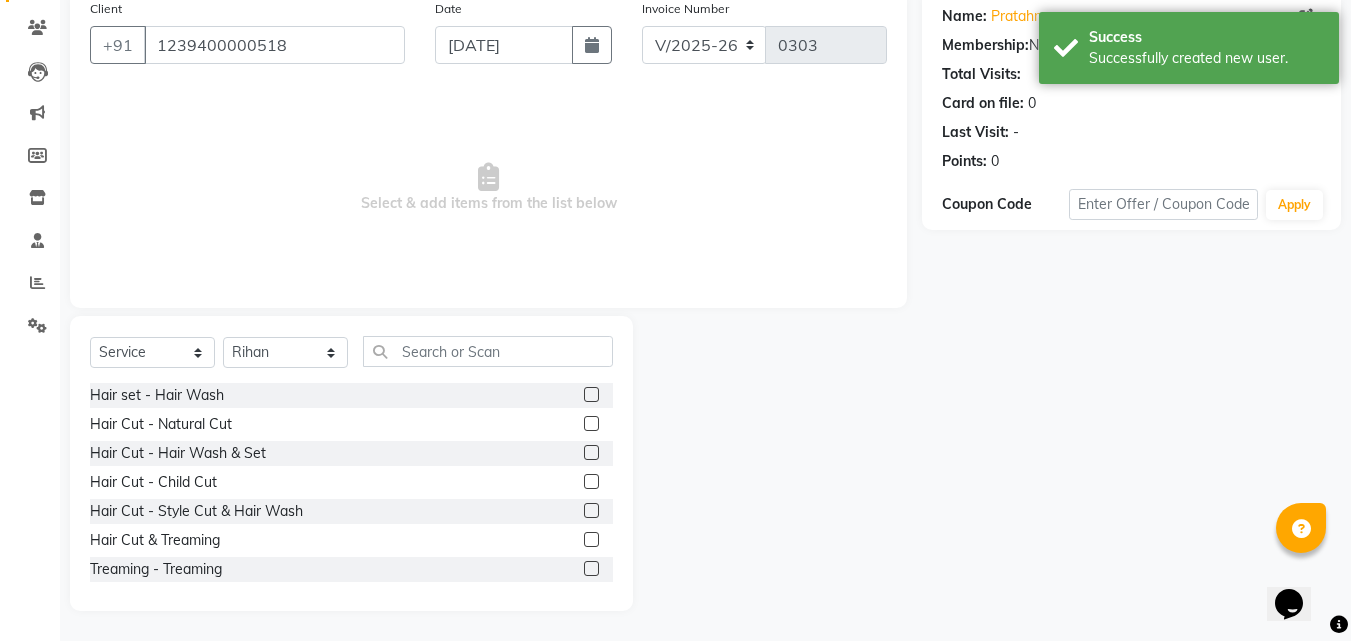 click 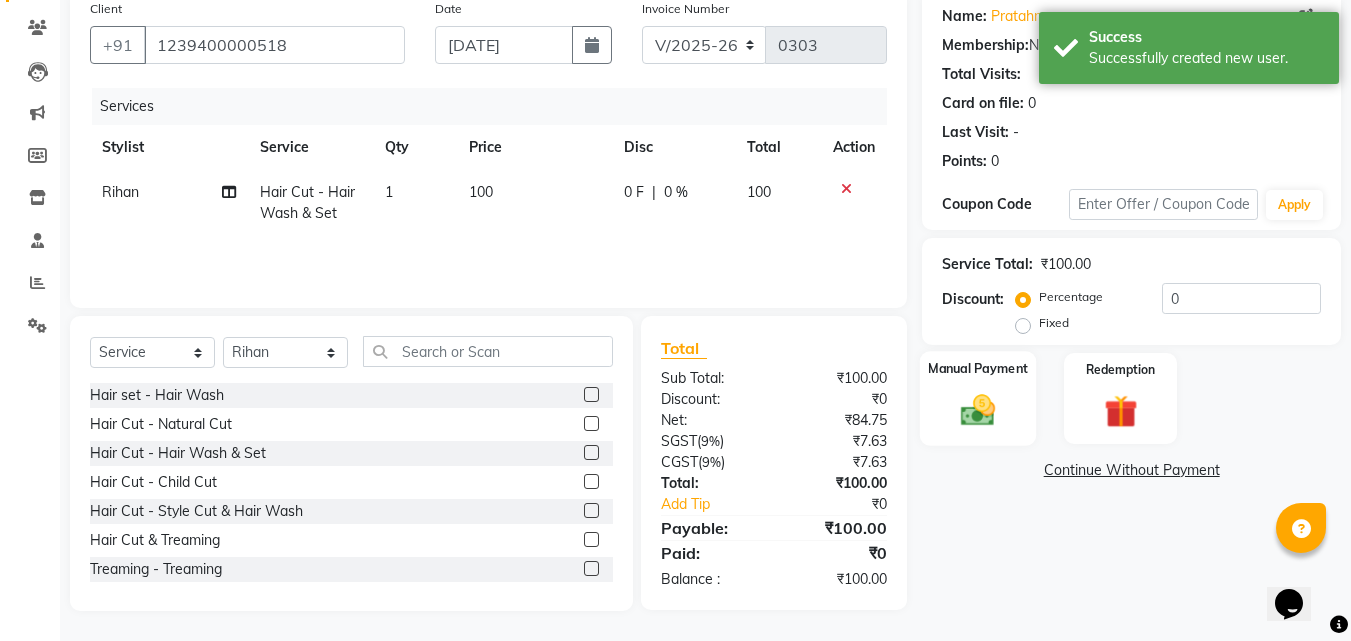 drag, startPoint x: 976, startPoint y: 419, endPoint x: 1017, endPoint y: 427, distance: 41.773197 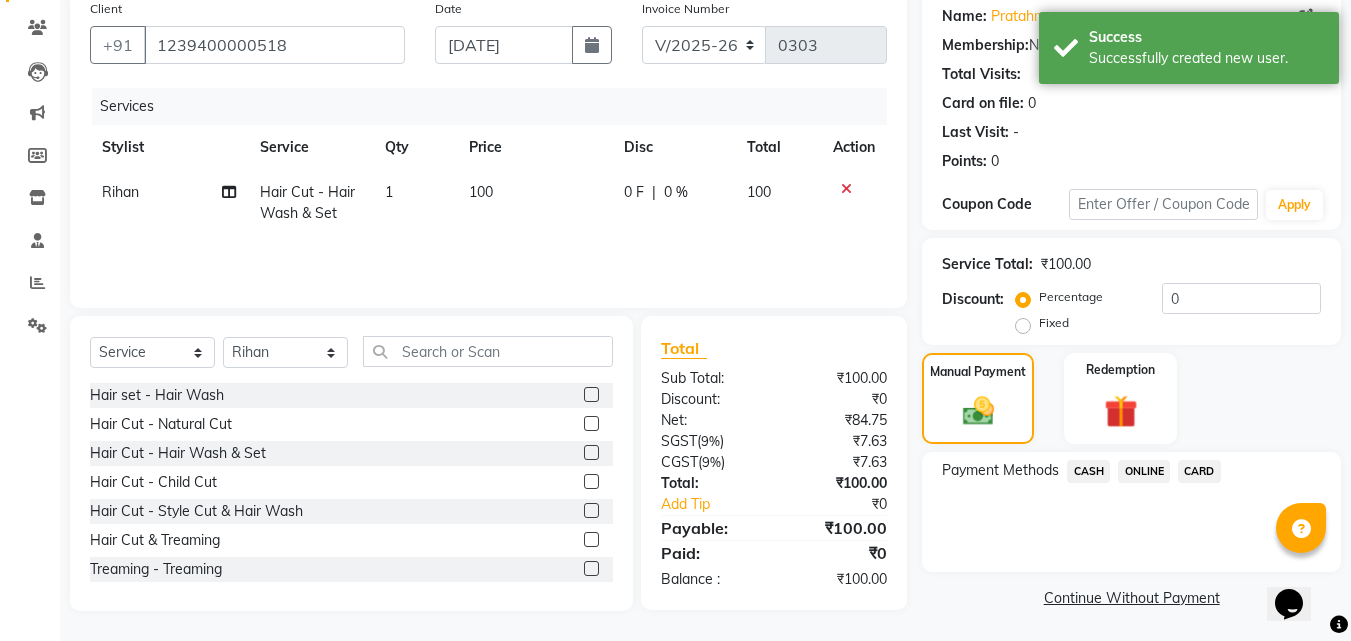 drag, startPoint x: 1081, startPoint y: 467, endPoint x: 1097, endPoint y: 490, distance: 28.01785 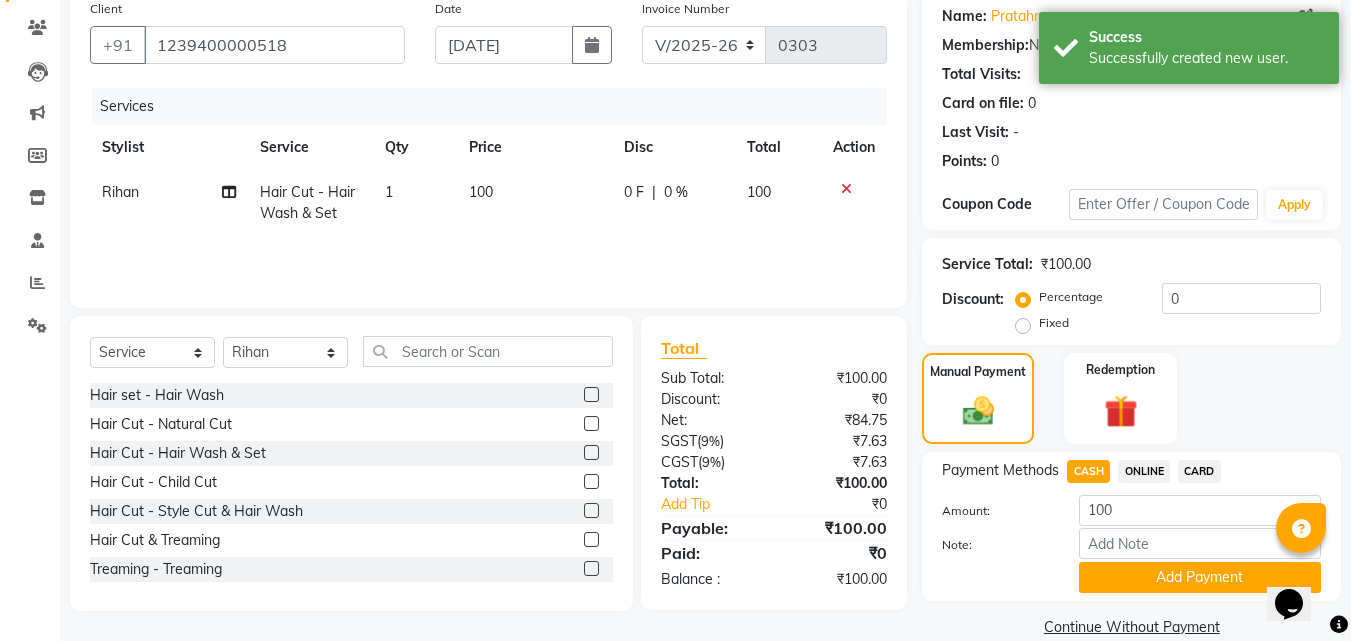 drag, startPoint x: 1119, startPoint y: 568, endPoint x: 1158, endPoint y: 550, distance: 42.953465 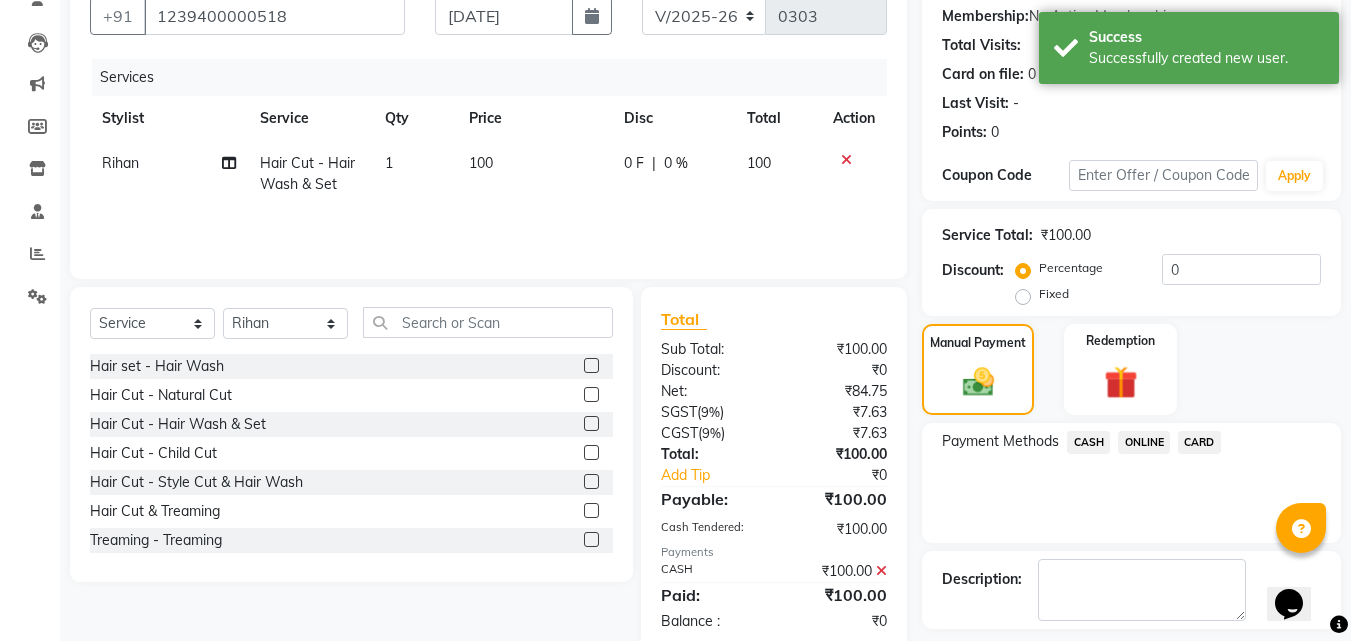 scroll, scrollTop: 275, scrollLeft: 0, axis: vertical 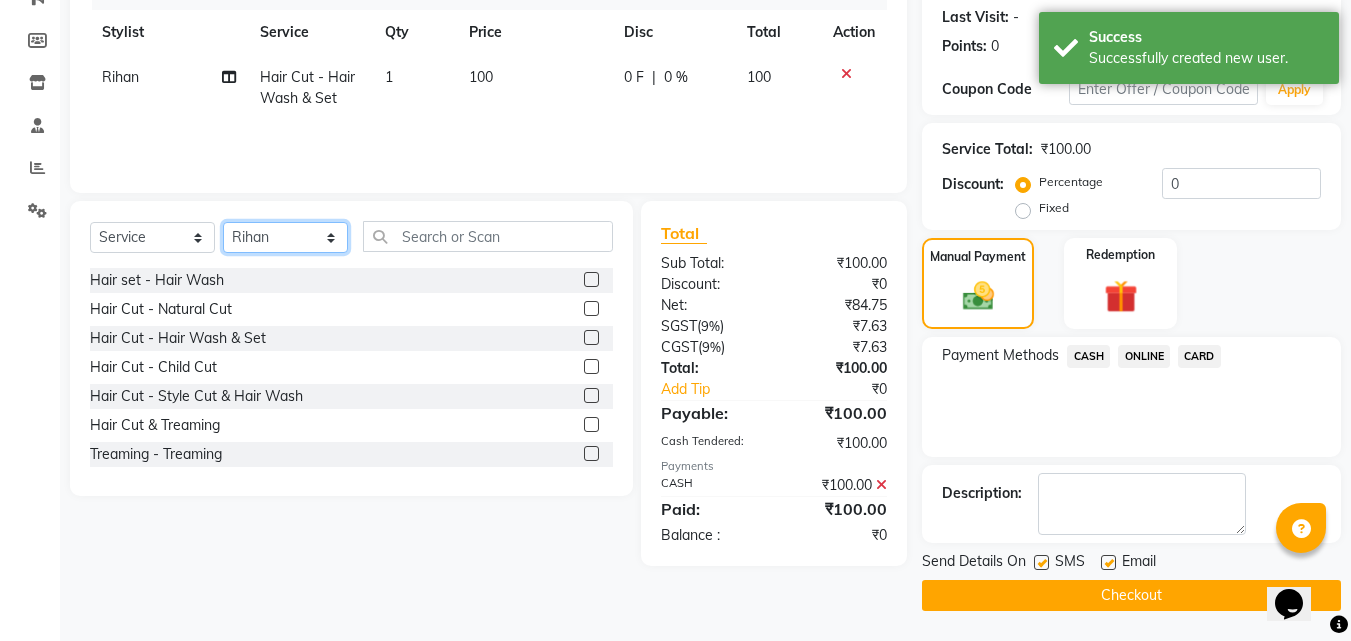 drag, startPoint x: 283, startPoint y: 241, endPoint x: 287, endPoint y: 251, distance: 10.770329 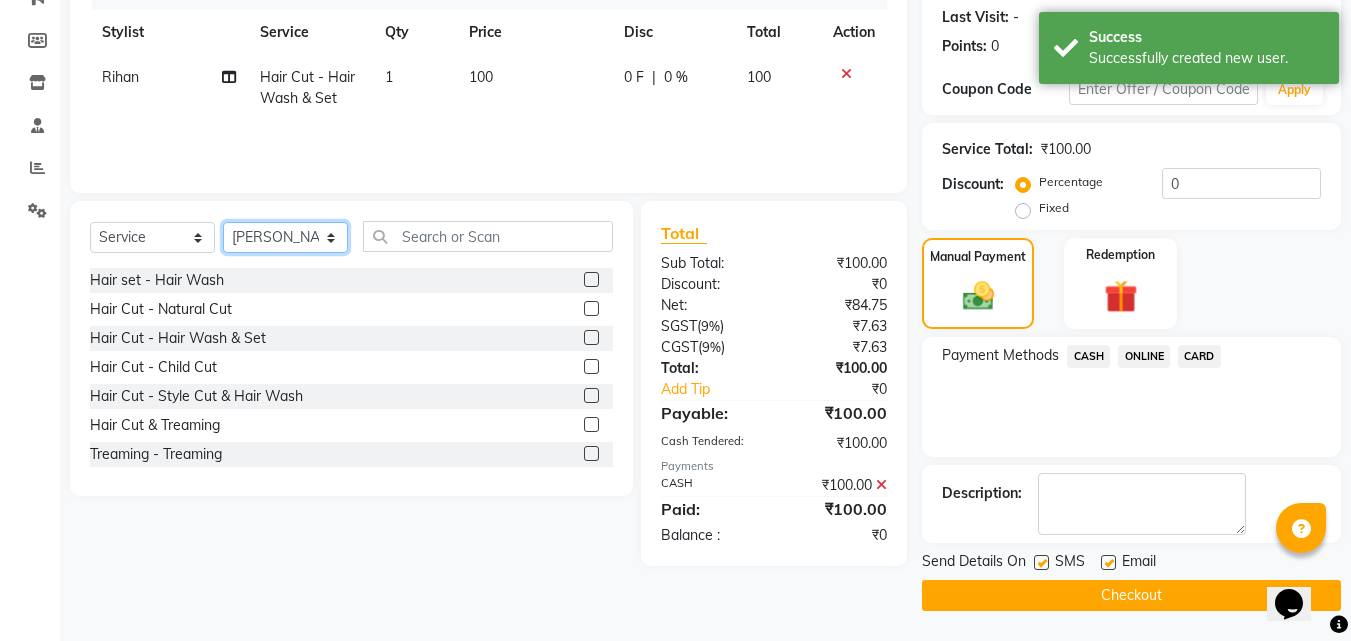 click on "Select Stylist [PERSON_NAME] PMS [PERSON_NAME] shop exe emply" 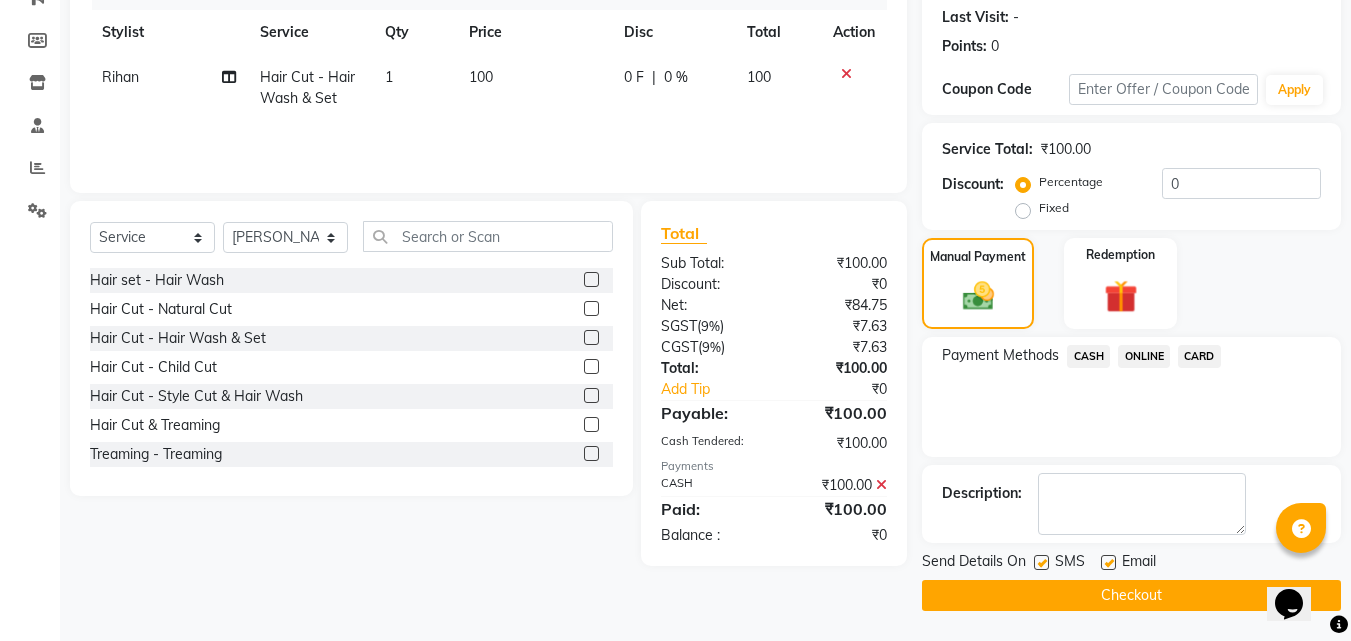 click on "Hair Cut - Natural Cut" 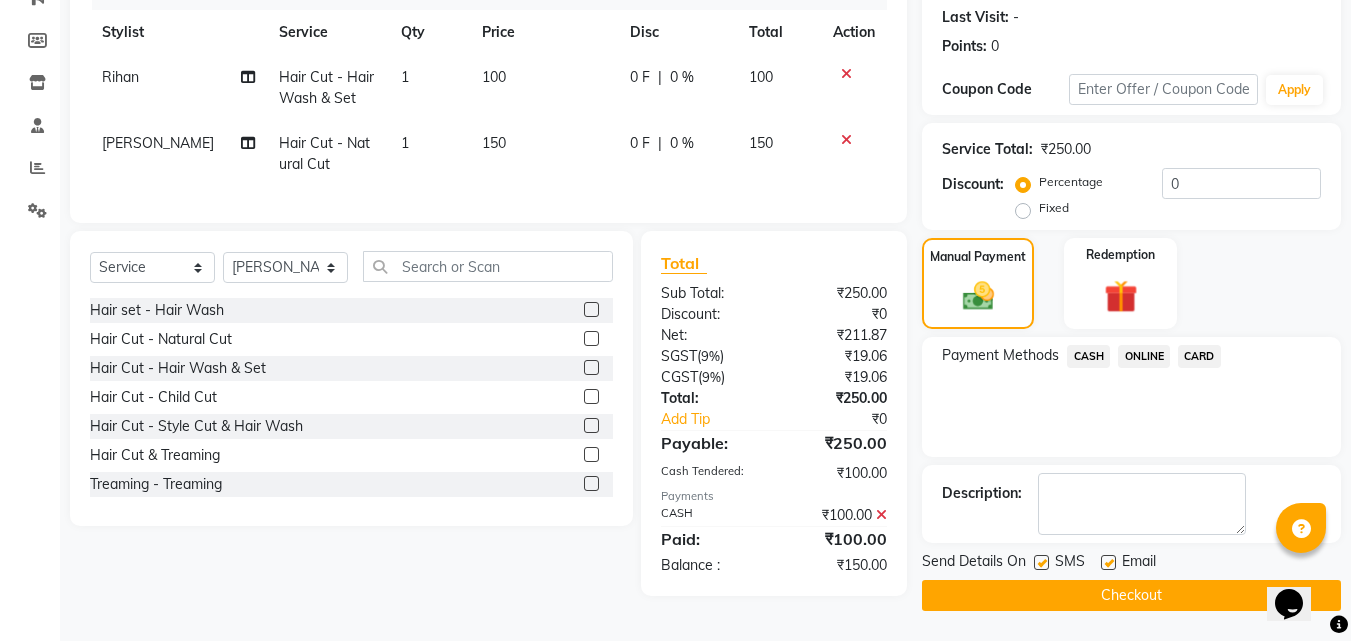 click 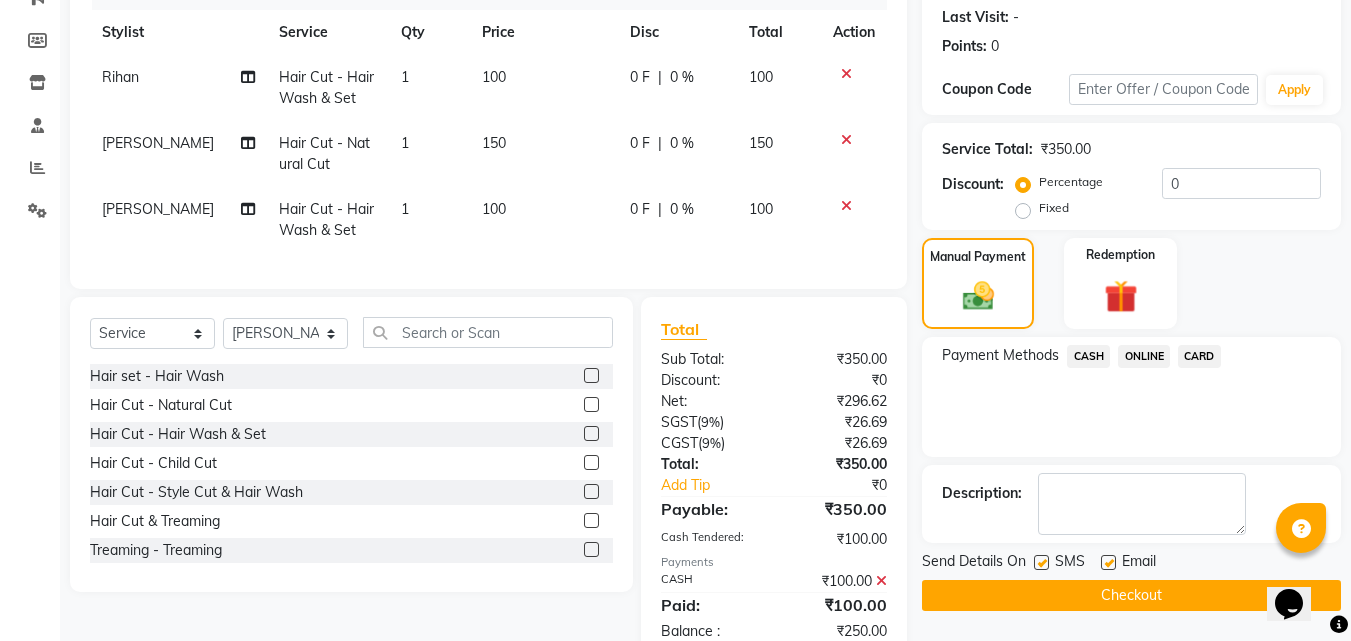 click on "ONLINE" 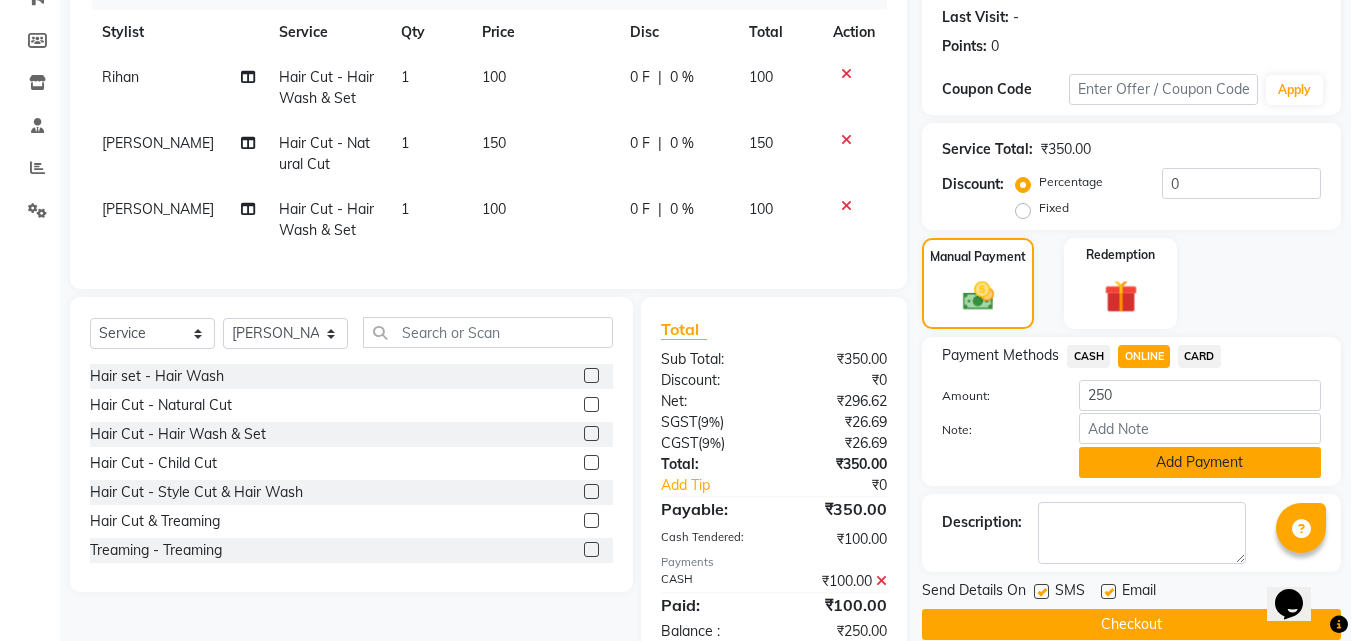 click on "Add Payment" 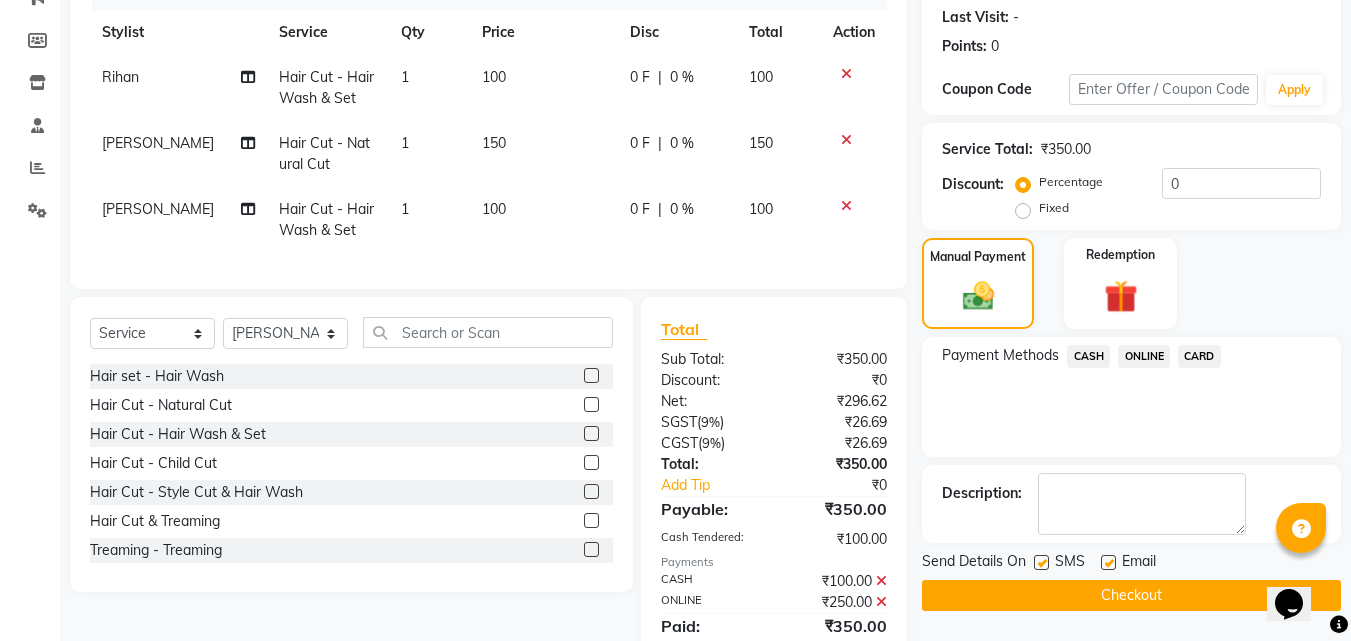 scroll, scrollTop: 362, scrollLeft: 0, axis: vertical 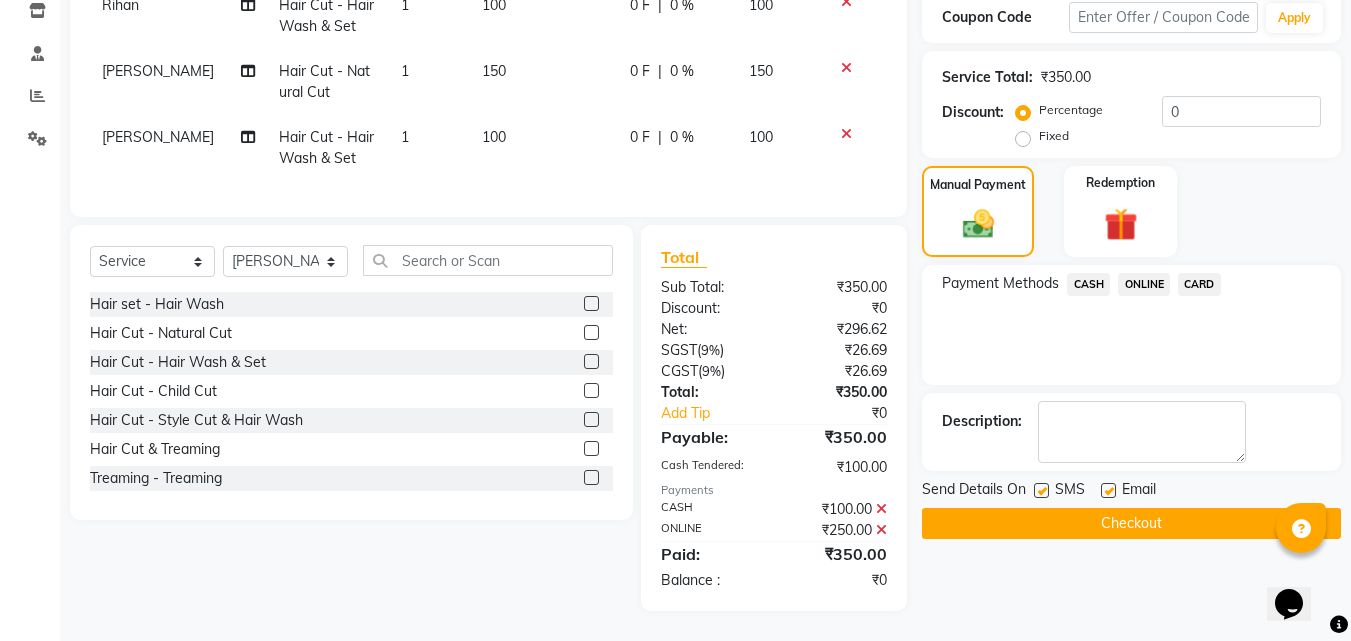 click on "Checkout" 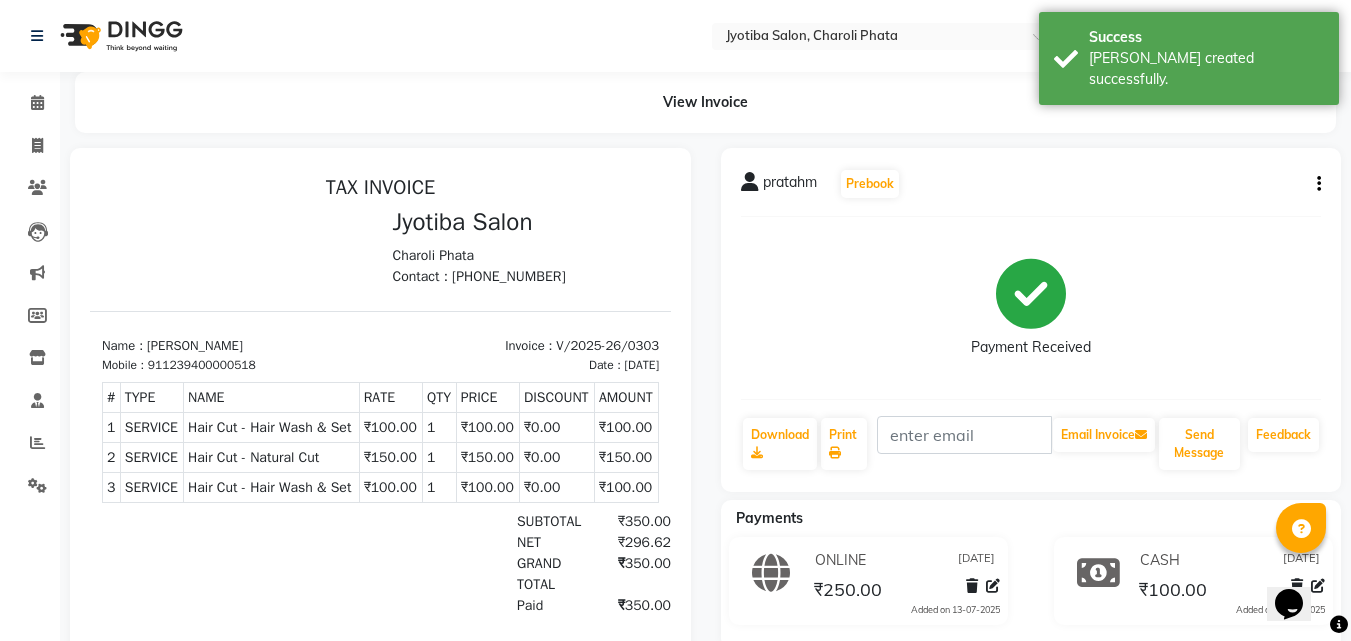 scroll, scrollTop: 0, scrollLeft: 0, axis: both 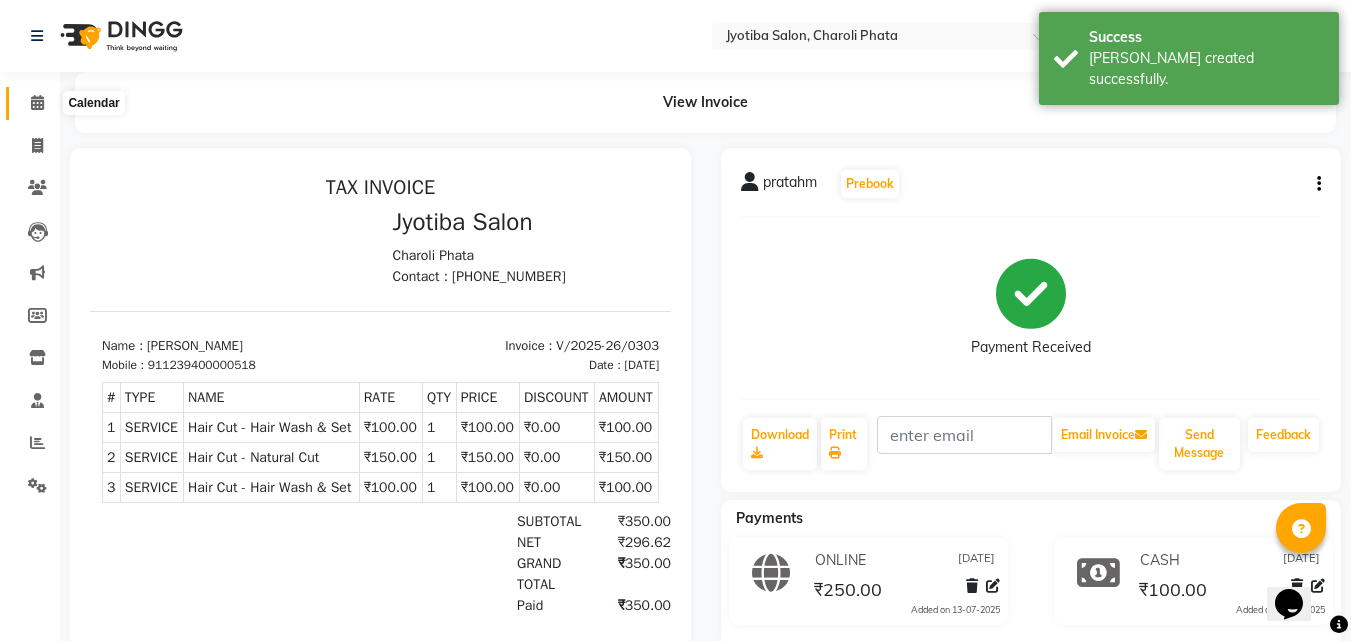 click 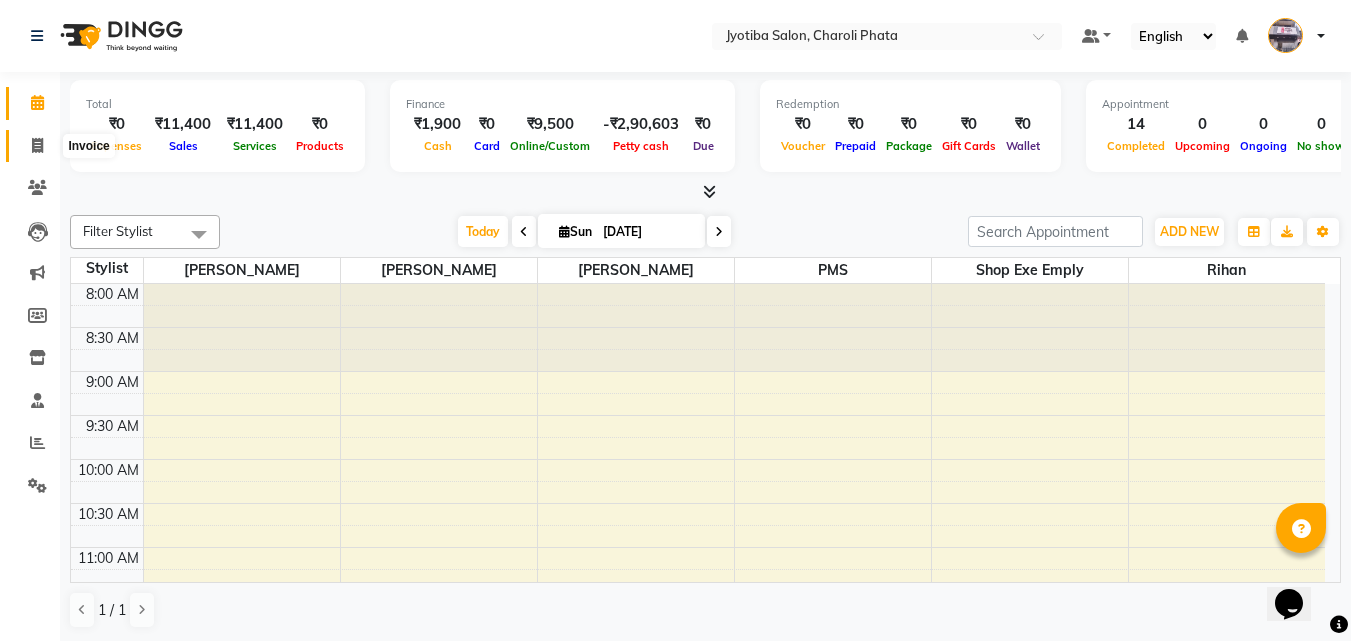 click 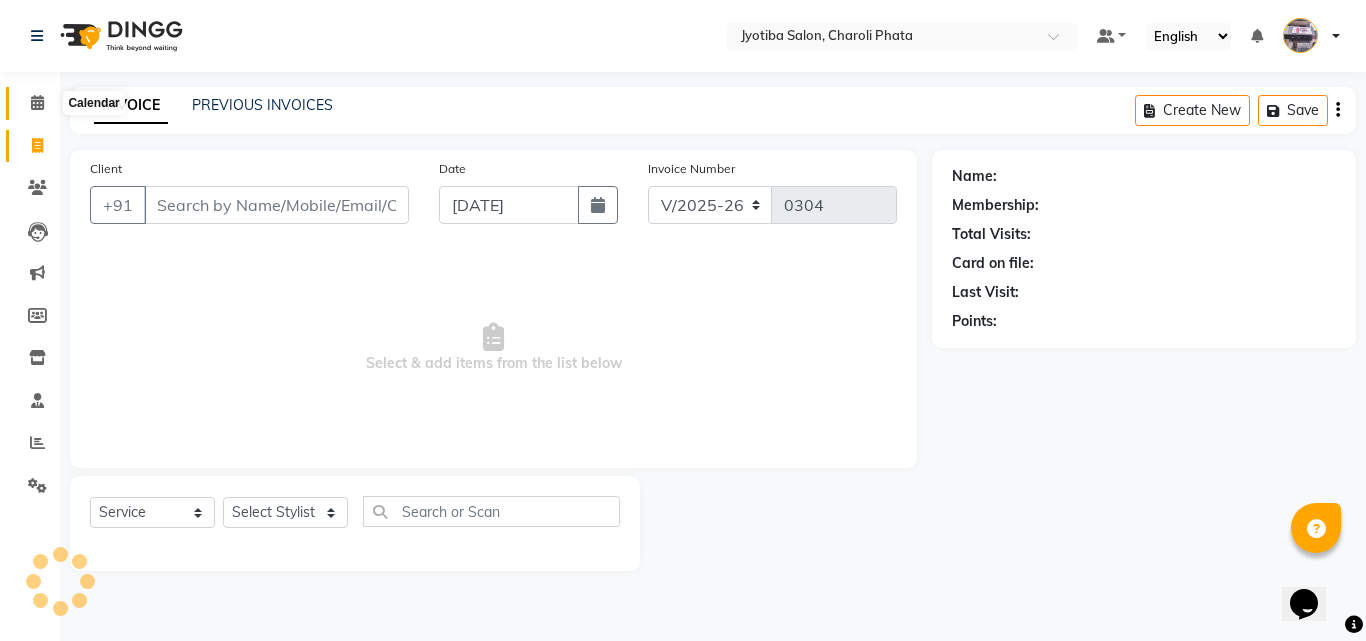 click 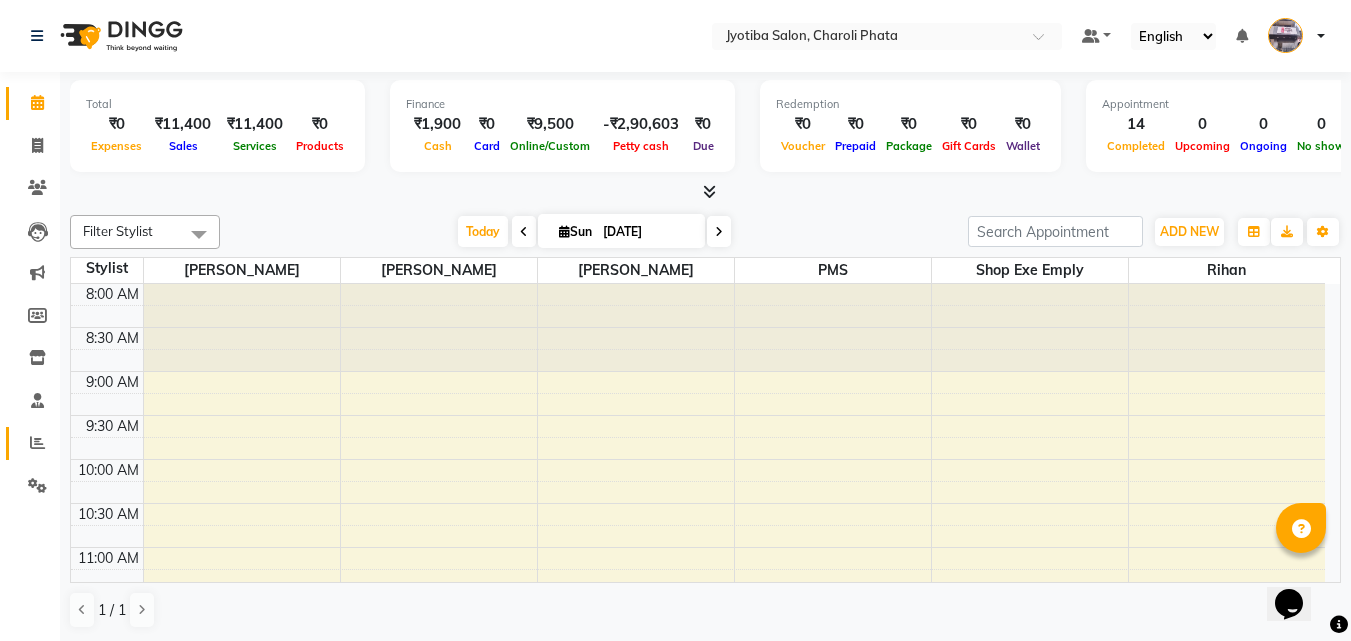click on "Reports" 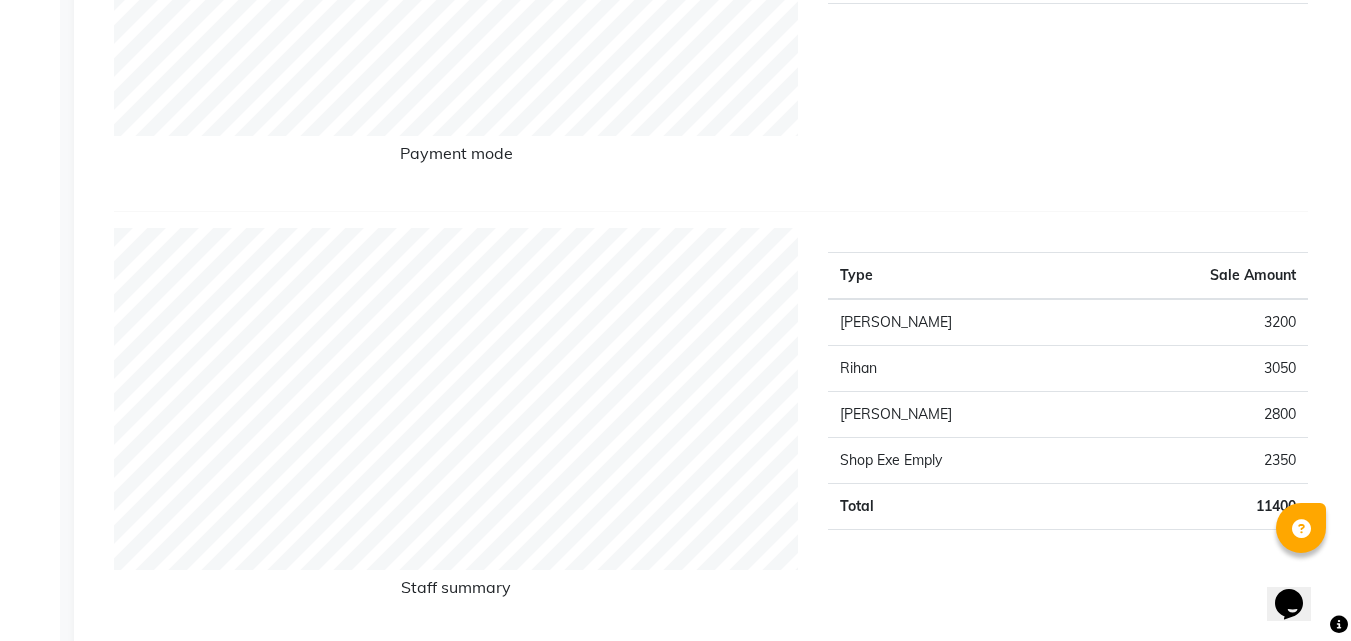 scroll, scrollTop: 579, scrollLeft: 0, axis: vertical 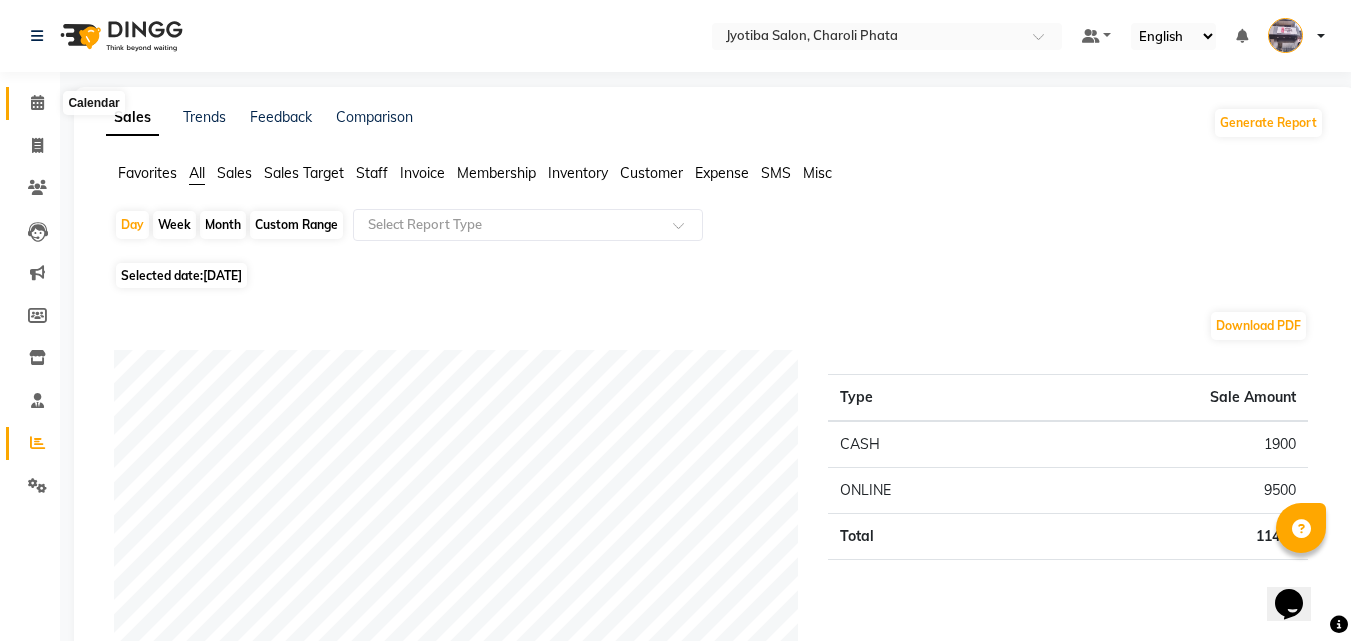 click 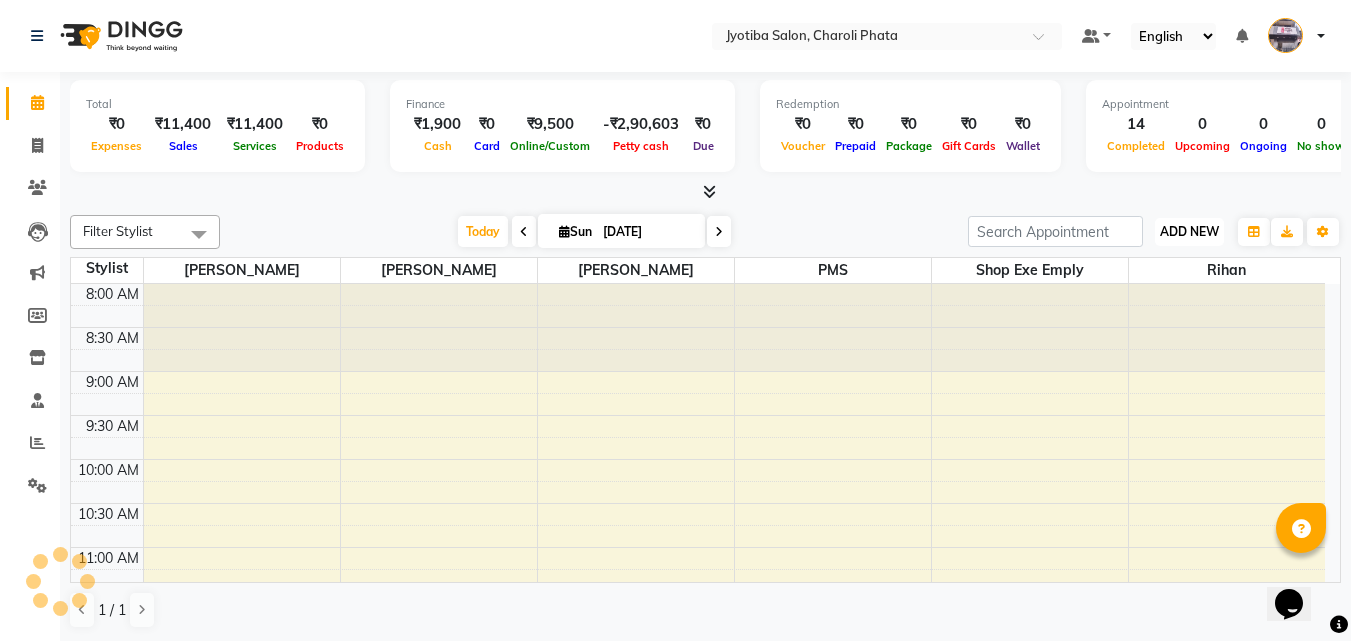 click on "ADD NEW Toggle Dropdown" at bounding box center (1189, 232) 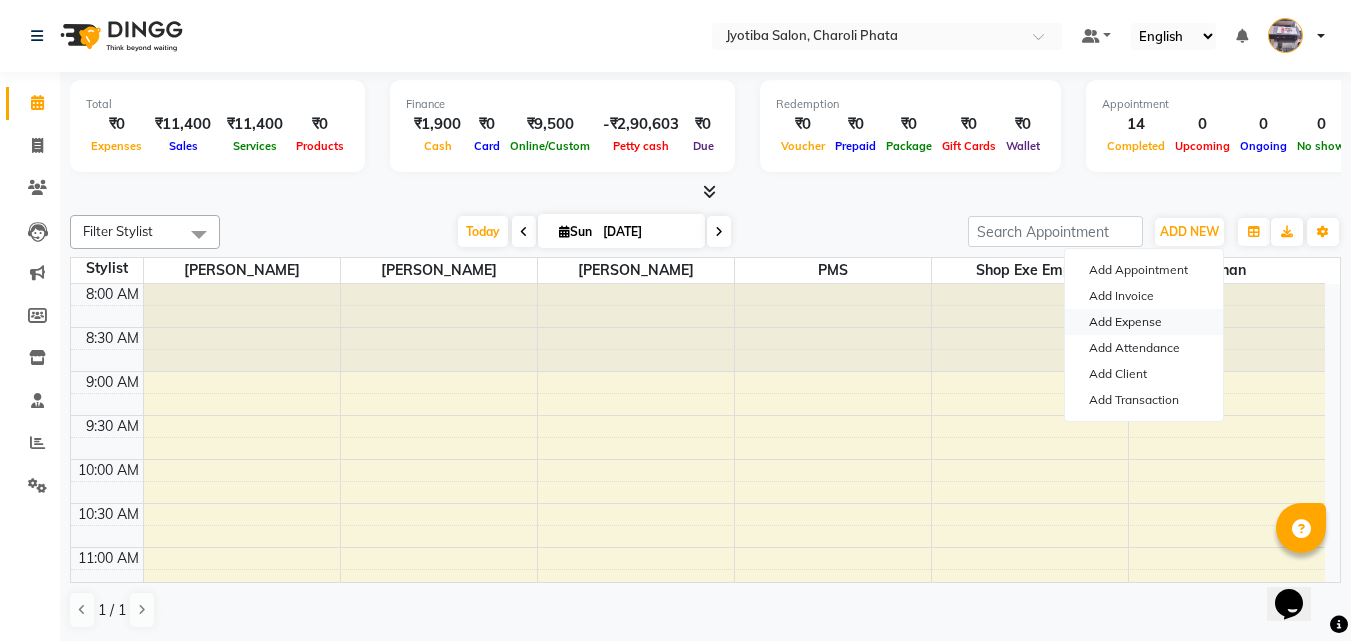 click on "Add Expense" at bounding box center (1144, 322) 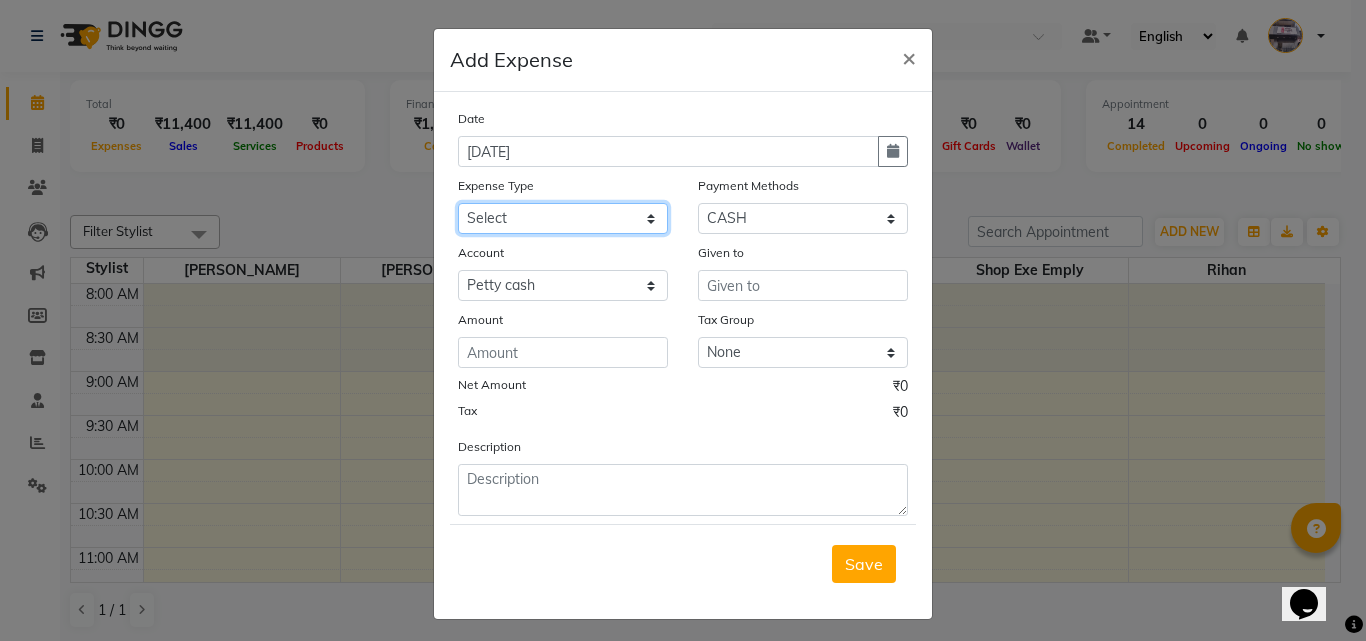 click on "Select Advance salary Advance salary ajaj Bank charges Car maintenance  Cash transfer to bank Cash transfer to hub Client Snacks Clinical charges Equipment Fuel Govt fee home Incentive Insurance International purchase Loan Repayment Maintenance Marketing Miscellaneous MRA Other Over times Pantry Product Rent Salary shop shop Staff Snacks Tax Tea & Refreshment TIP Utilities Wifi recharge" 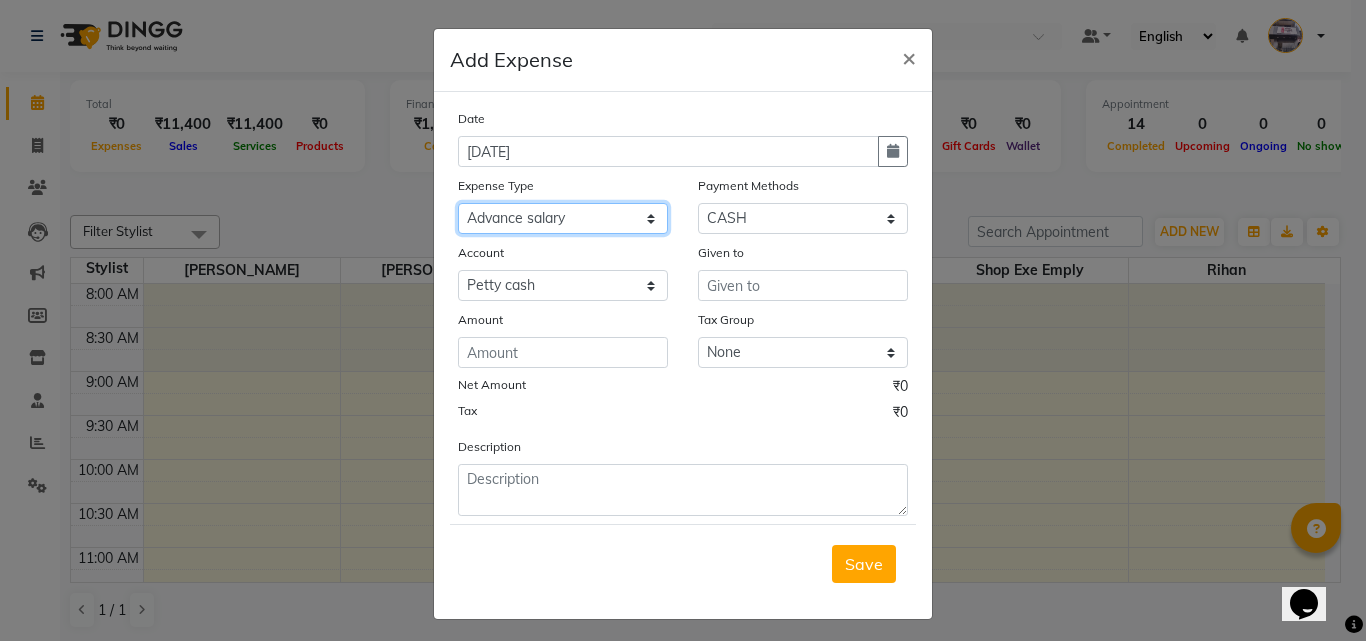 click on "Select Advance salary Advance salary ajaj Bank charges Car maintenance  Cash transfer to bank Cash transfer to hub Client Snacks Clinical charges Equipment Fuel Govt fee home Incentive Insurance International purchase Loan Repayment Maintenance Marketing Miscellaneous MRA Other Over times Pantry Product Rent Salary shop shop Staff Snacks Tax Tea & Refreshment TIP Utilities Wifi recharge" 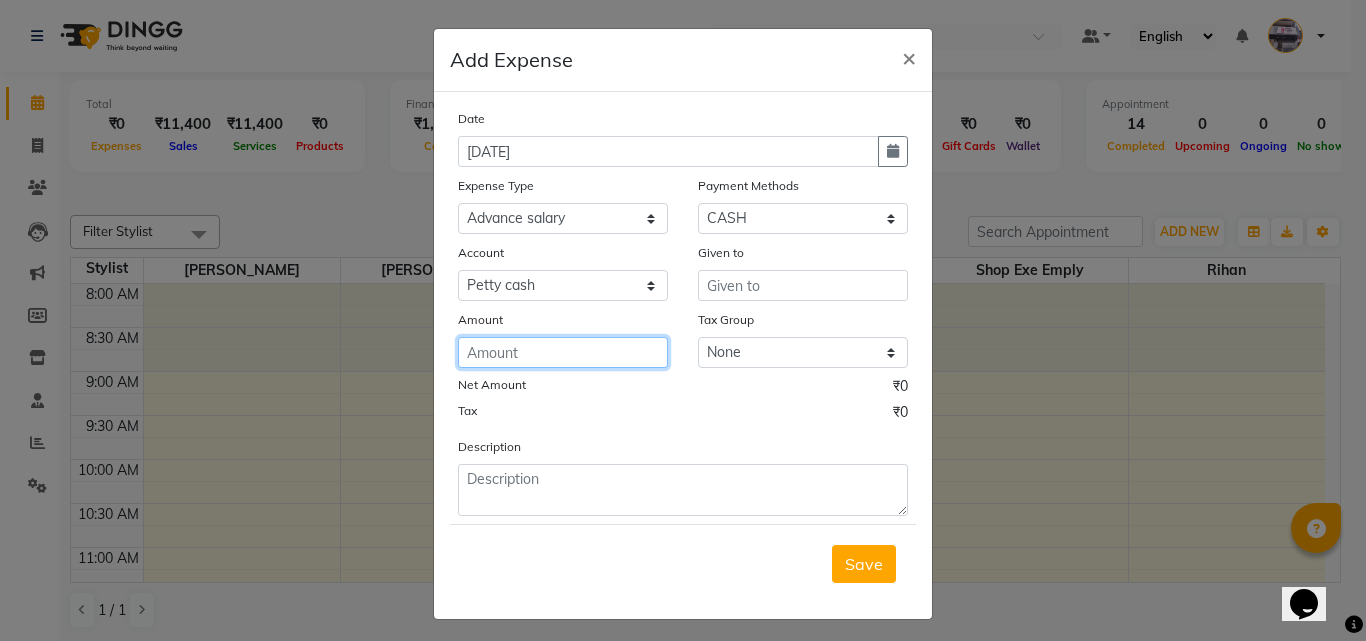 click 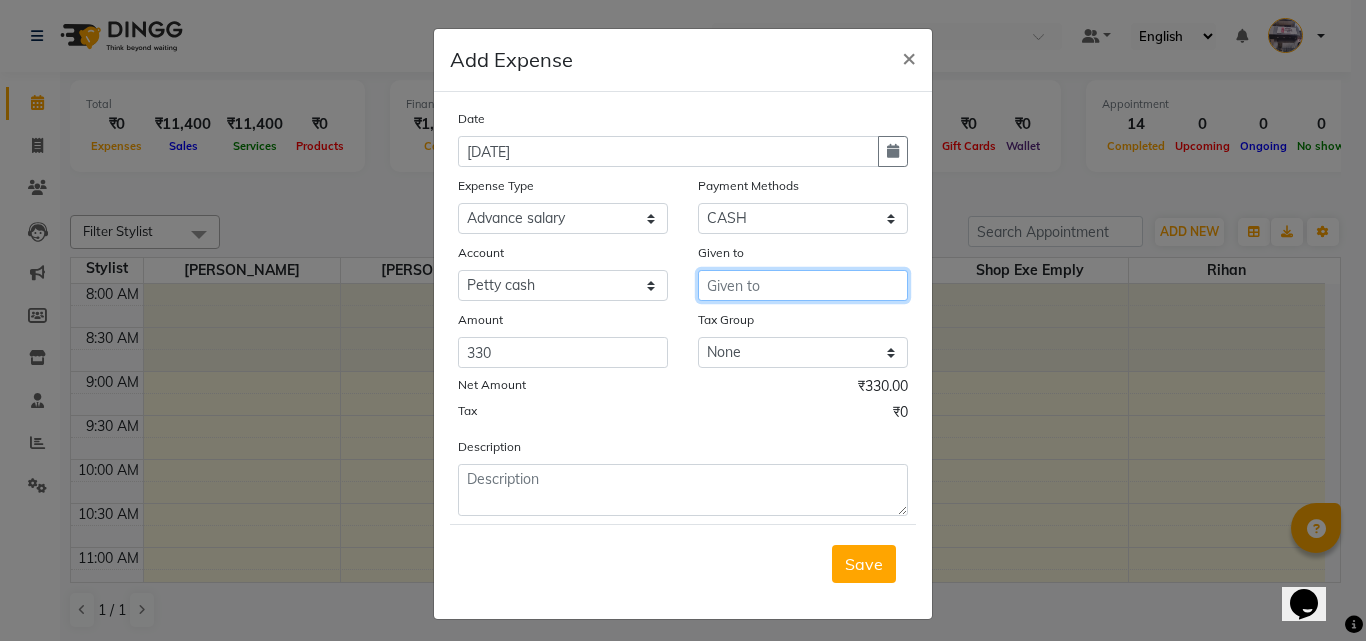 click at bounding box center (803, 285) 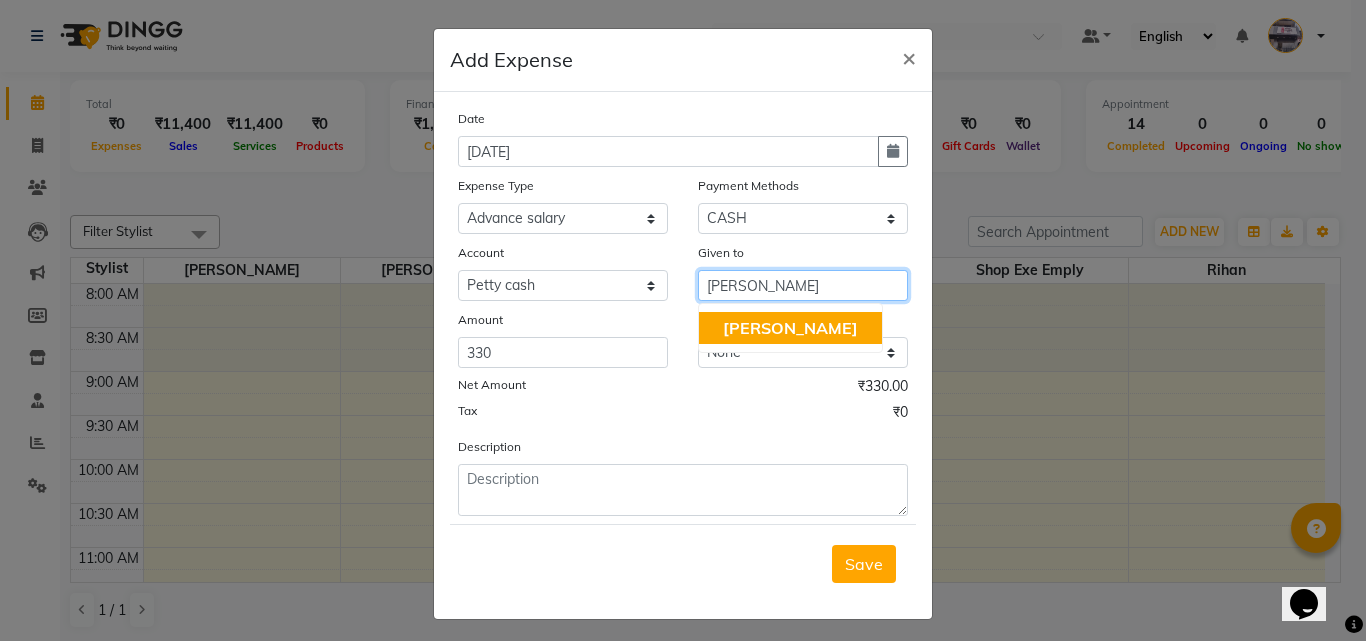 click on "[PERSON_NAME]" at bounding box center [790, 328] 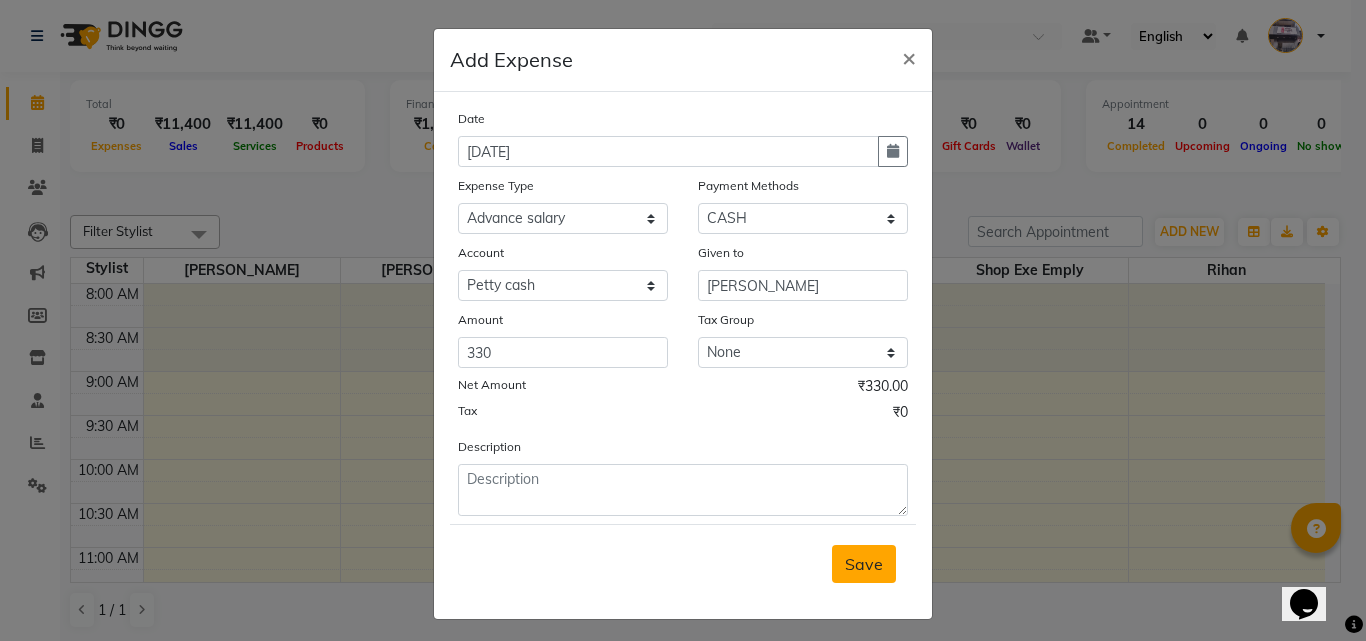 click on "Save" at bounding box center [864, 564] 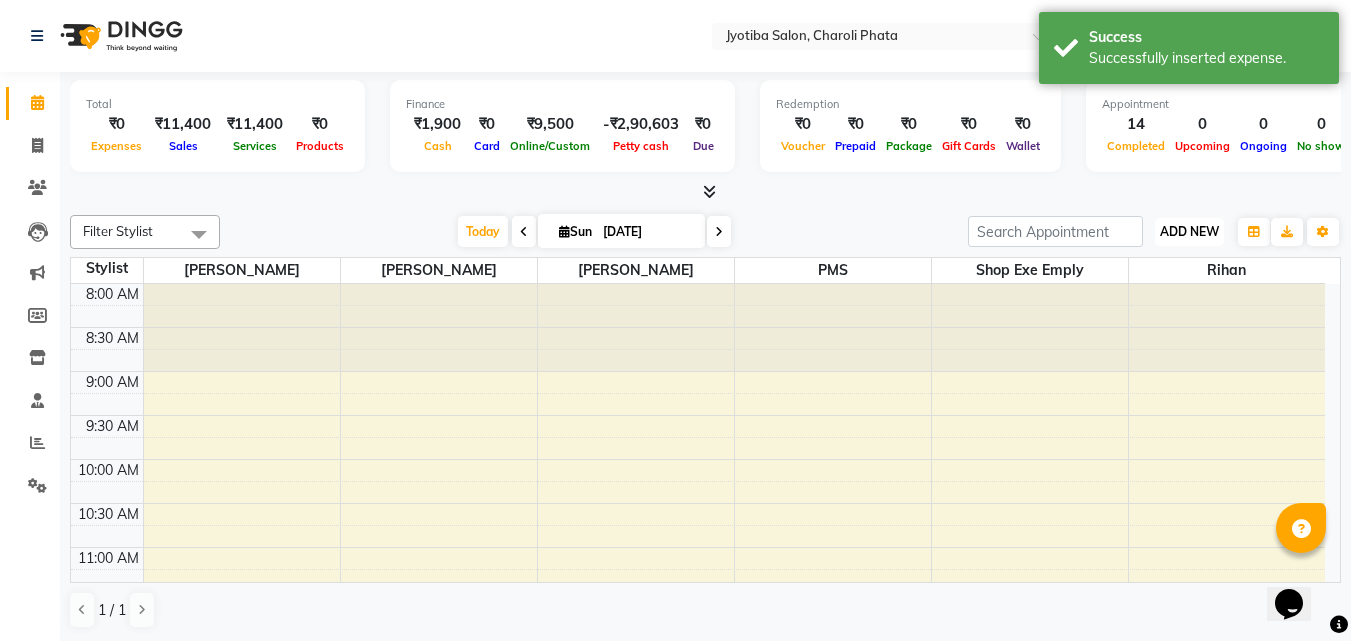click on "ADD NEW" at bounding box center (1189, 231) 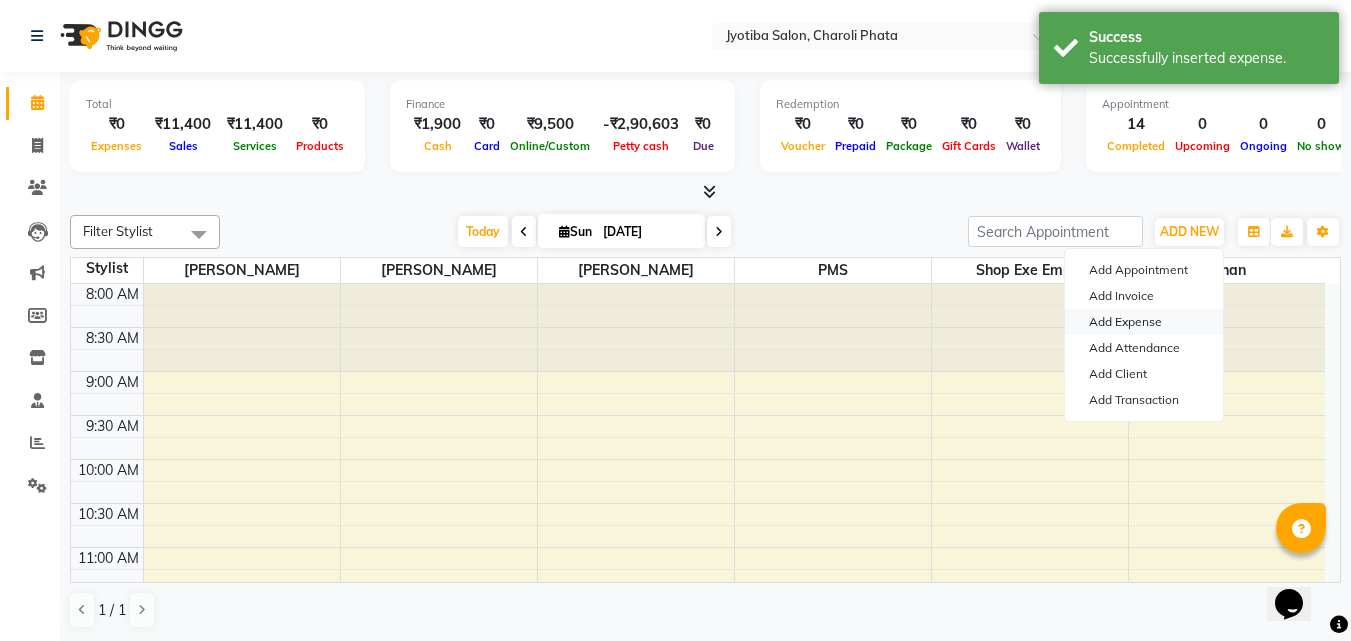 click on "Add Expense" at bounding box center [1144, 322] 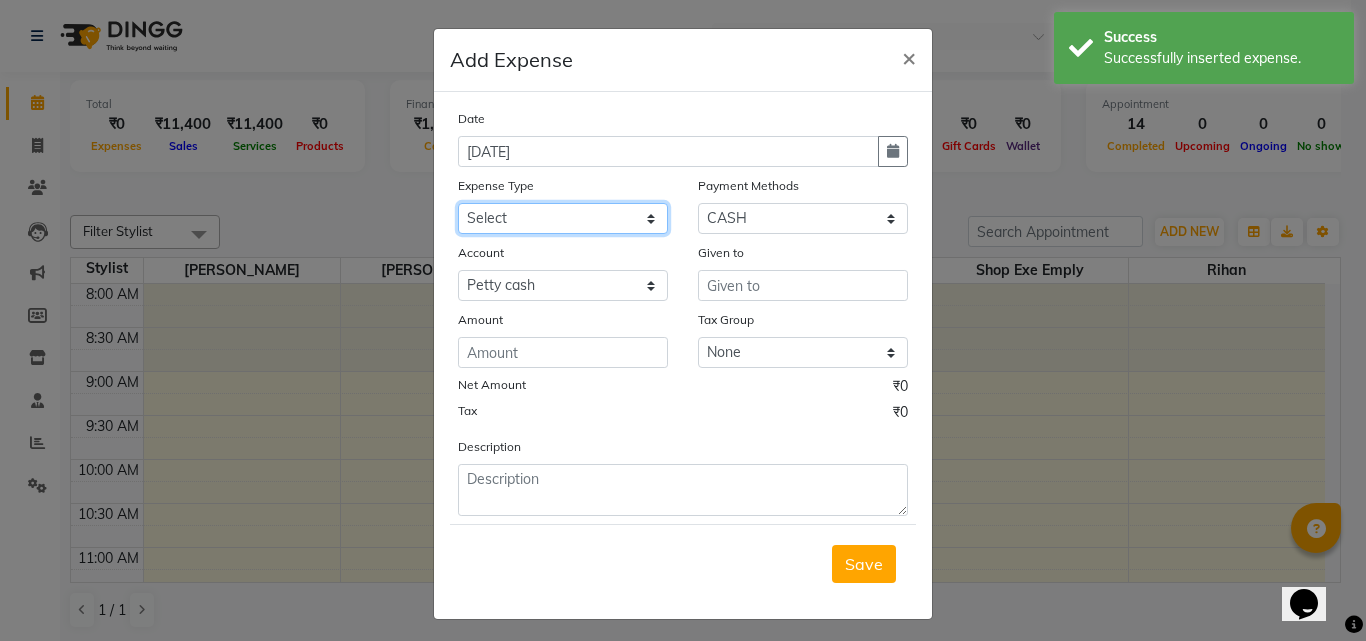 drag, startPoint x: 586, startPoint y: 209, endPoint x: 584, endPoint y: 233, distance: 24.083189 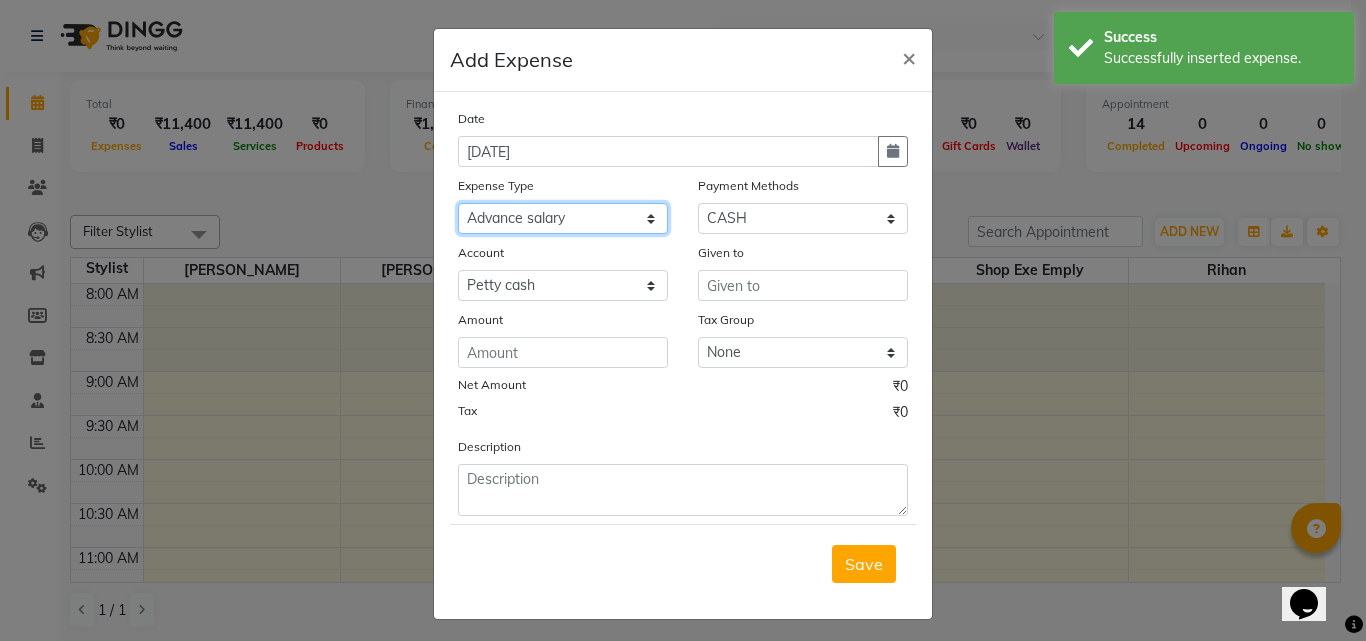click on "Select Advance salary Advance salary ajaj Bank charges Car maintenance  Cash transfer to bank Cash transfer to hub Client Snacks Clinical charges Equipment Fuel Govt fee home Incentive Insurance International purchase Loan Repayment Maintenance Marketing Miscellaneous MRA Other Over times Pantry Product Rent Salary shop shop Staff Snacks Tax Tea & Refreshment TIP Utilities Wifi recharge" 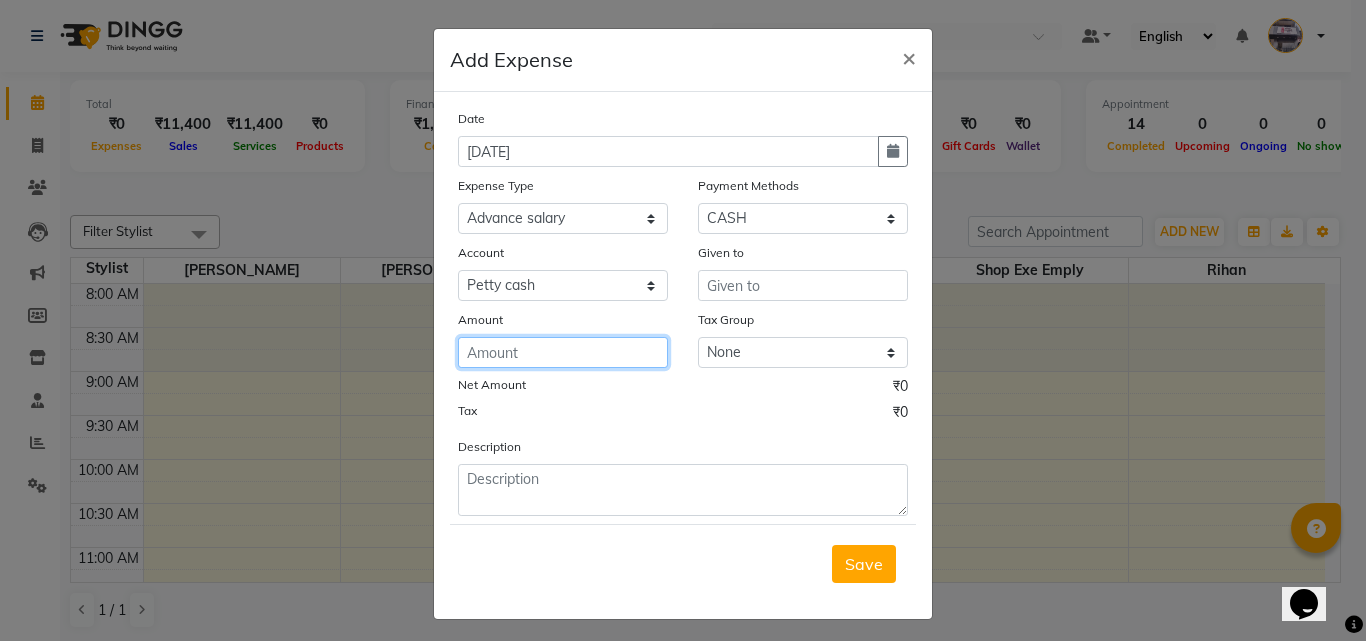 click 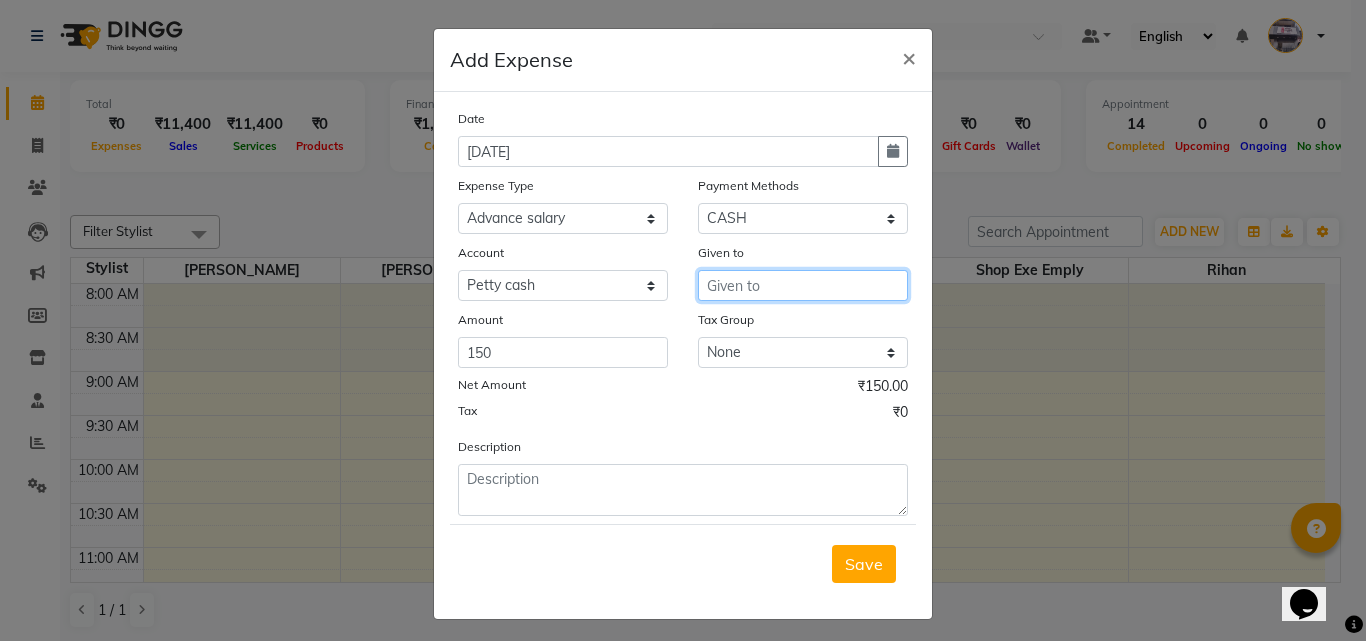 click at bounding box center (803, 285) 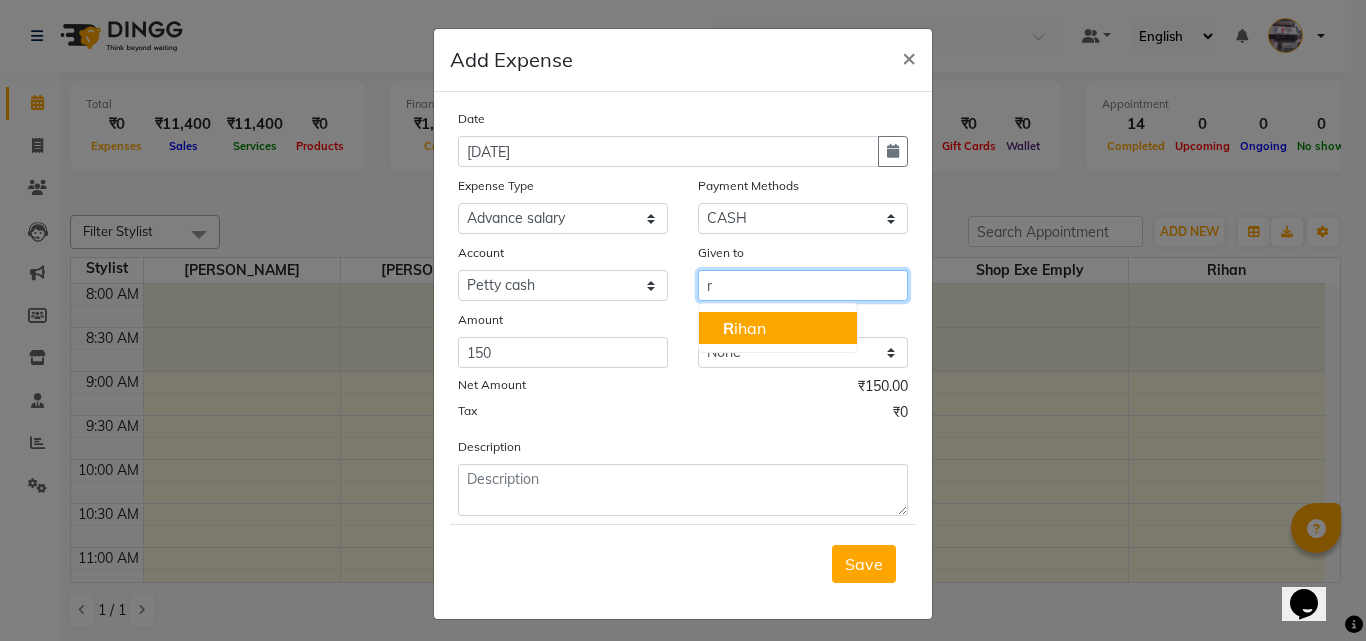 click on "R" 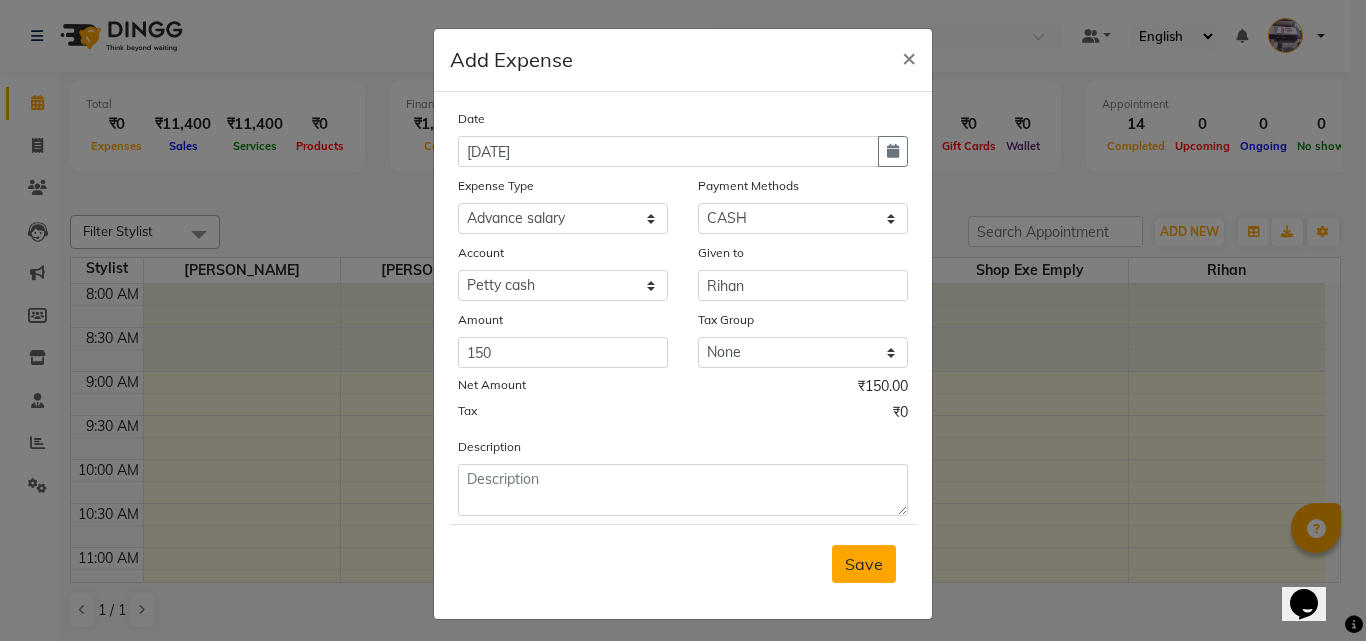 click on "Save" at bounding box center (864, 564) 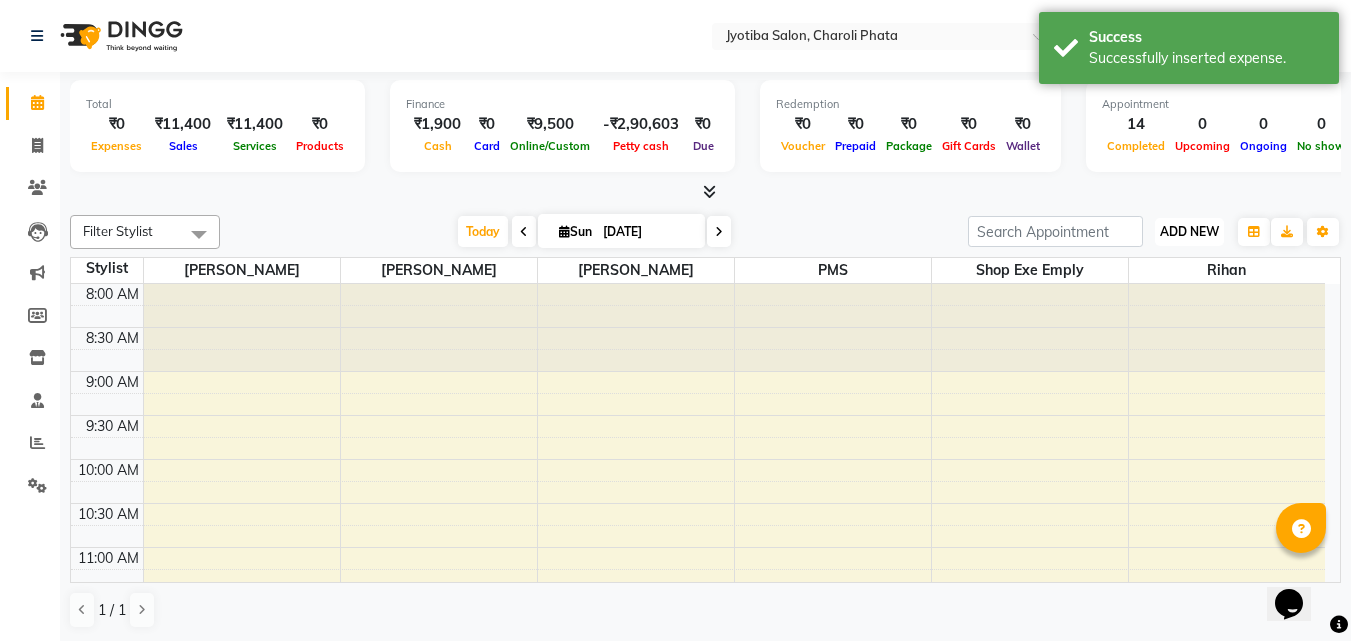 click on "ADD NEW" at bounding box center (1189, 231) 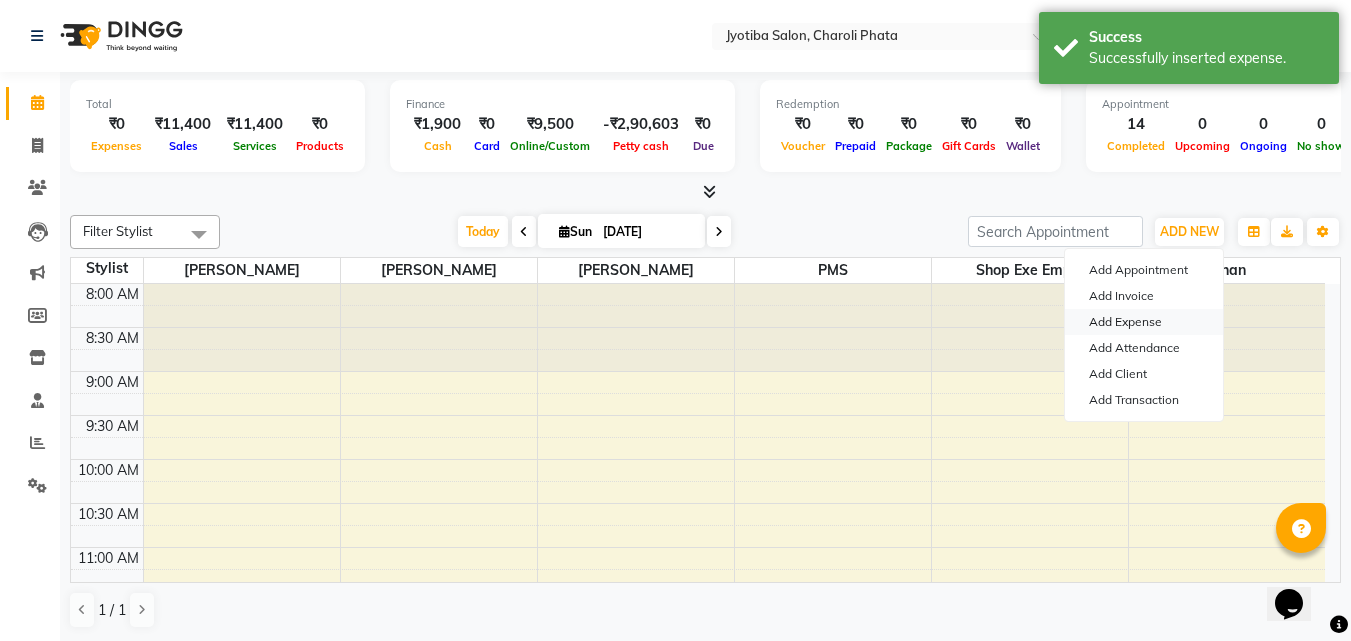 click on "Add Expense" at bounding box center [1144, 322] 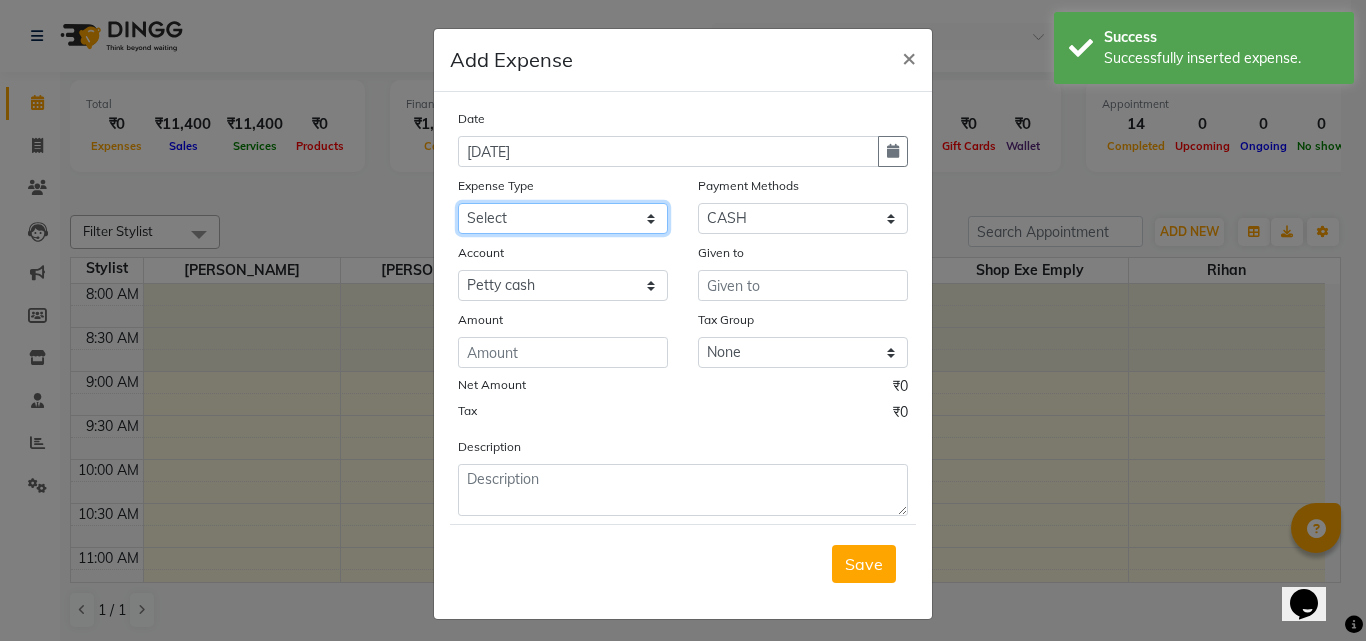 click on "Select Advance salary Advance salary ajaj Bank charges Car maintenance  Cash transfer to bank Cash transfer to hub Client Snacks Clinical charges Equipment Fuel Govt fee home Incentive Insurance International purchase Loan Repayment Maintenance Marketing Miscellaneous MRA Other Over times Pantry Product Rent Salary shop shop Staff Snacks Tax Tea & Refreshment TIP Utilities Wifi recharge" 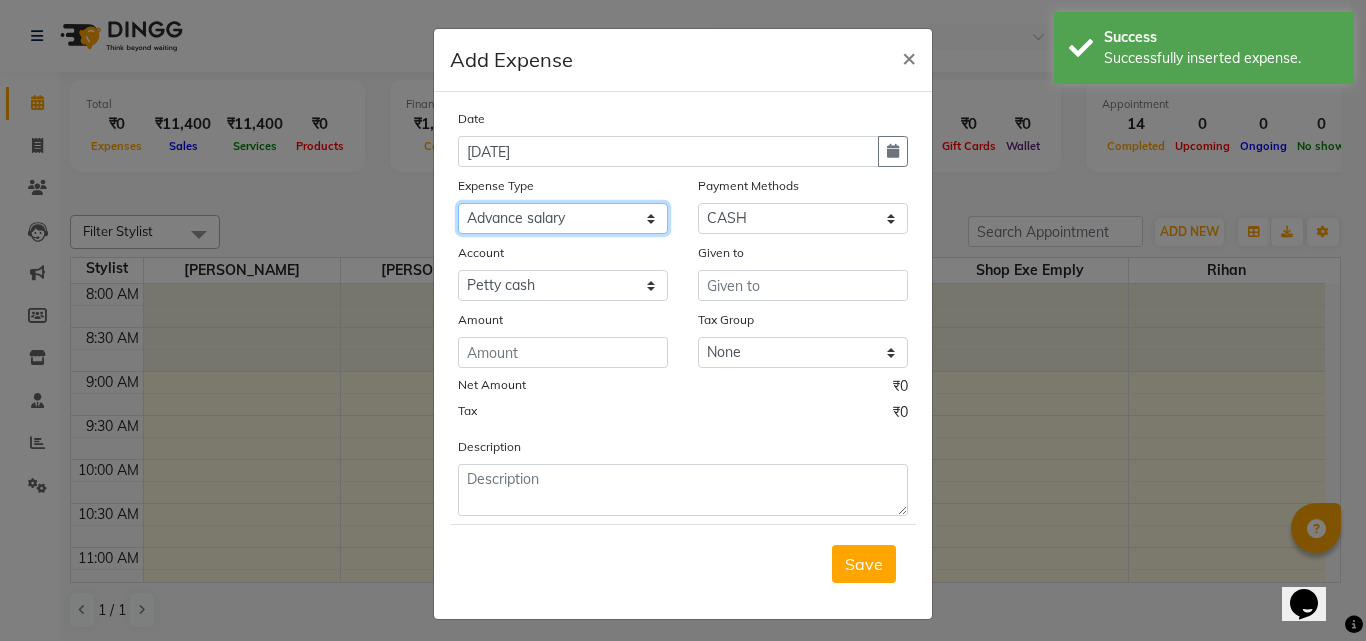 click on "Select Advance salary Advance salary ajaj Bank charges Car maintenance  Cash transfer to bank Cash transfer to hub Client Snacks Clinical charges Equipment Fuel Govt fee home Incentive Insurance International purchase Loan Repayment Maintenance Marketing Miscellaneous MRA Other Over times Pantry Product Rent Salary shop shop Staff Snacks Tax Tea & Refreshment TIP Utilities Wifi recharge" 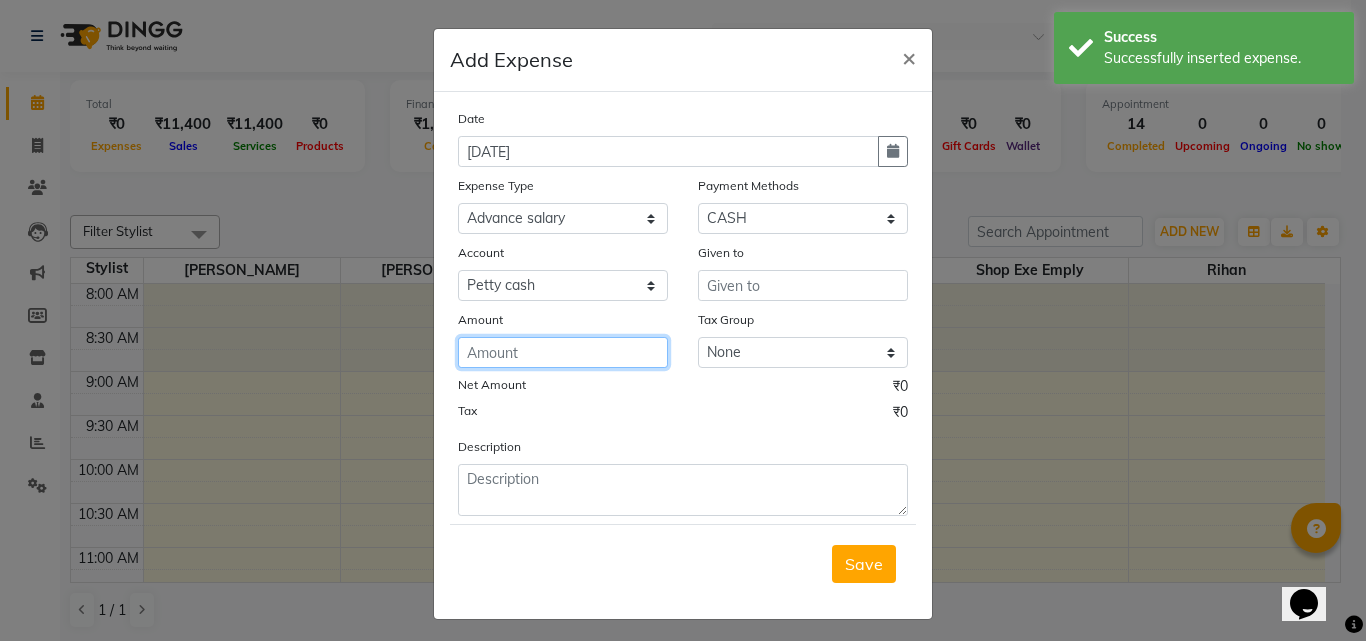 click 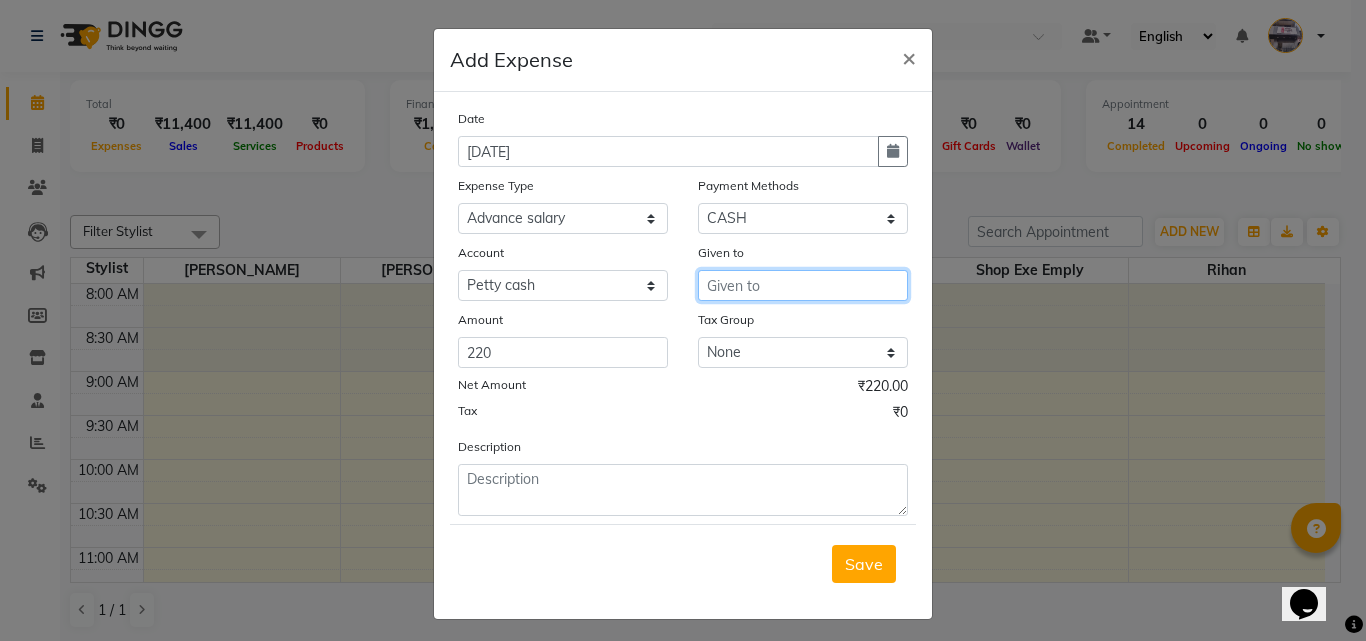 click at bounding box center [803, 285] 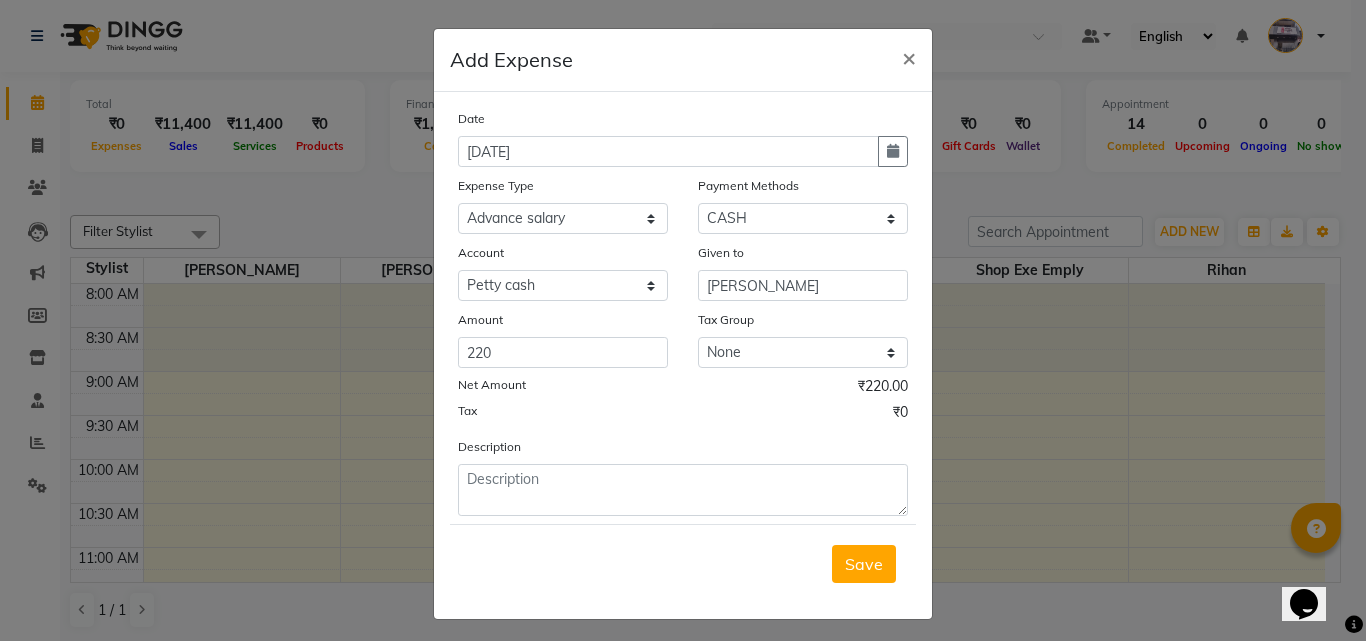 click on "Save" at bounding box center [864, 564] 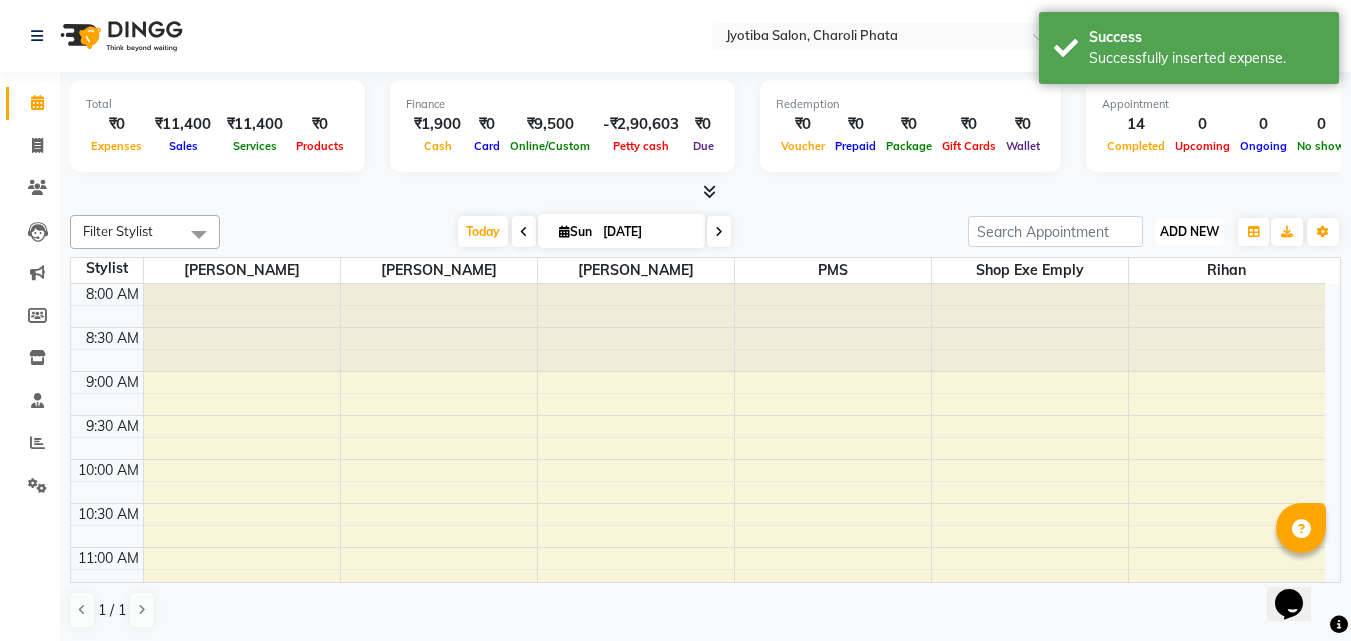 click on "ADD NEW" at bounding box center (1189, 231) 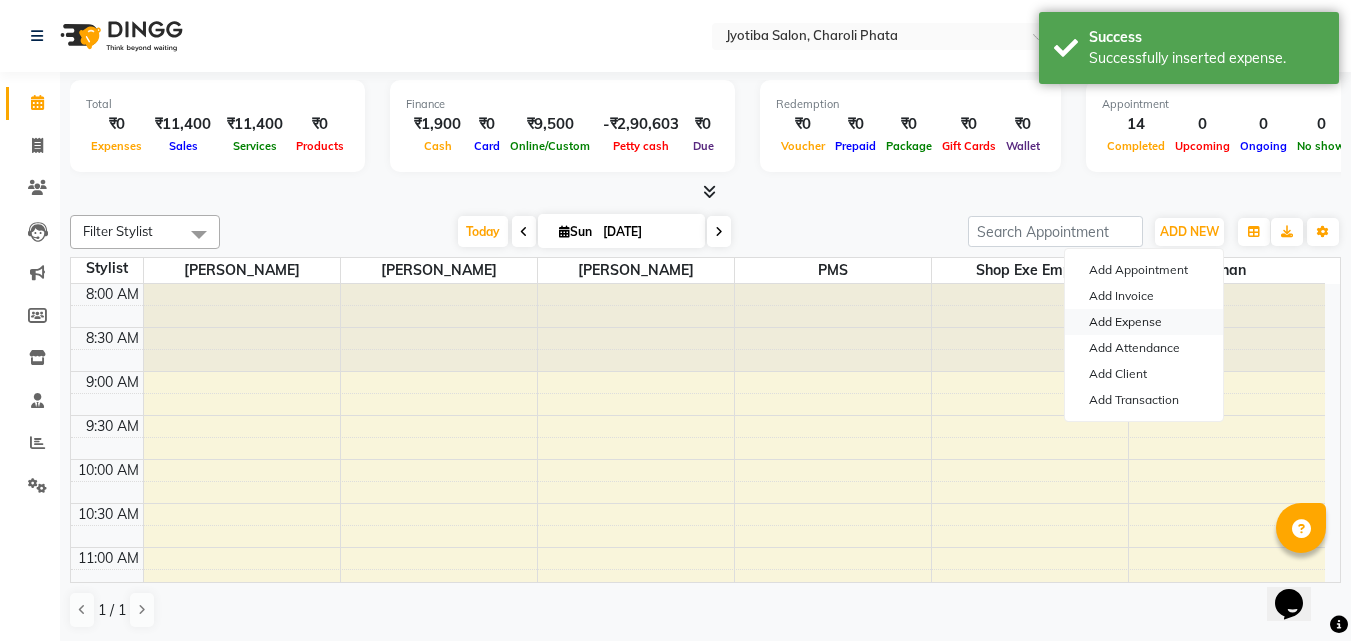 click on "Add Expense" at bounding box center (1144, 322) 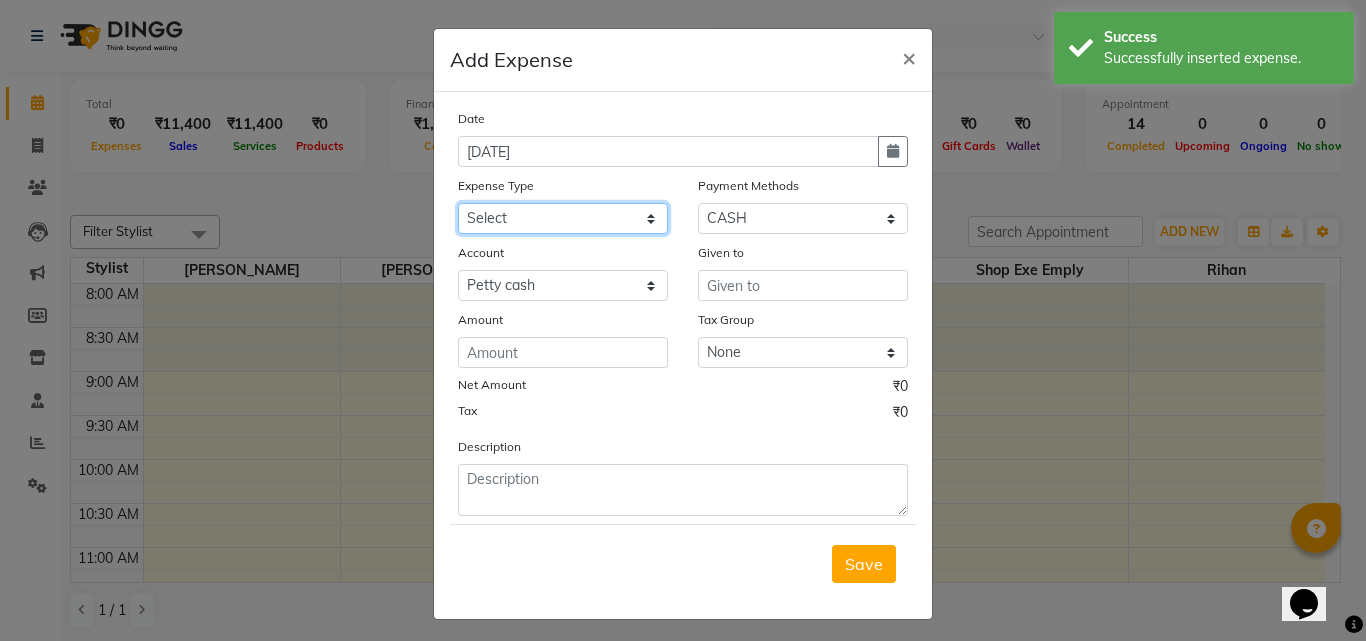 click on "Select Advance salary Advance salary ajaj Bank charges Car maintenance  Cash transfer to bank Cash transfer to hub Client Snacks Clinical charges Equipment Fuel Govt fee home Incentive Insurance International purchase Loan Repayment Maintenance Marketing Miscellaneous MRA Other Over times Pantry Product Rent Salary shop shop Staff Snacks Tax Tea & Refreshment TIP Utilities Wifi recharge" 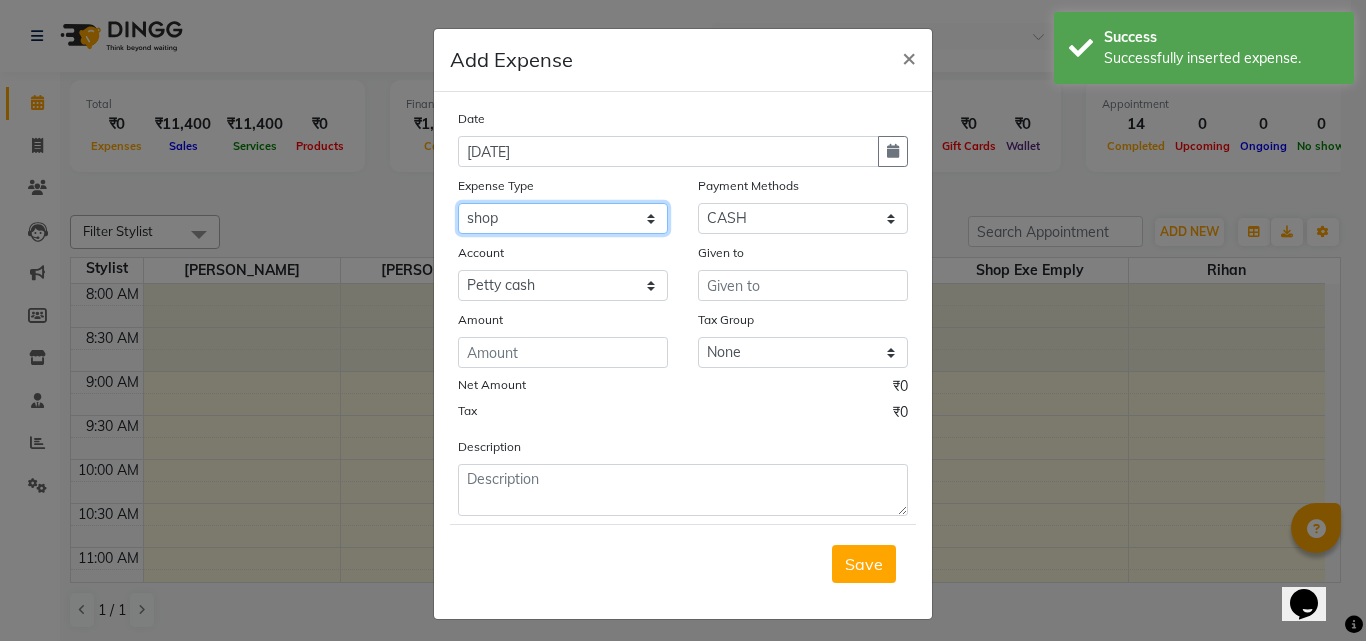 click on "Select Advance salary Advance salary ajaj Bank charges Car maintenance  Cash transfer to bank Cash transfer to hub Client Snacks Clinical charges Equipment Fuel Govt fee home Incentive Insurance International purchase Loan Repayment Maintenance Marketing Miscellaneous MRA Other Over times Pantry Product Rent Salary shop shop Staff Snacks Tax Tea & Refreshment TIP Utilities Wifi recharge" 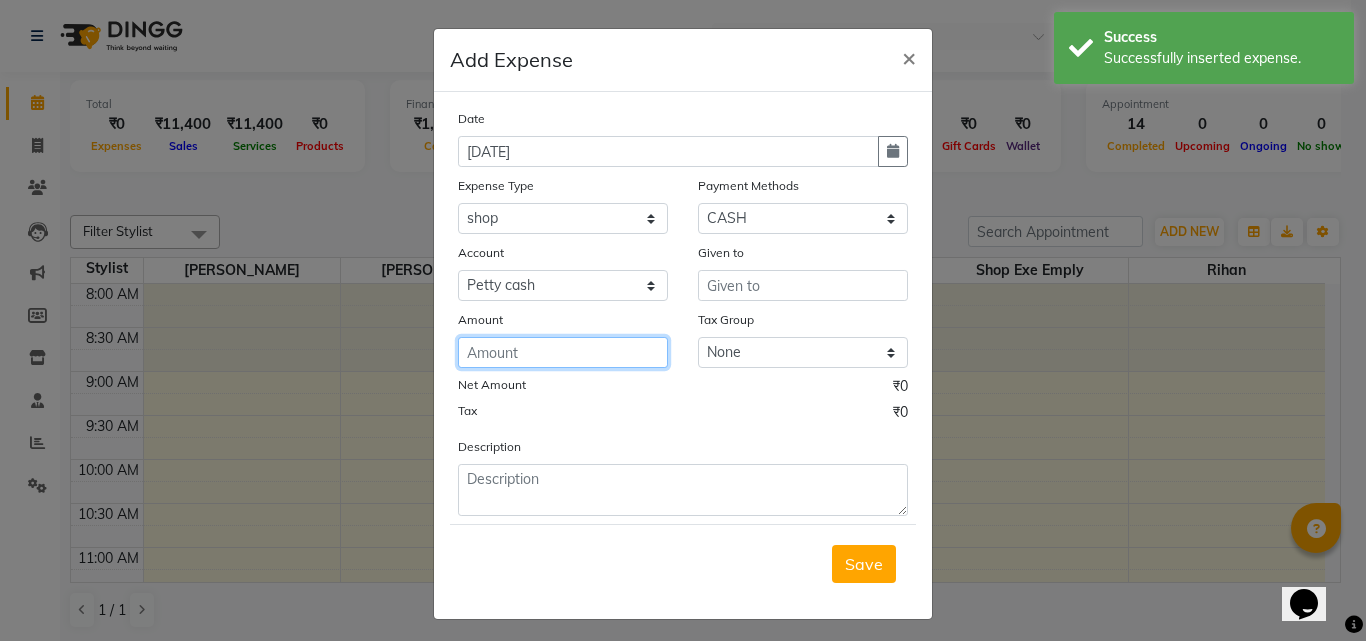 click 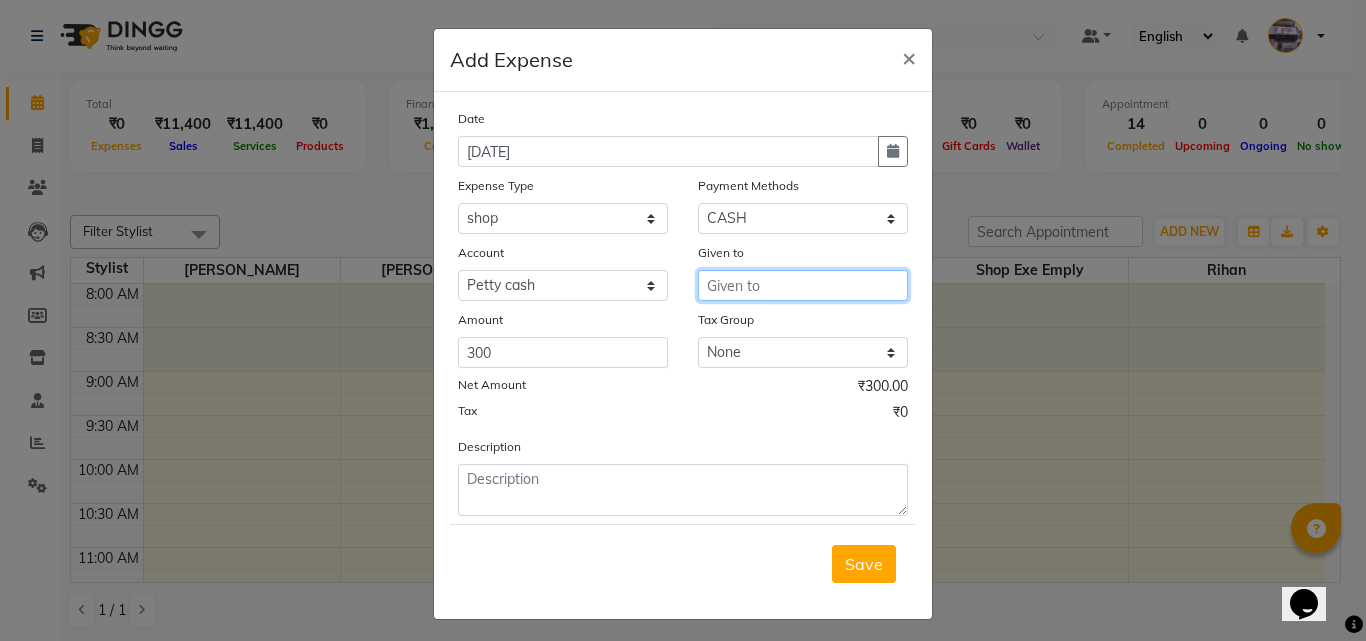 click at bounding box center (803, 285) 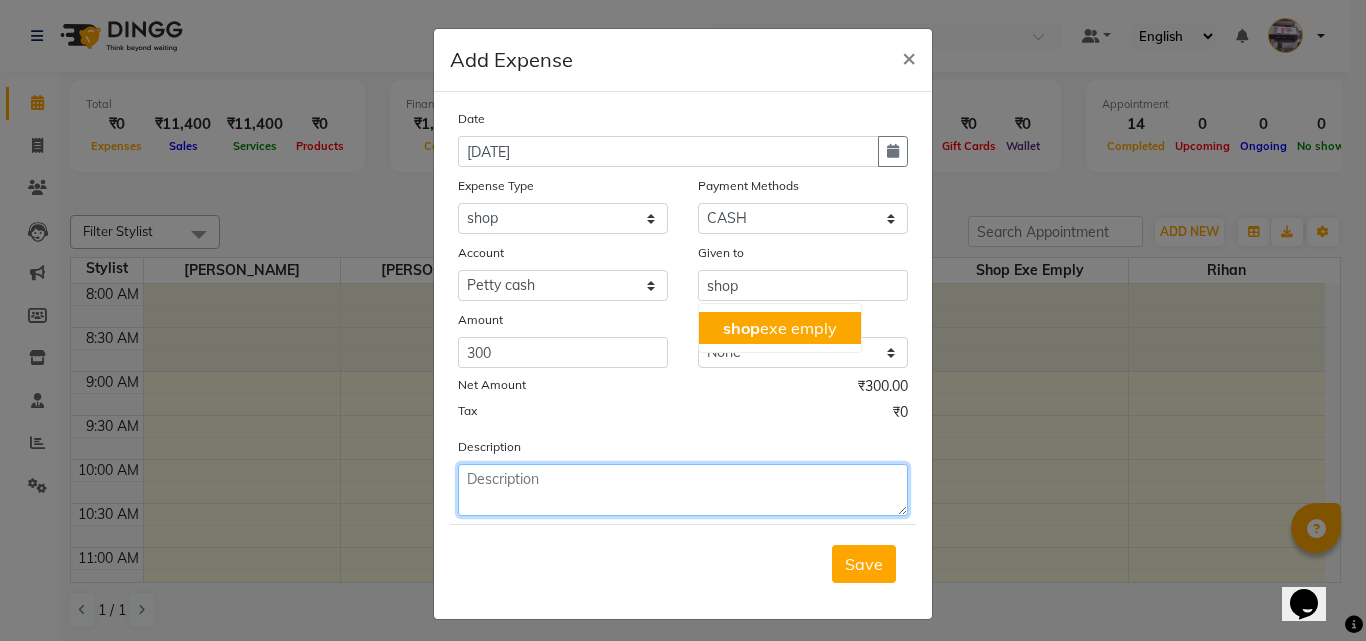 click 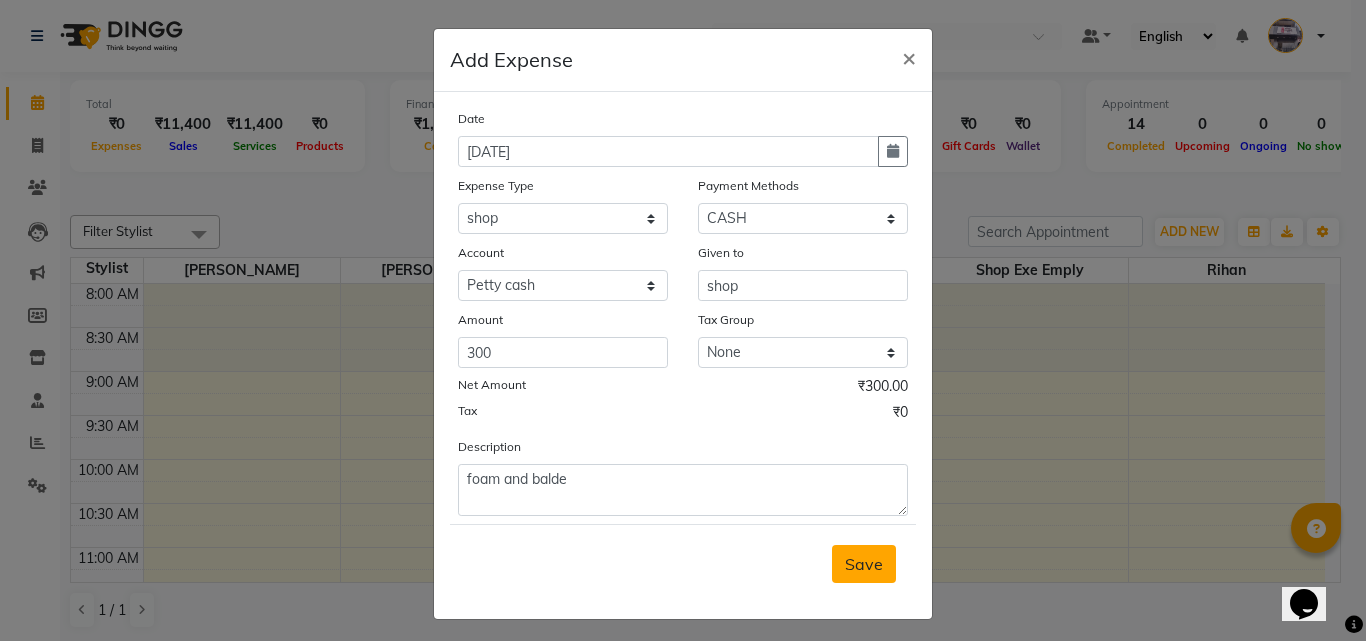 click on "Save" at bounding box center [864, 564] 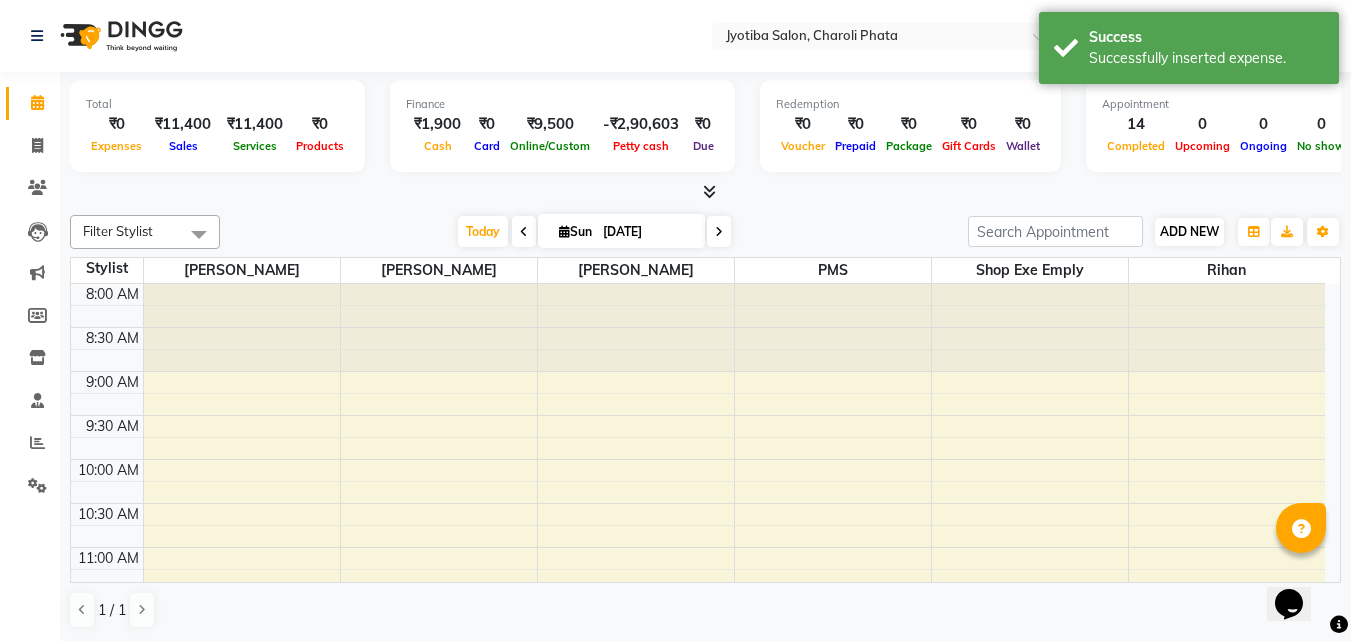 click on "ADD NEW Toggle Dropdown Add Appointment Add Invoice Add Expense Add Attendance Add Client Add Transaction" at bounding box center (1189, 232) 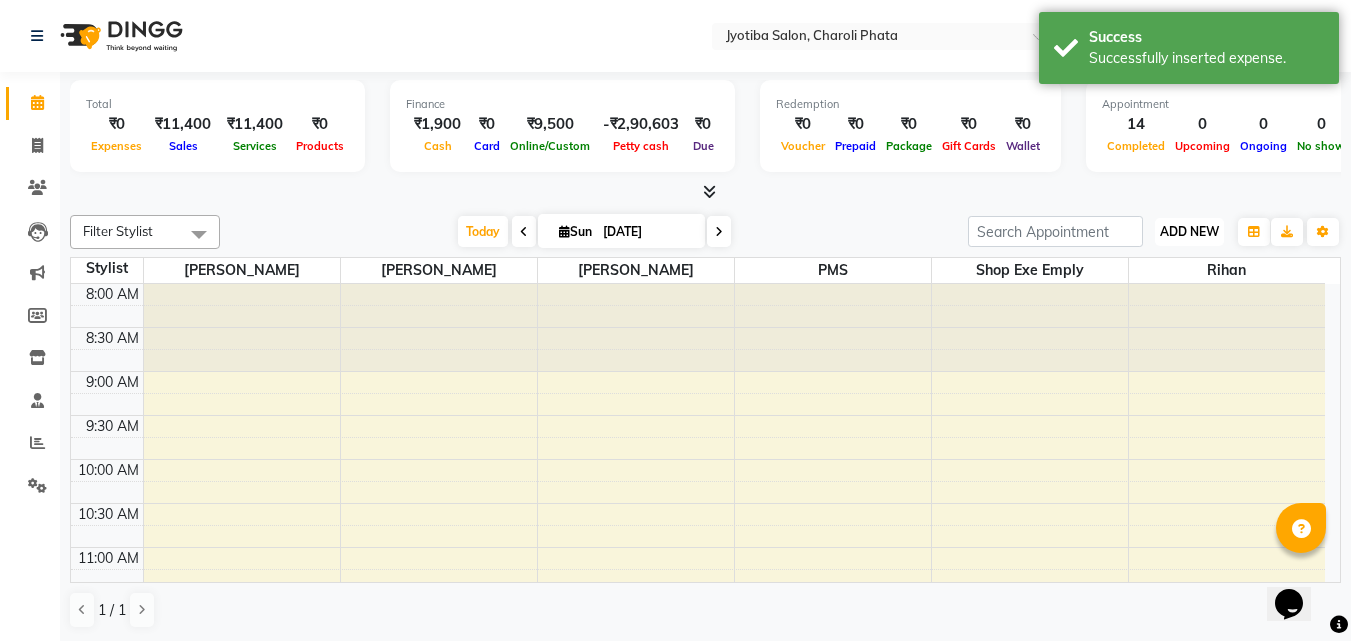 drag, startPoint x: 1172, startPoint y: 219, endPoint x: 1174, endPoint y: 234, distance: 15.132746 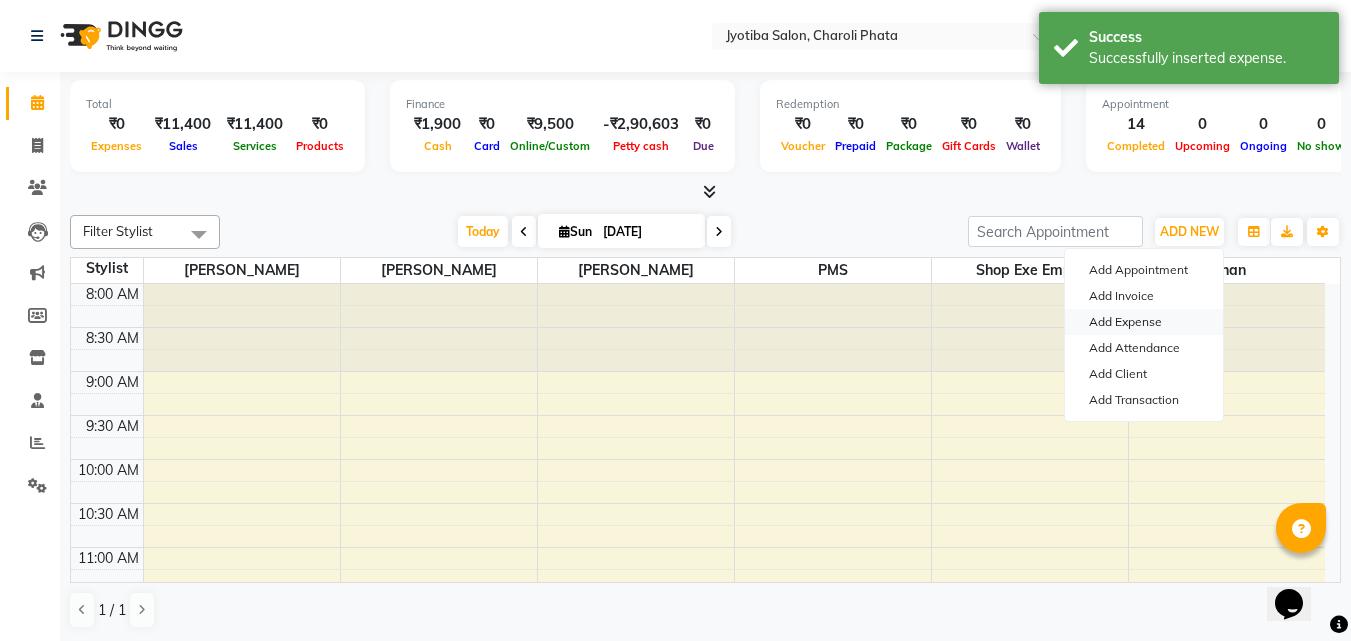 click on "Add Expense" at bounding box center [1144, 322] 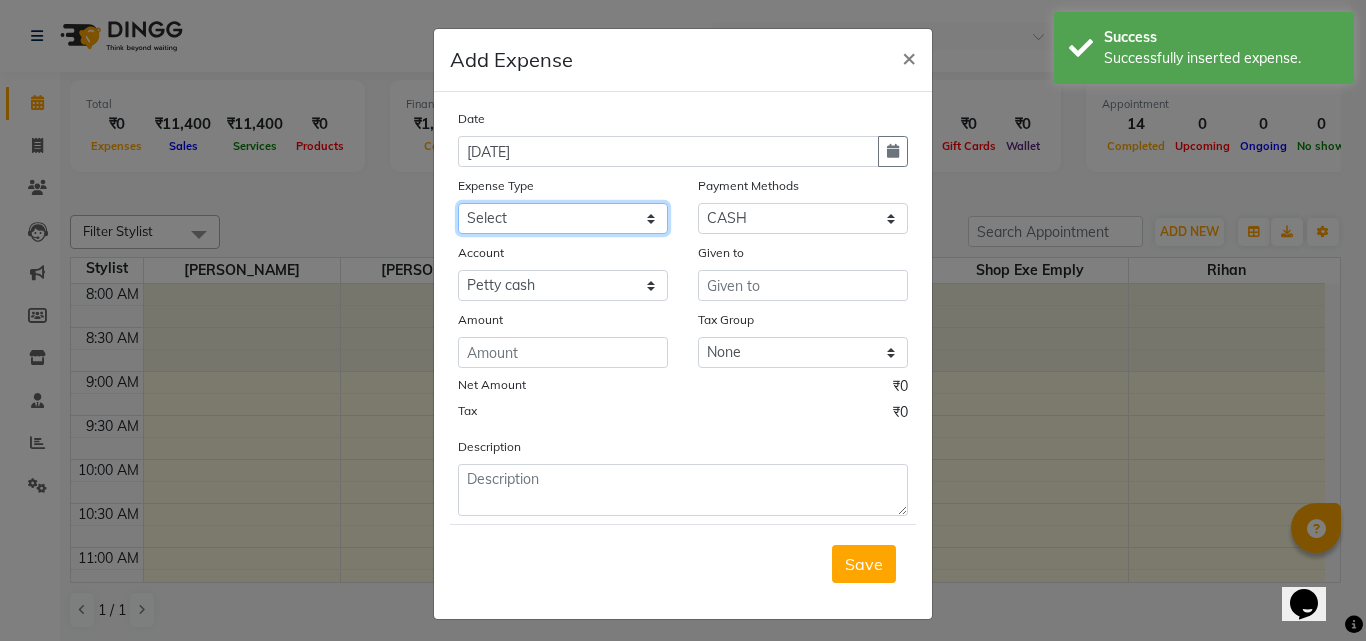 drag, startPoint x: 630, startPoint y: 225, endPoint x: 628, endPoint y: 237, distance: 12.165525 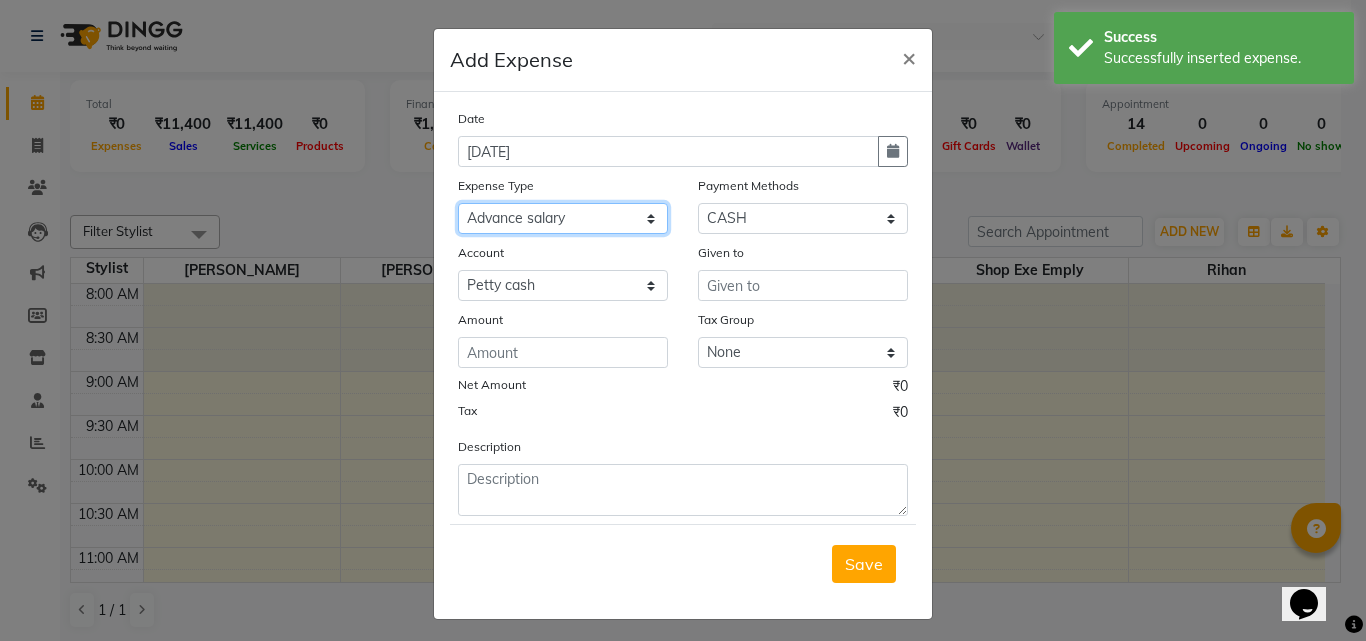 click on "Select Advance salary Advance salary ajaj Bank charges Car maintenance  Cash transfer to bank Cash transfer to hub Client Snacks Clinical charges Equipment Fuel Govt fee home Incentive Insurance International purchase Loan Repayment Maintenance Marketing Miscellaneous MRA Other Over times Pantry Product Rent Salary shop shop Staff Snacks Tax Tea & Refreshment TIP Utilities Wifi recharge" 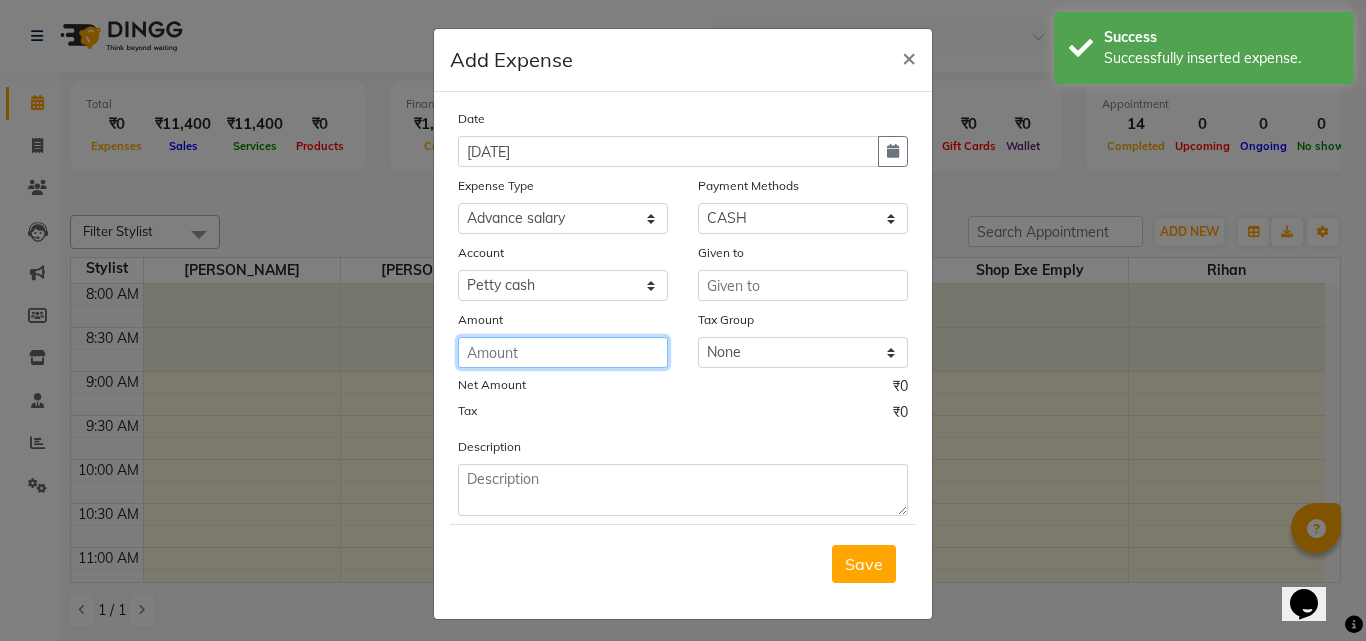 click 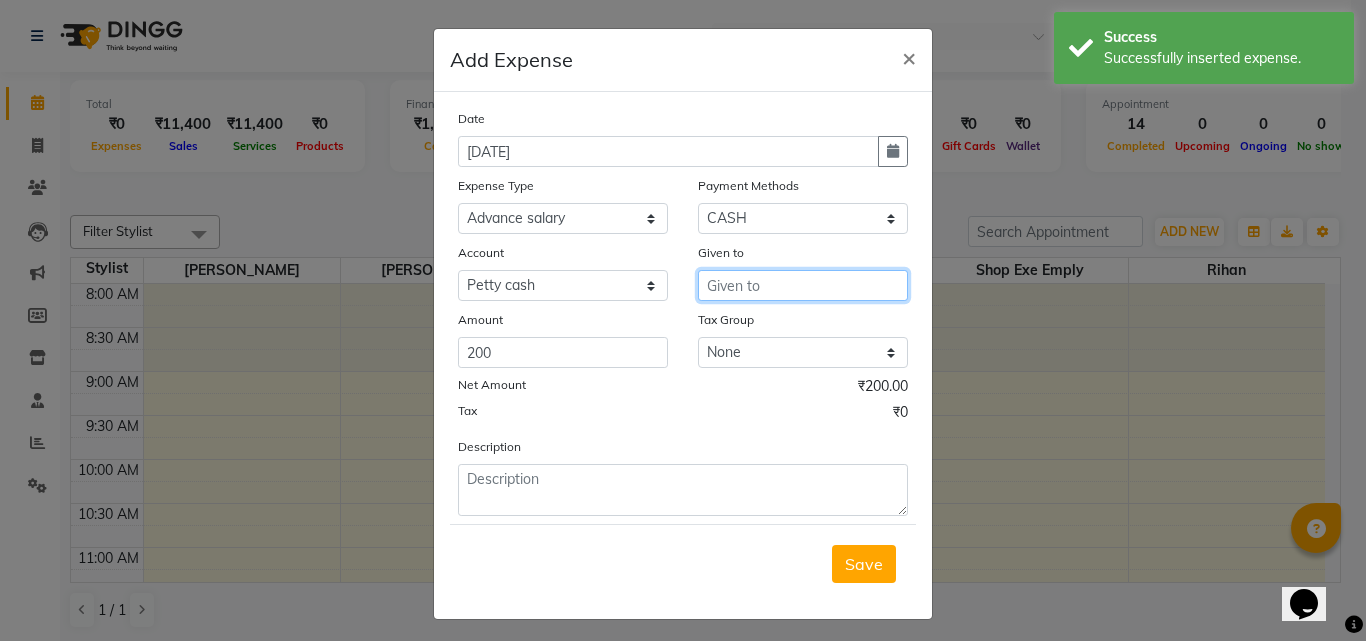 click at bounding box center (803, 285) 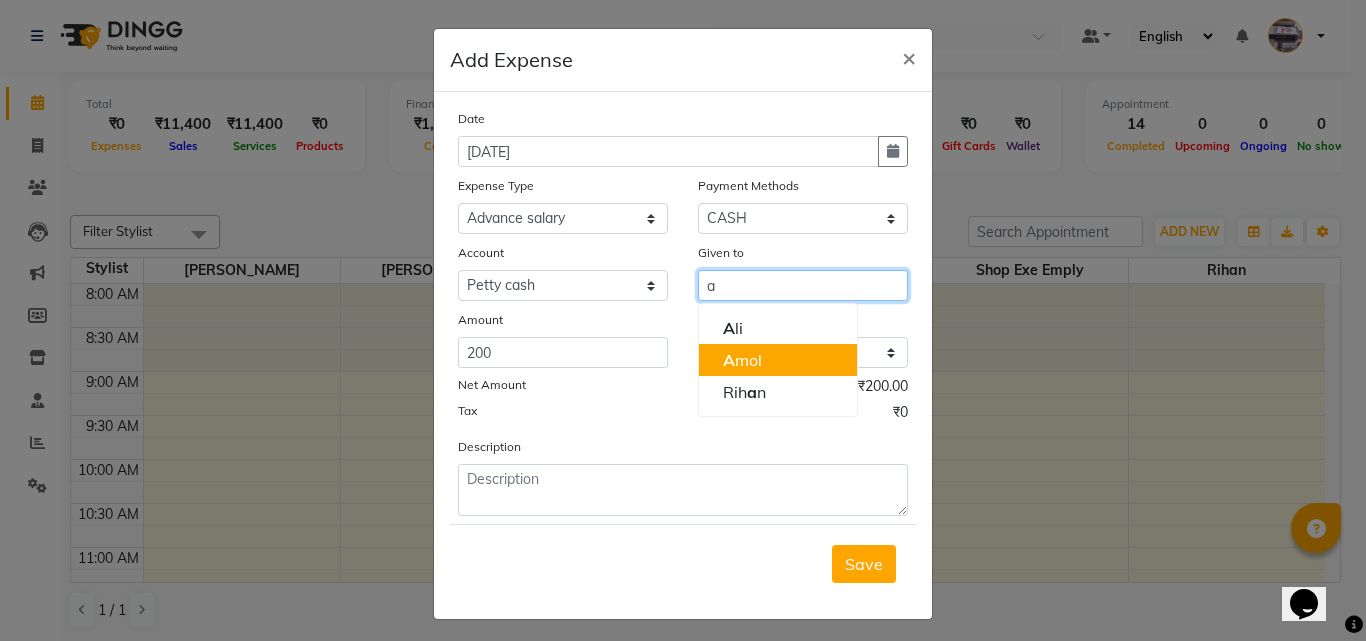 click on "A mol" at bounding box center (742, 360) 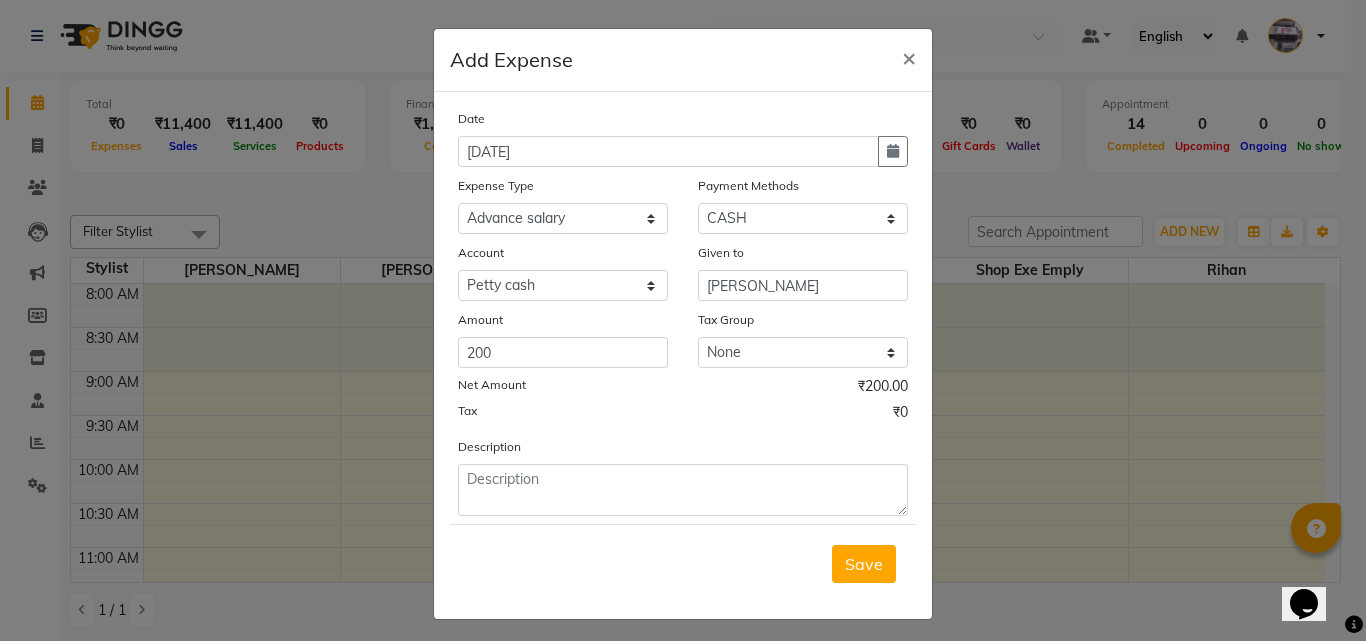 drag, startPoint x: 849, startPoint y: 568, endPoint x: 883, endPoint y: 529, distance: 51.739735 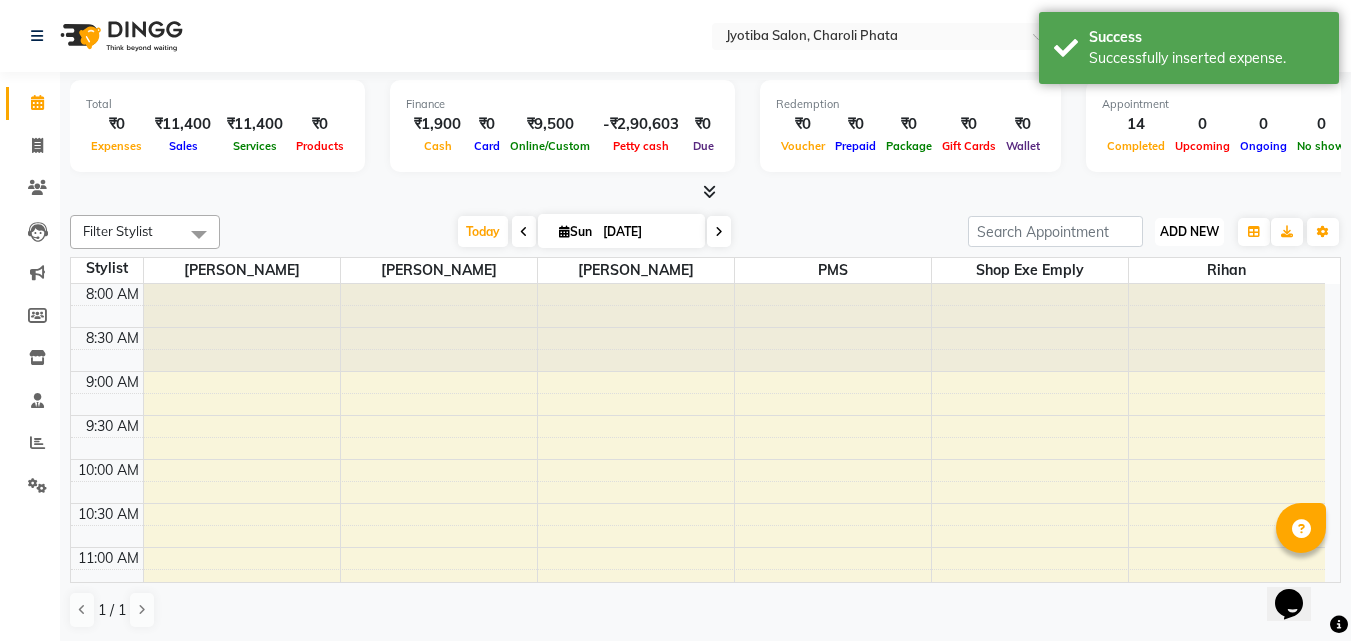 click on "ADD NEW" at bounding box center (1189, 231) 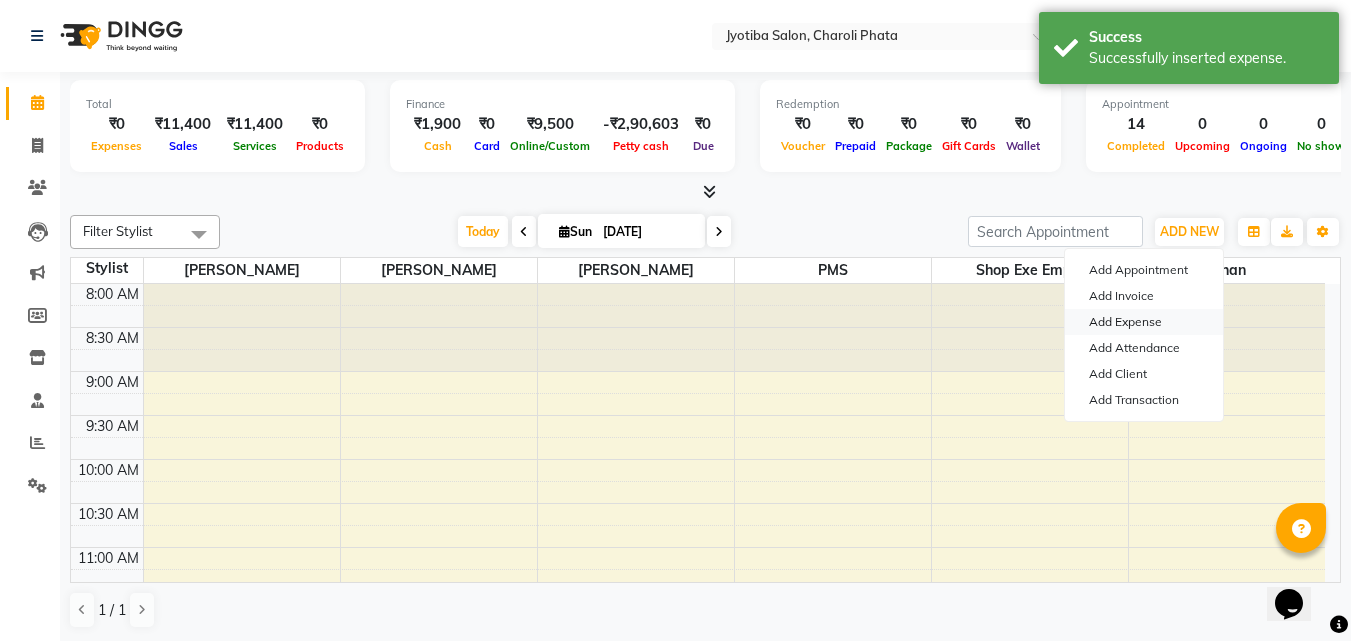 click on "Add Expense" at bounding box center (1144, 322) 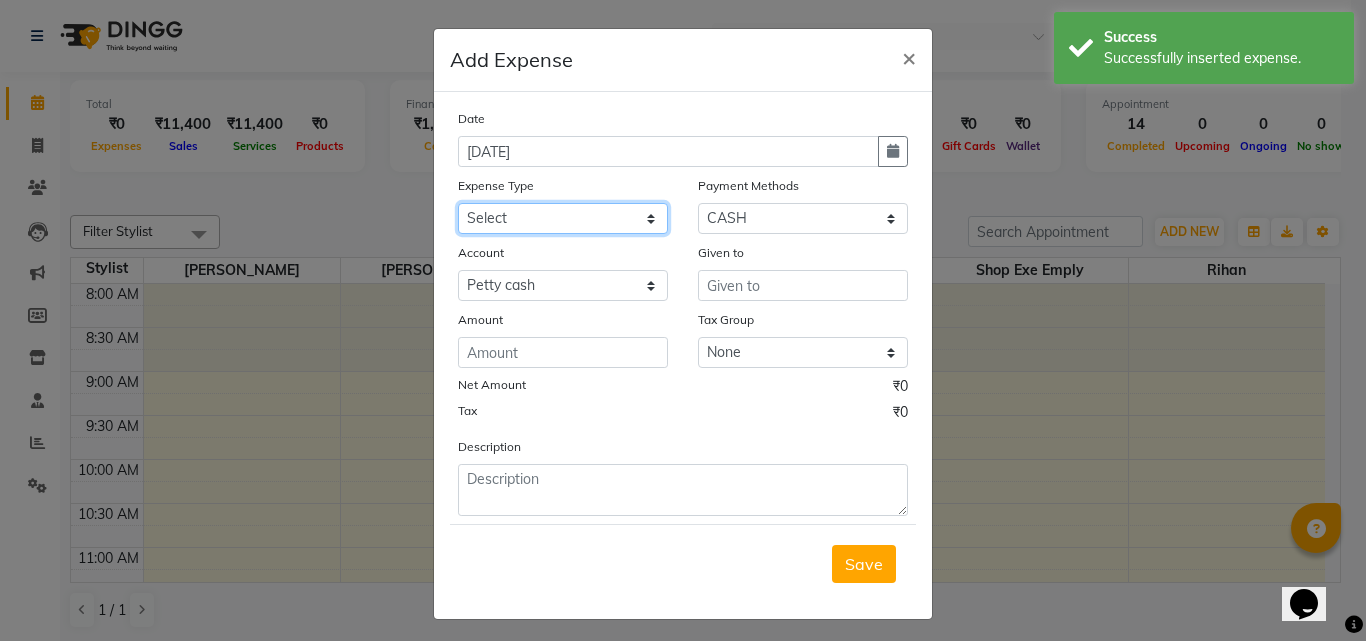 click on "Select Advance salary Advance salary ajaj Bank charges Car maintenance  Cash transfer to bank Cash transfer to hub Client Snacks Clinical charges Equipment Fuel Govt fee home Incentive Insurance International purchase Loan Repayment Maintenance Marketing Miscellaneous MRA Other Over times Pantry Product Rent Salary shop shop Staff Snacks Tax Tea & Refreshment TIP Utilities Wifi recharge" 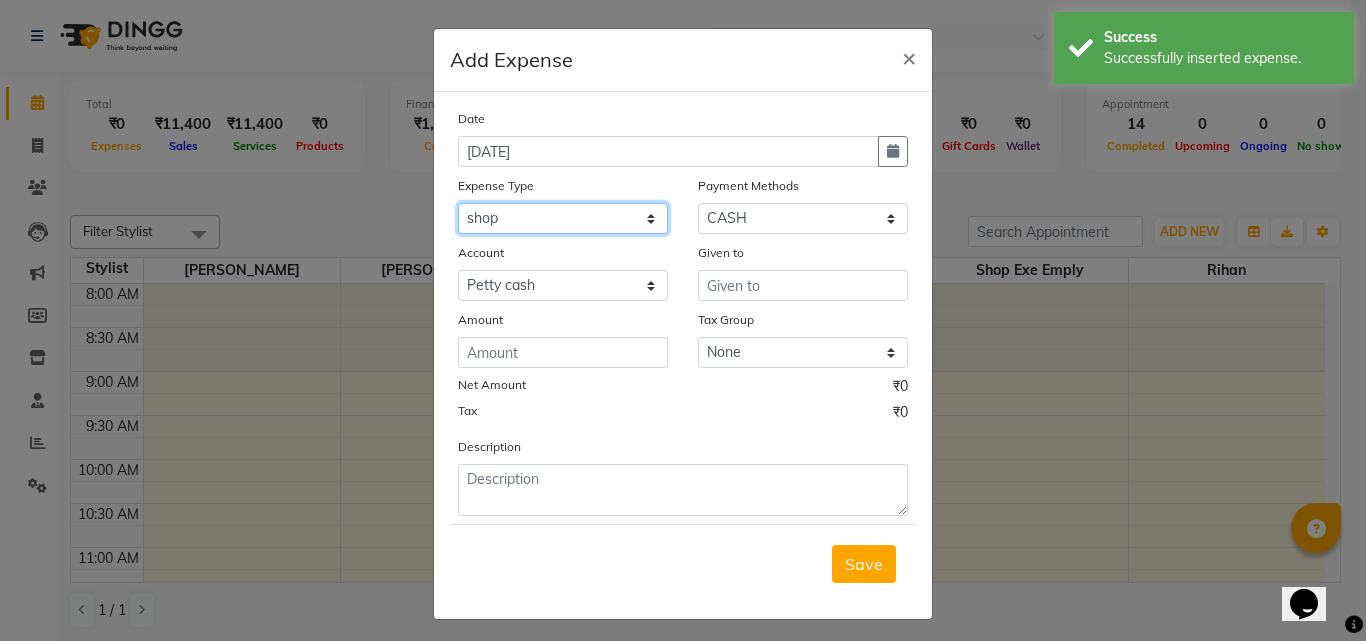 click on "Select Advance salary Advance salary ajaj Bank charges Car maintenance  Cash transfer to bank Cash transfer to hub Client Snacks Clinical charges Equipment Fuel Govt fee home Incentive Insurance International purchase Loan Repayment Maintenance Marketing Miscellaneous MRA Other Over times Pantry Product Rent Salary shop shop Staff Snacks Tax Tea & Refreshment TIP Utilities Wifi recharge" 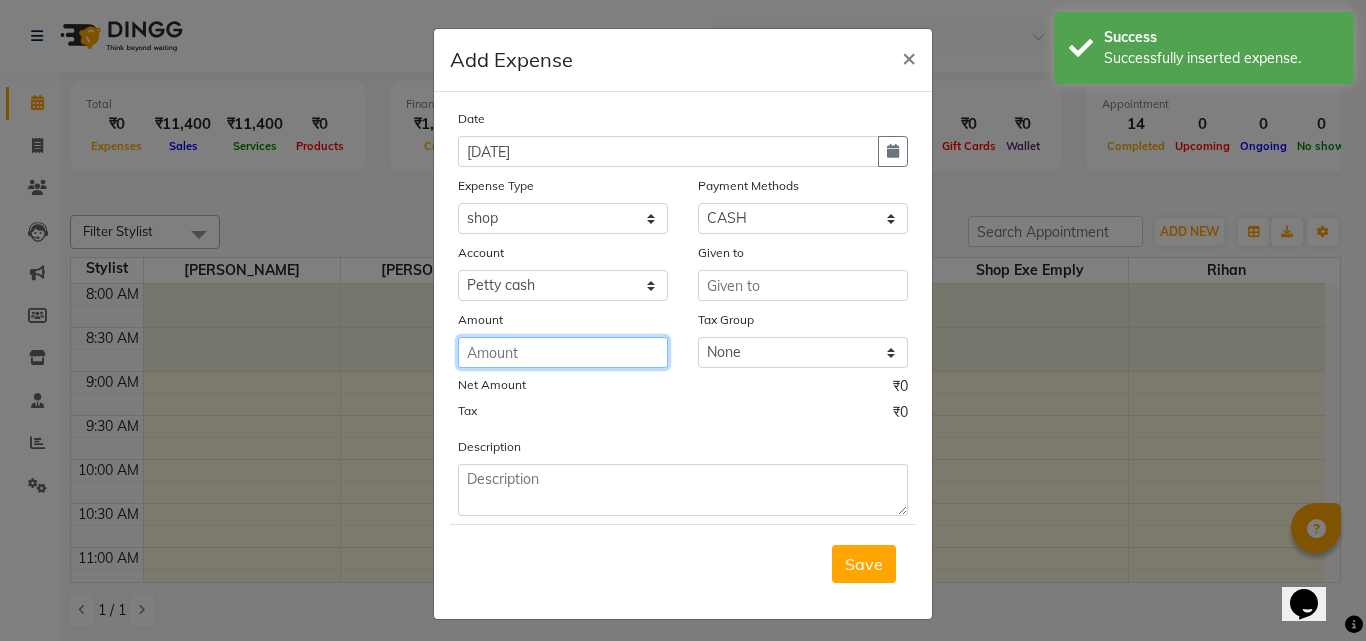 click 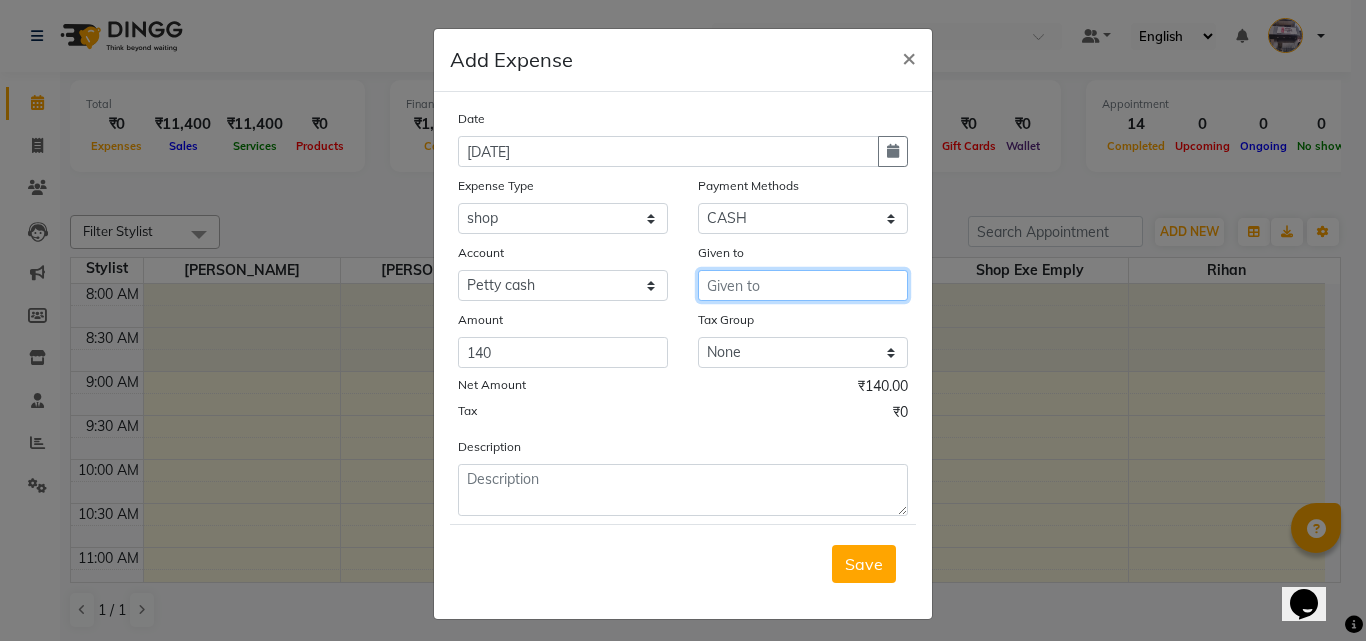 click at bounding box center (803, 285) 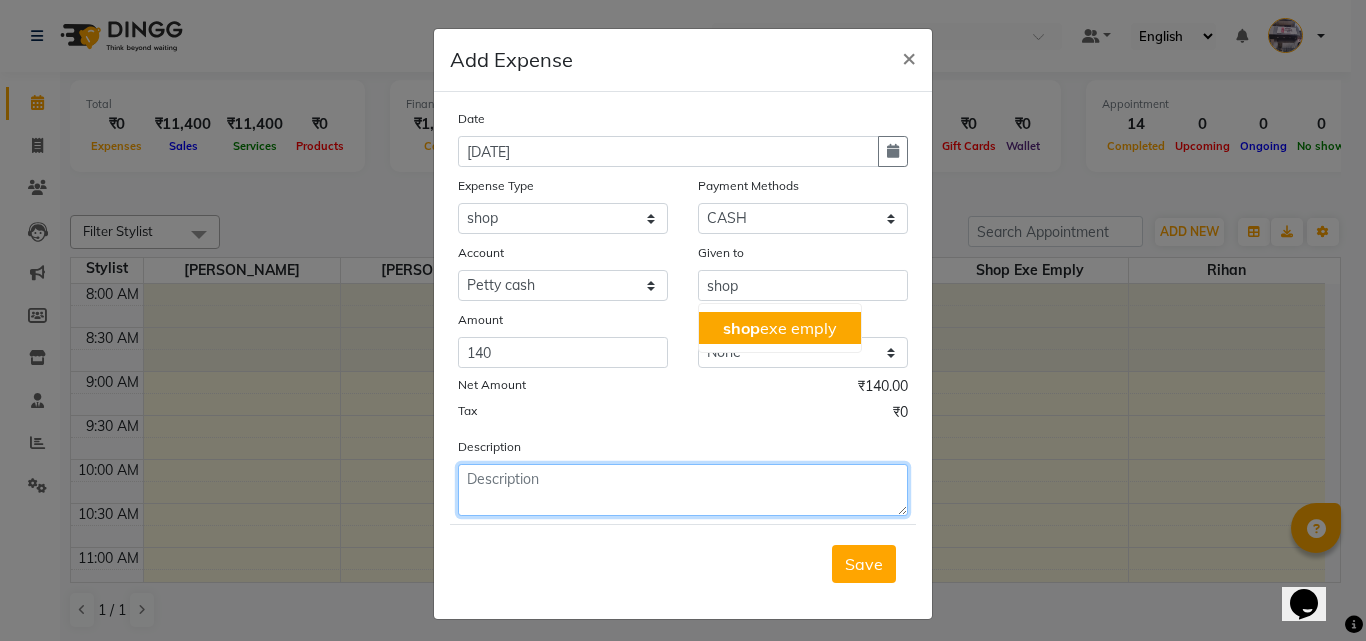 click 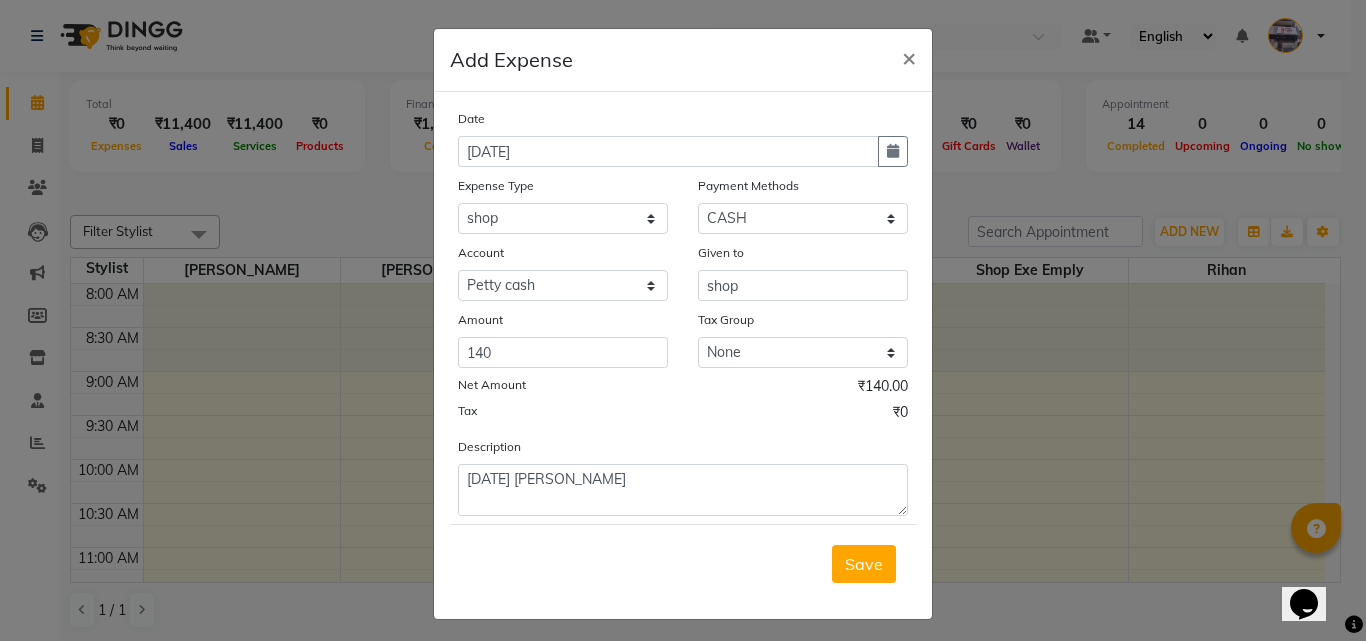 click on "Save" at bounding box center (864, 564) 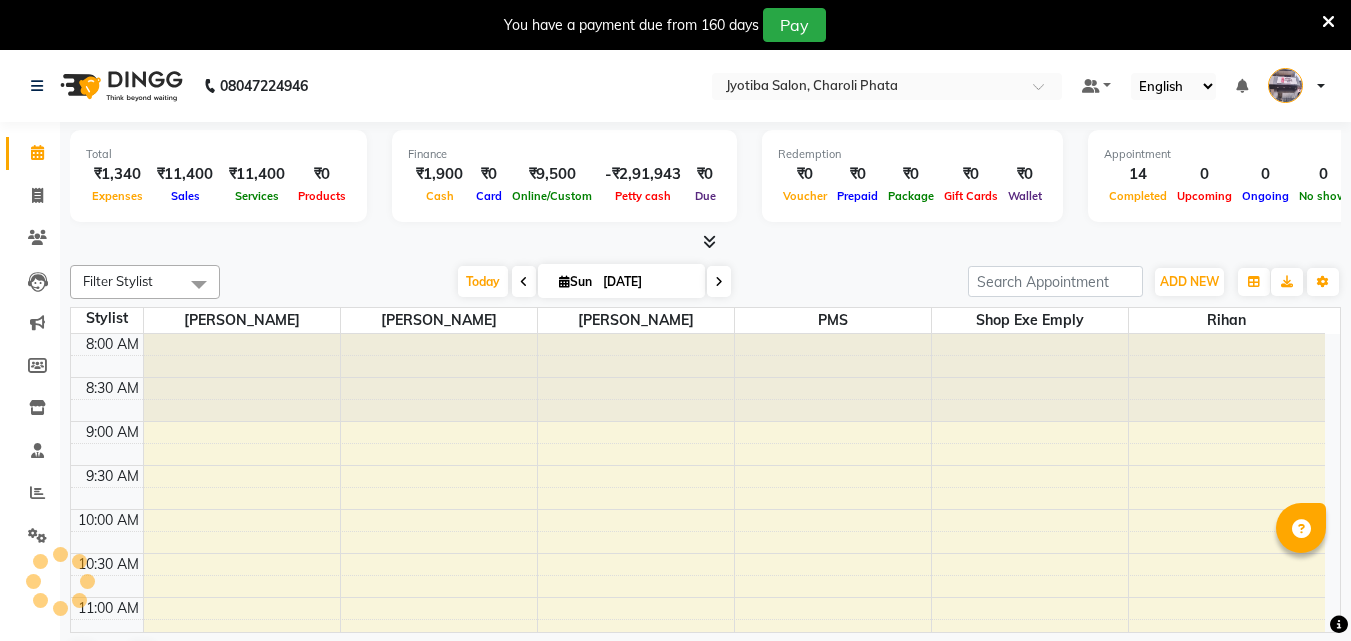 scroll, scrollTop: 0, scrollLeft: 0, axis: both 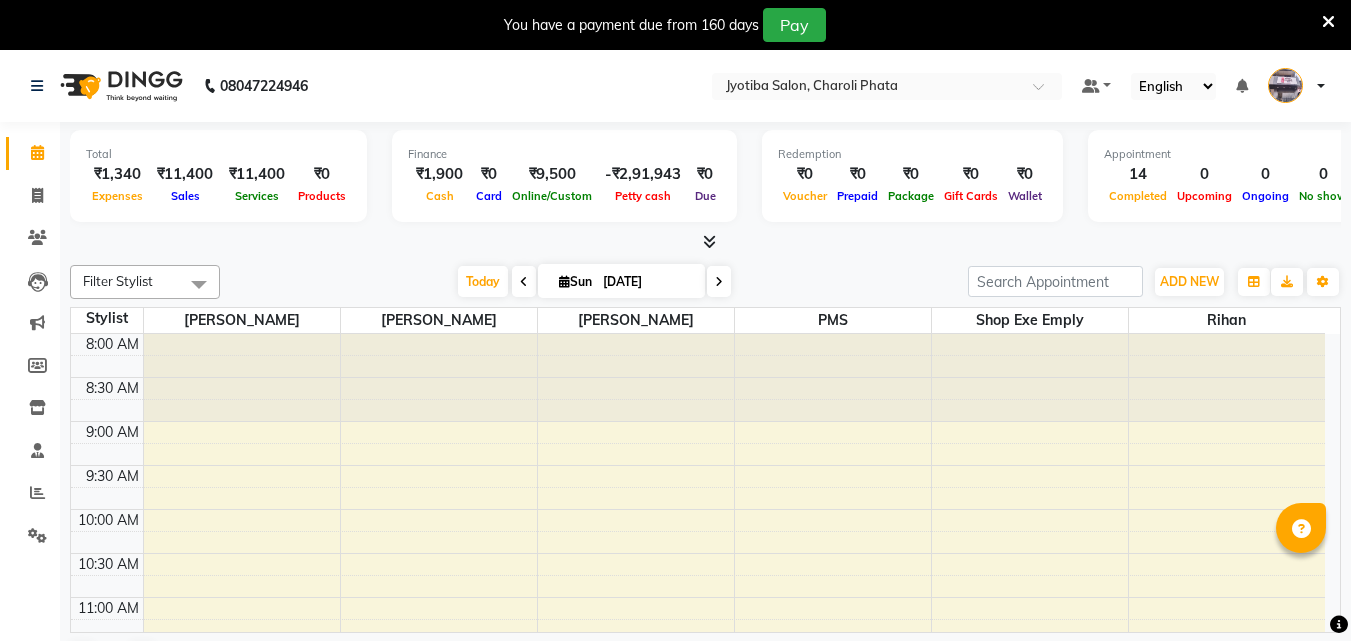click at bounding box center [1328, 22] 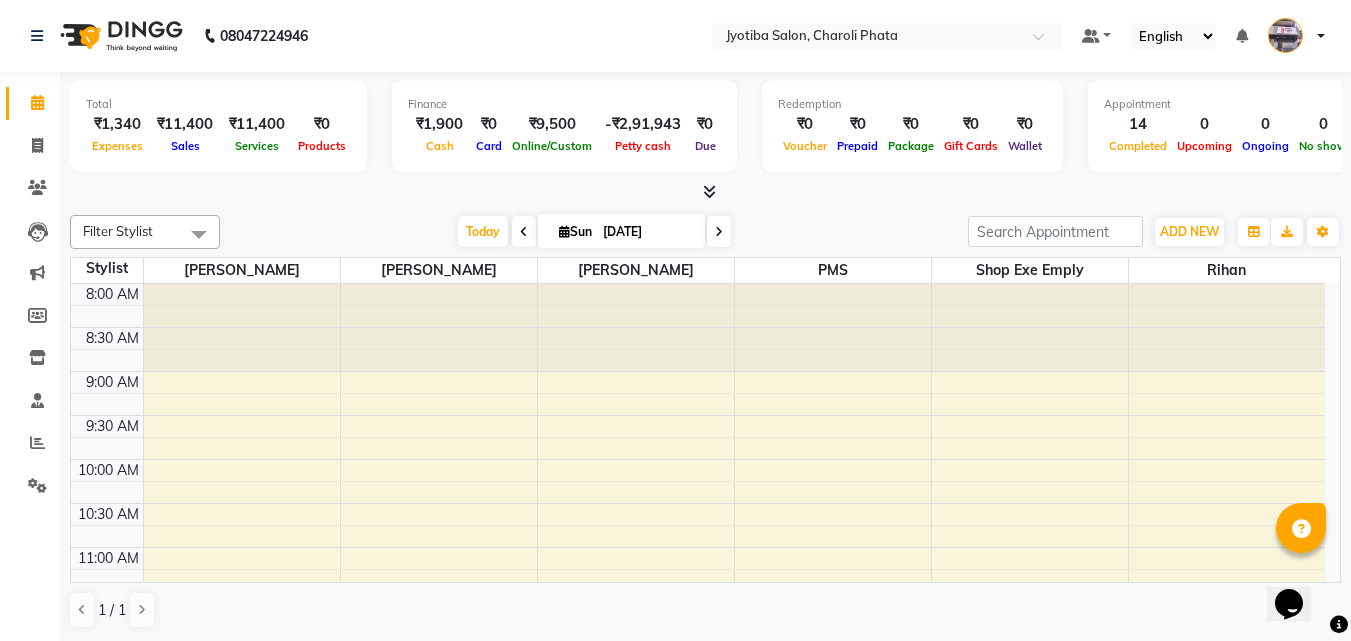 scroll, scrollTop: 0, scrollLeft: 0, axis: both 